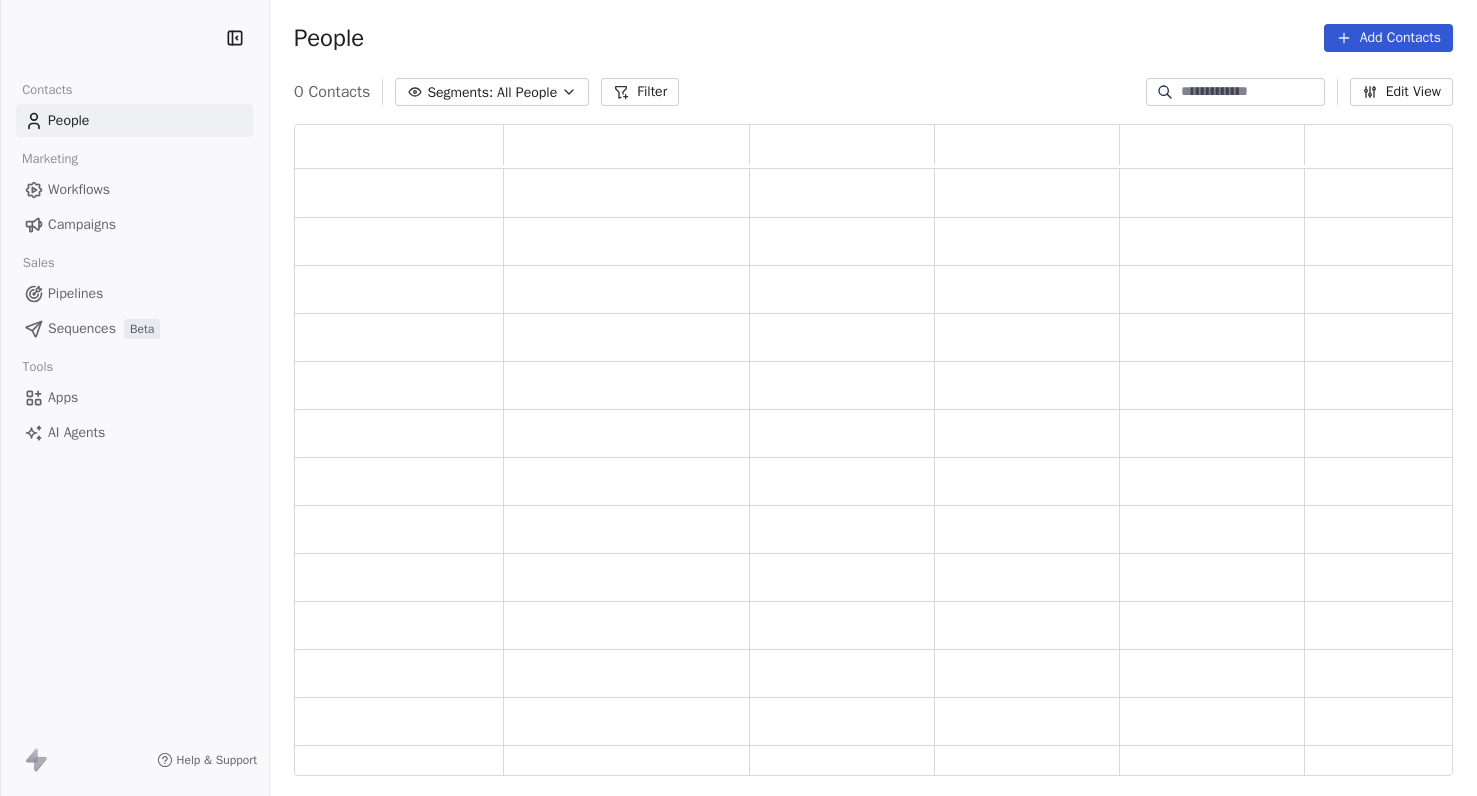 scroll, scrollTop: 0, scrollLeft: 0, axis: both 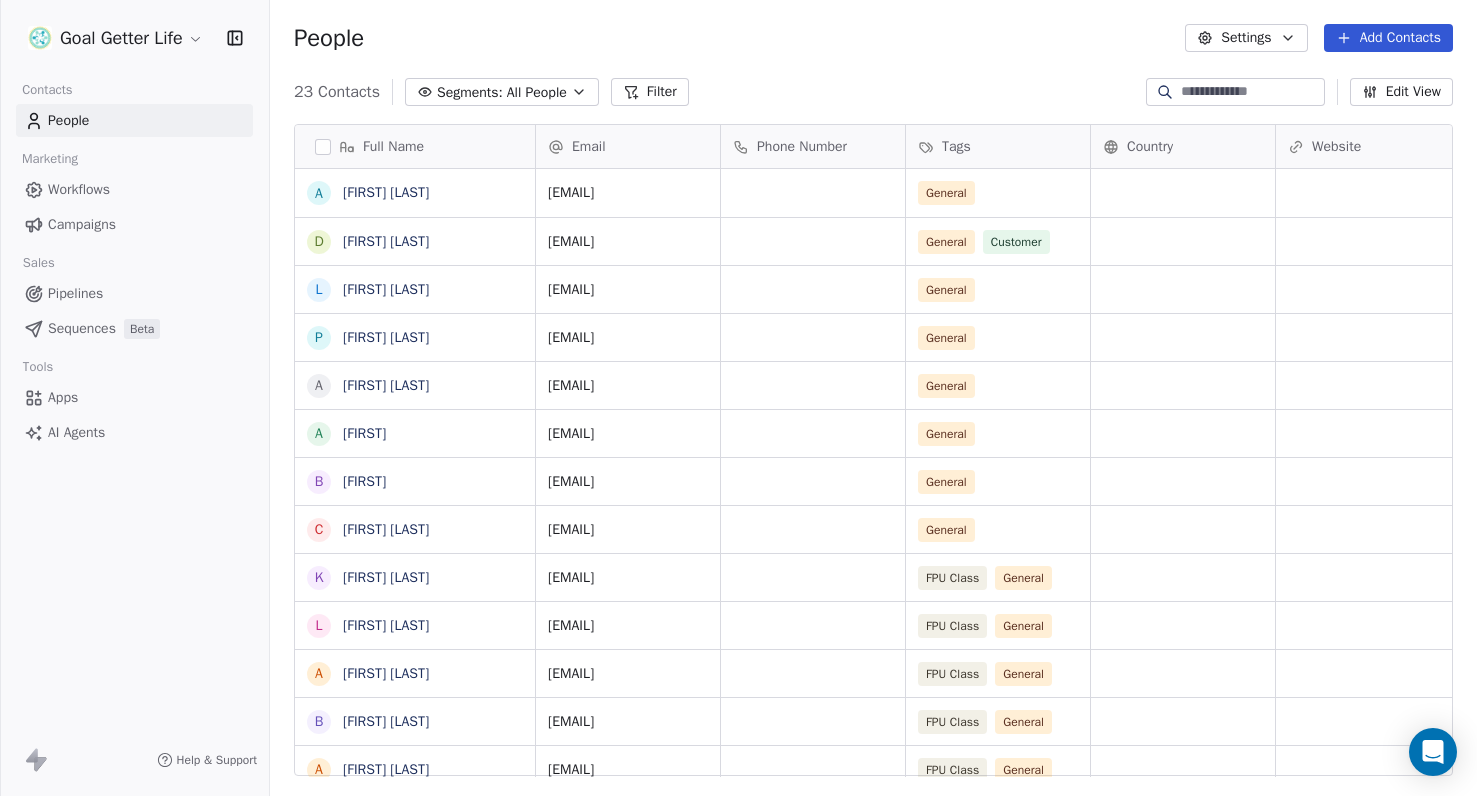 click on "Campaigns" at bounding box center (82, 224) 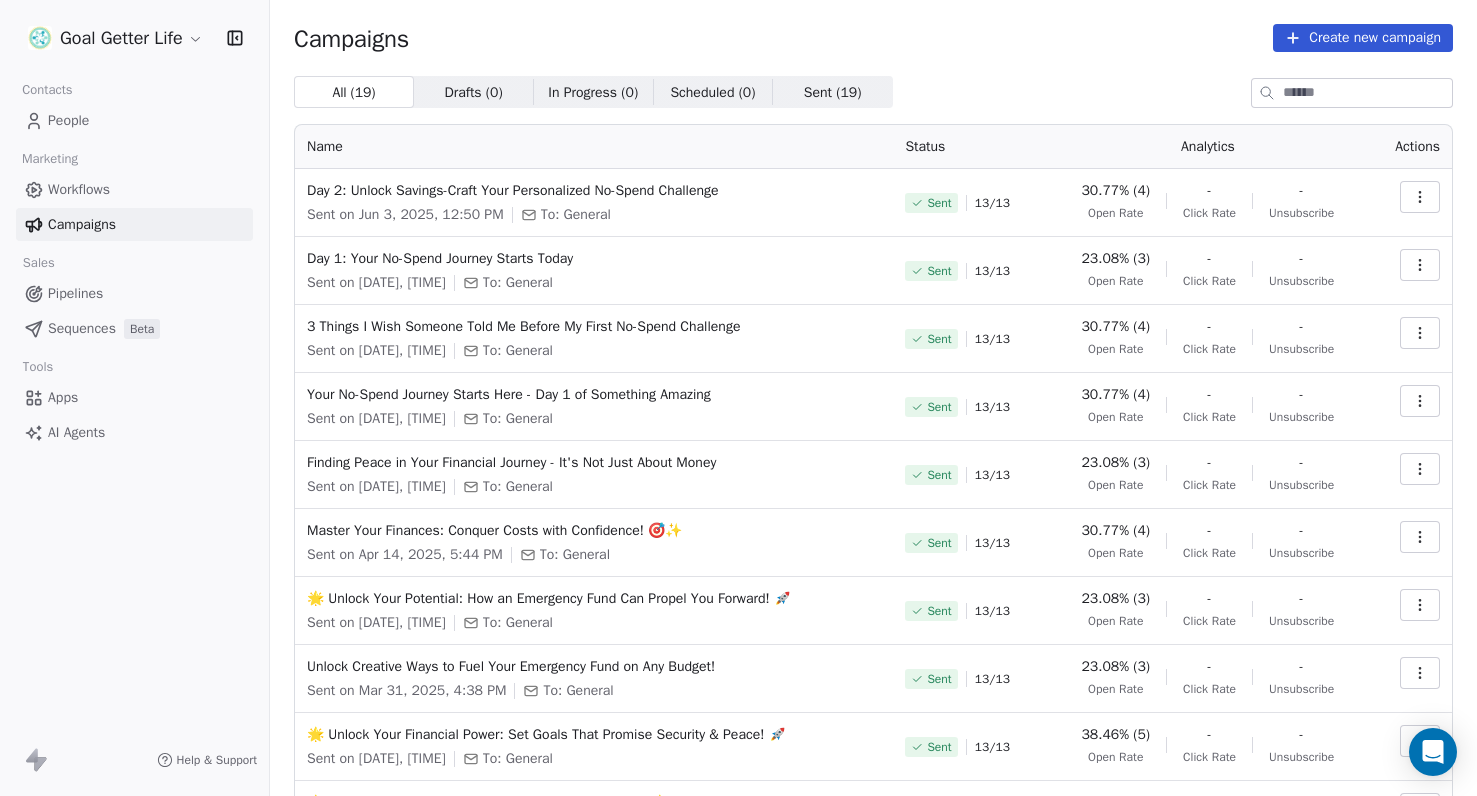 click on "Create new campaign" at bounding box center (1363, 38) 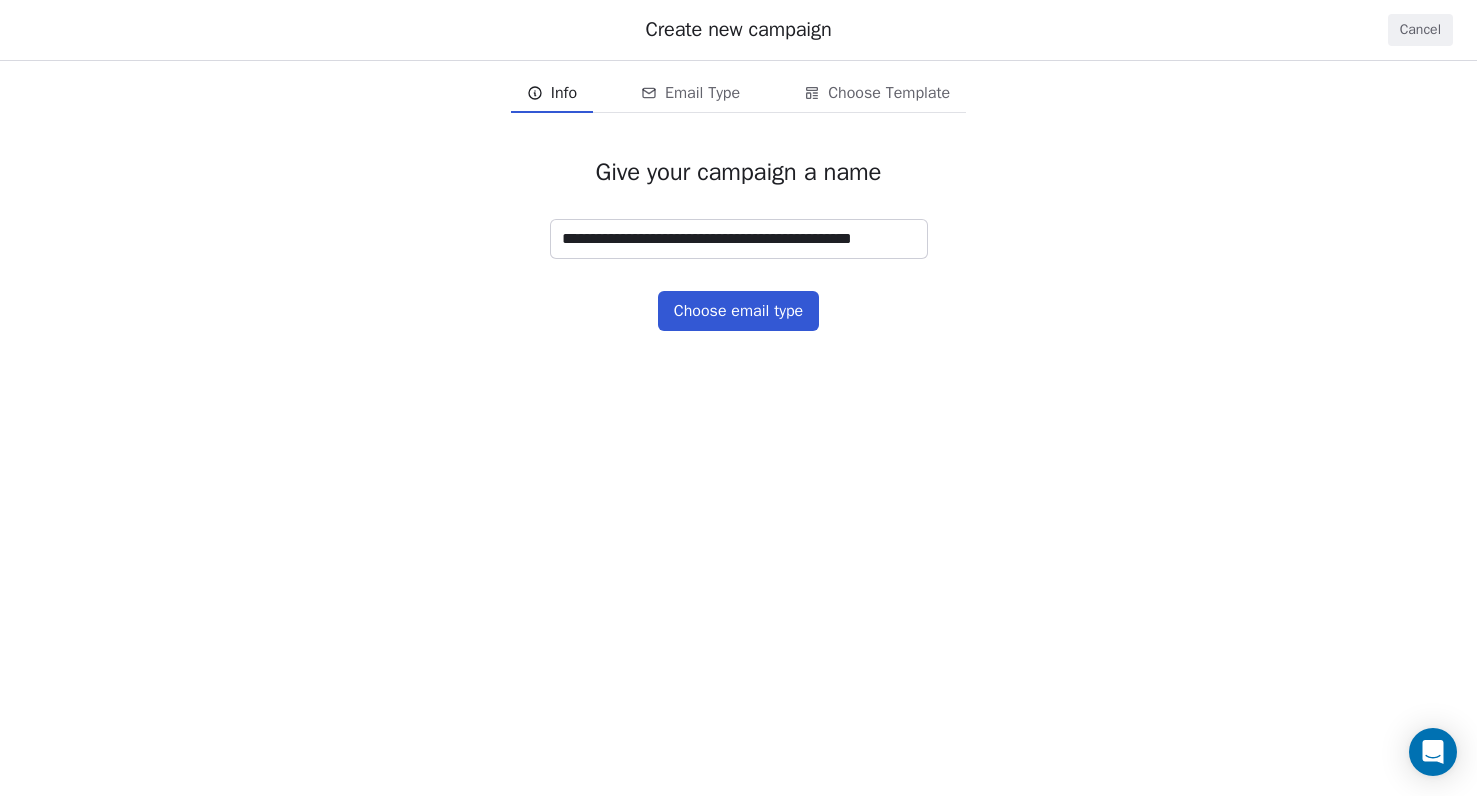 type on "**********" 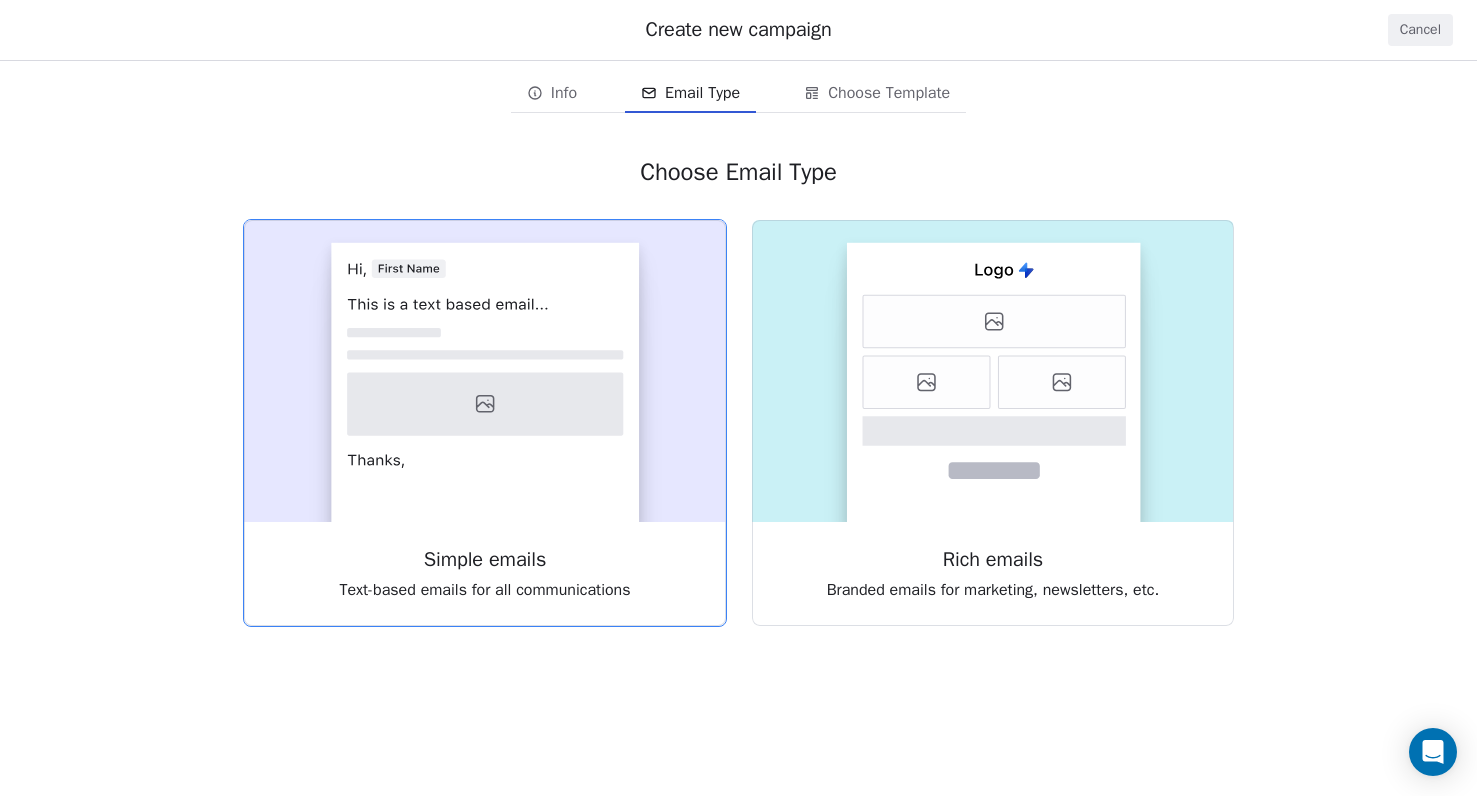 click 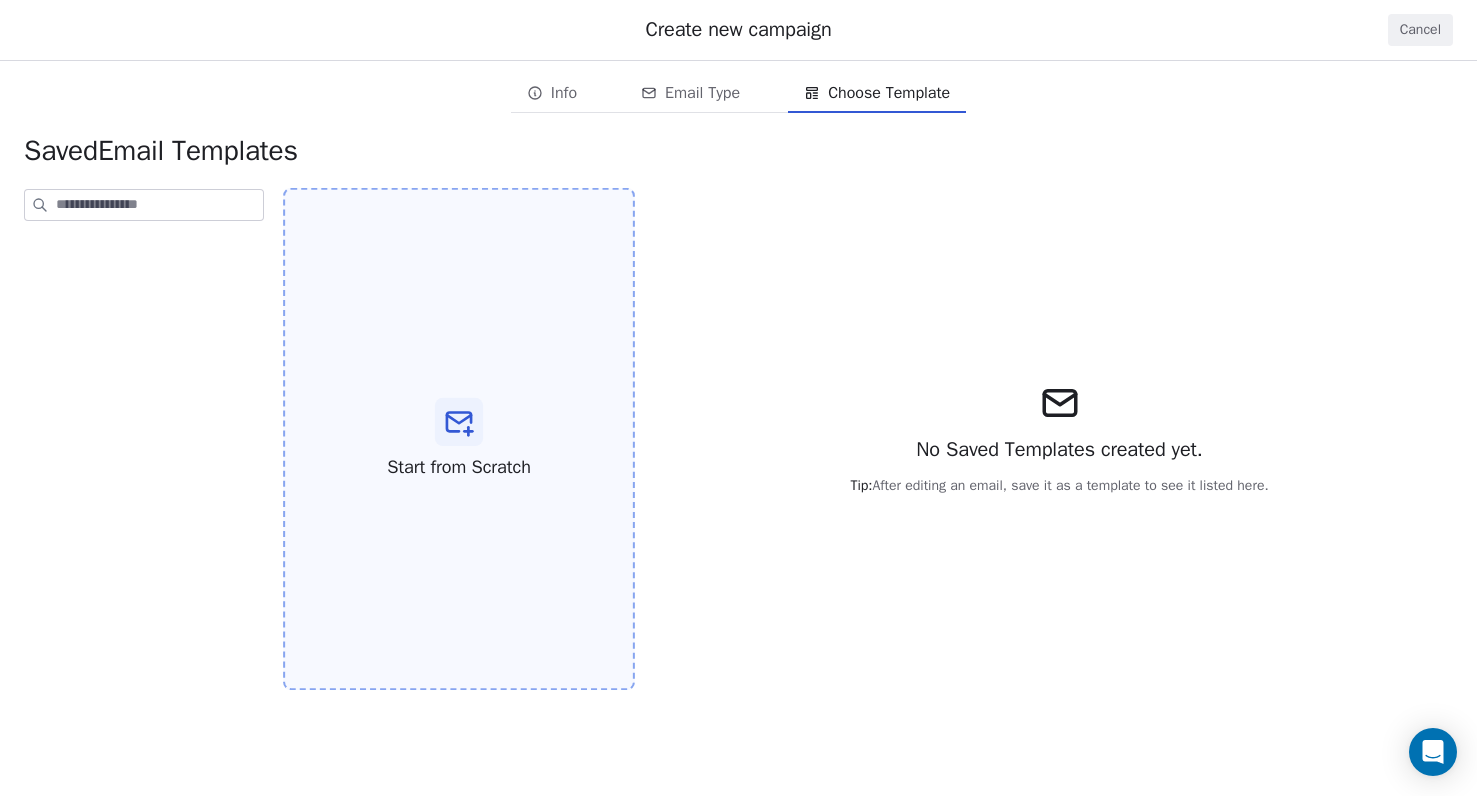 click at bounding box center (459, 422) 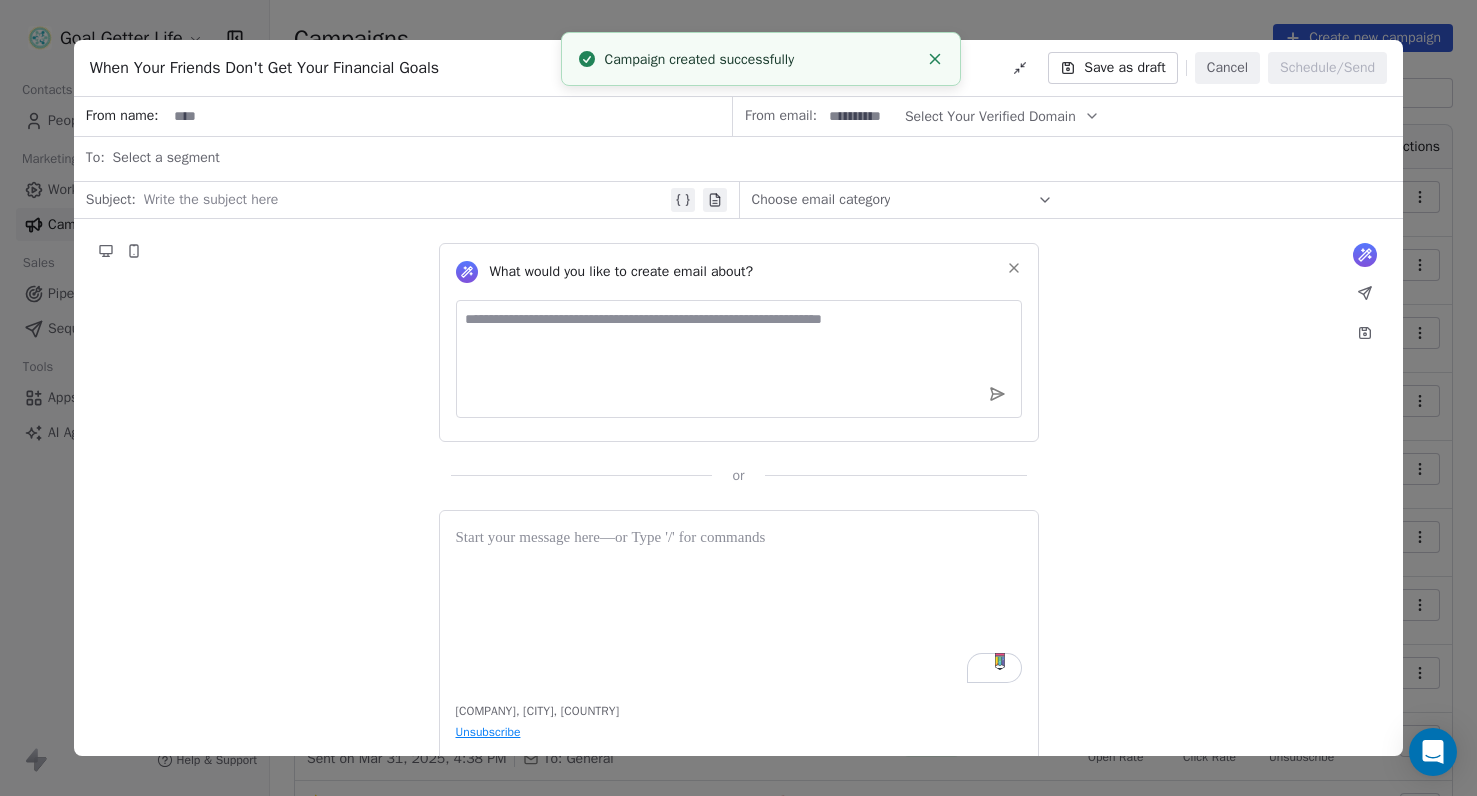 click at bounding box center (449, 116) 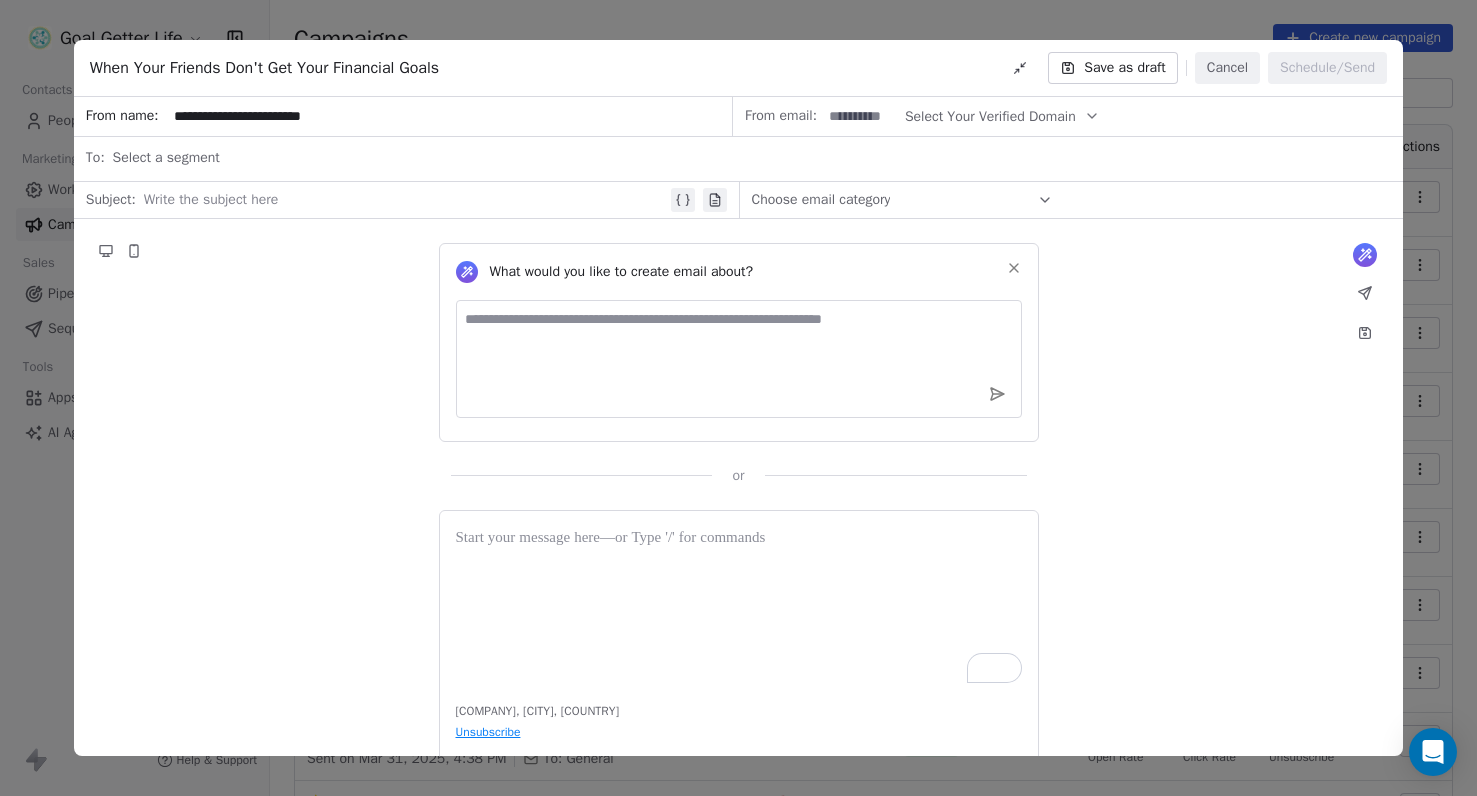 scroll, scrollTop: 42, scrollLeft: 0, axis: vertical 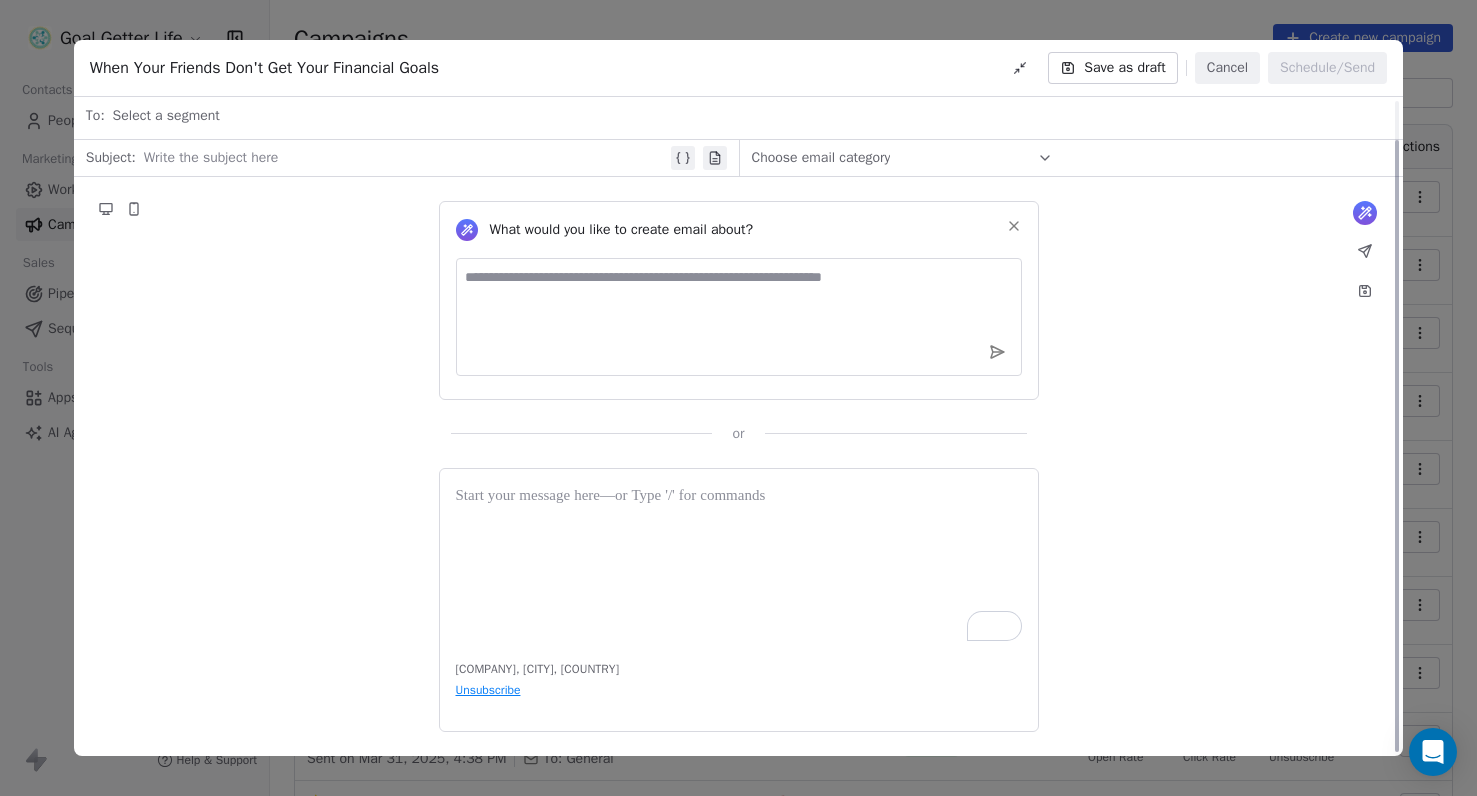 type on "**********" 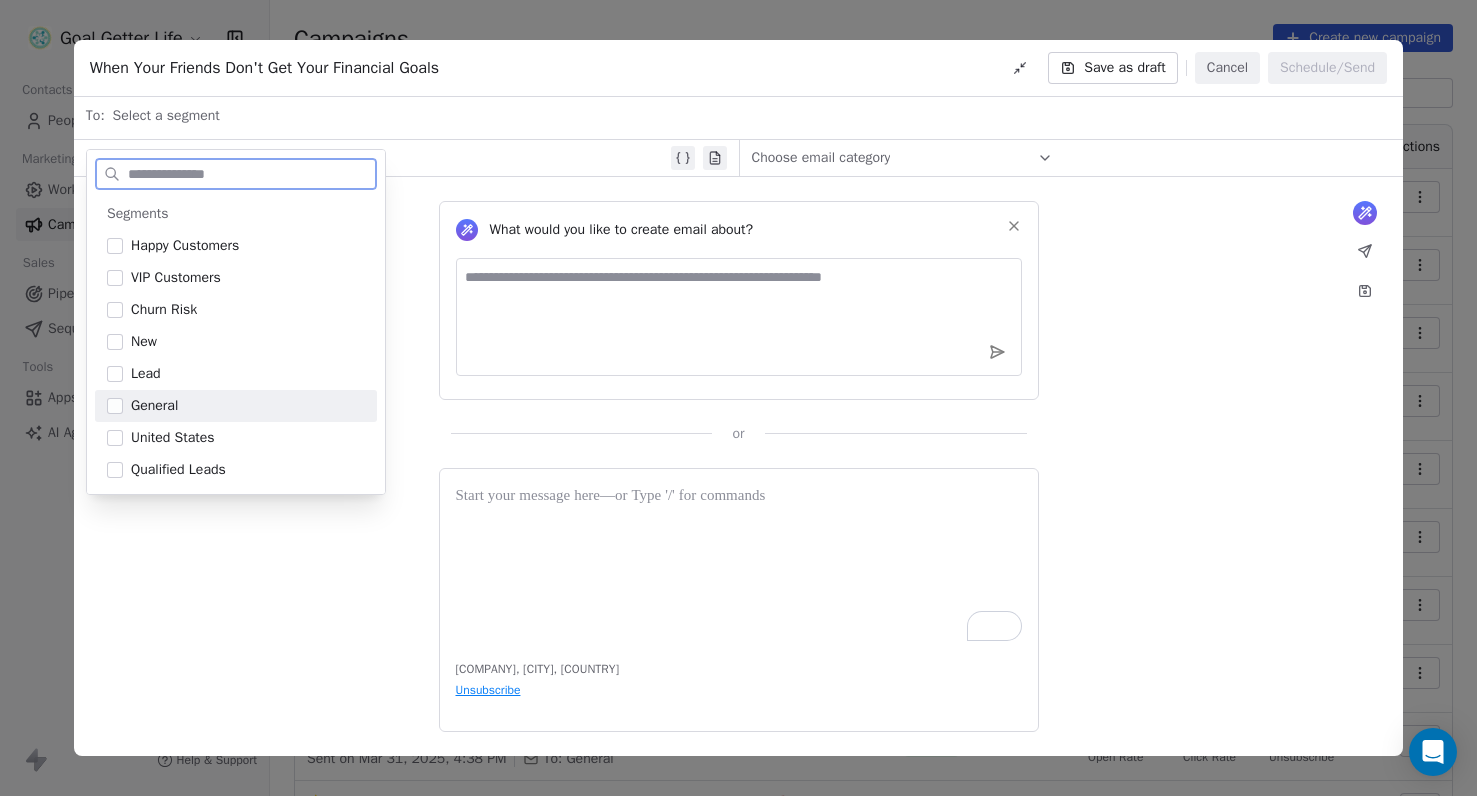 click on "General" at bounding box center (236, 406) 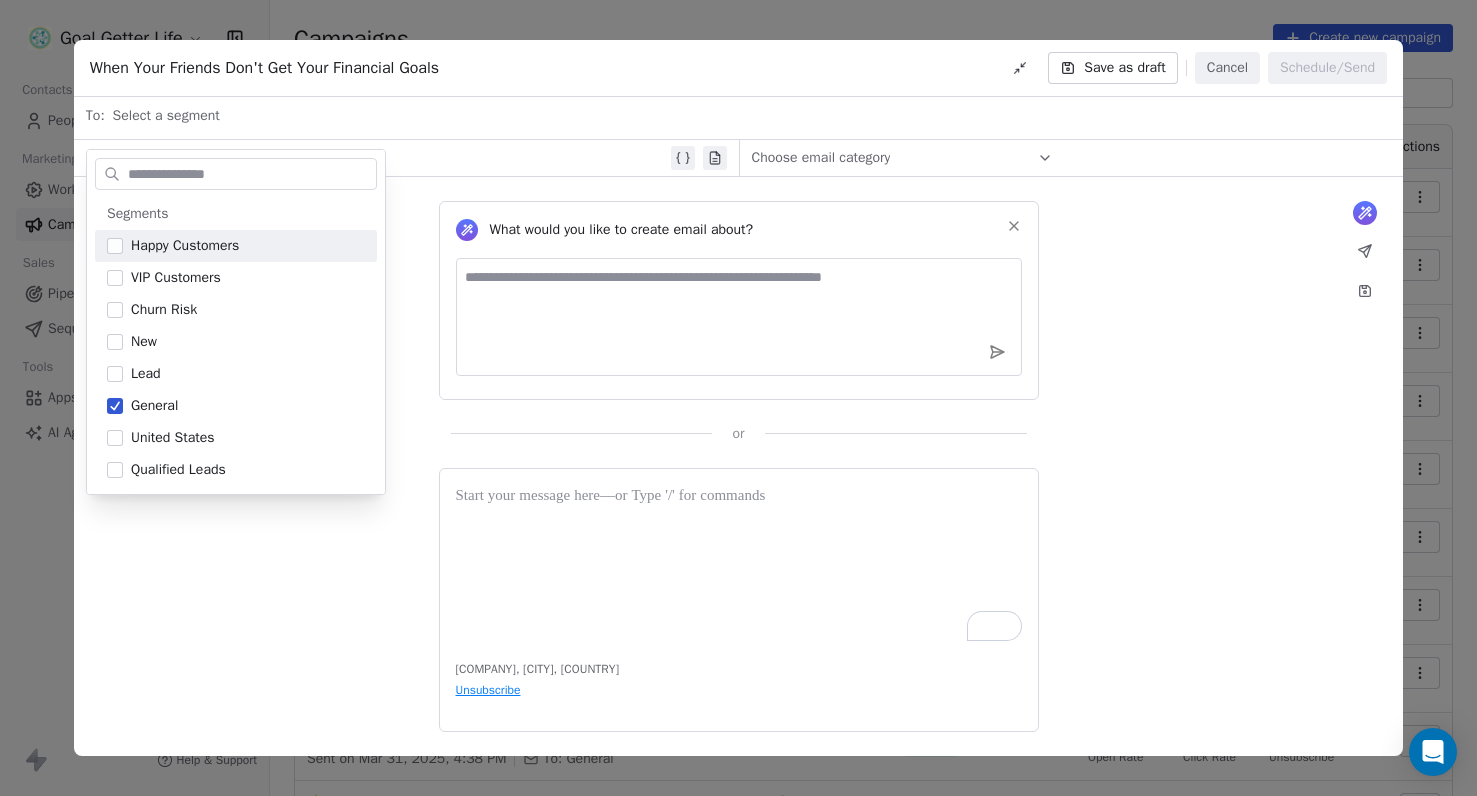 click on "What would you like to create email about? or" at bounding box center (738, 310) 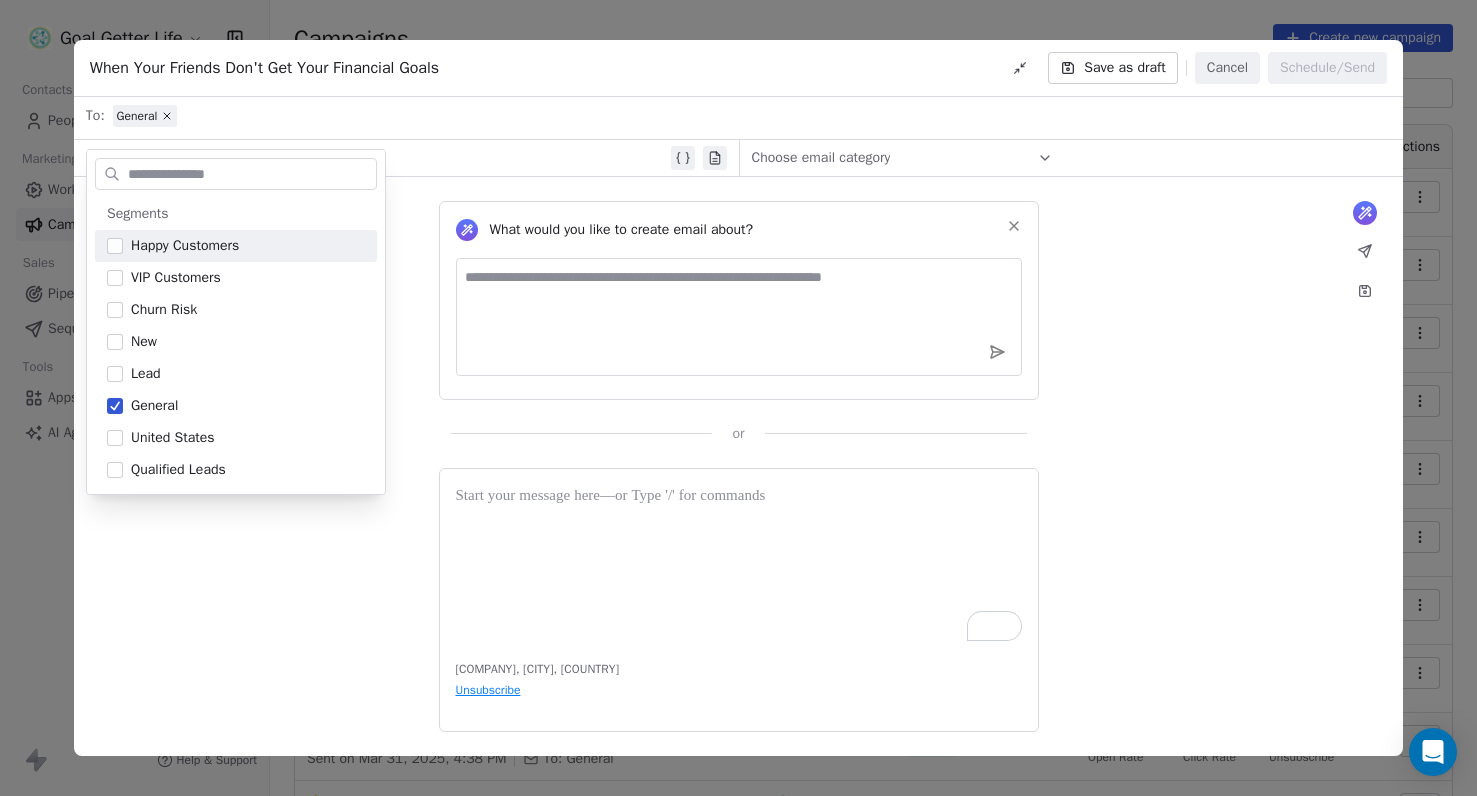 scroll, scrollTop: 30, scrollLeft: 0, axis: vertical 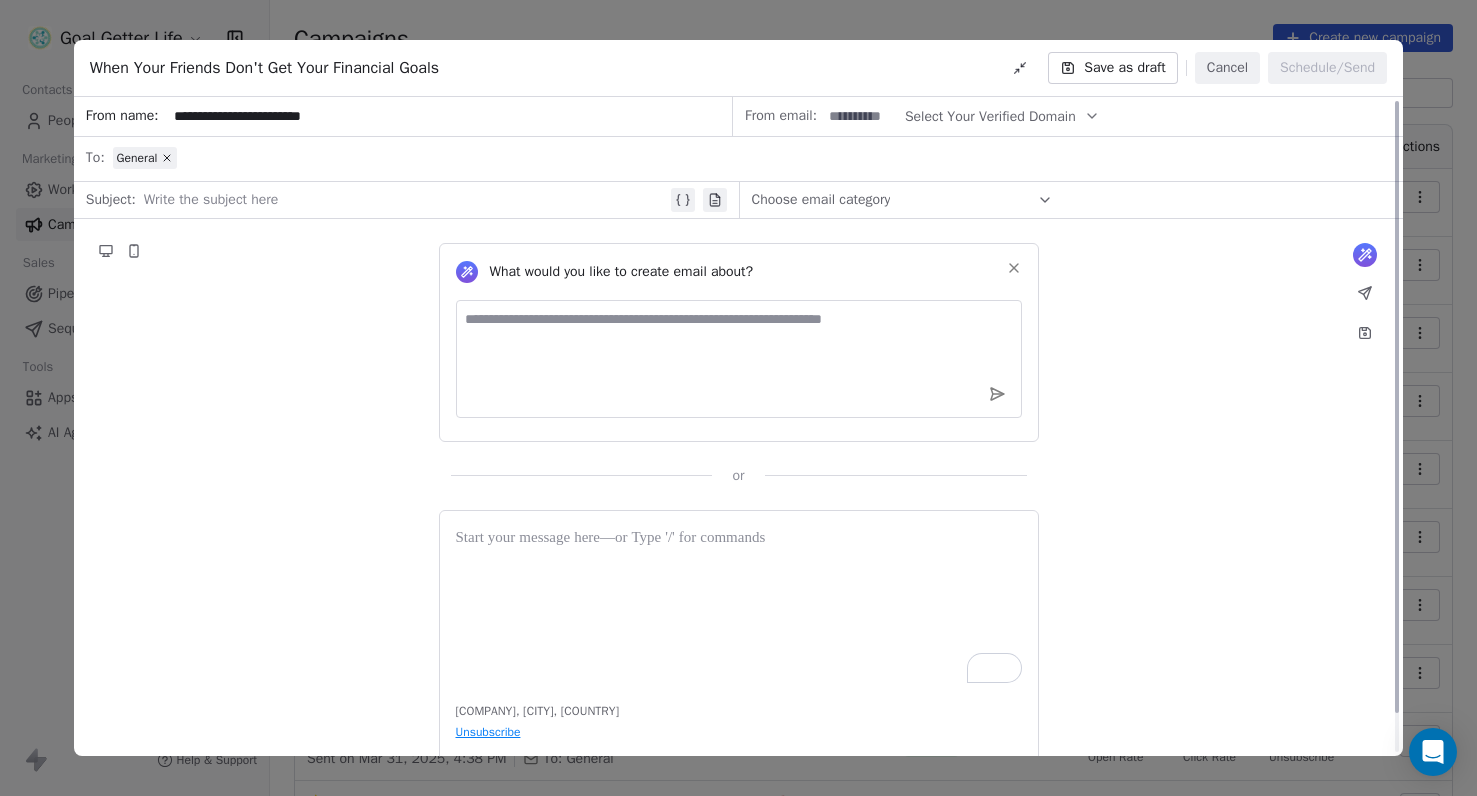 click at bounding box center (405, 200) 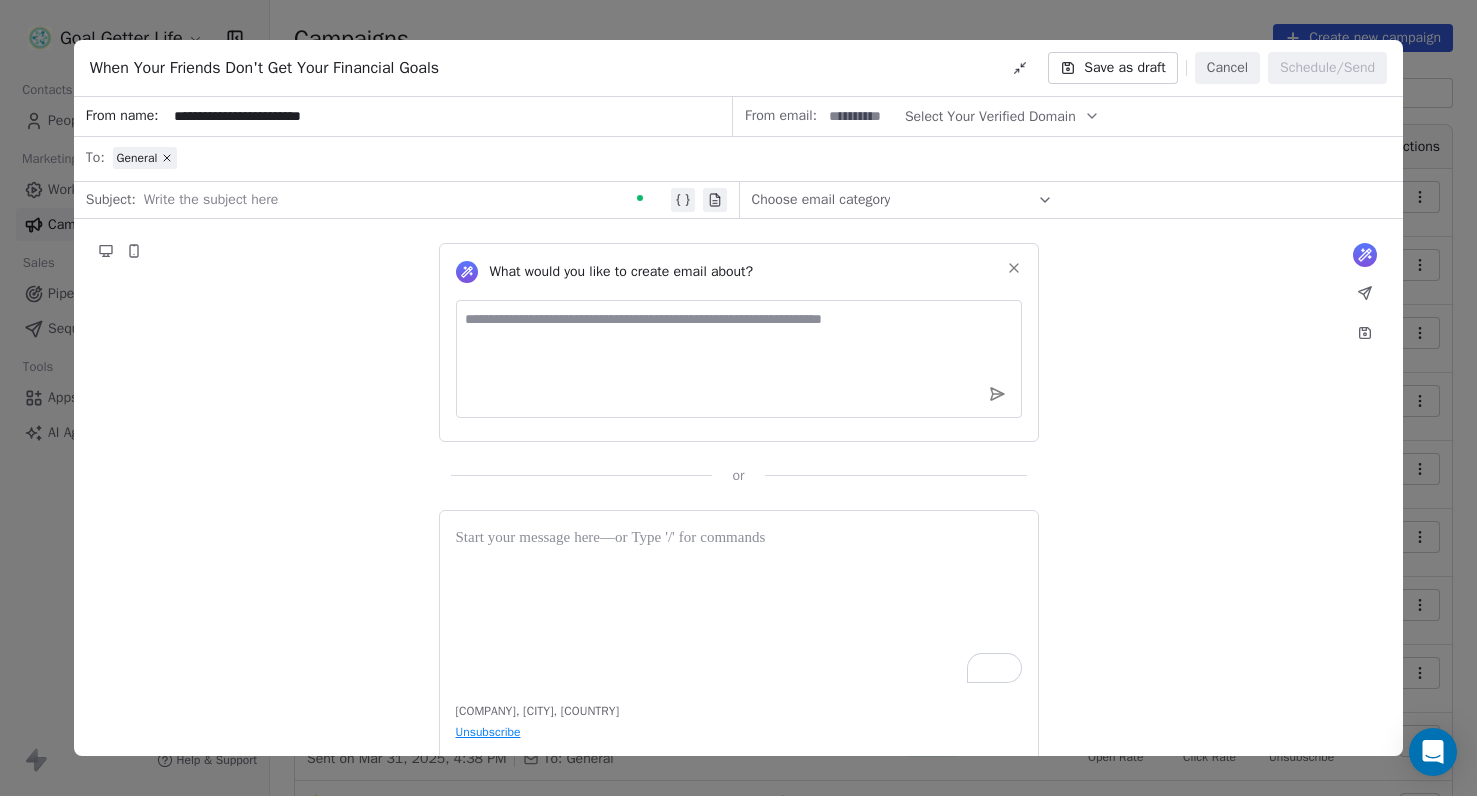 paste 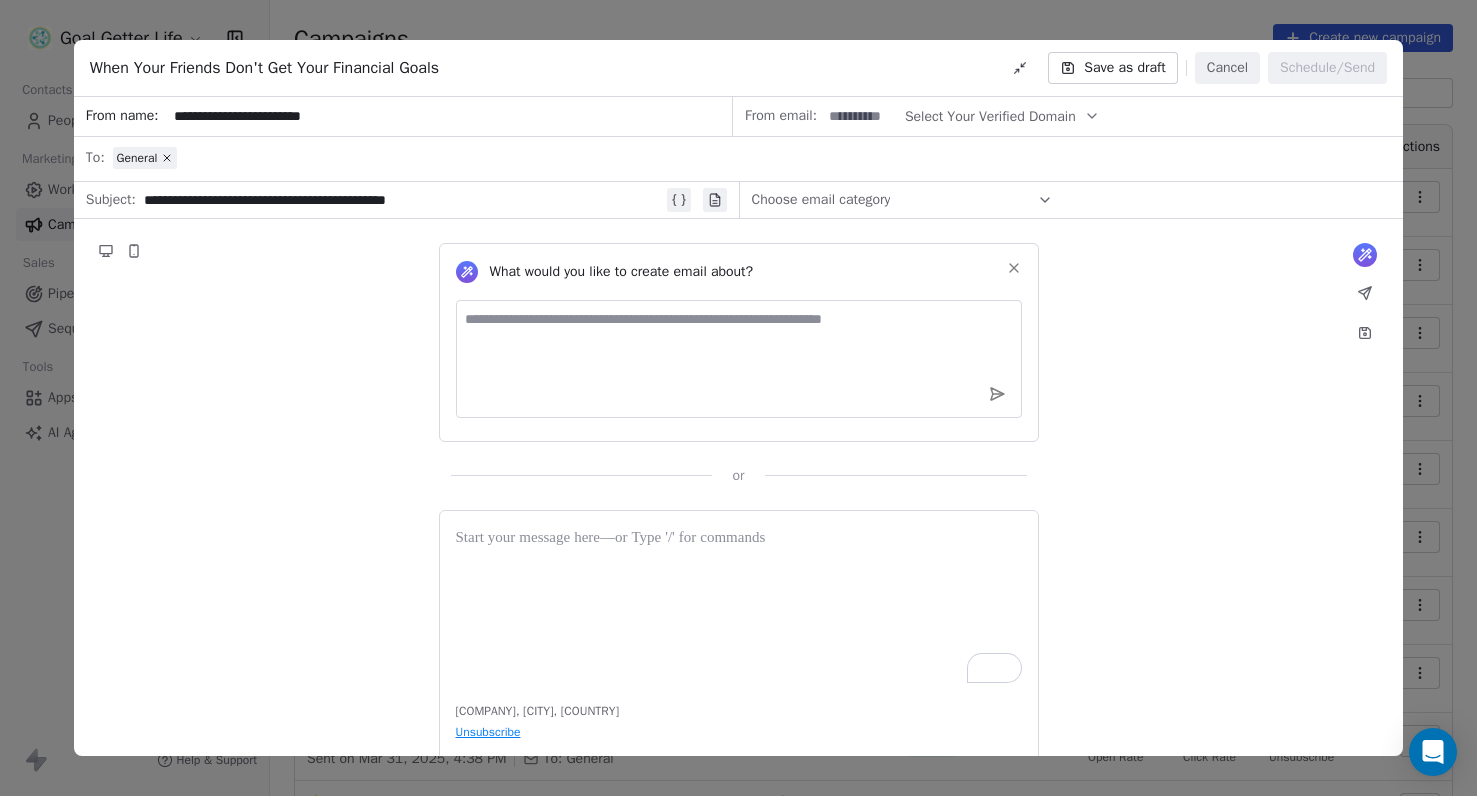 click on "Choose email category" at bounding box center (821, 200) 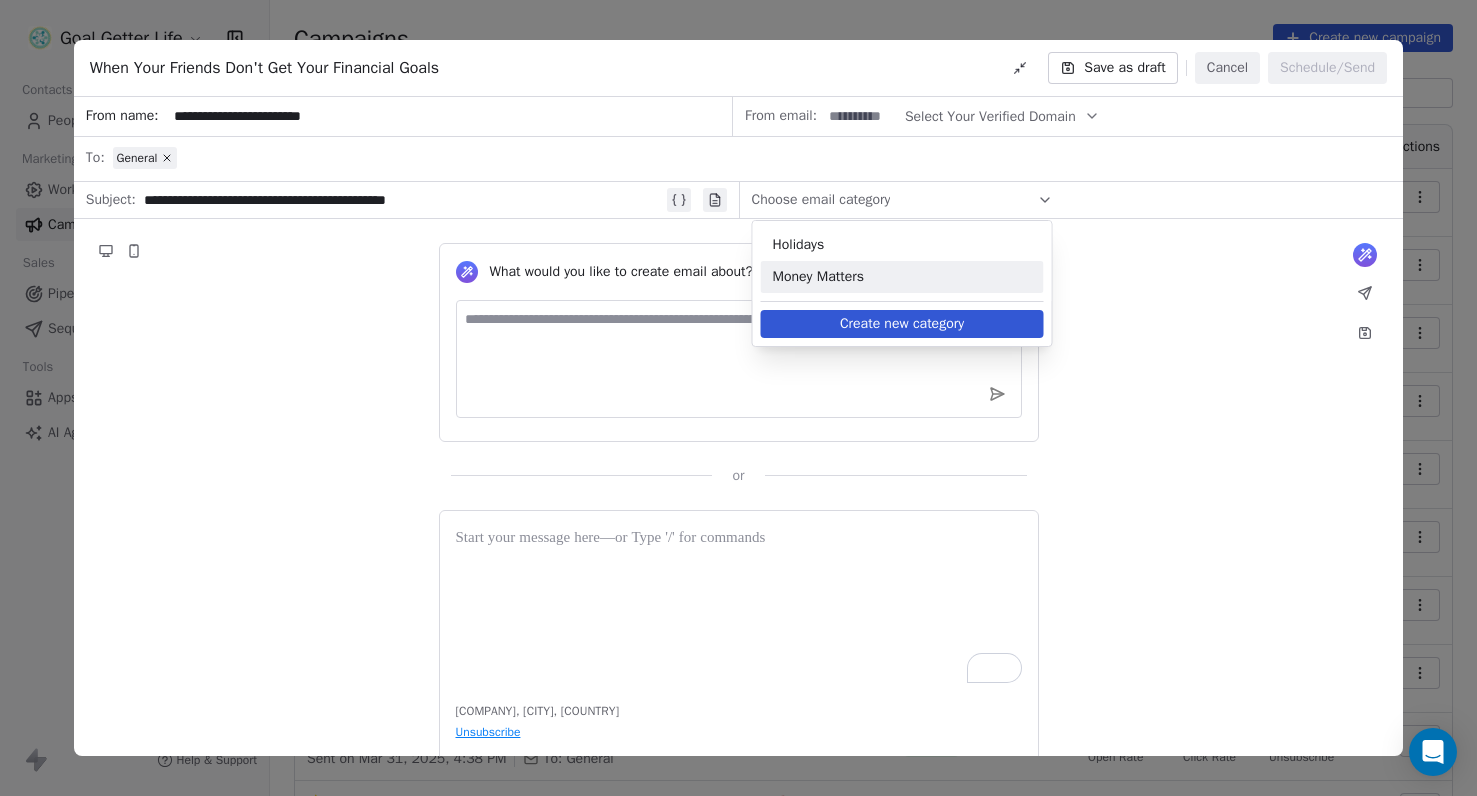 click on "Money Matters" at bounding box center [902, 277] 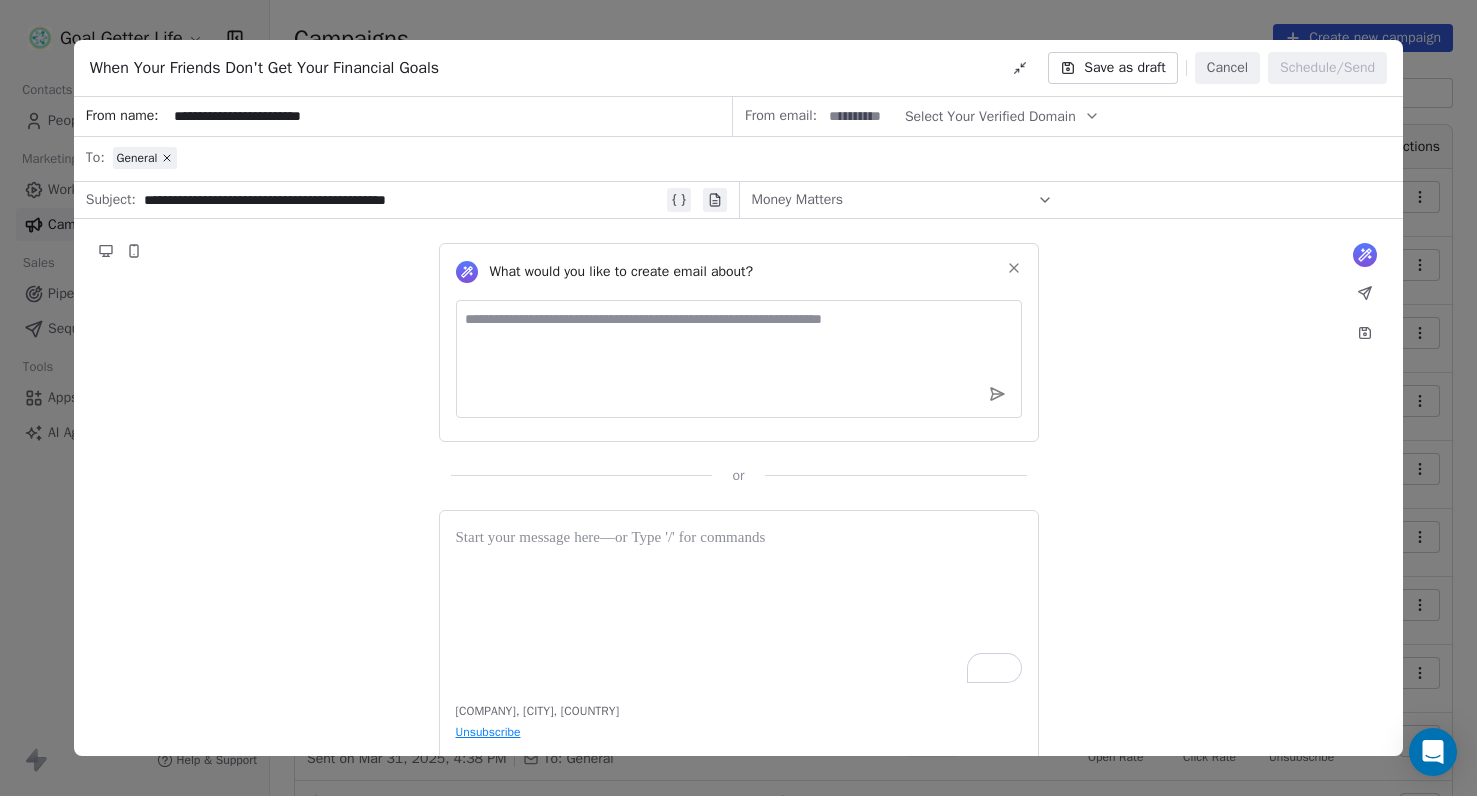 click at bounding box center [861, 116] 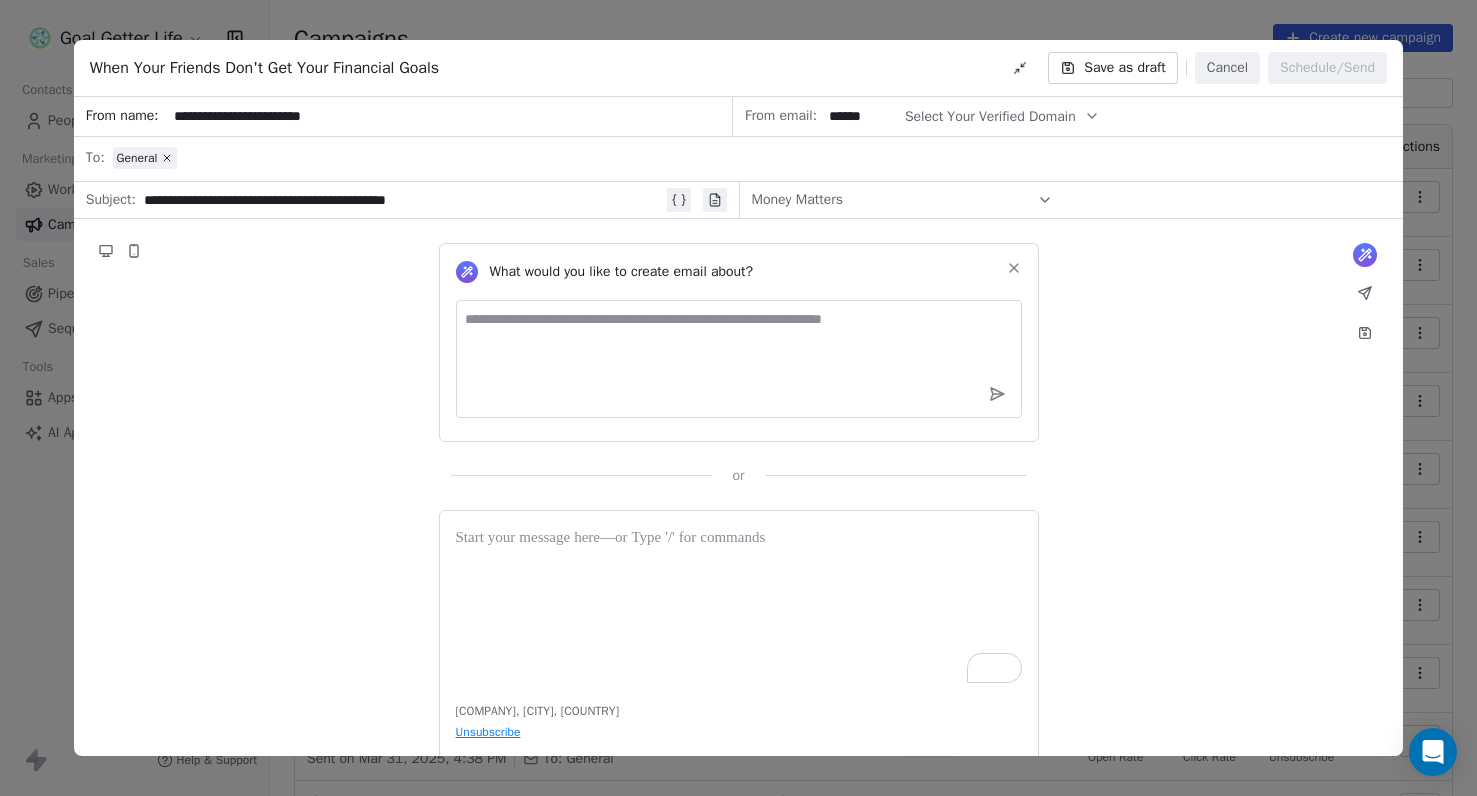 type on "******" 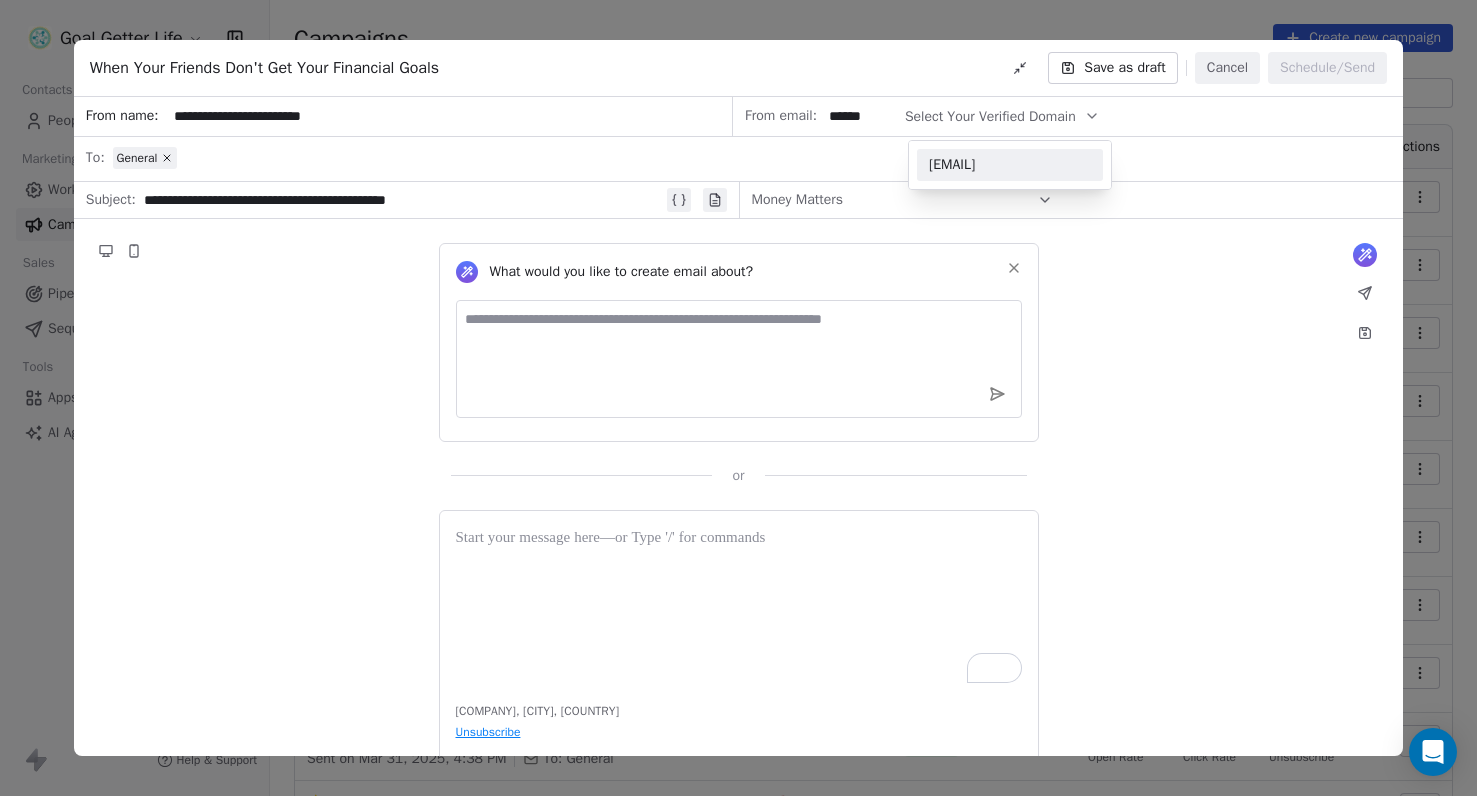 click on "[EMAIL]" at bounding box center [1010, 165] 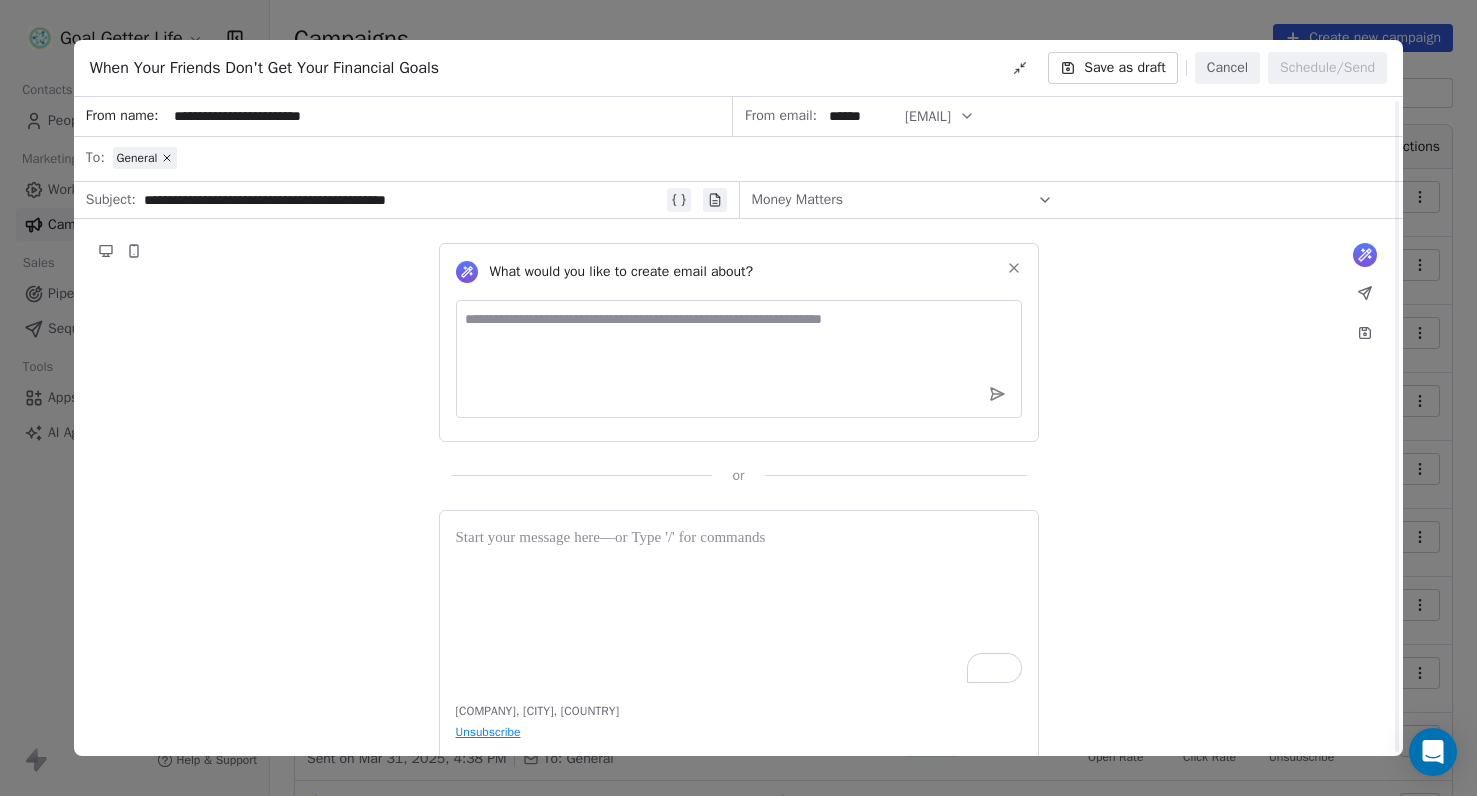 scroll, scrollTop: 38, scrollLeft: 0, axis: vertical 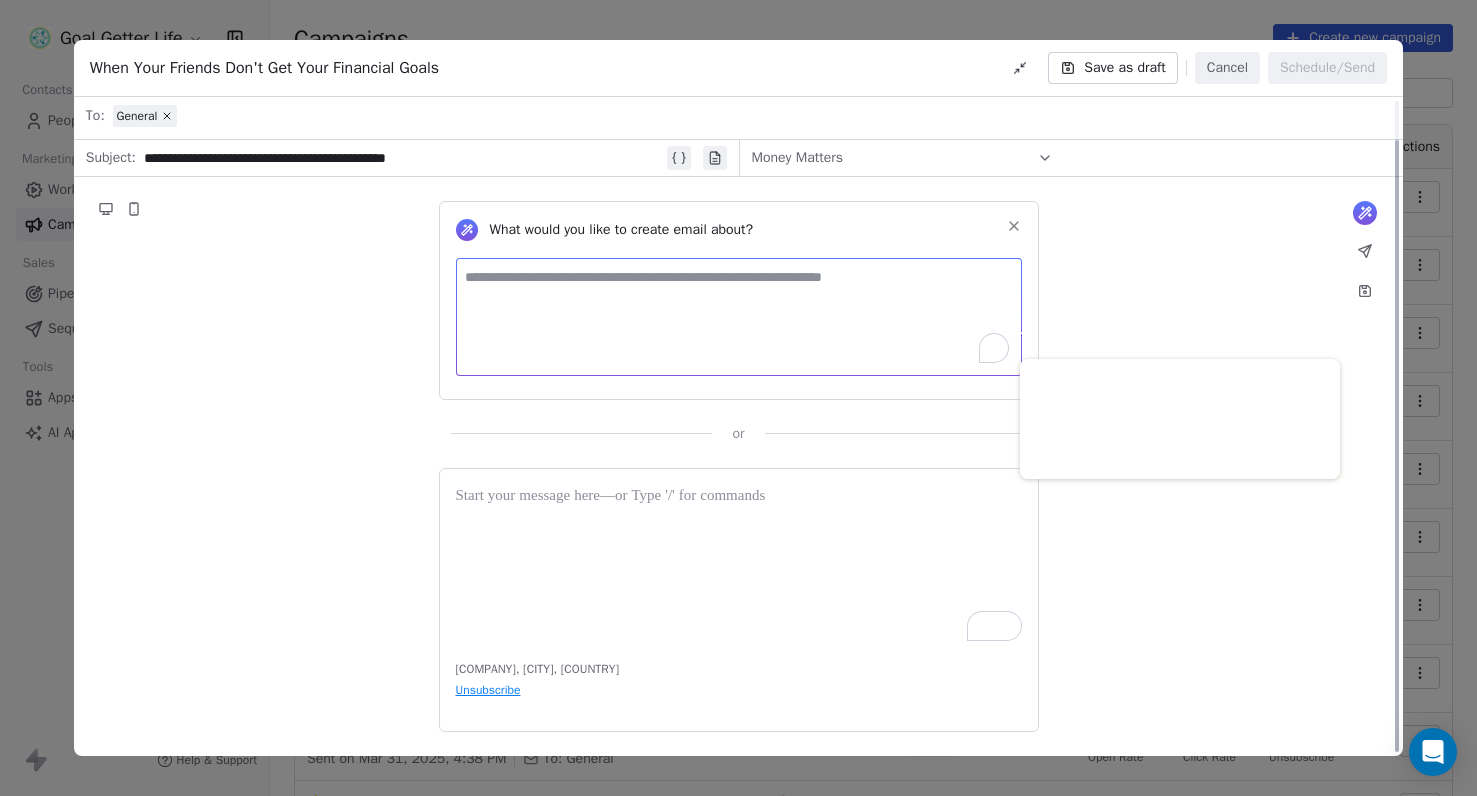 click at bounding box center [739, 317] 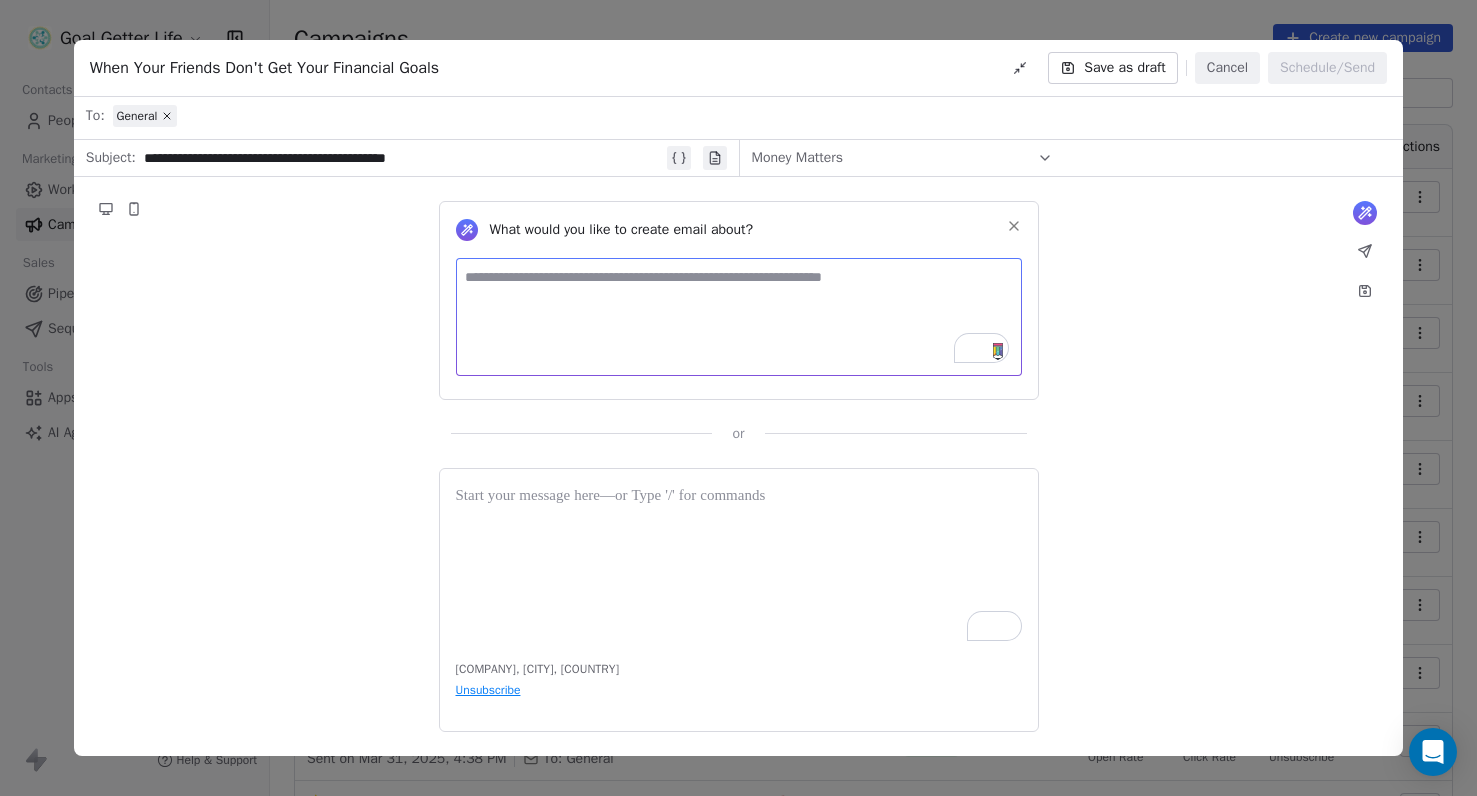 scroll, scrollTop: 42, scrollLeft: 0, axis: vertical 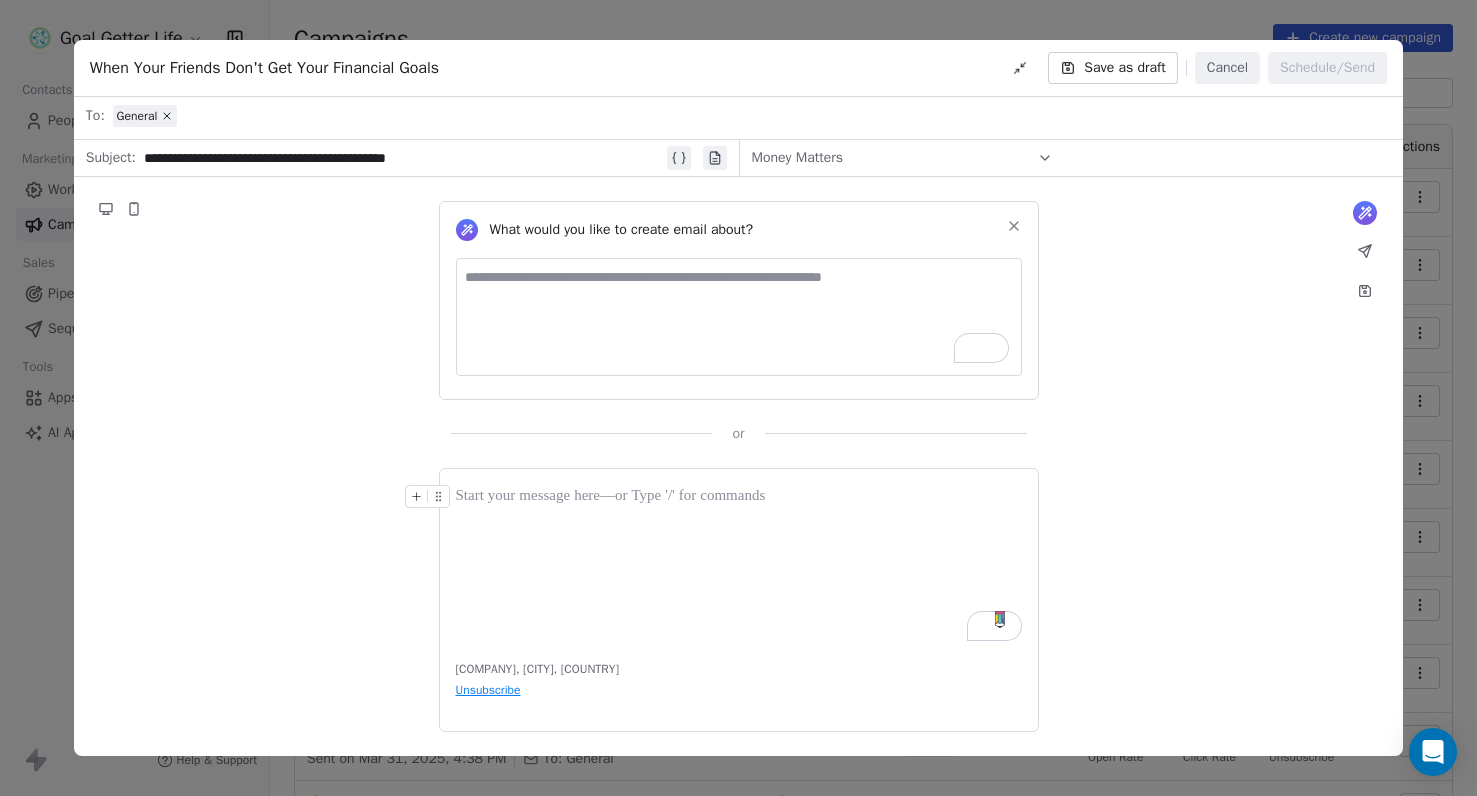 click at bounding box center (739, 563) 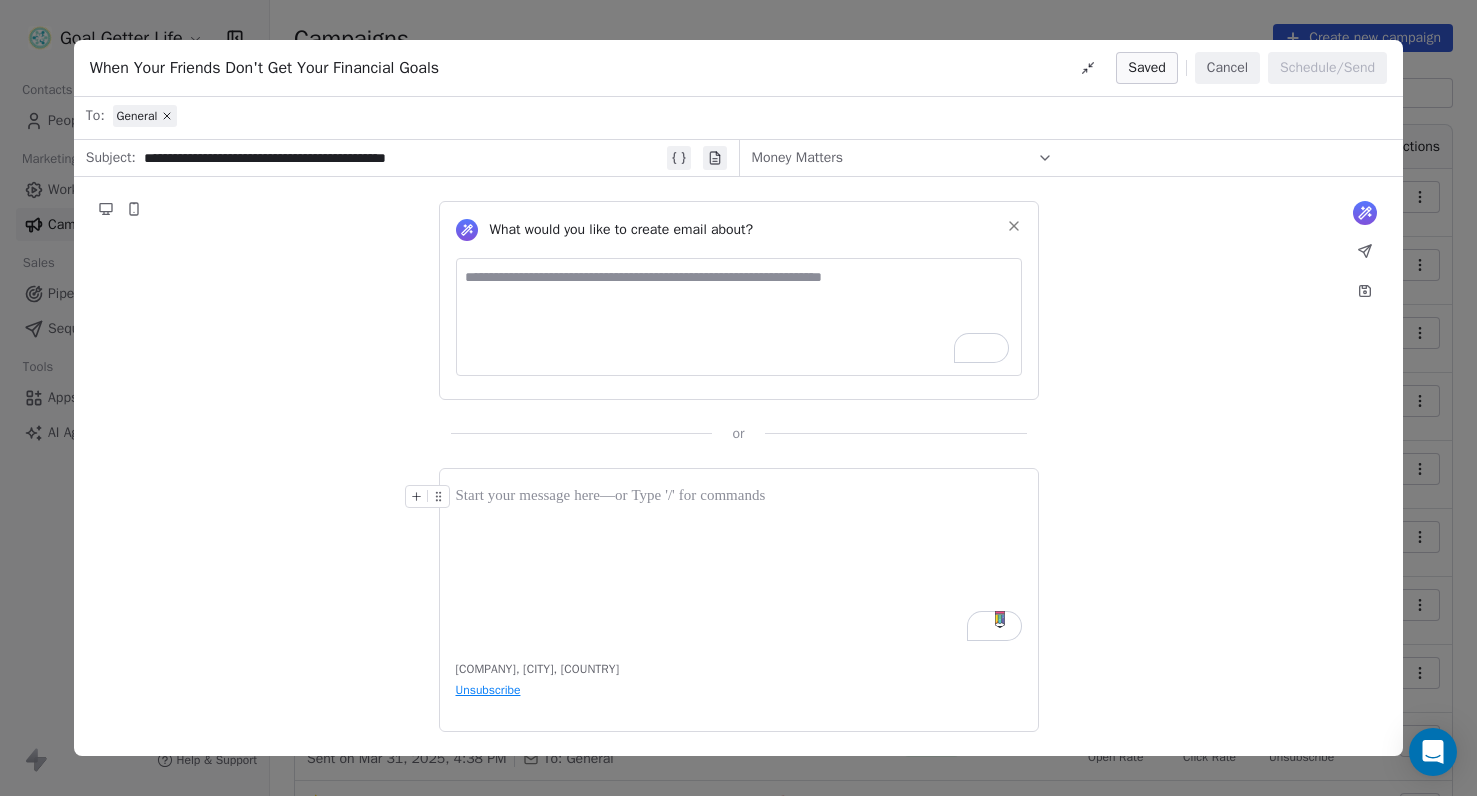 click at bounding box center [739, 563] 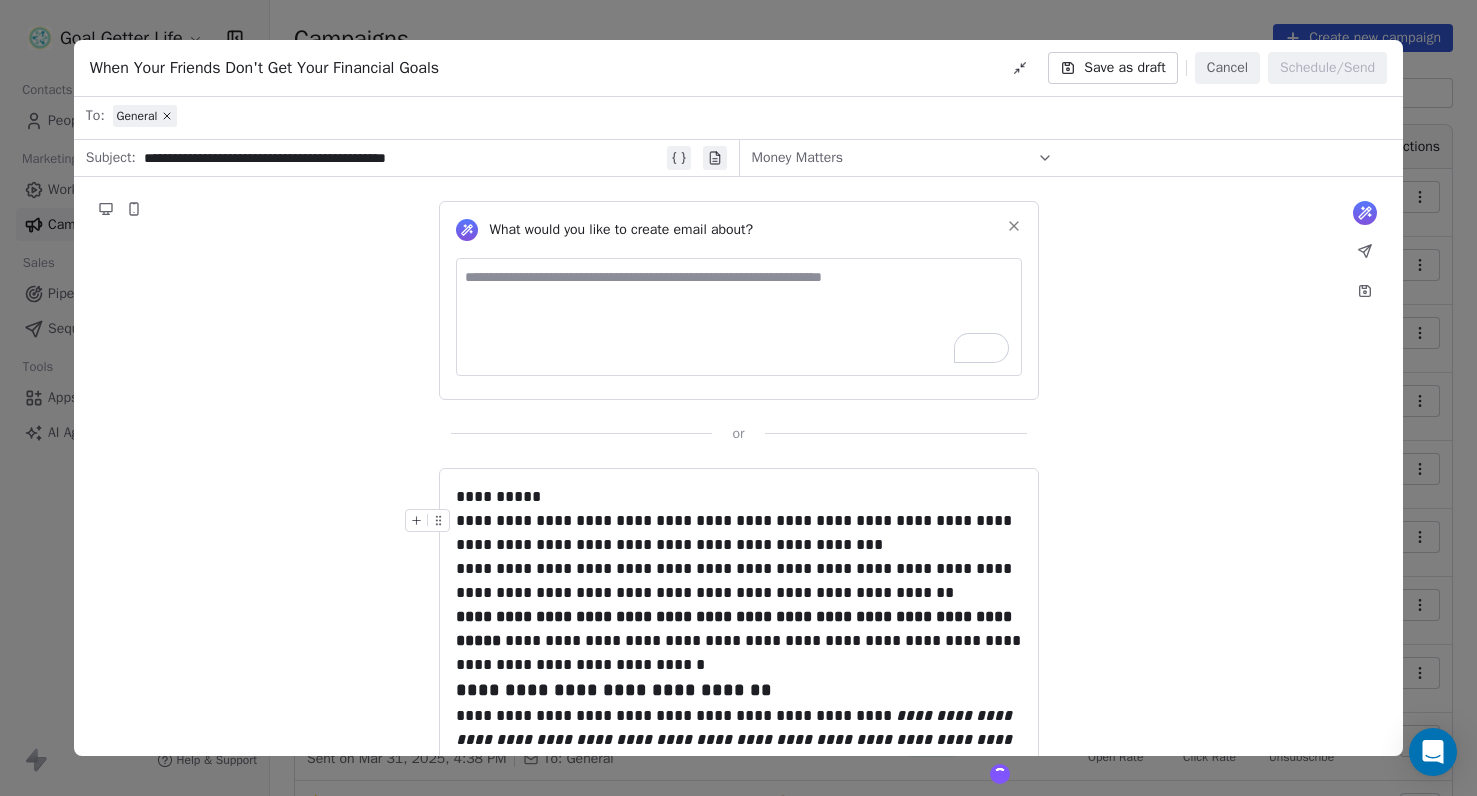 scroll, scrollTop: 0, scrollLeft: 0, axis: both 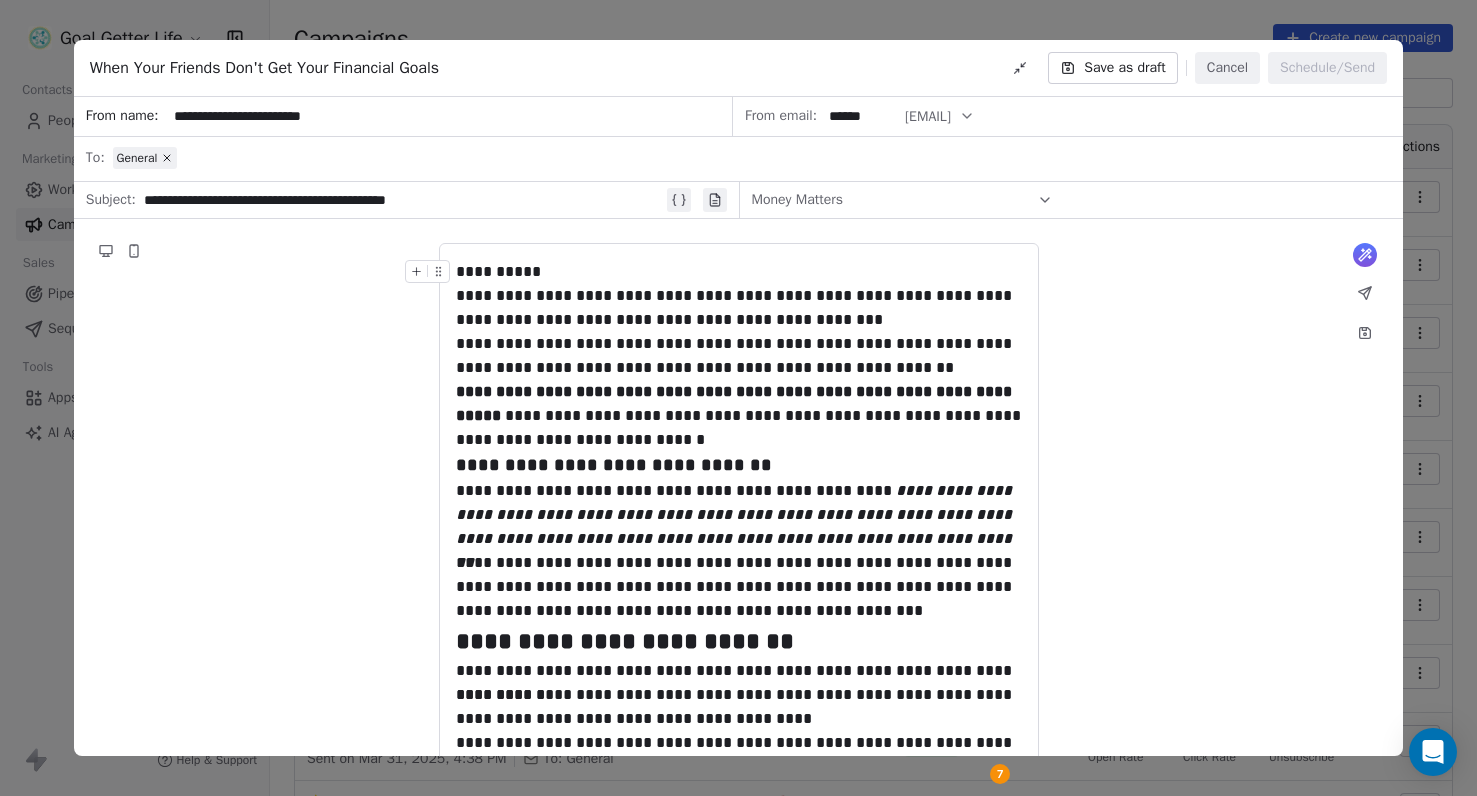 click on "**********" at bounding box center [739, 272] 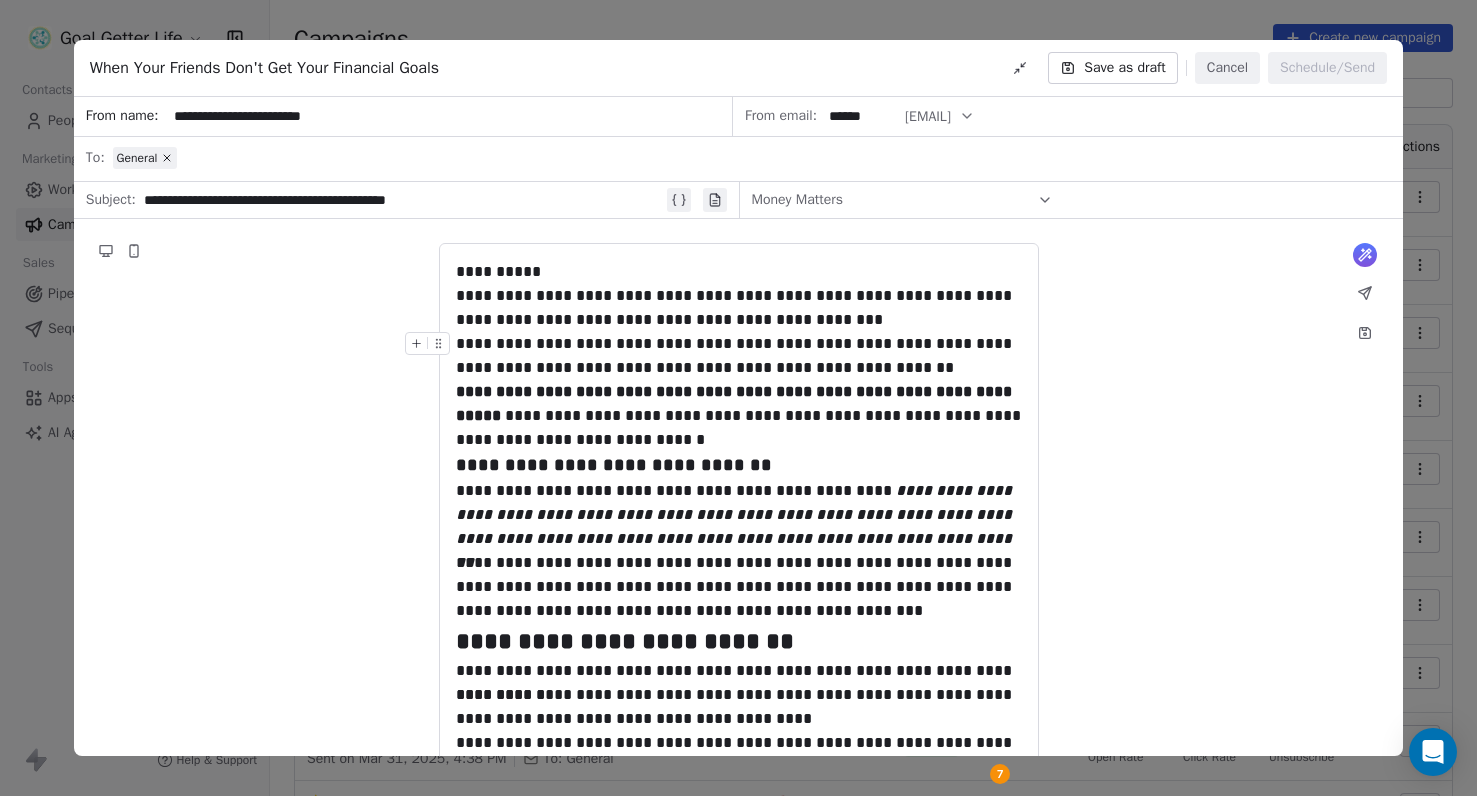 type 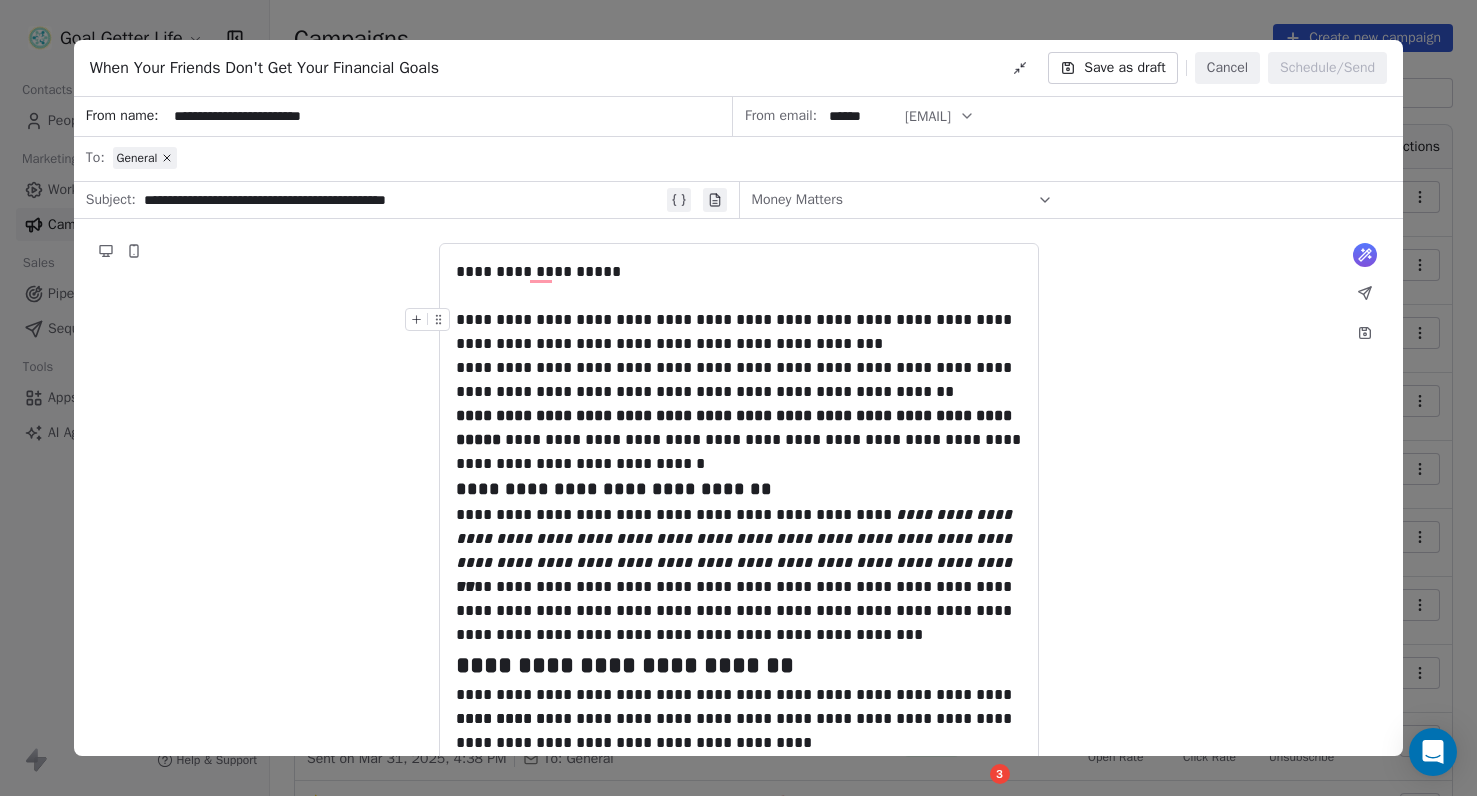click on "**********" at bounding box center (739, 332) 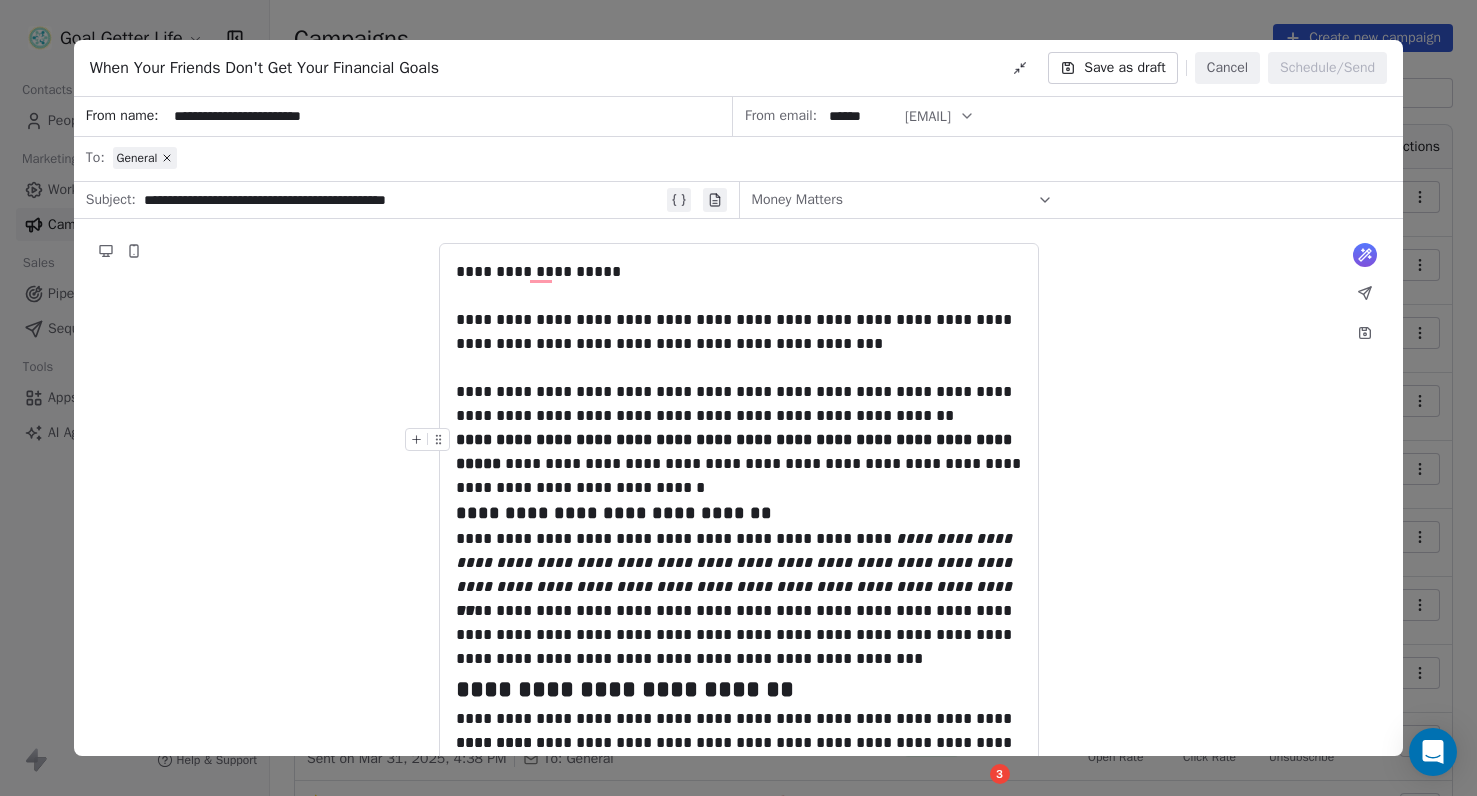 click on "**********" at bounding box center [739, 464] 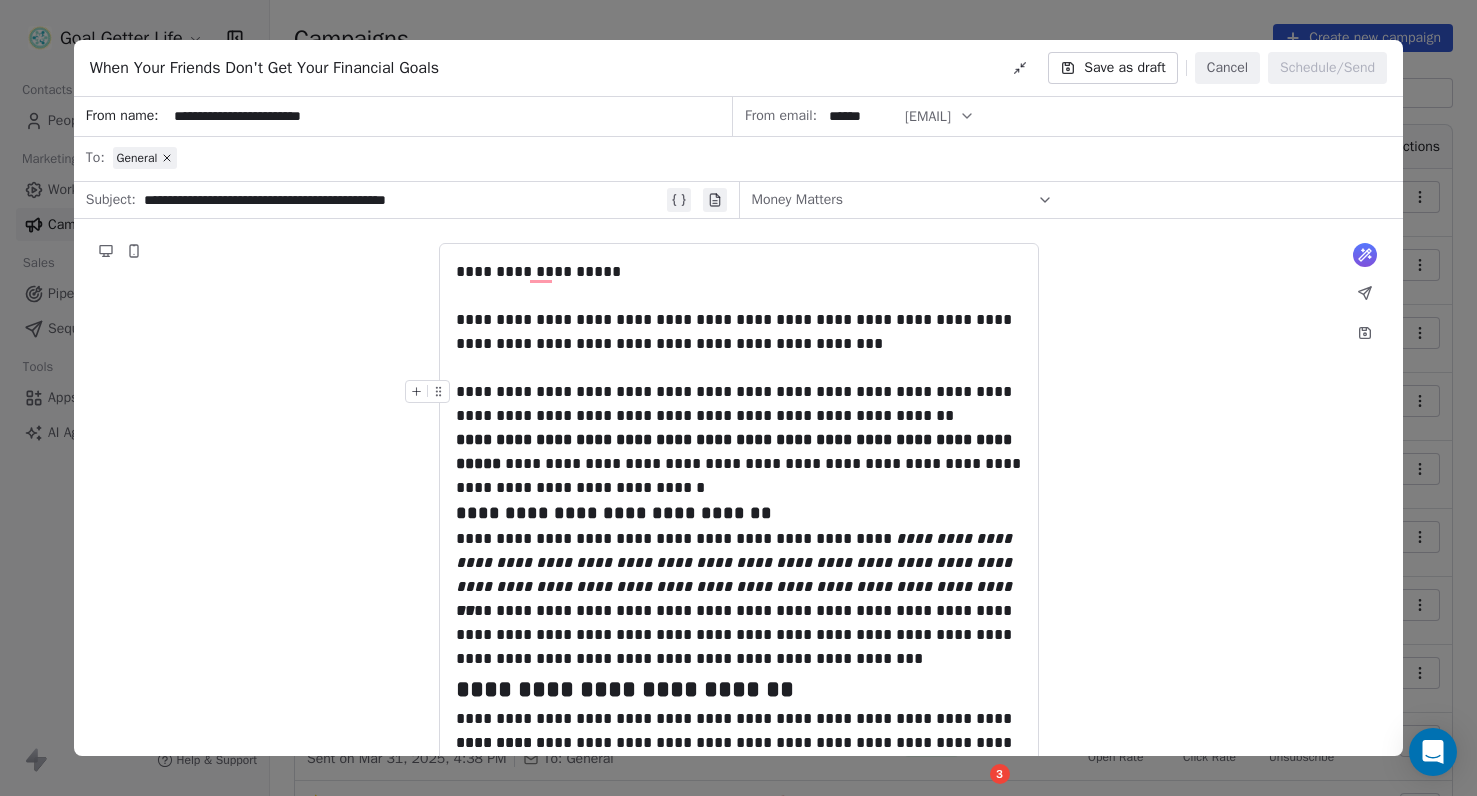 click on "**********" at bounding box center [739, 404] 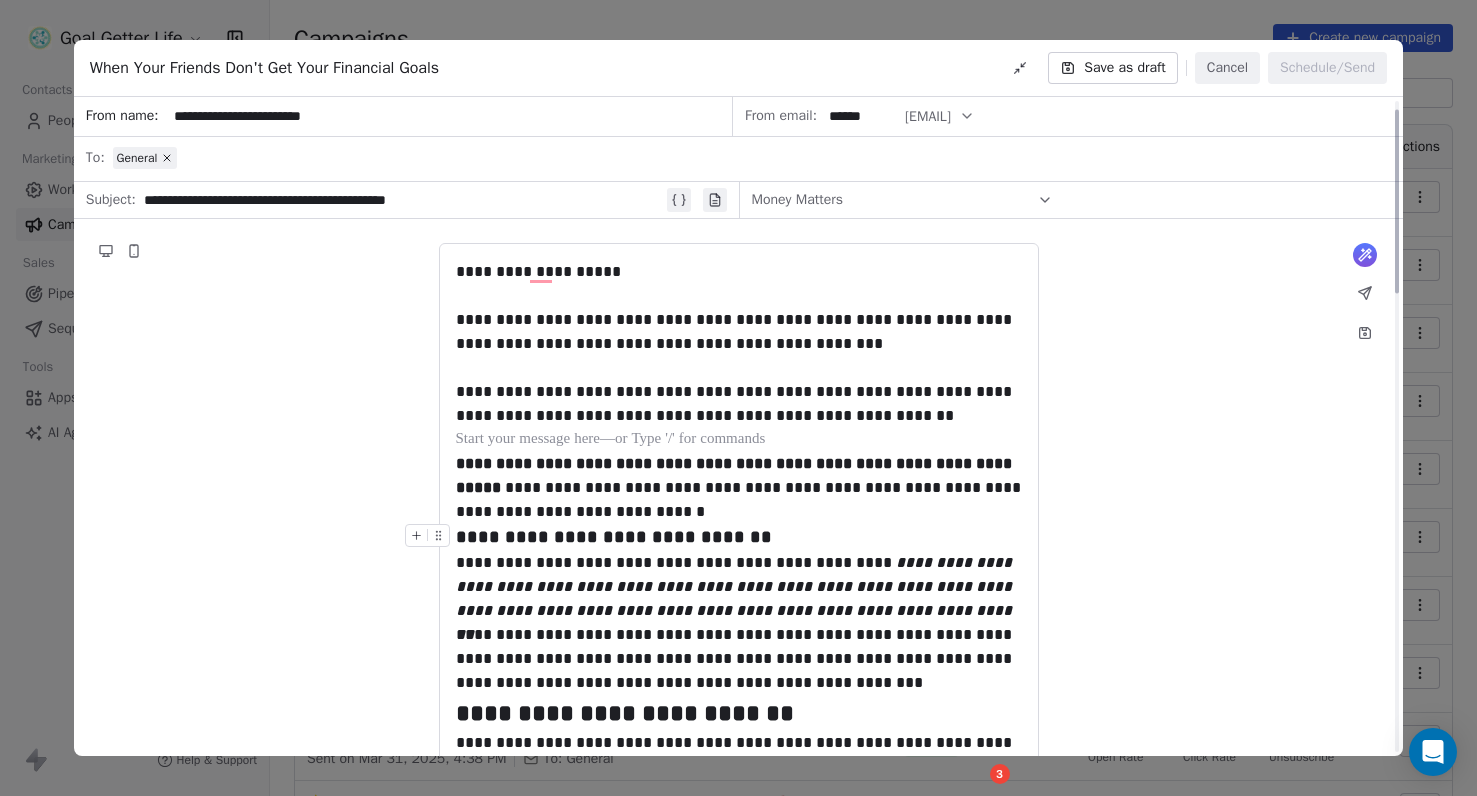 scroll, scrollTop: 41, scrollLeft: 0, axis: vertical 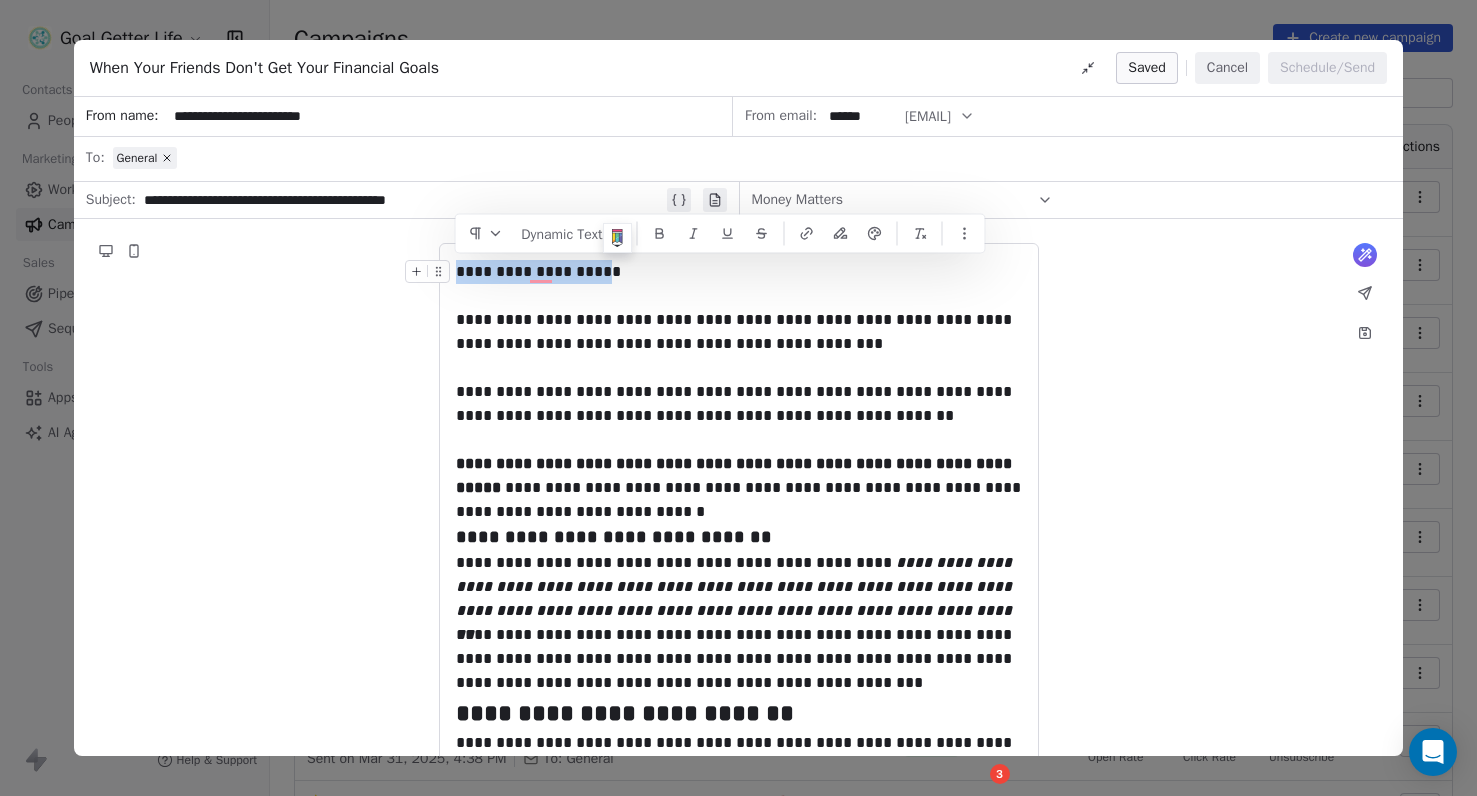 drag, startPoint x: 597, startPoint y: 277, endPoint x: 432, endPoint y: 270, distance: 165.14842 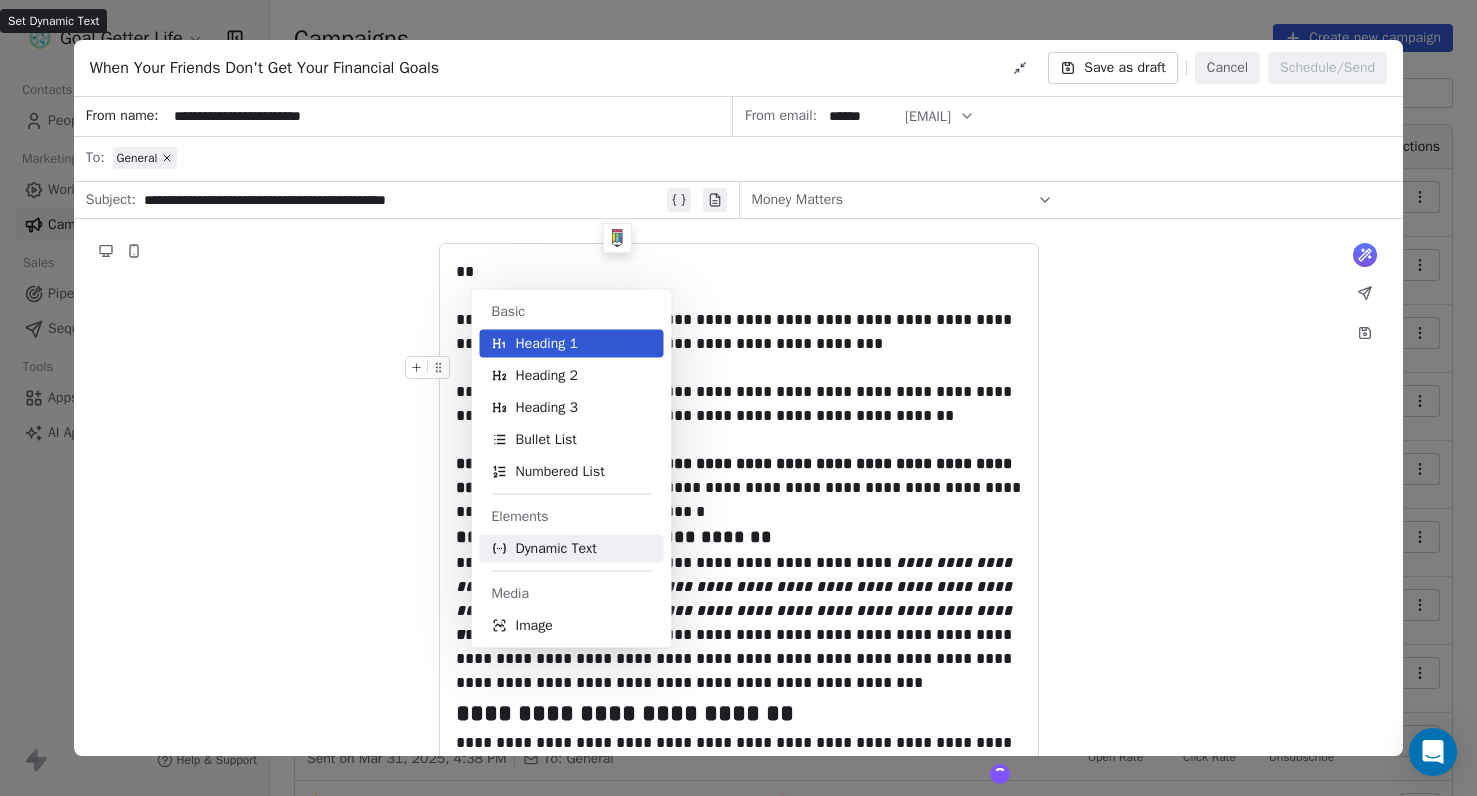 click on "Dynamic Text" at bounding box center [556, 549] 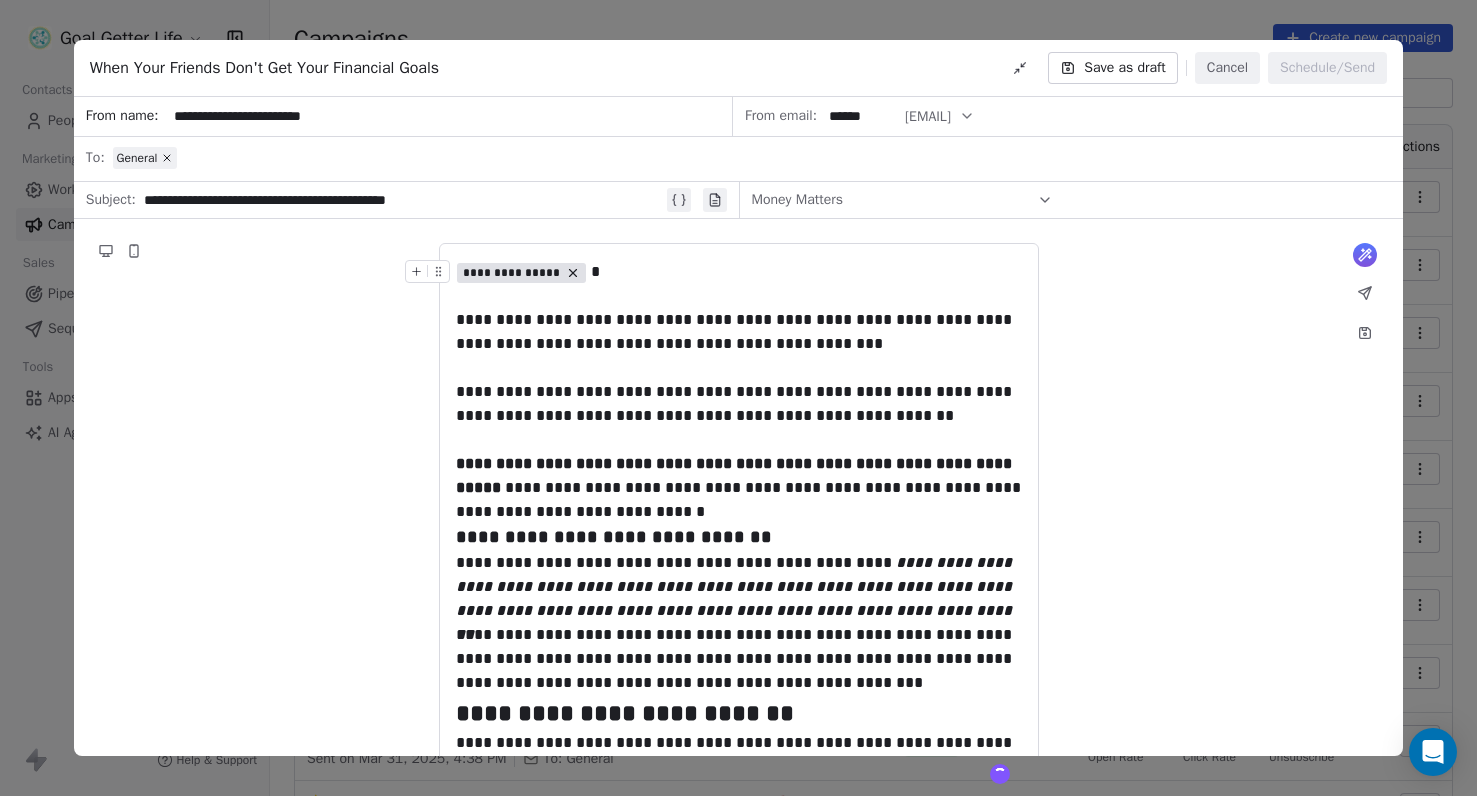 click on "**********" at bounding box center [512, 273] 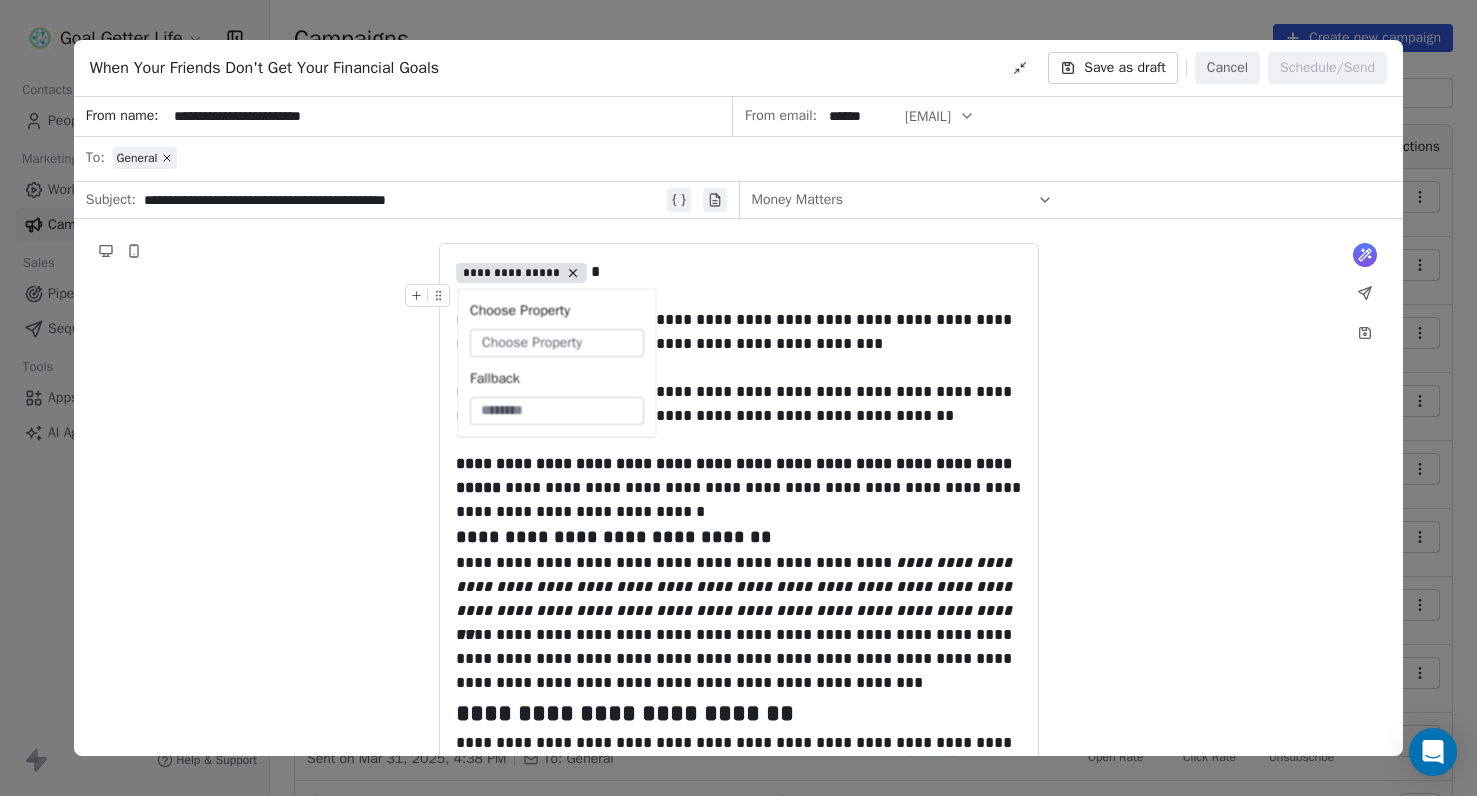click on "Choose Property" at bounding box center [532, 343] 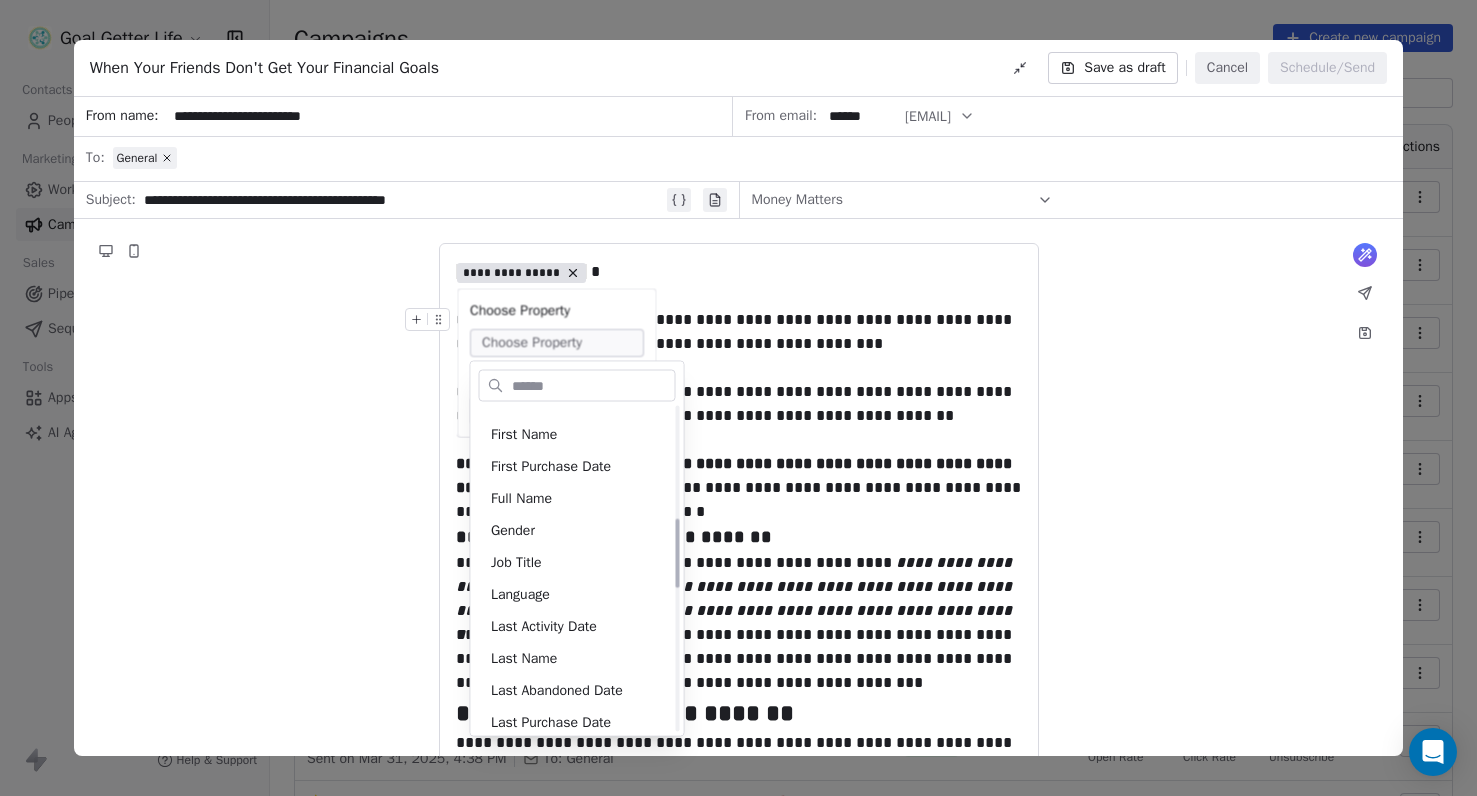 scroll, scrollTop: 523, scrollLeft: 0, axis: vertical 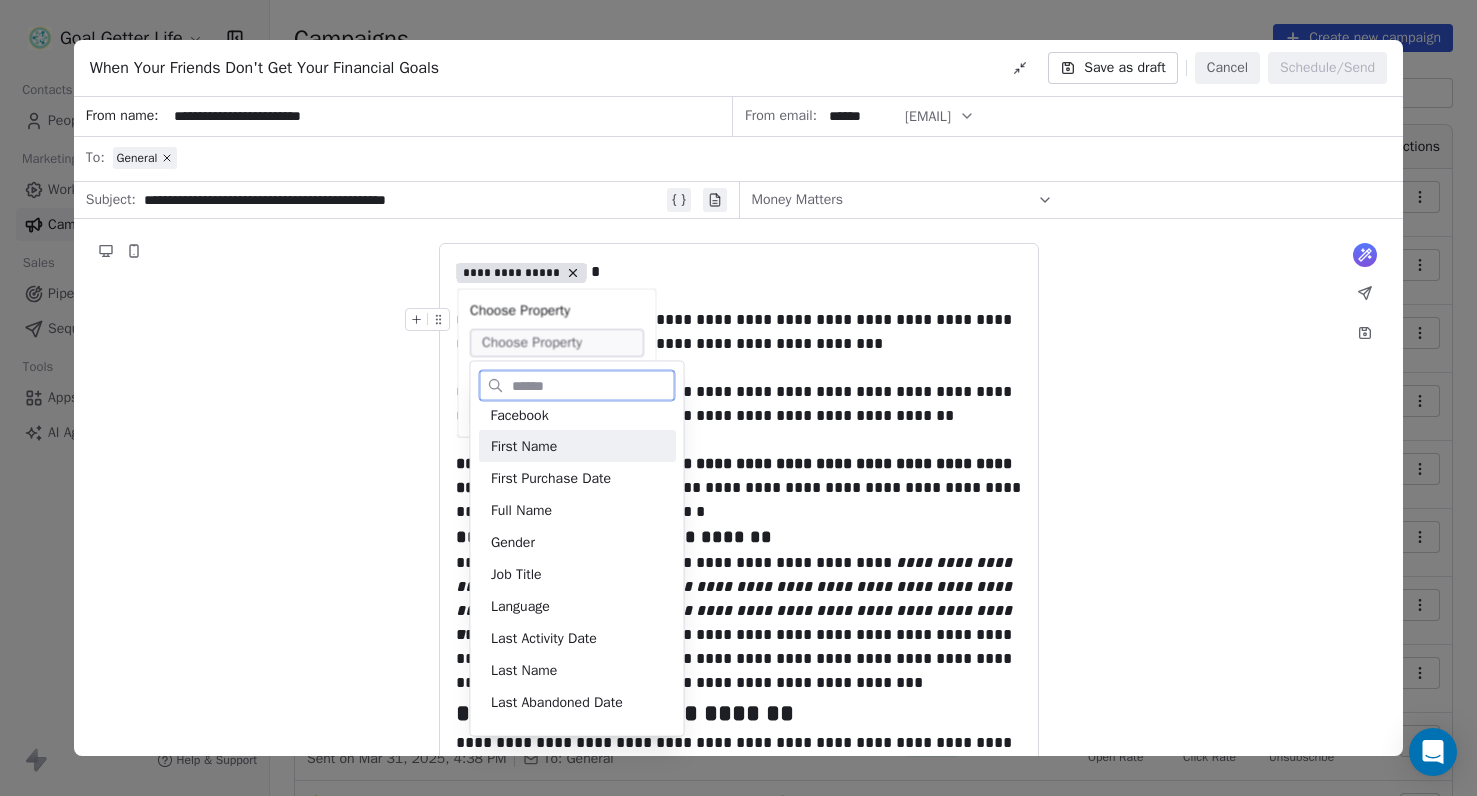 click on "First Name" at bounding box center [577, 447] 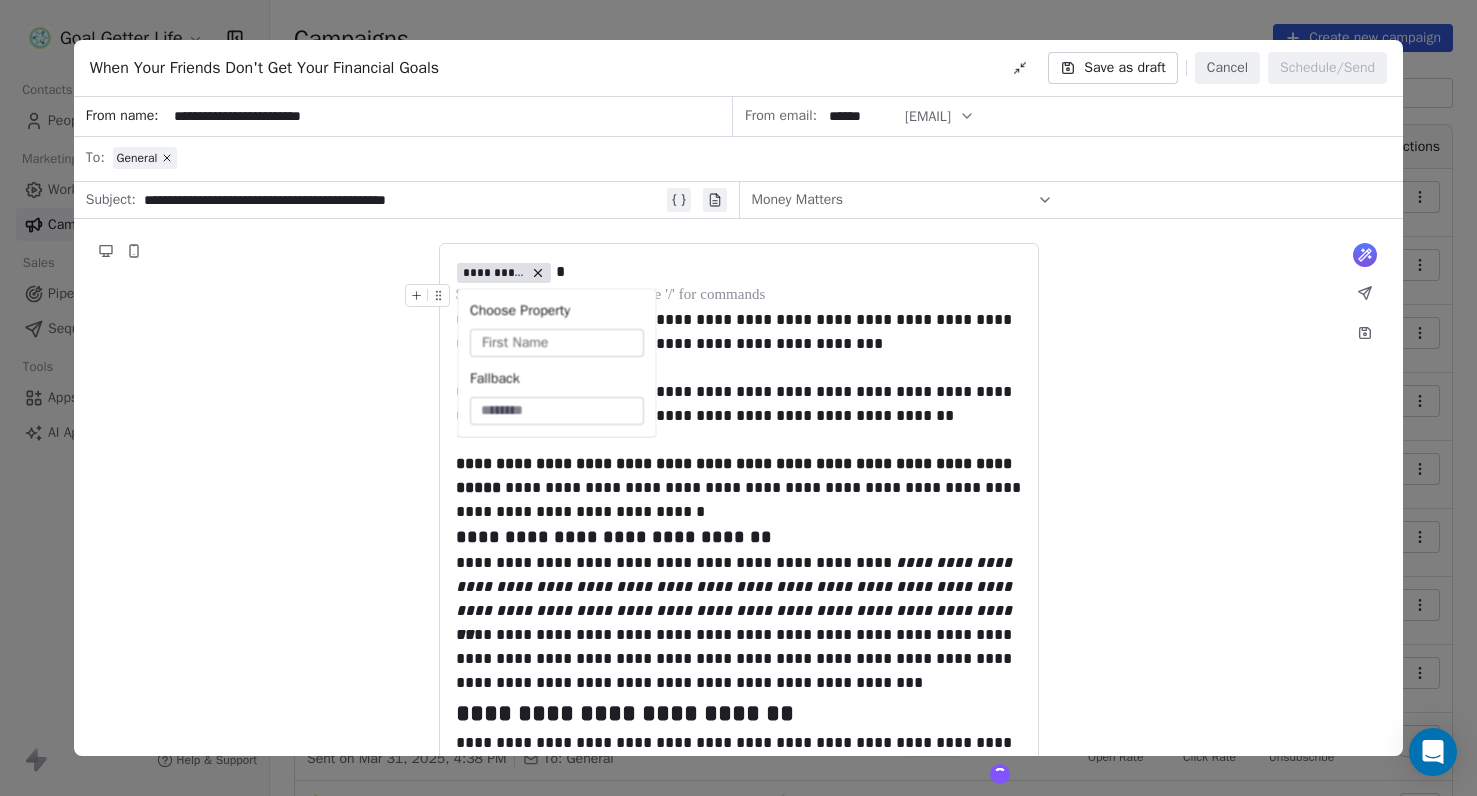 click at bounding box center (739, 296) 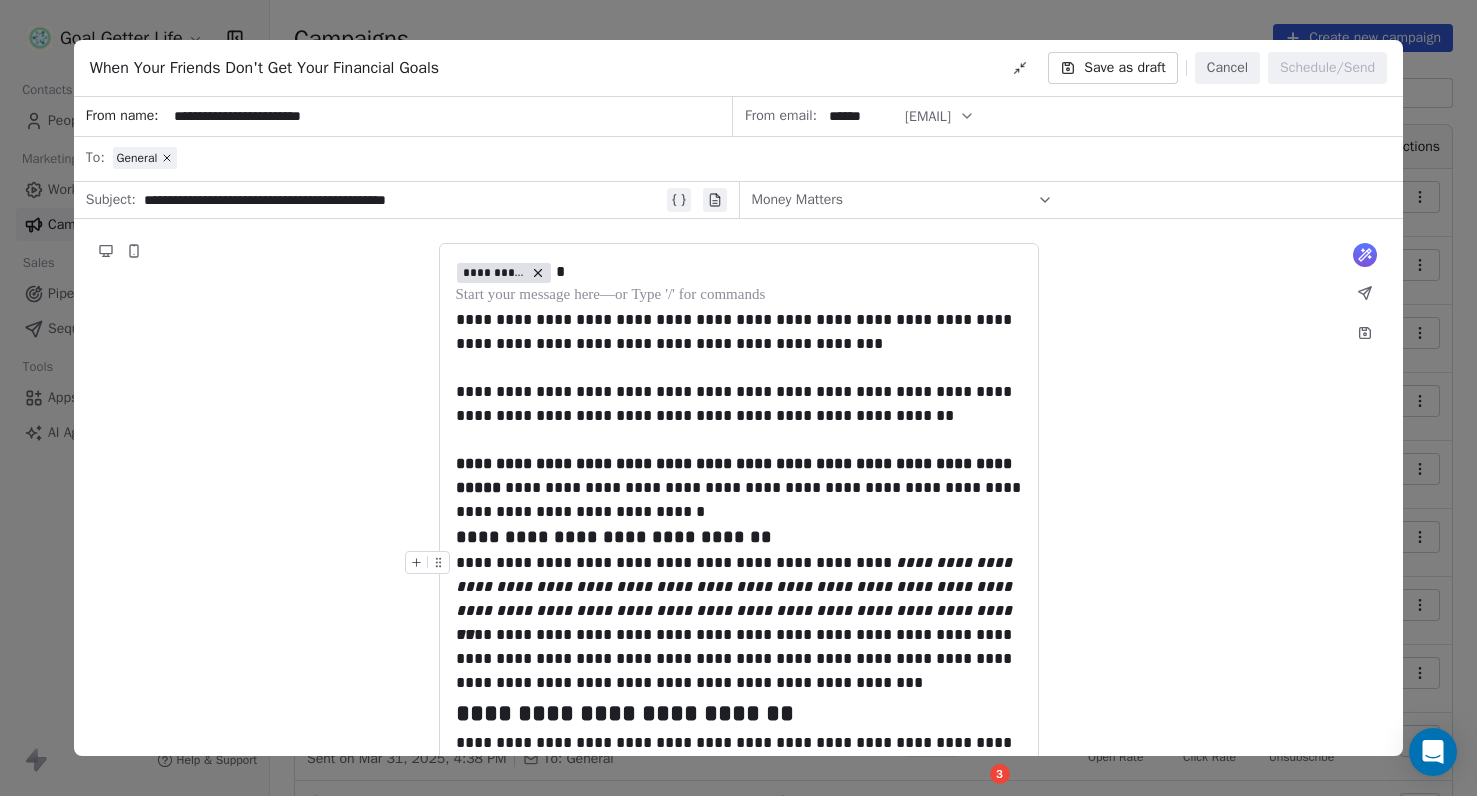 scroll, scrollTop: 36, scrollLeft: 0, axis: vertical 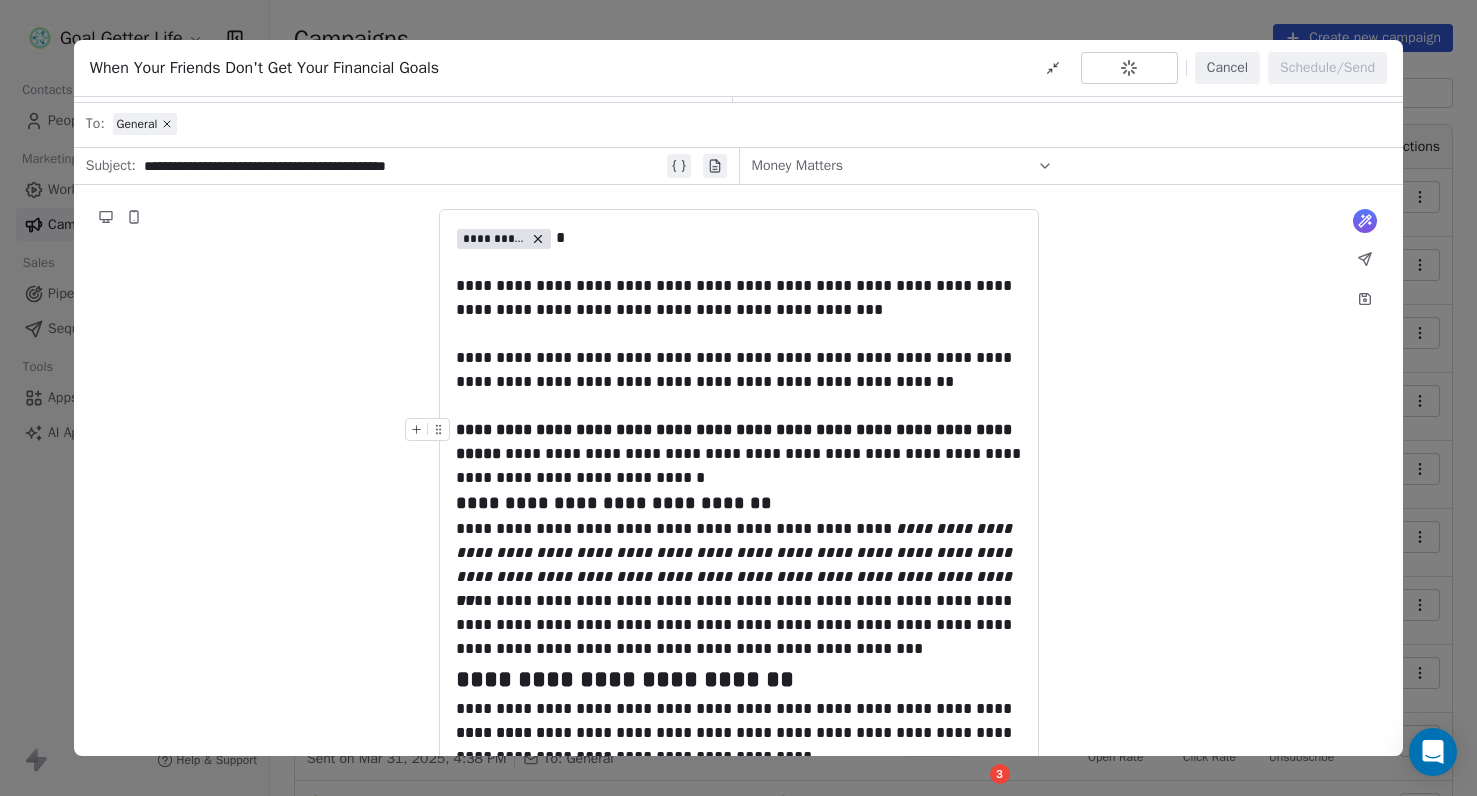 click on "**********" at bounding box center (739, 454) 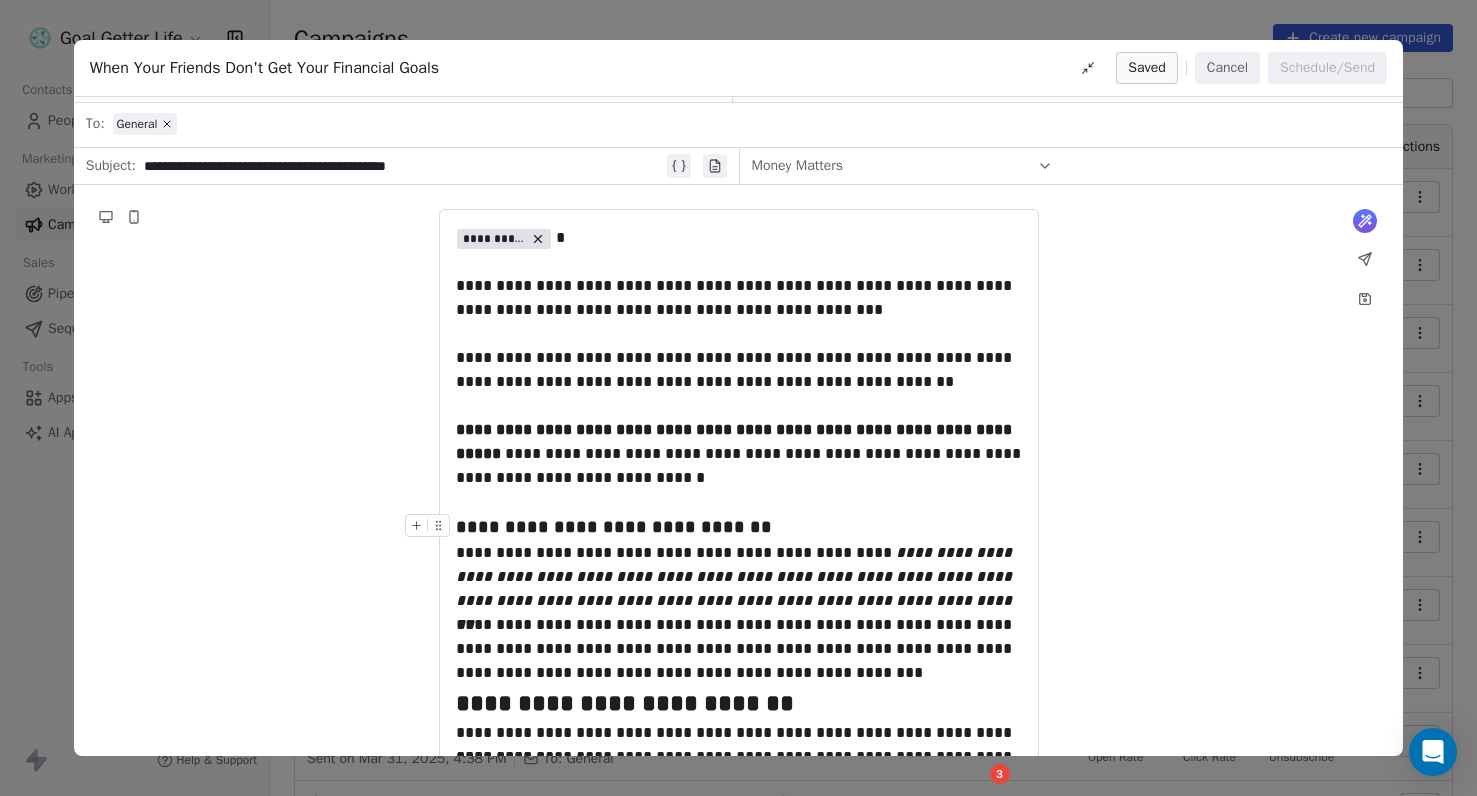 click on "**********" at bounding box center [739, 527] 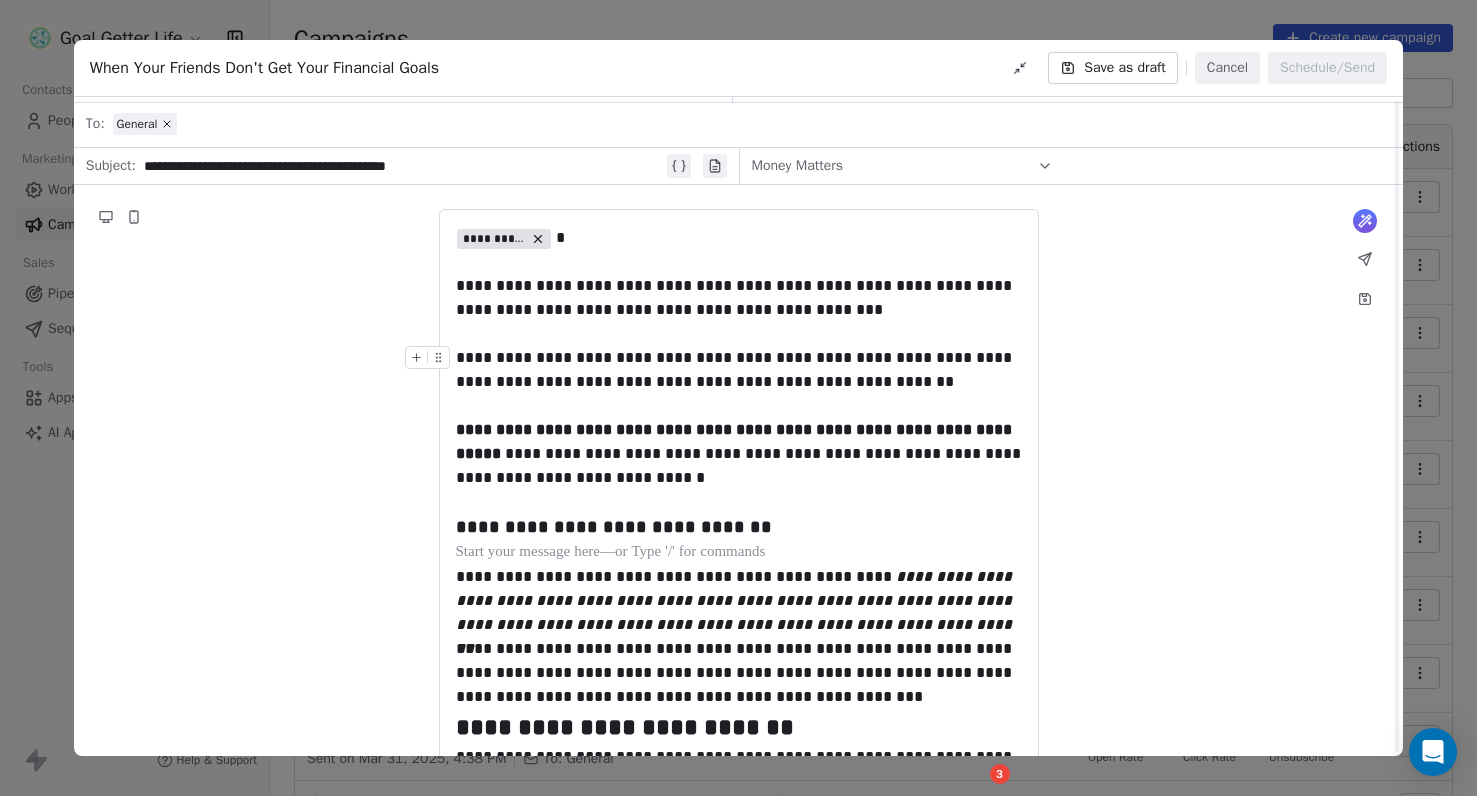 scroll, scrollTop: 87, scrollLeft: 0, axis: vertical 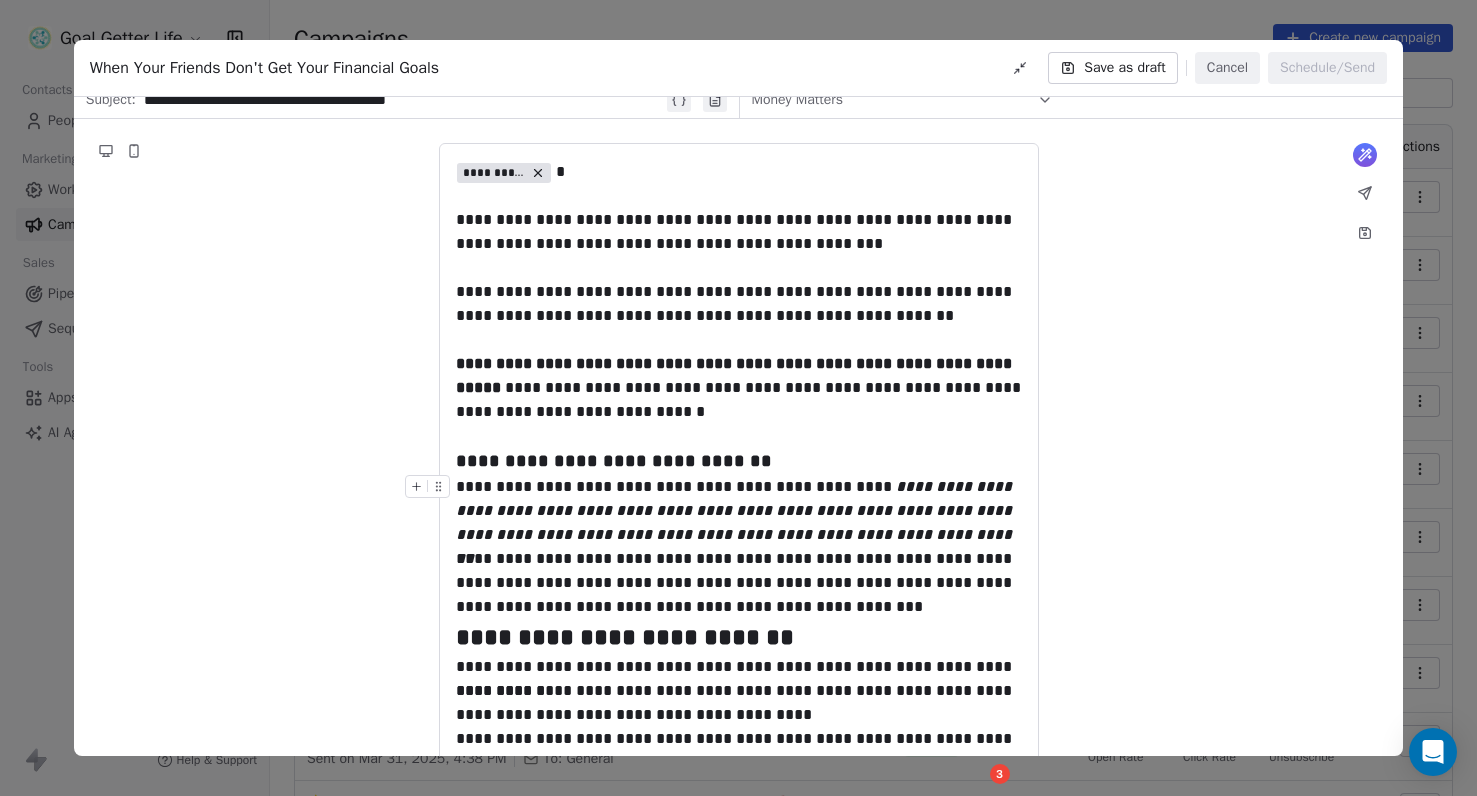 click on "**********" at bounding box center [739, 511] 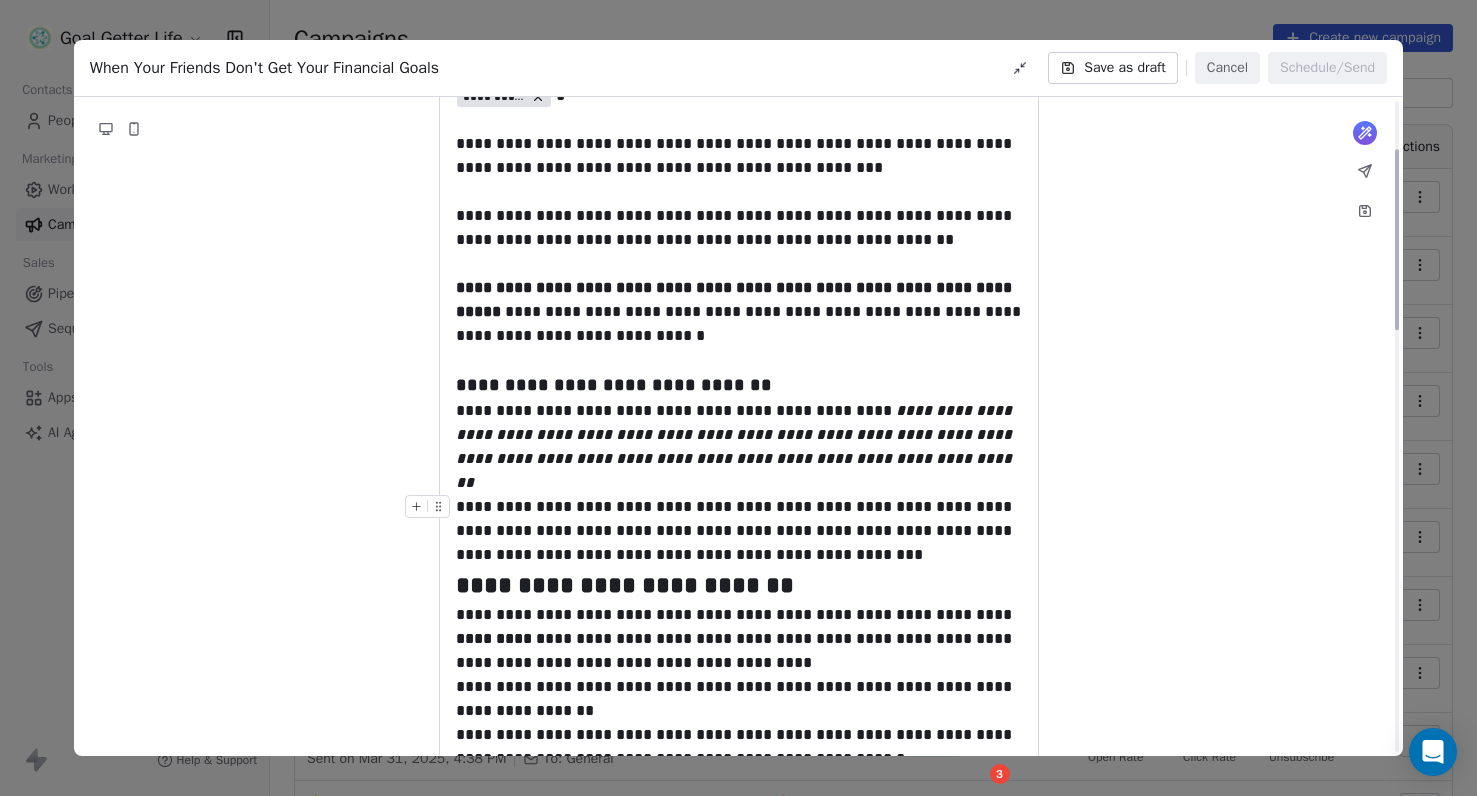 click on "**********" at bounding box center (739, 531) 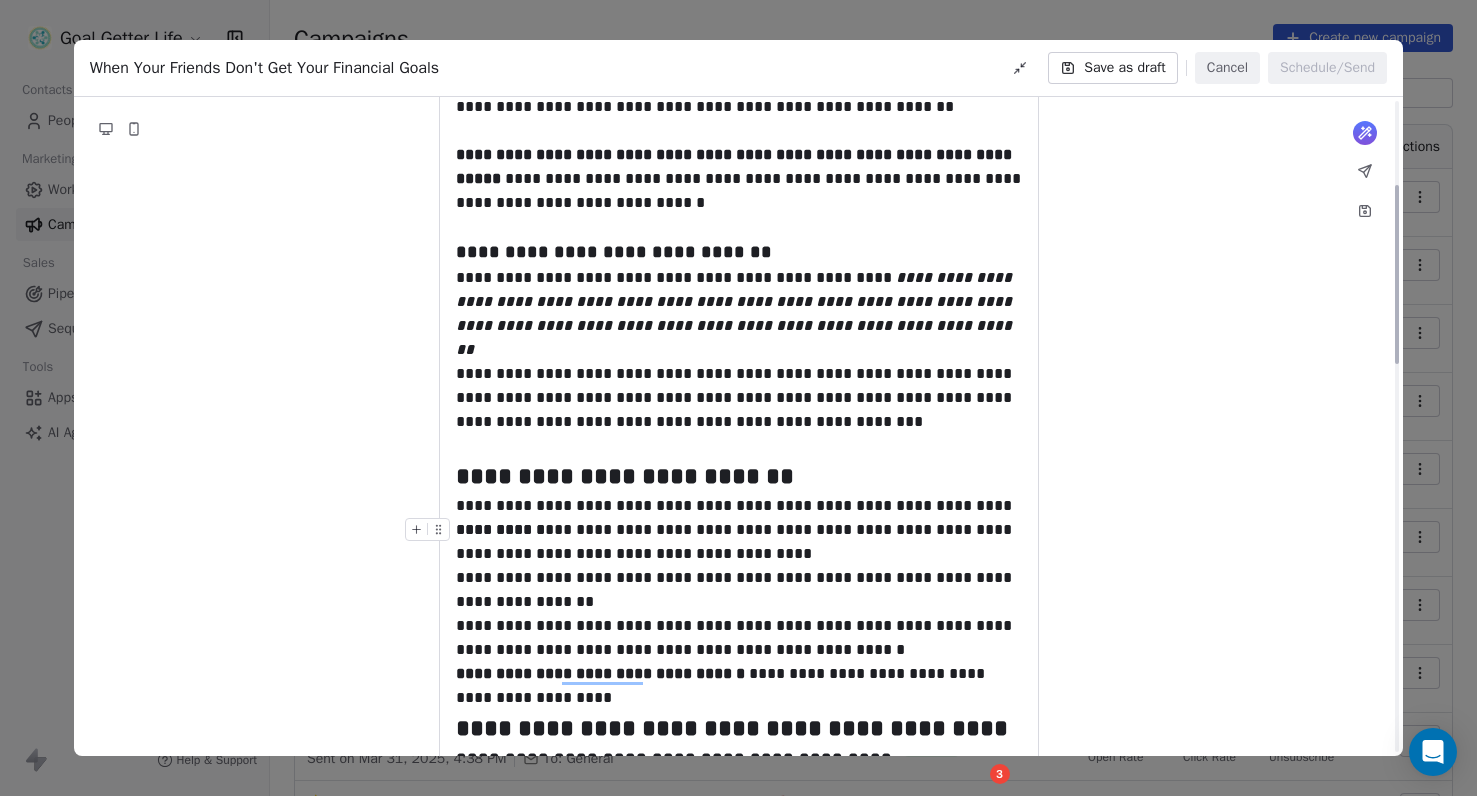 click on "**********" at bounding box center (739, 542) 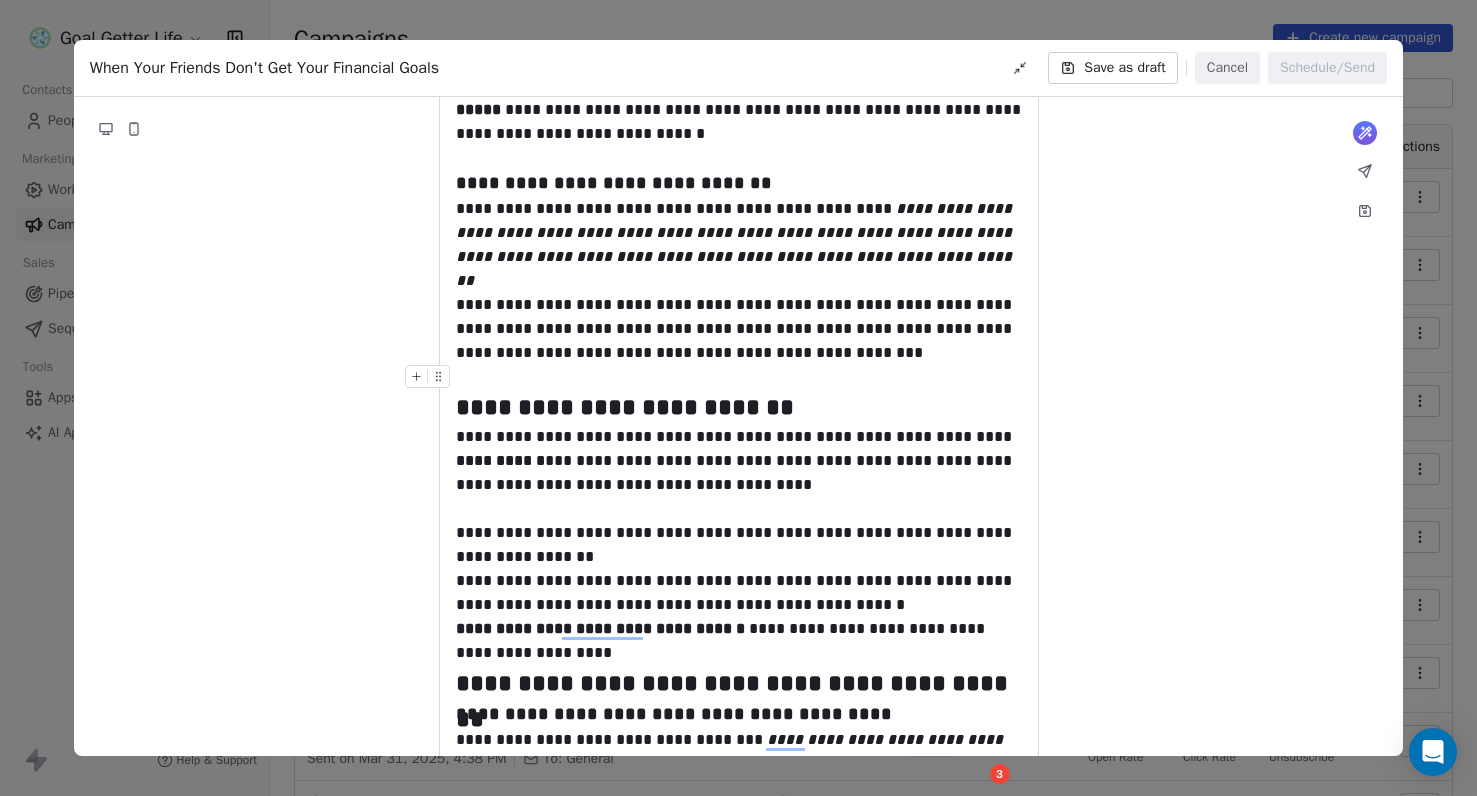 click on "**********" at bounding box center [739, 545] 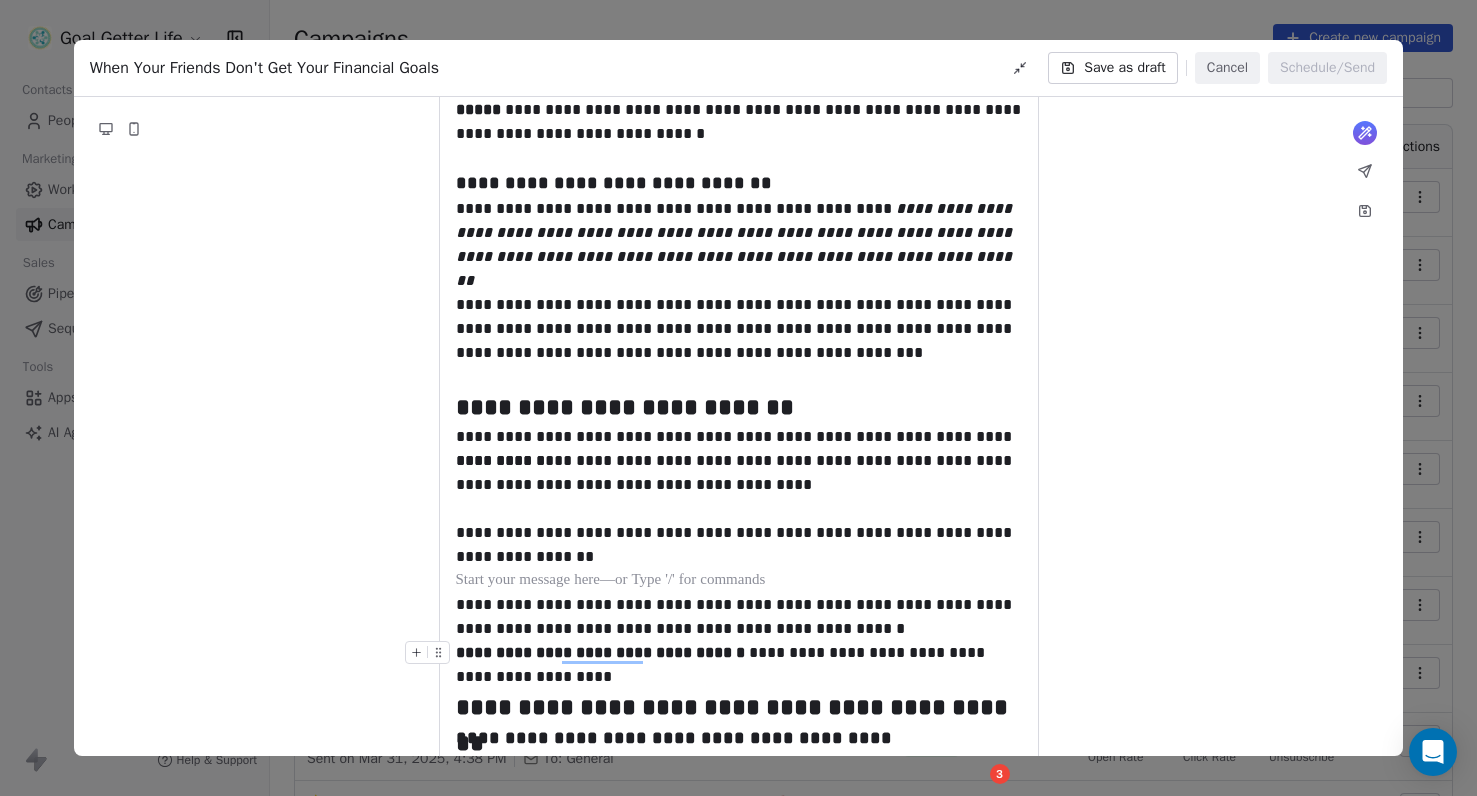 click on "**********" at bounding box center [739, 617] 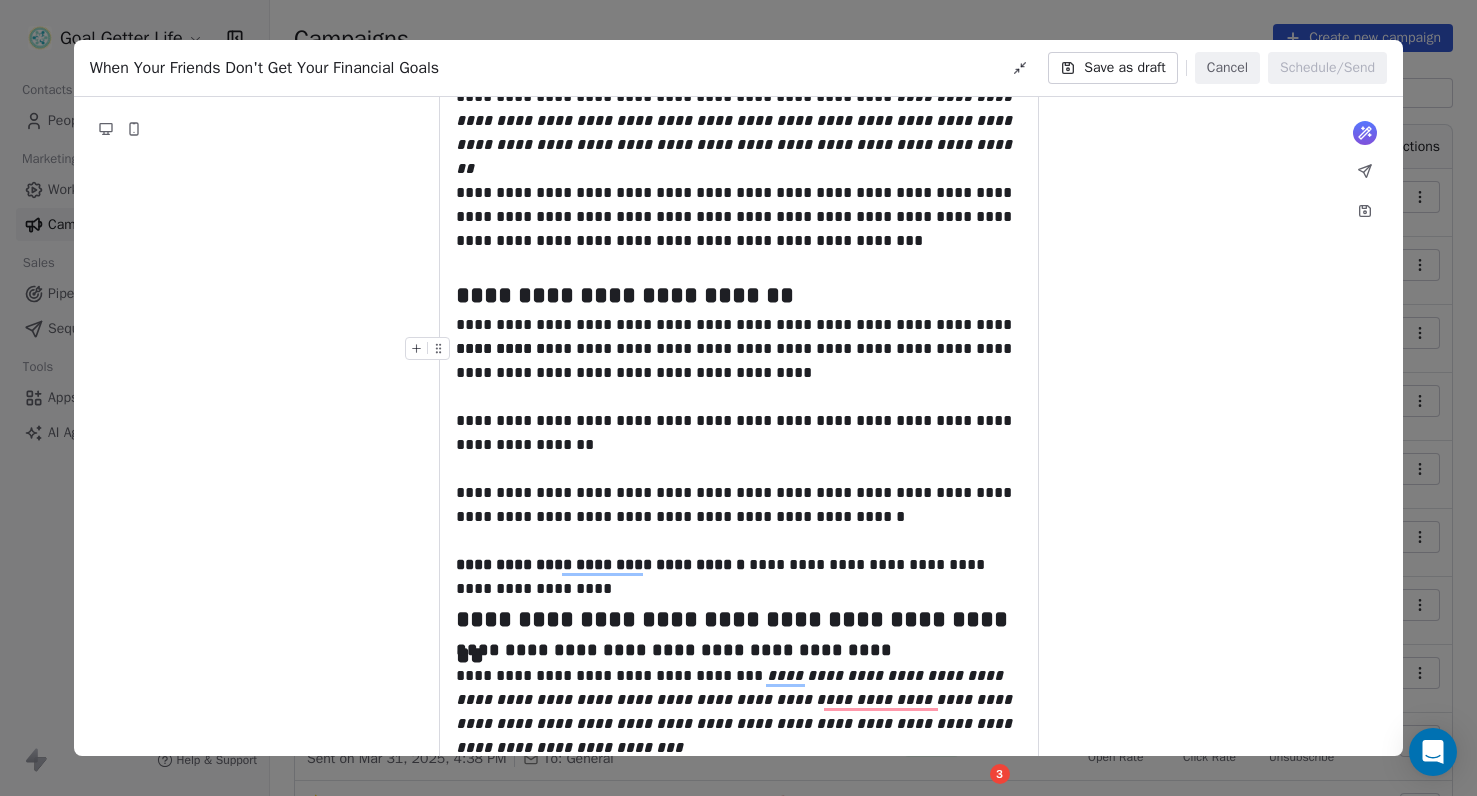 click on "**********" at bounding box center (739, 619) 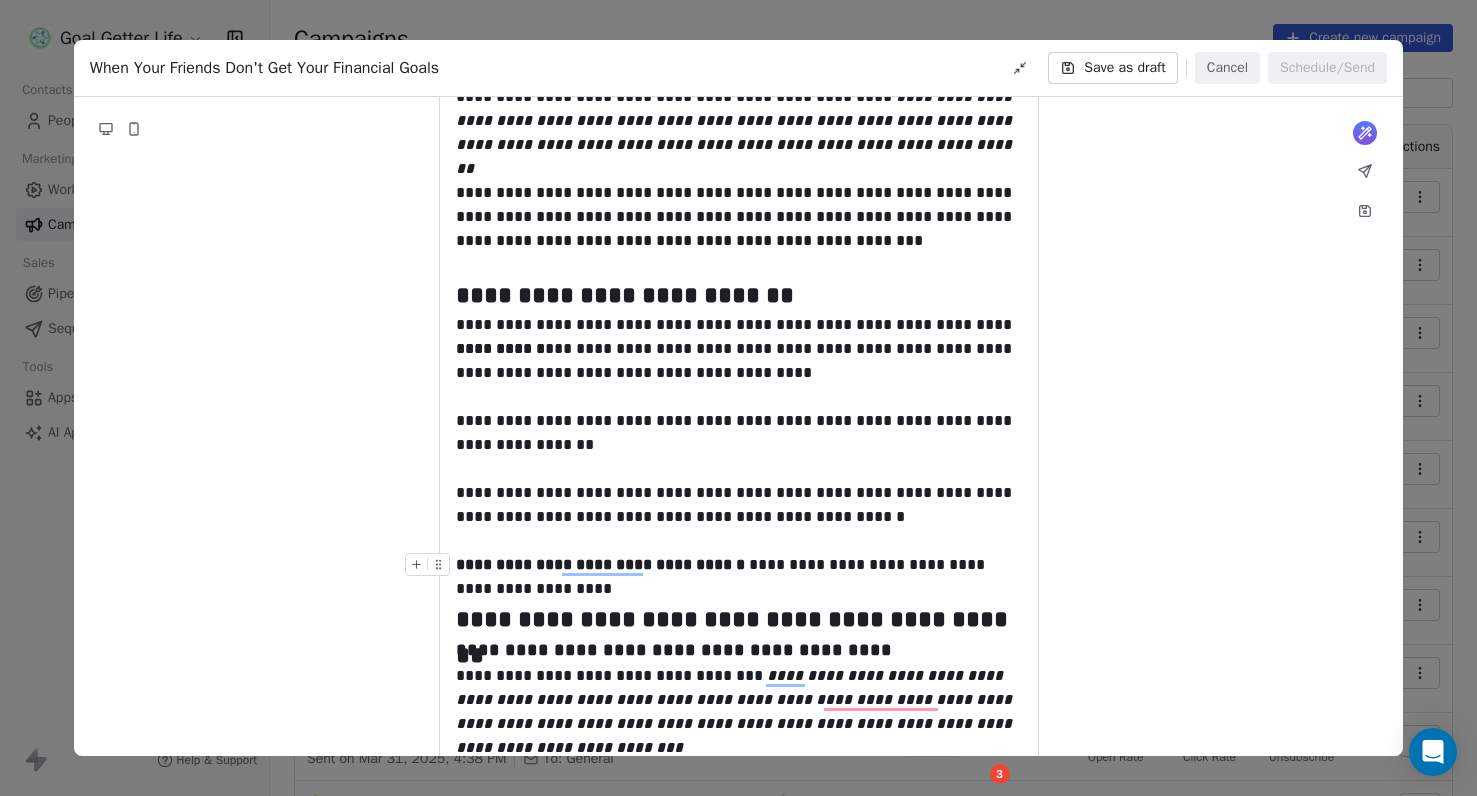 click on "**********" at bounding box center [739, 577] 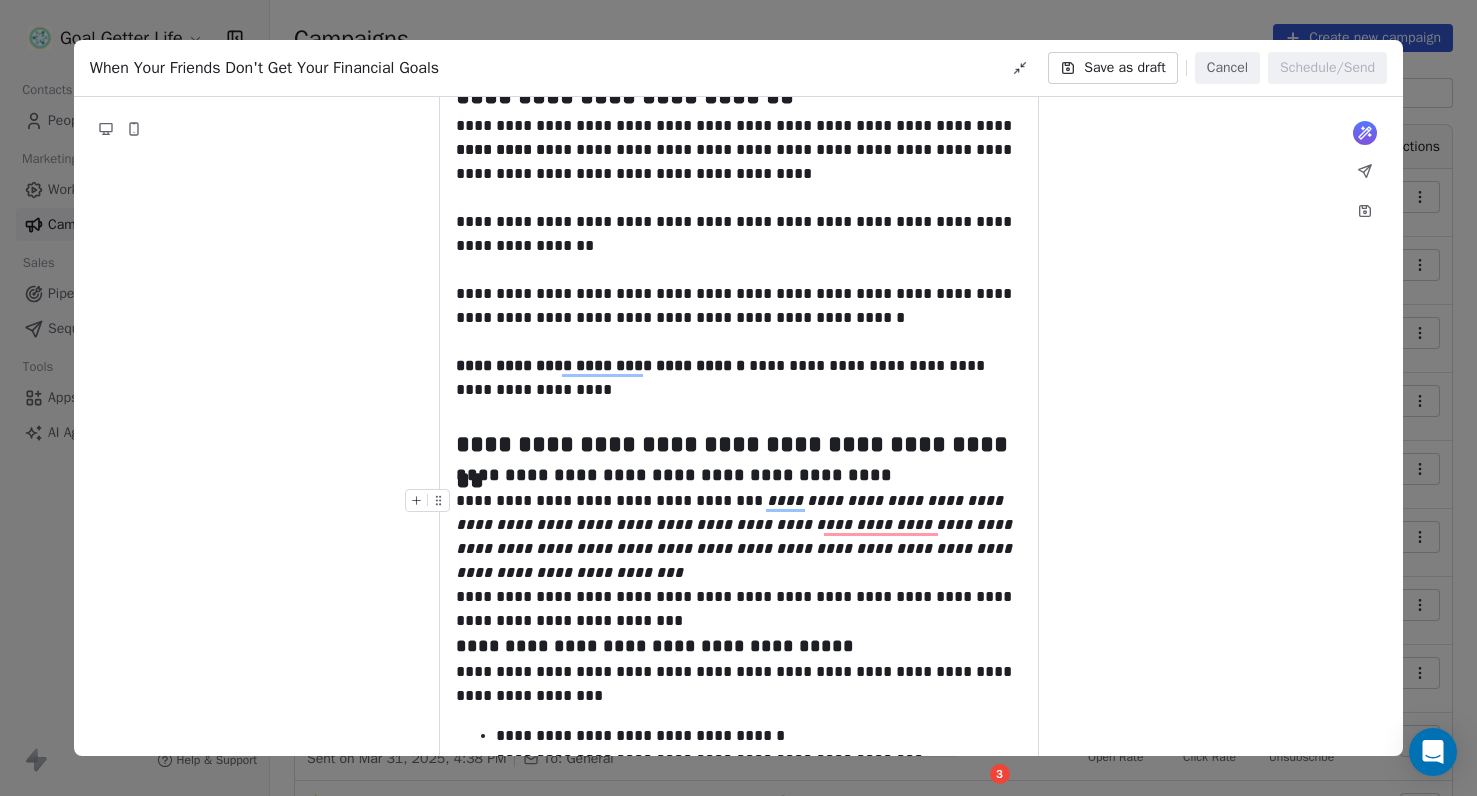 click on "**********" at bounding box center (739, 537) 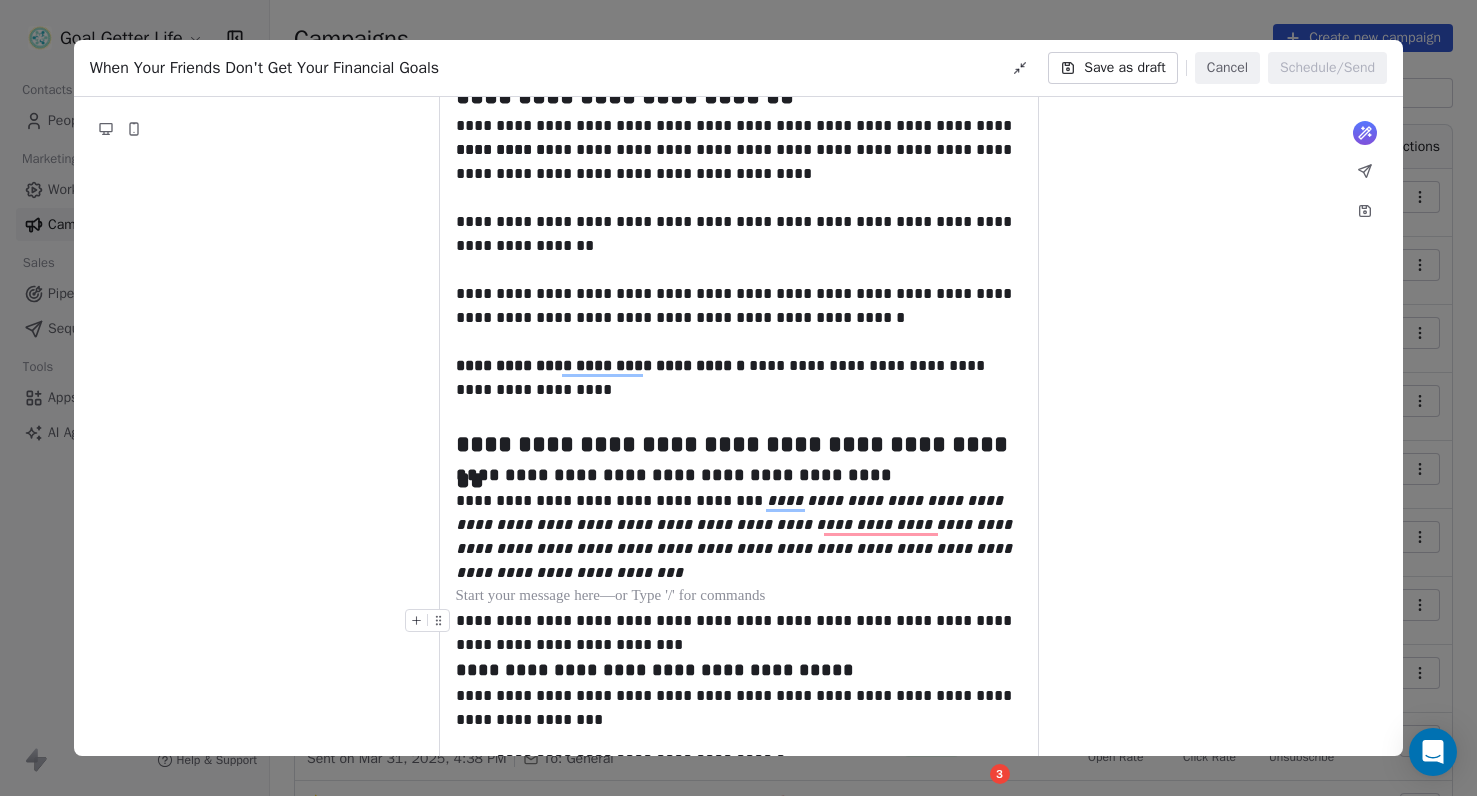 click on "**********" at bounding box center (739, 633) 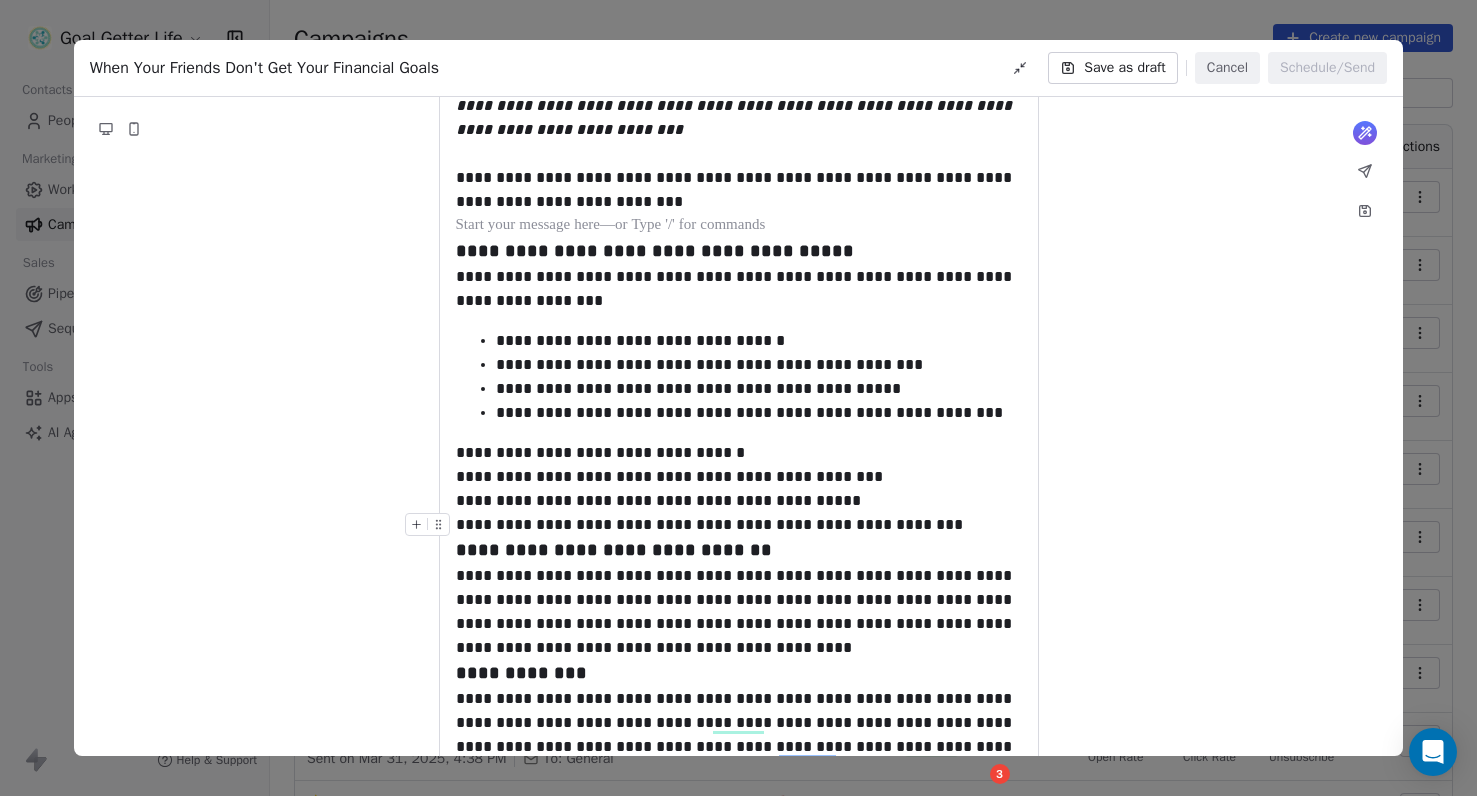 click on "**********" at bounding box center [739, 525] 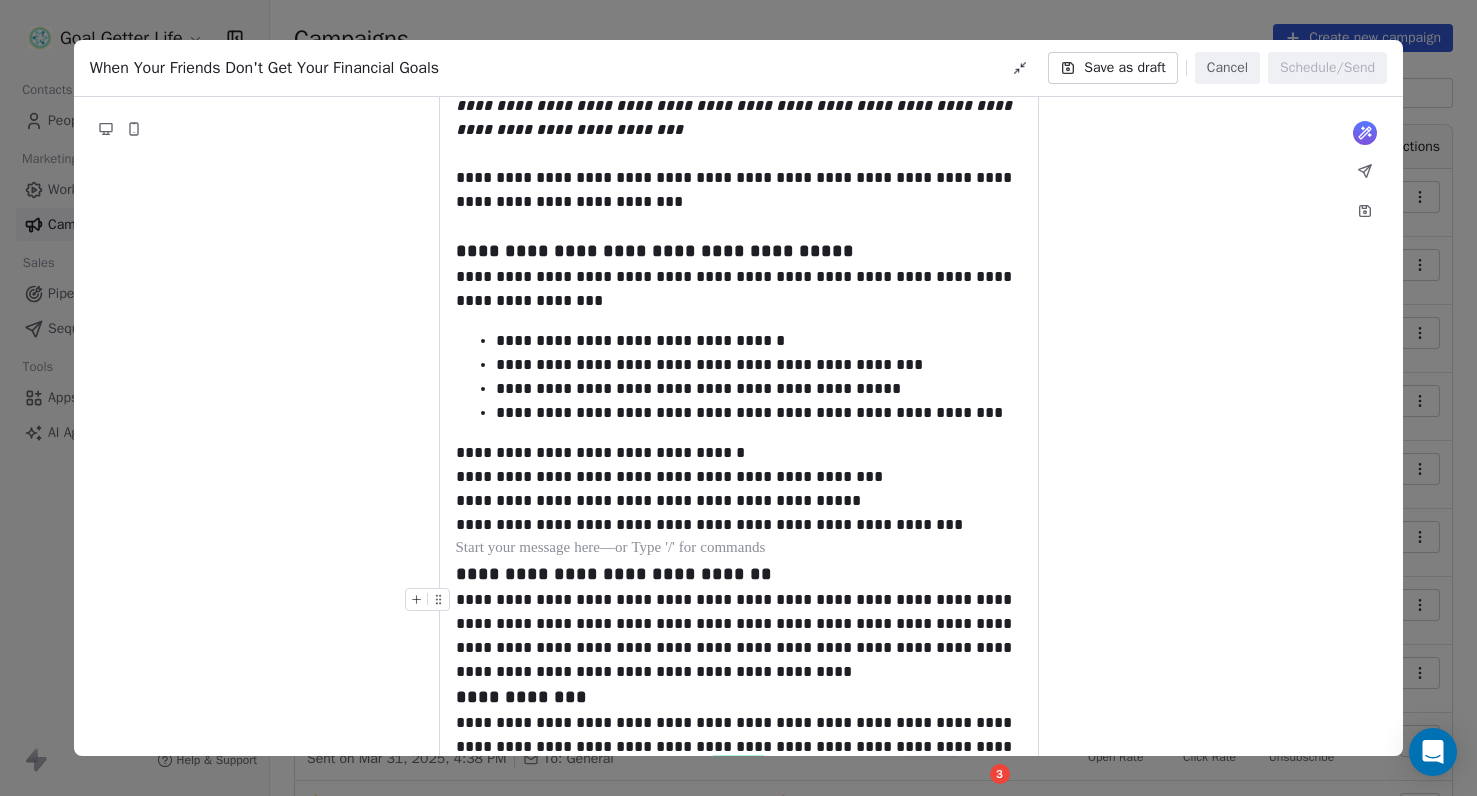 click on "**********" at bounding box center [739, 636] 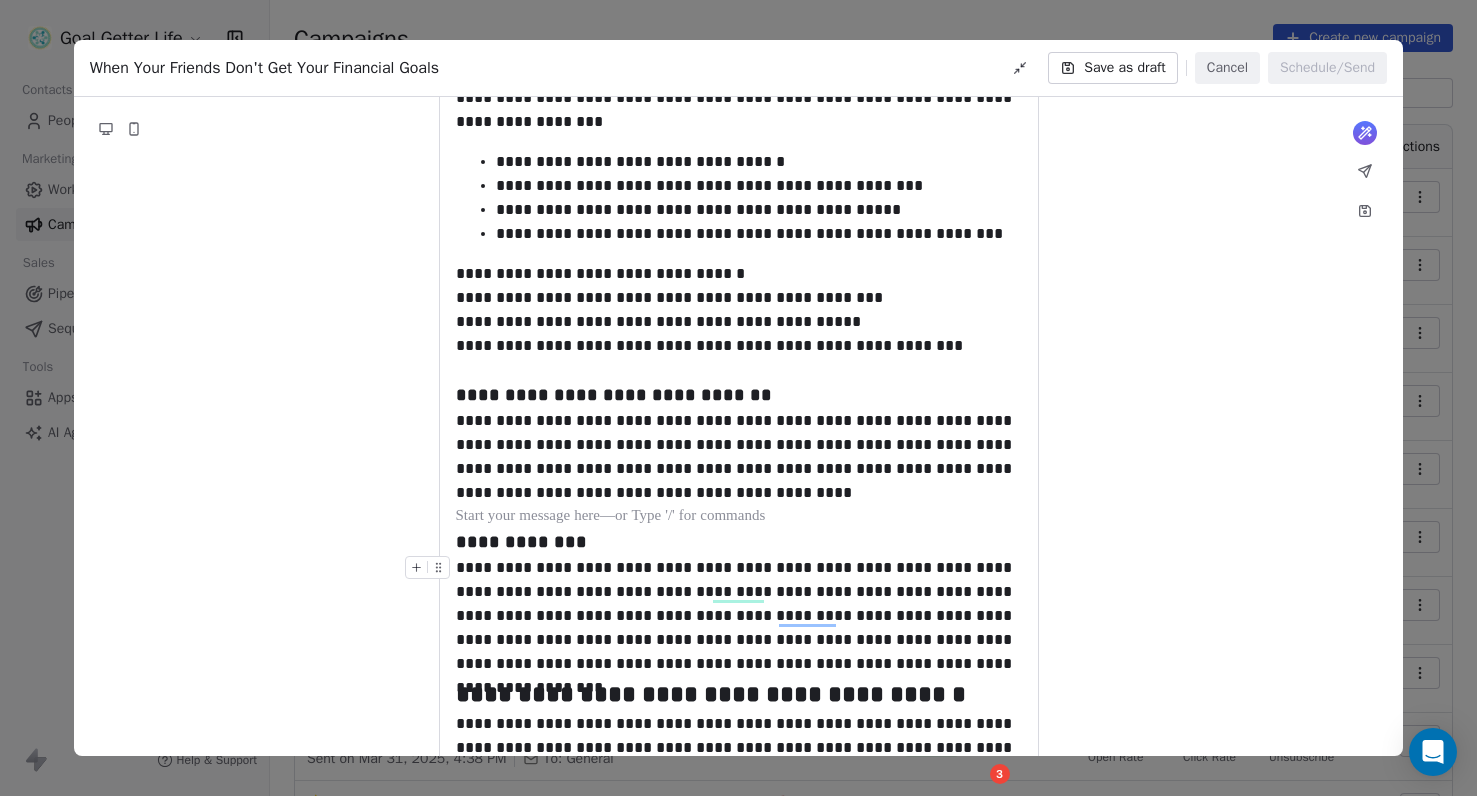 click on "**********" at bounding box center [739, 616] 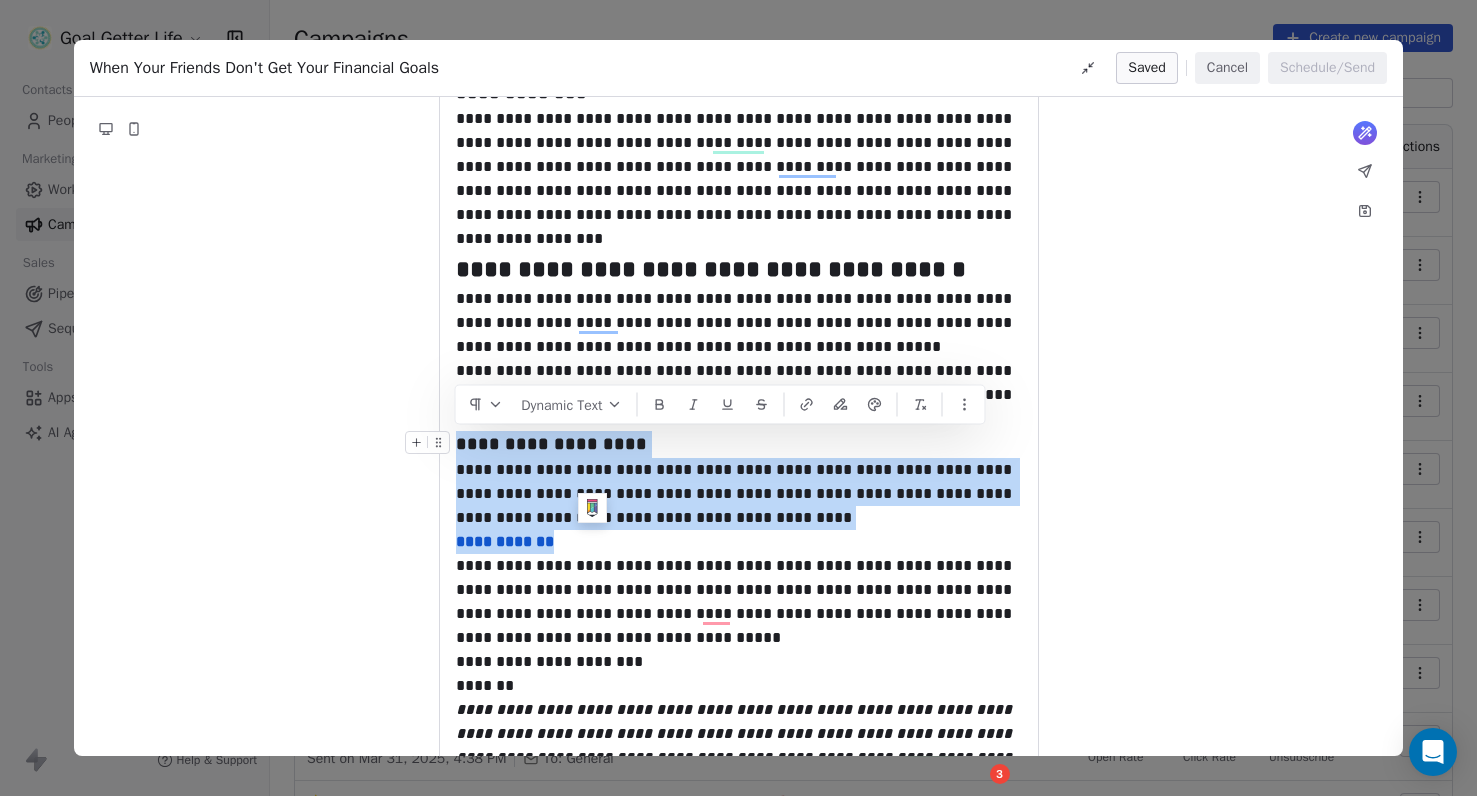 drag, startPoint x: 760, startPoint y: 531, endPoint x: 461, endPoint y: 451, distance: 309.51736 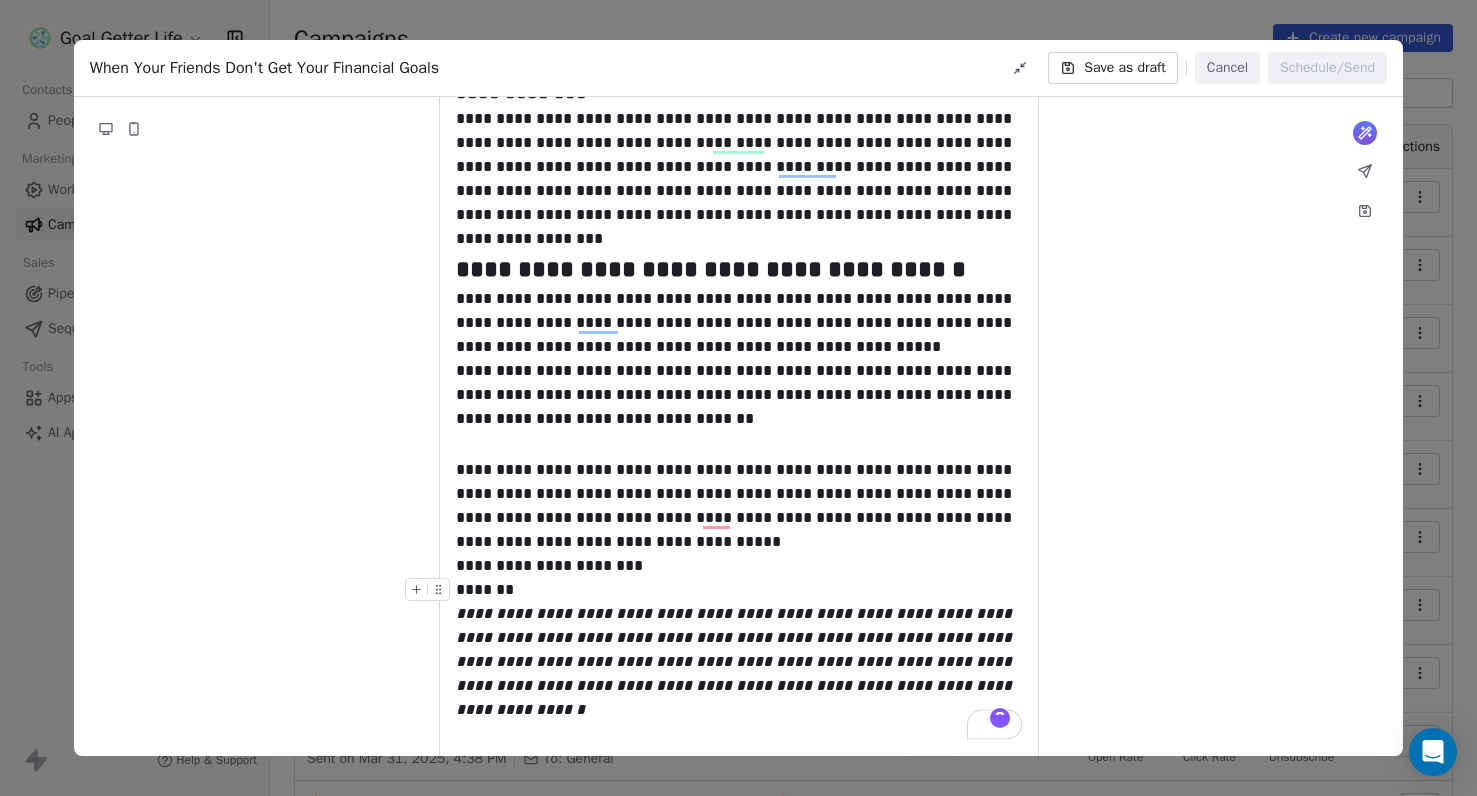 click on "*******" at bounding box center [739, 590] 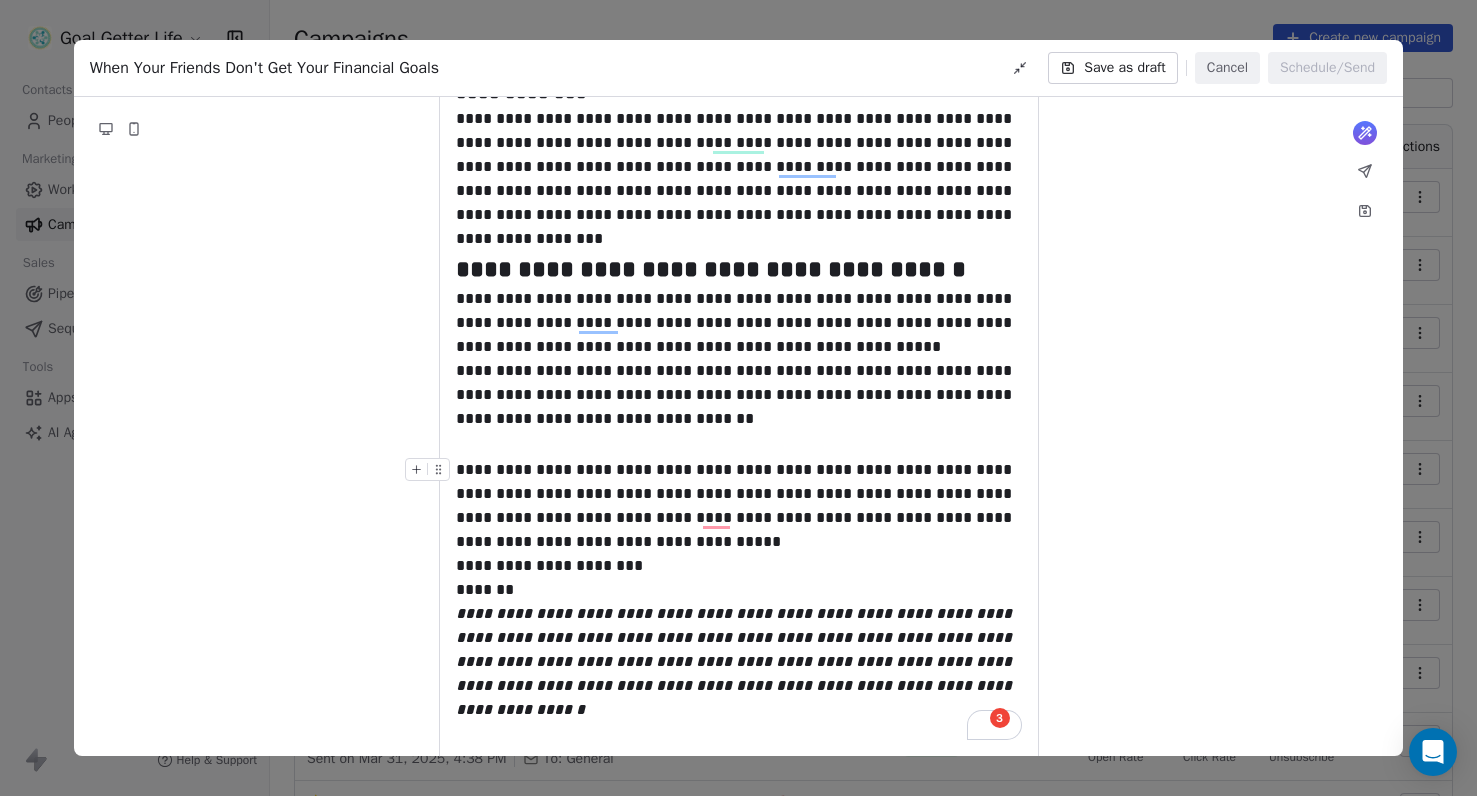 click on "**********" at bounding box center (739, 506) 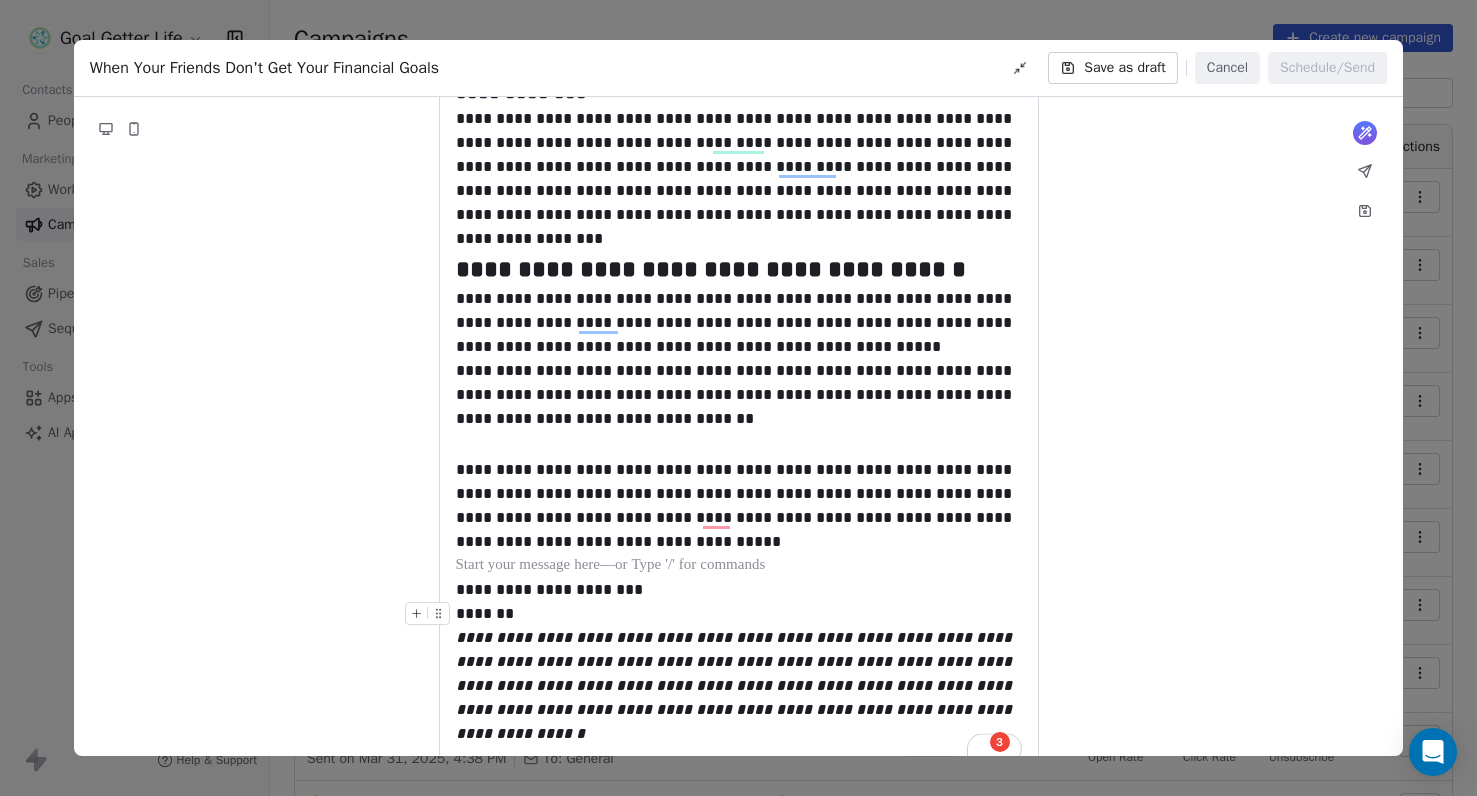 click on "*******" at bounding box center (739, 614) 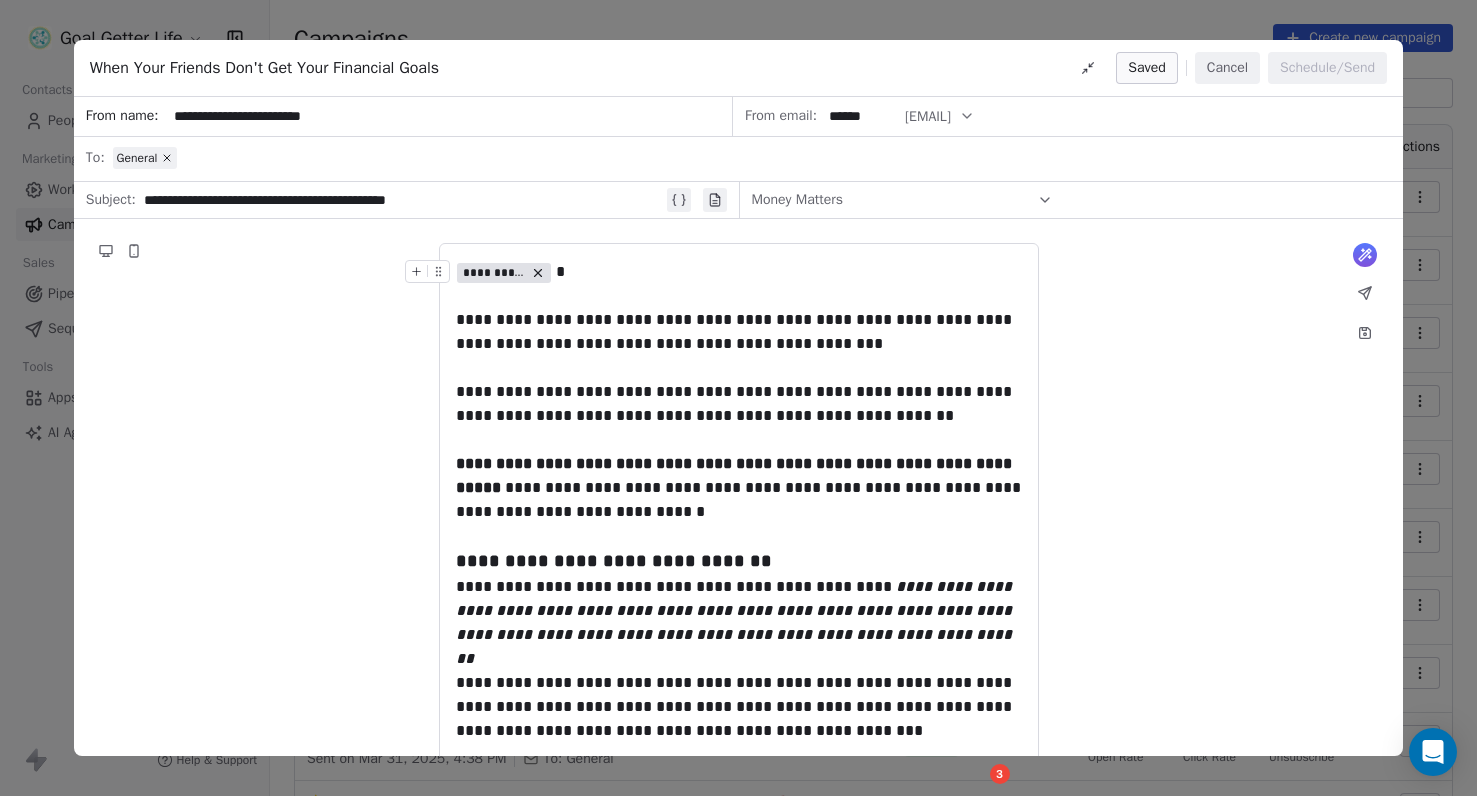 click on "**********" at bounding box center (504, 273) 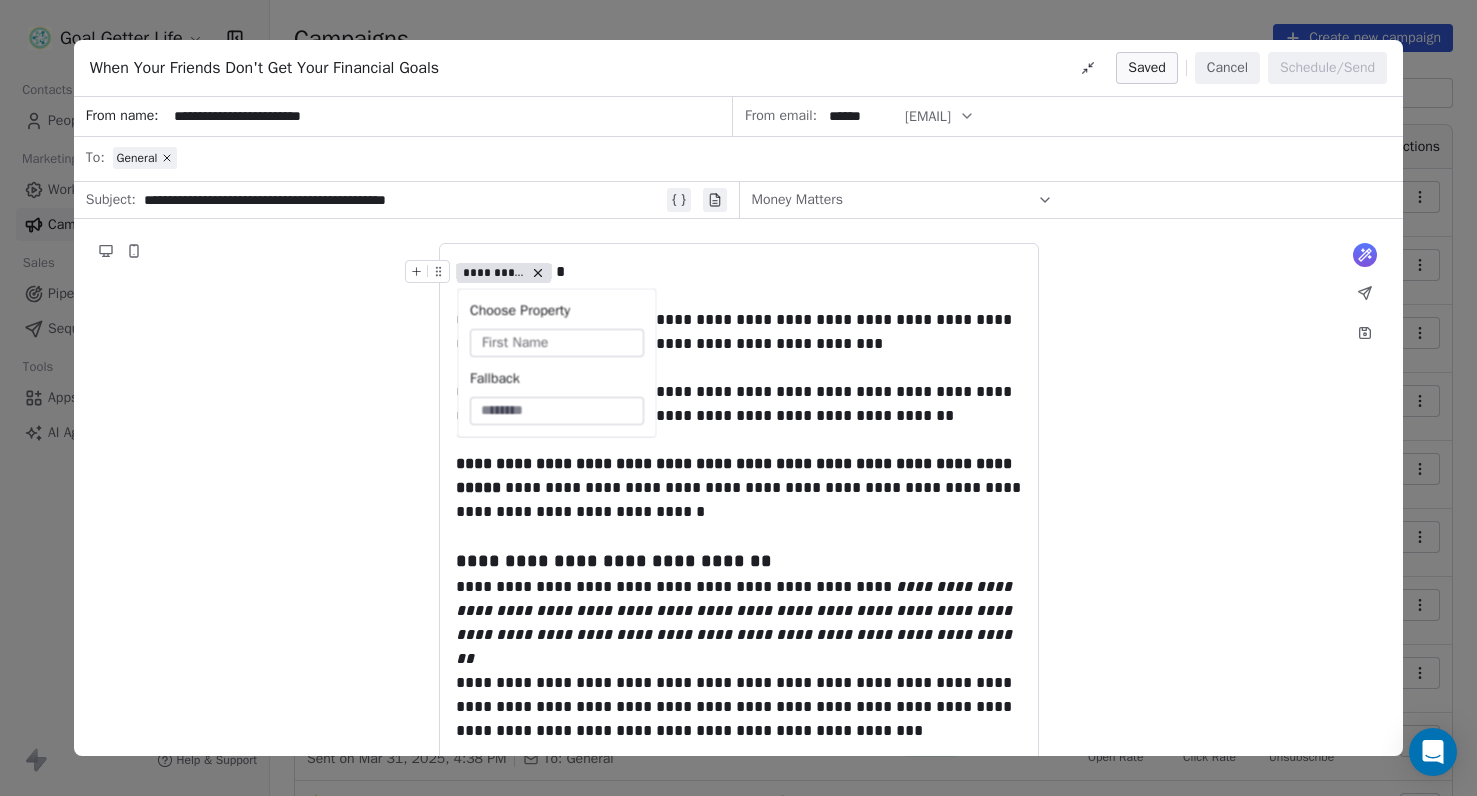 click on "**********" at bounding box center (739, 272) 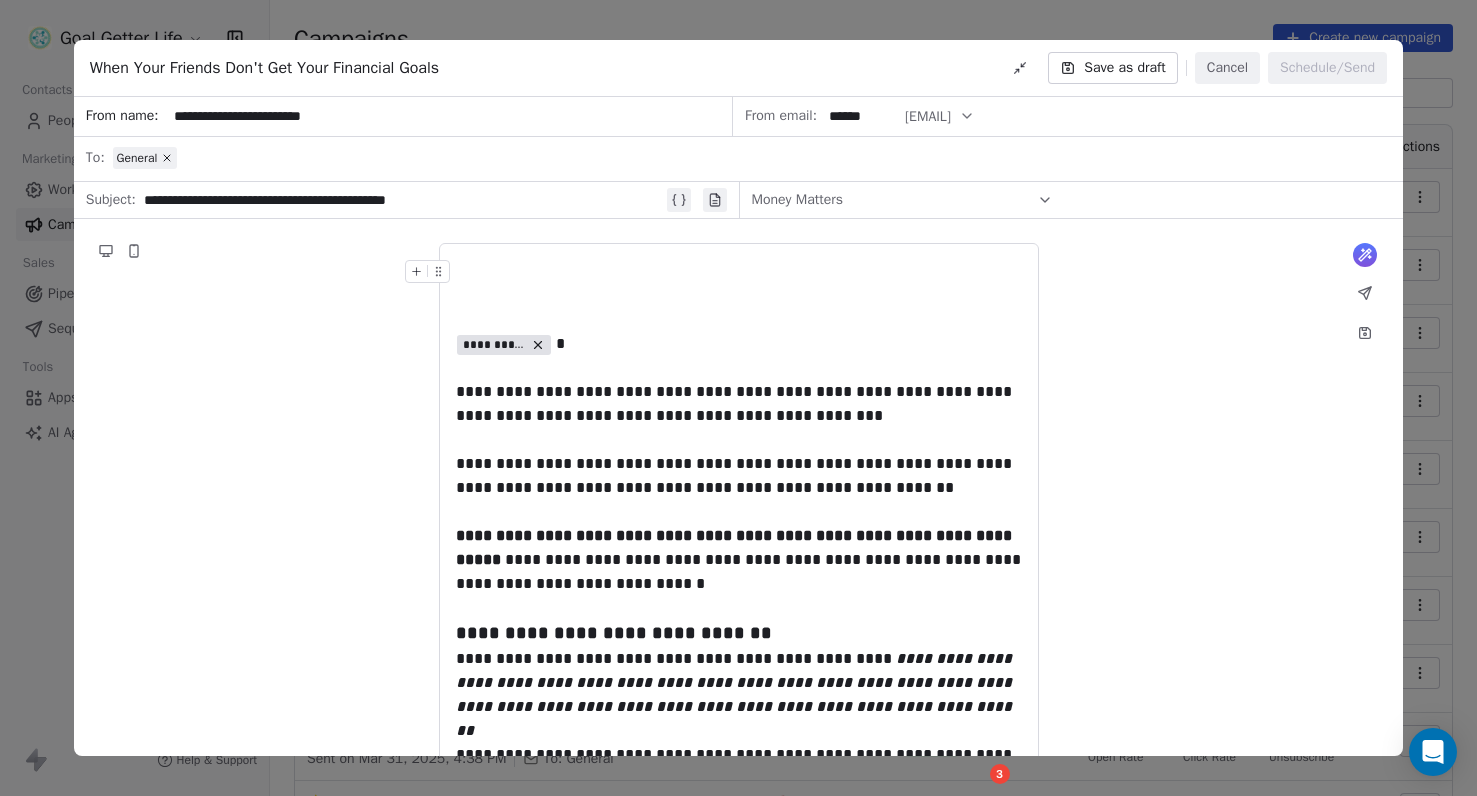 click at bounding box center (739, 272) 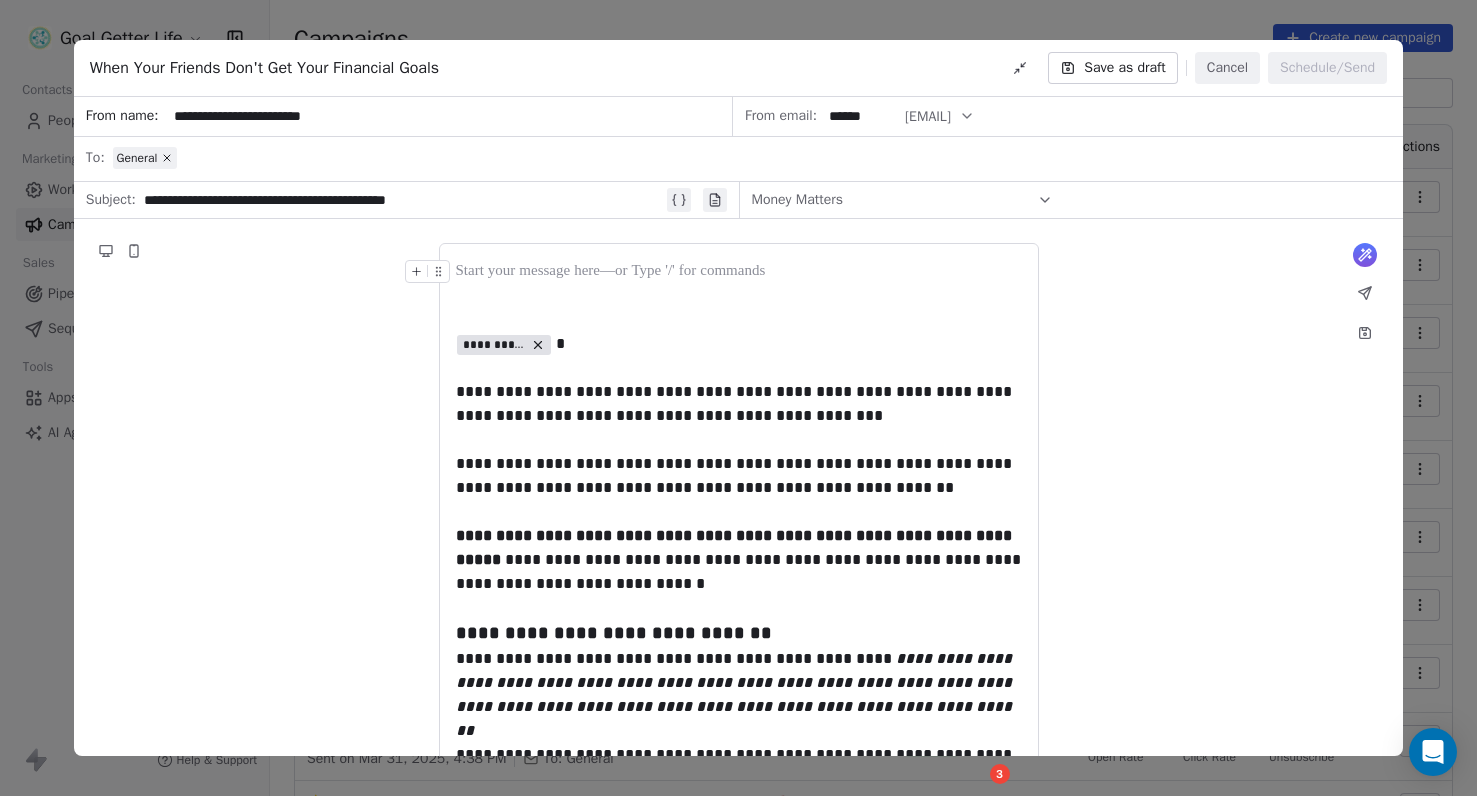 click 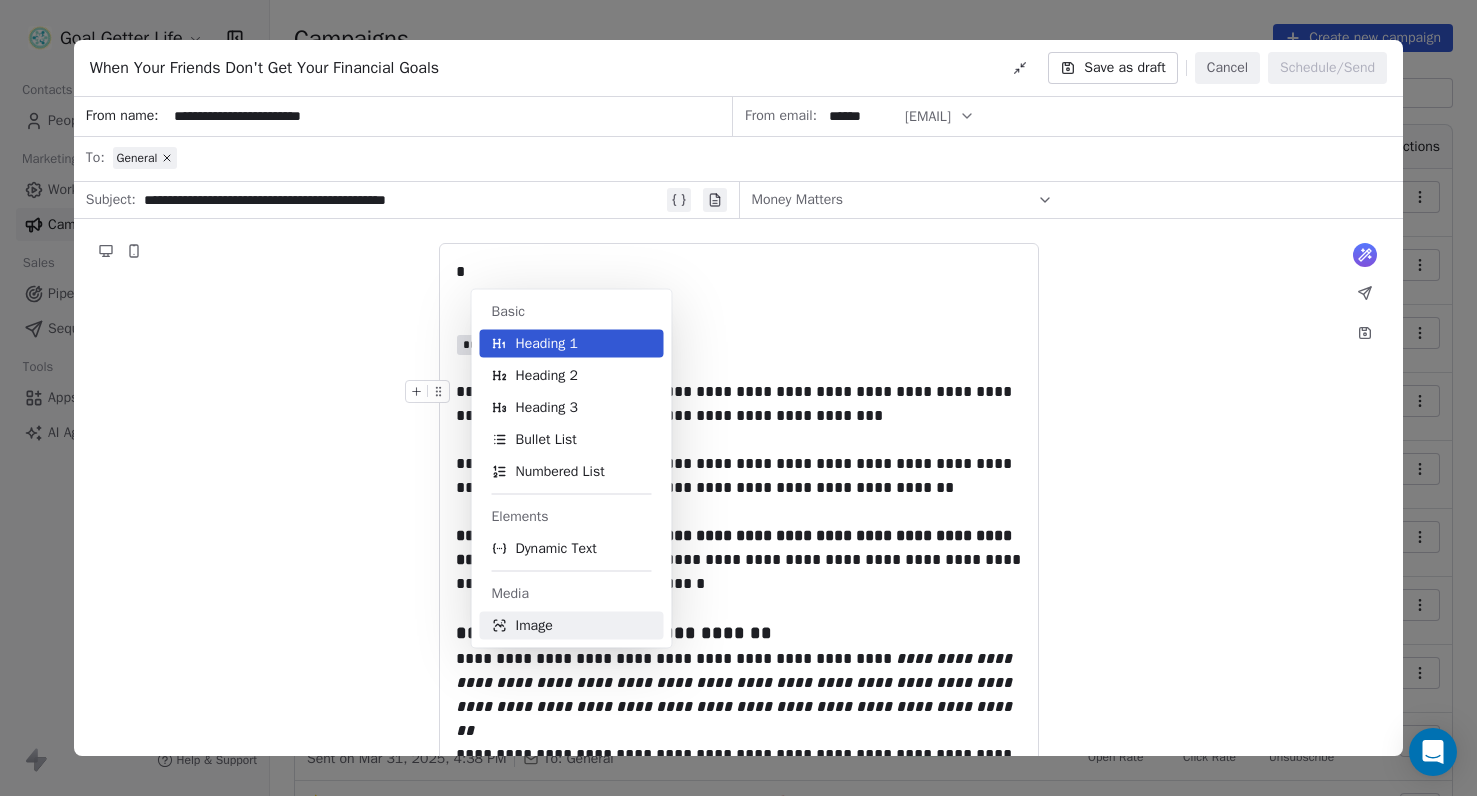 click on "Image" at bounding box center [534, 626] 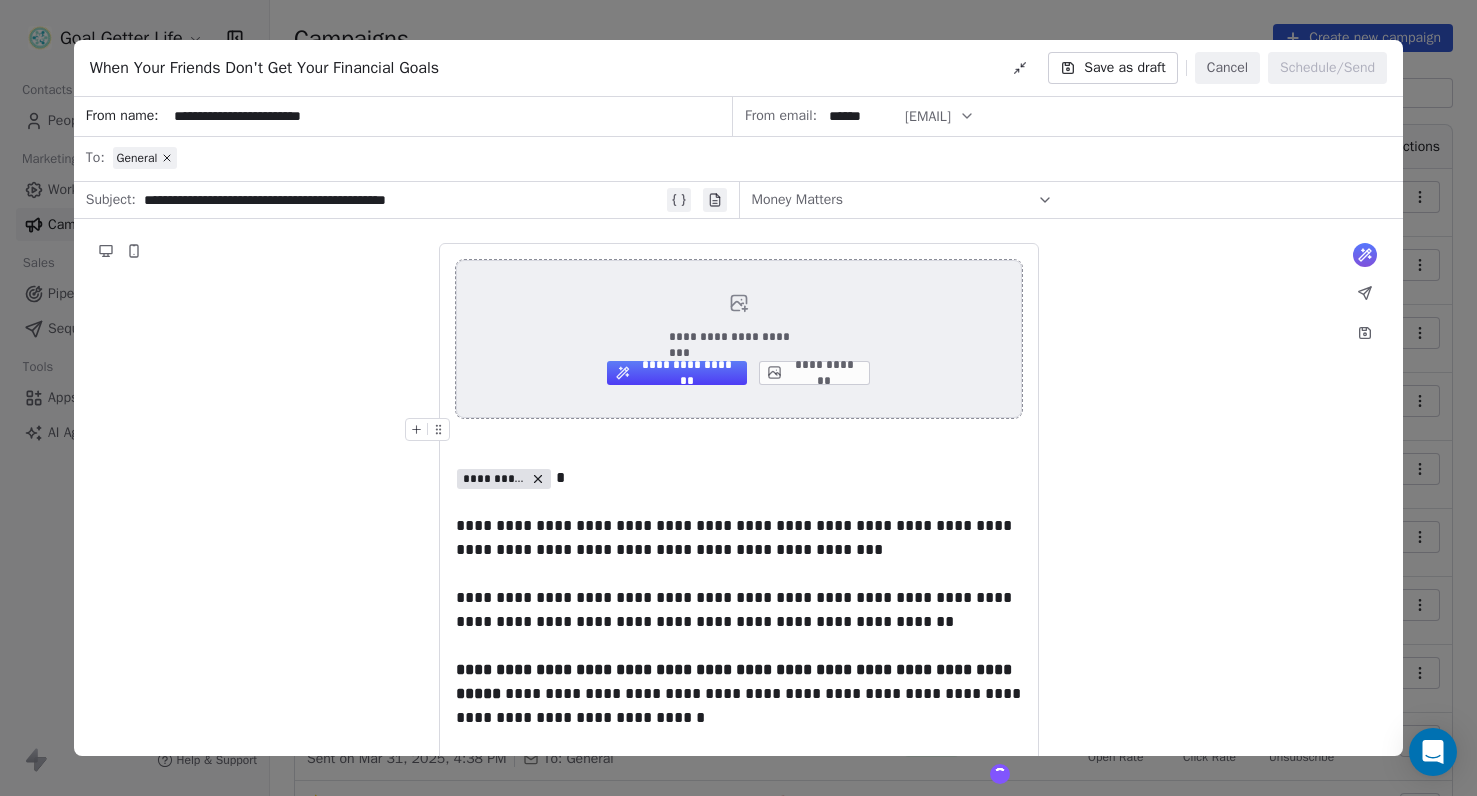 click on "**********" at bounding box center (676, 373) 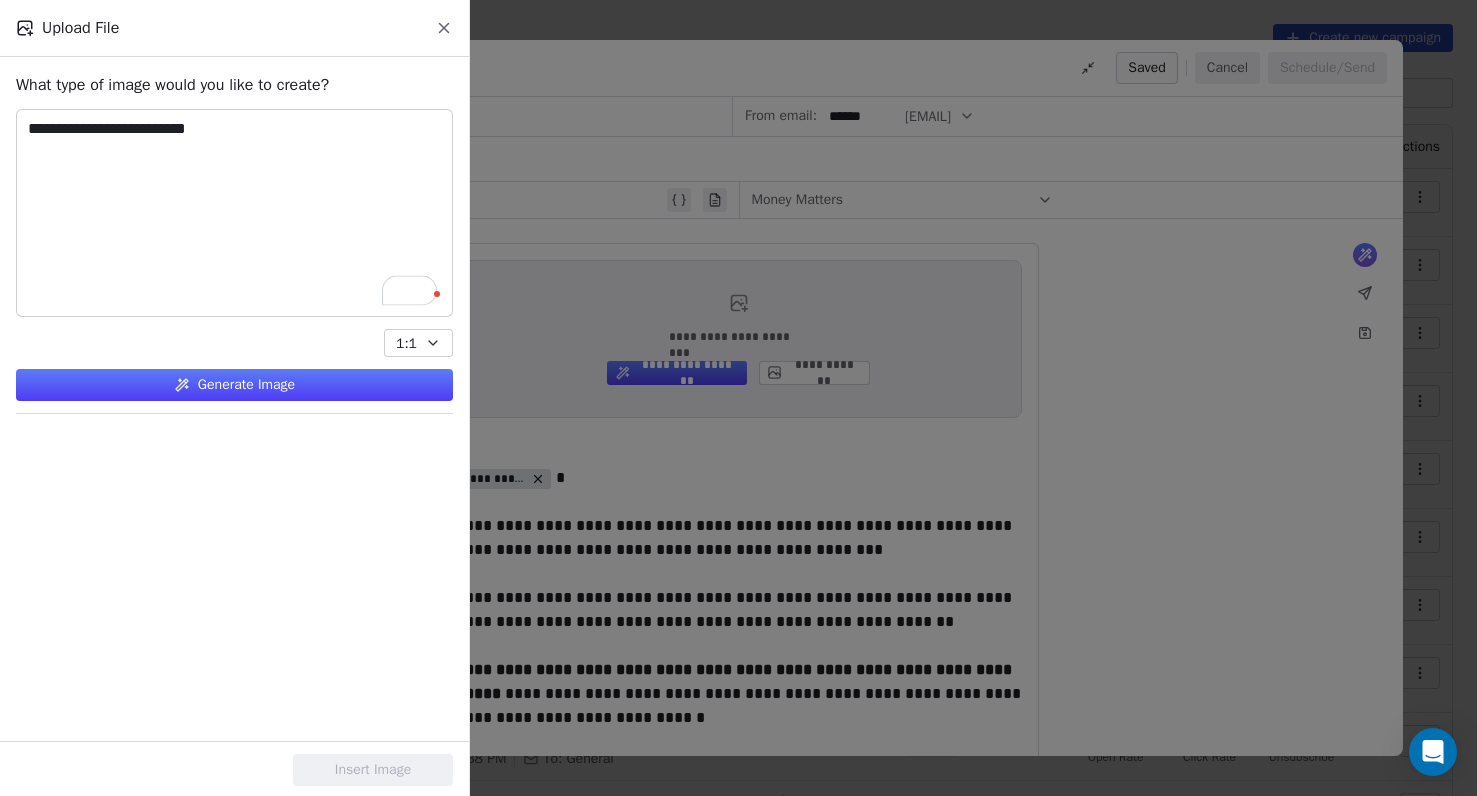 click on "**********" at bounding box center [234, 213] 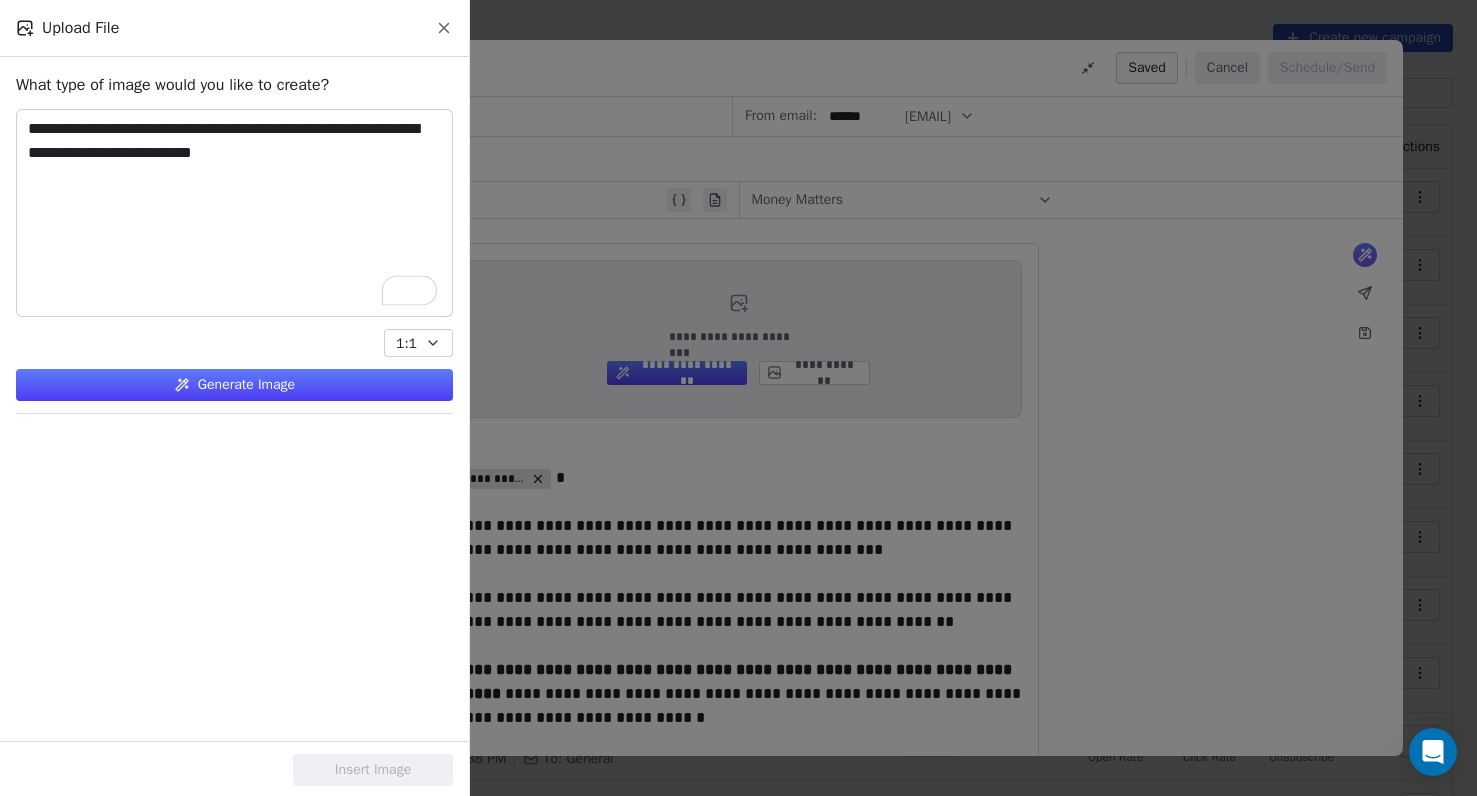 type on "**********" 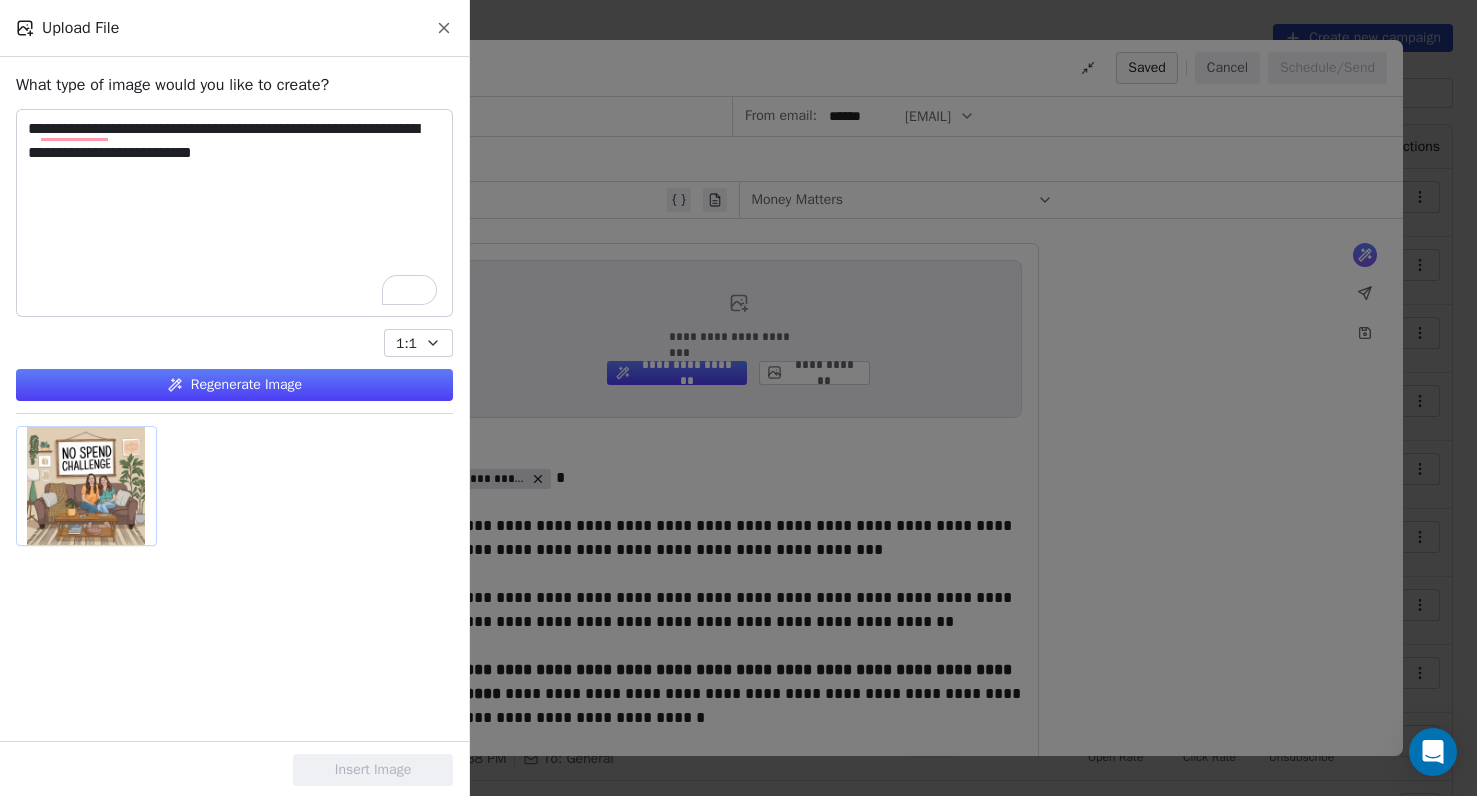 click at bounding box center (86, 486) 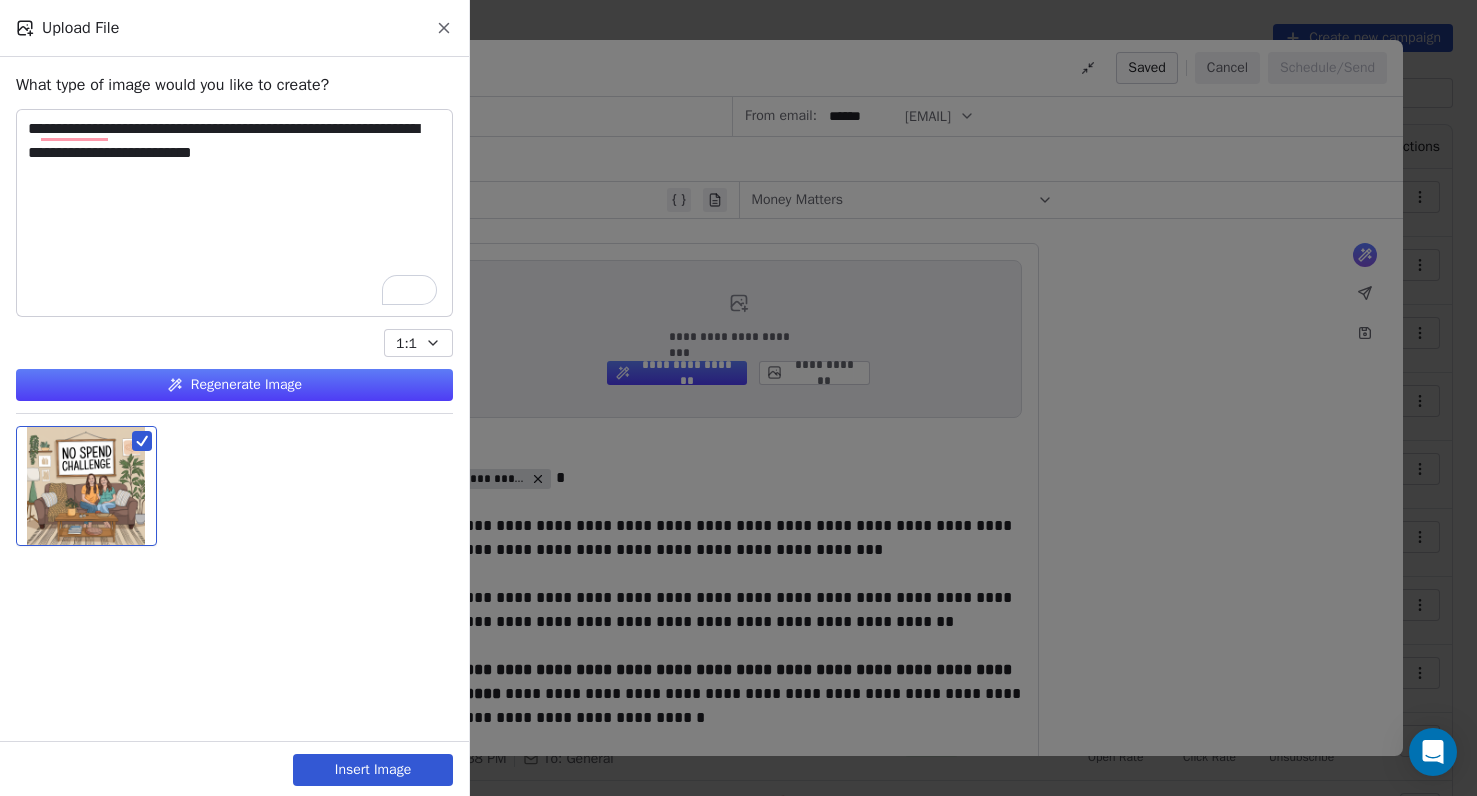 click at bounding box center (86, 486) 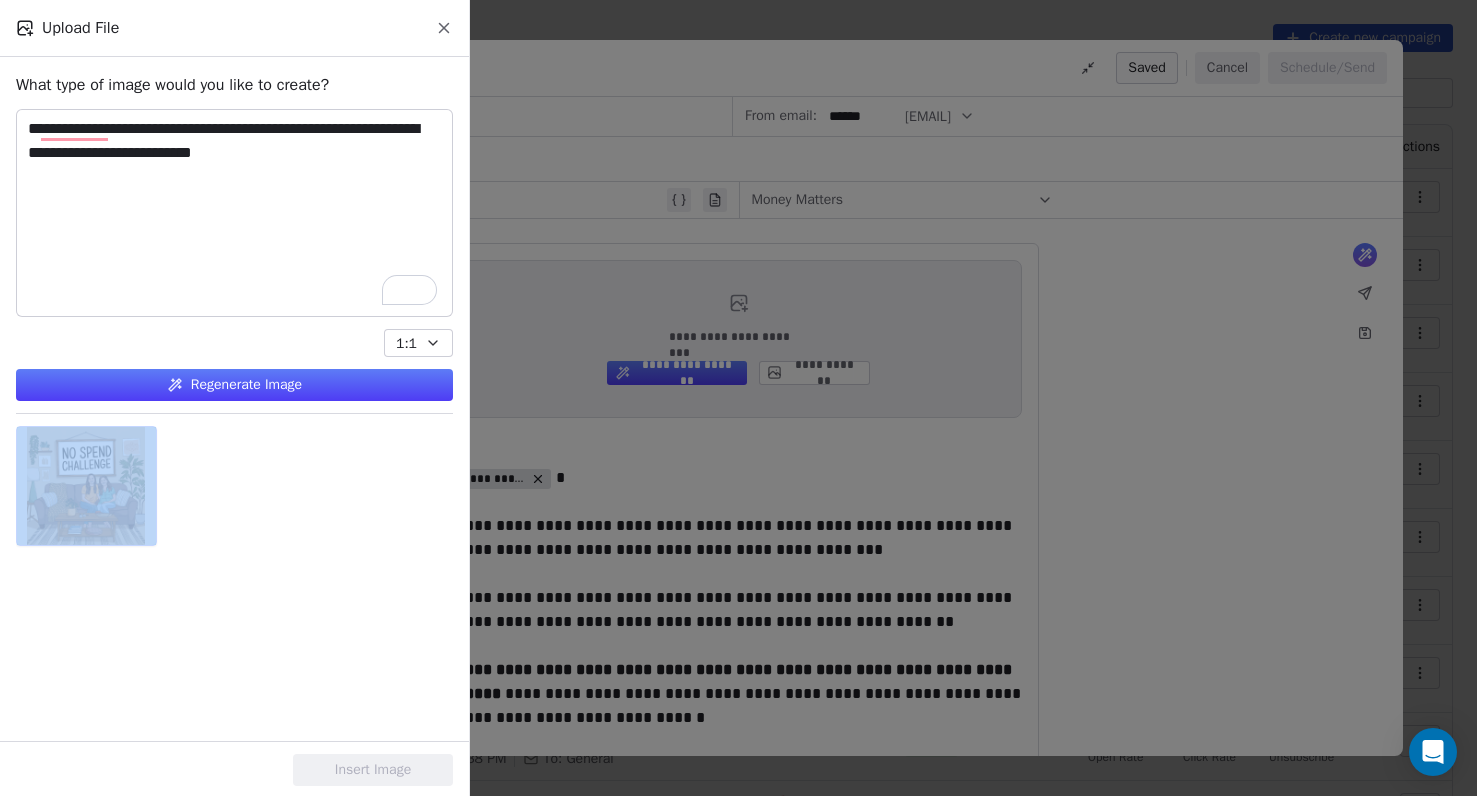 click at bounding box center [86, 486] 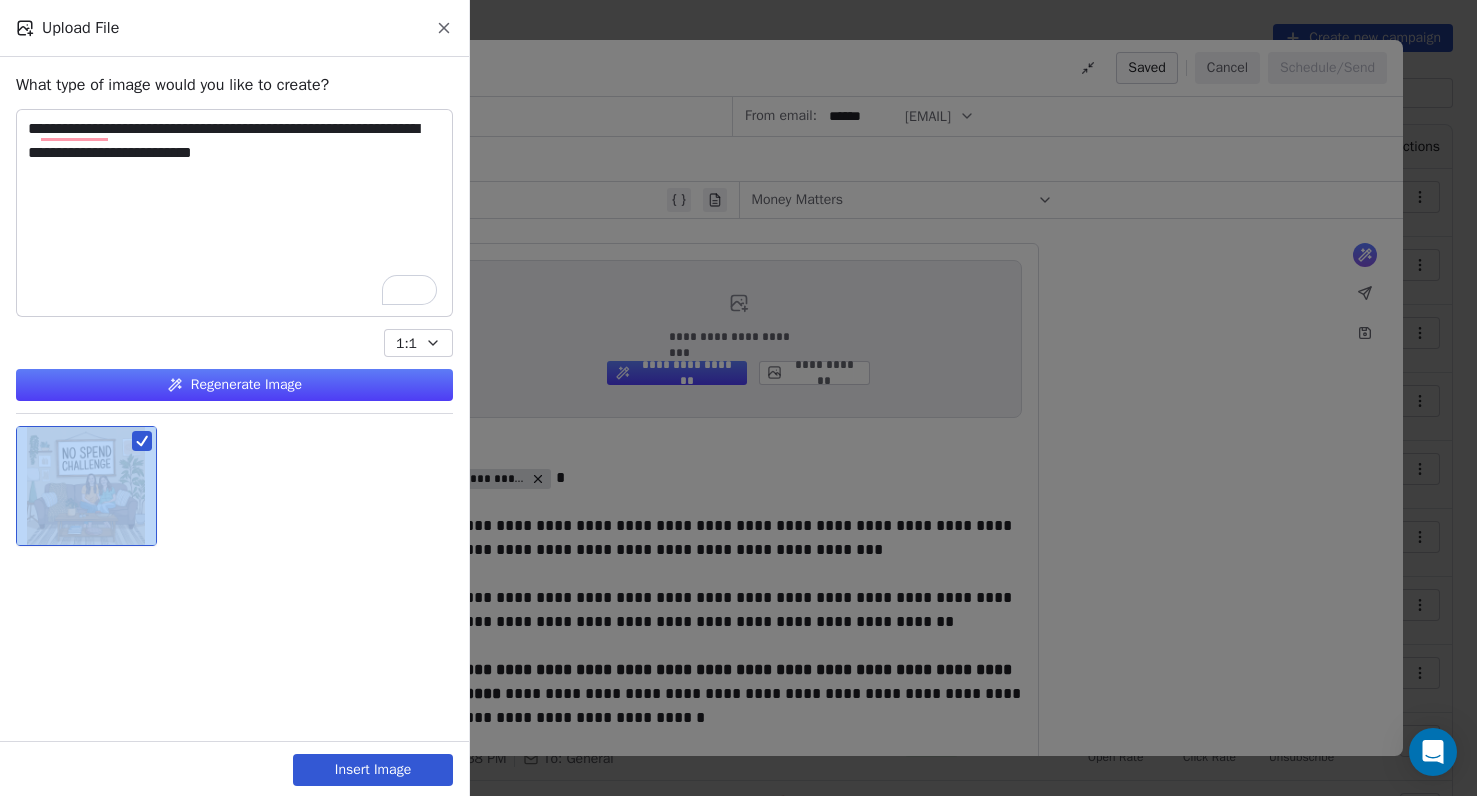 click on "Insert Image" at bounding box center (373, 770) 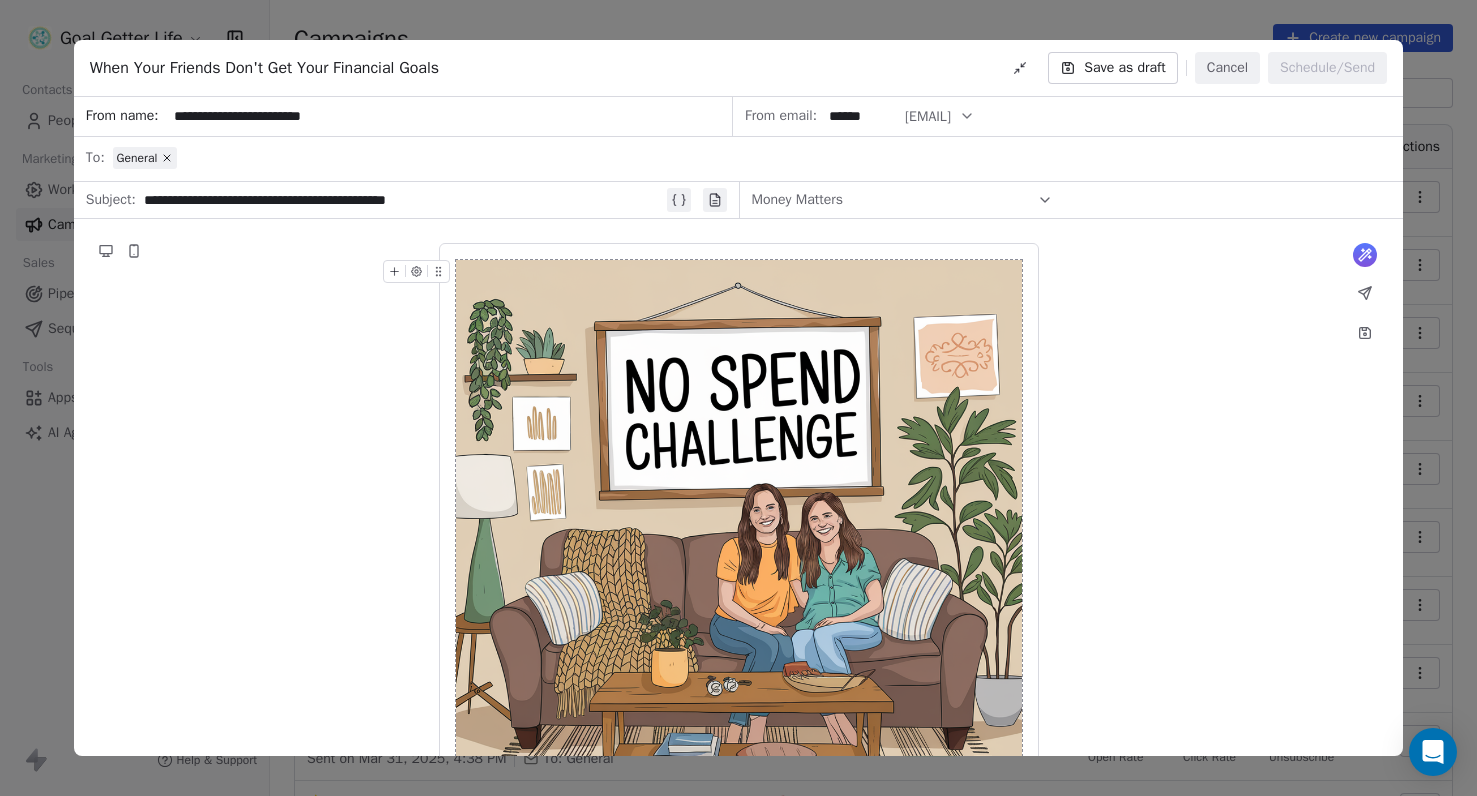 scroll, scrollTop: 55, scrollLeft: 0, axis: vertical 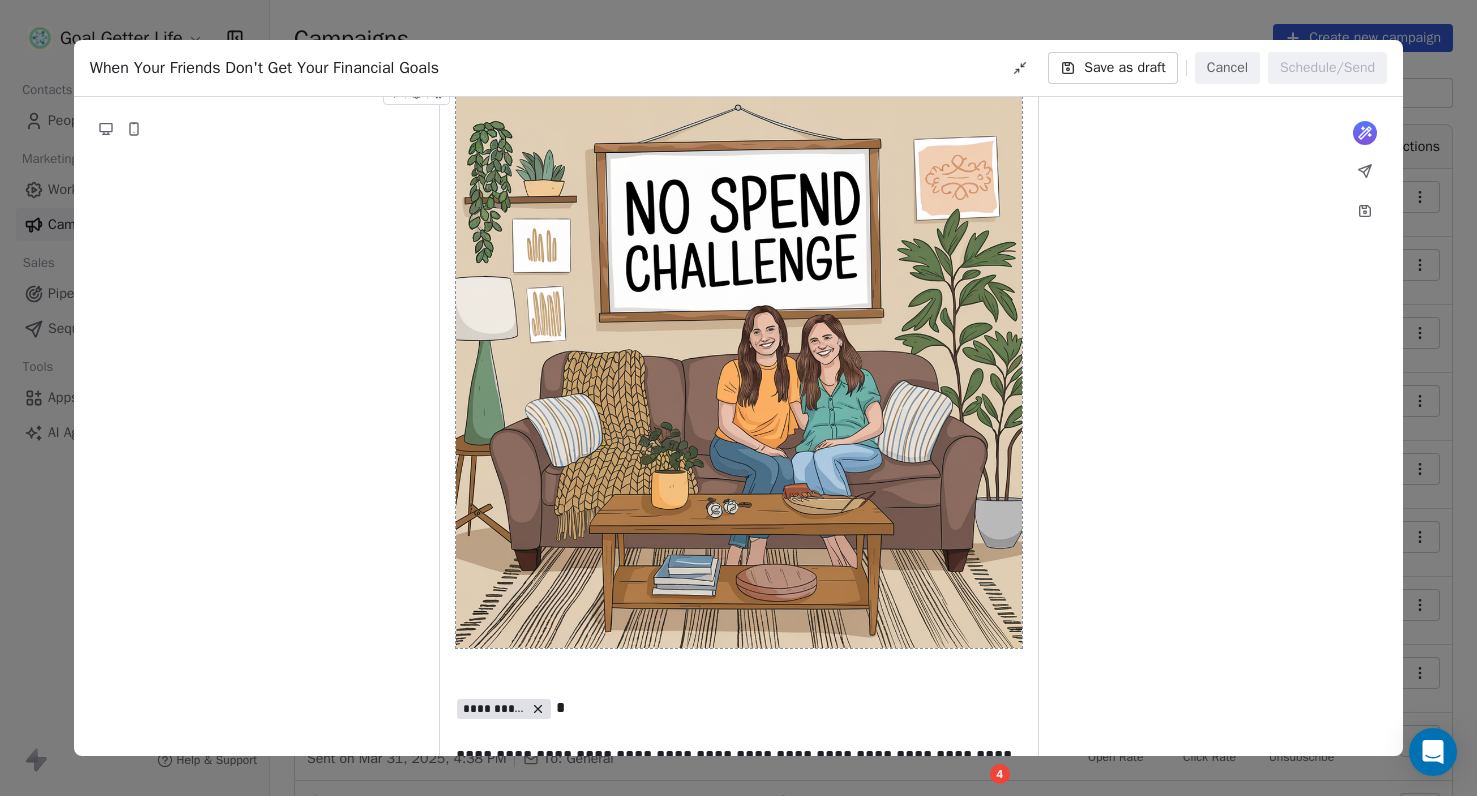 click at bounding box center [739, 365] 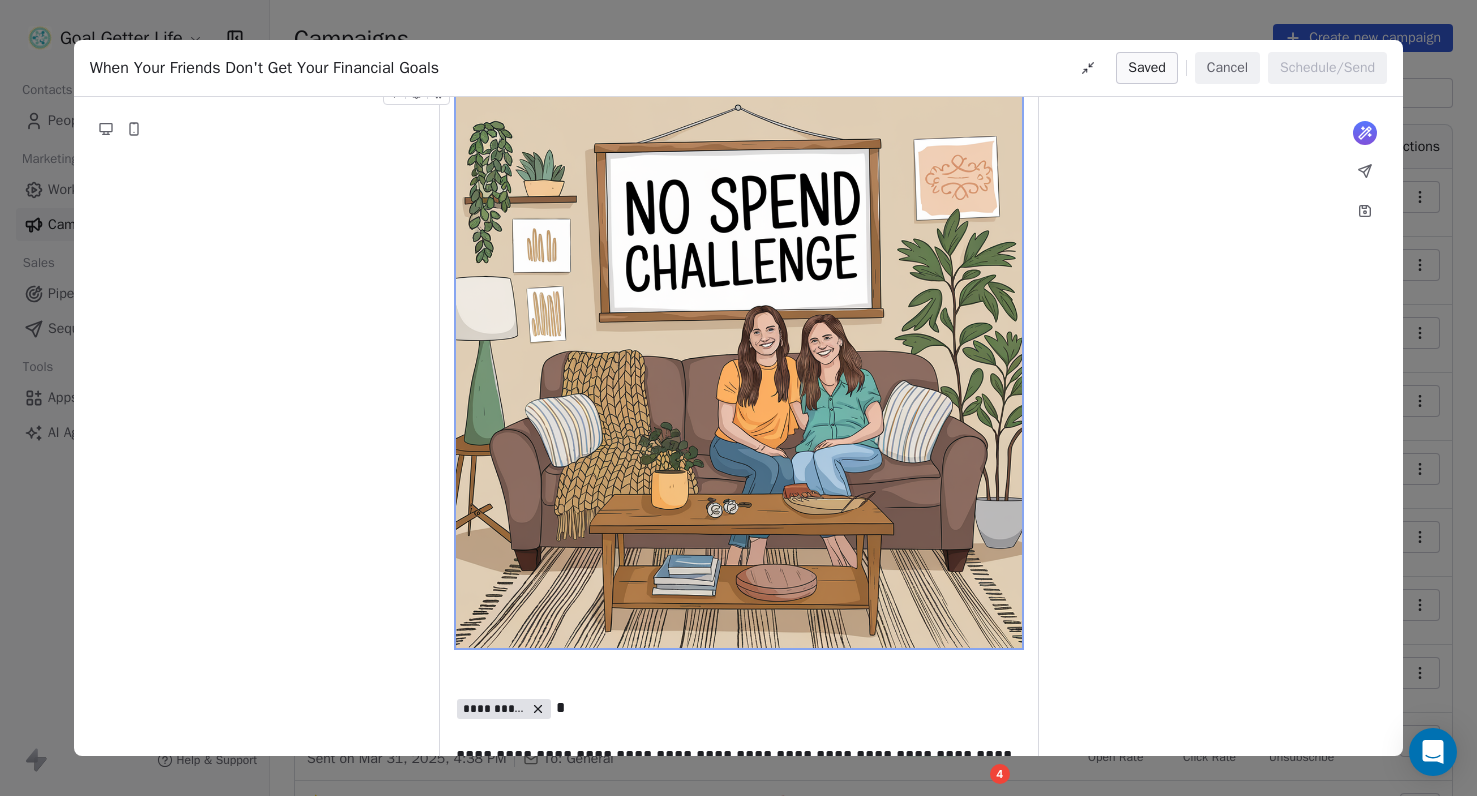 scroll, scrollTop: 75, scrollLeft: 0, axis: vertical 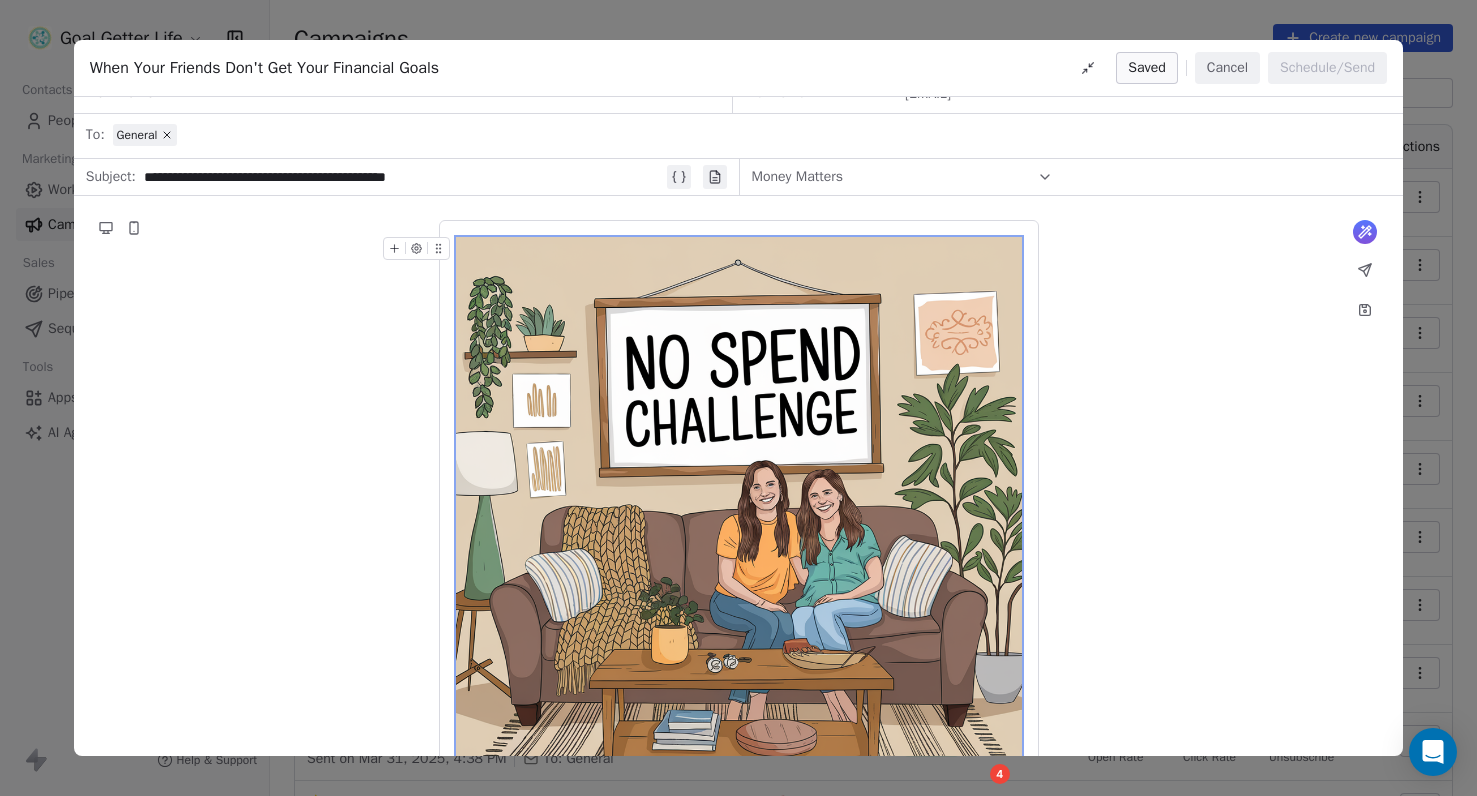 click 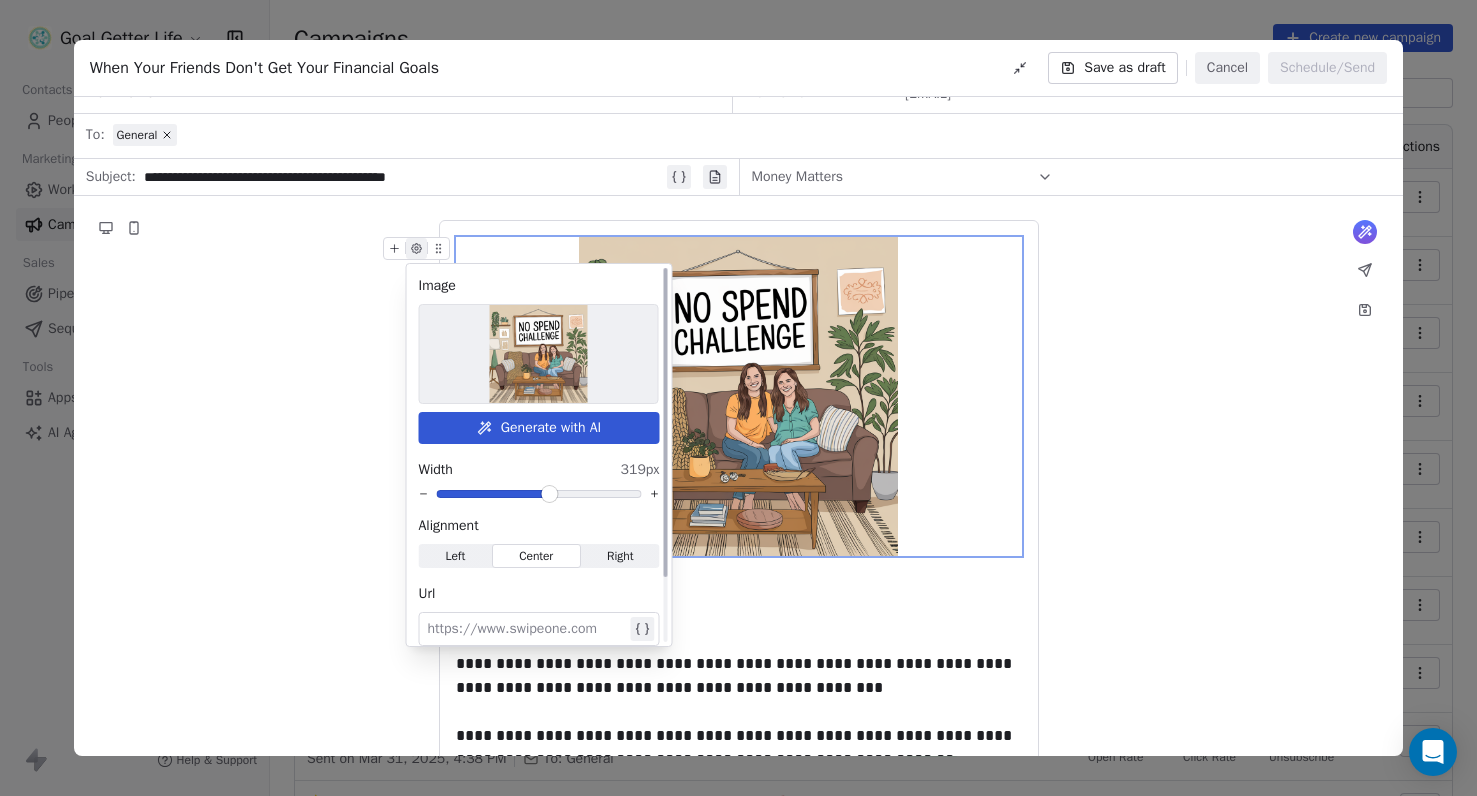 click at bounding box center (550, 494) 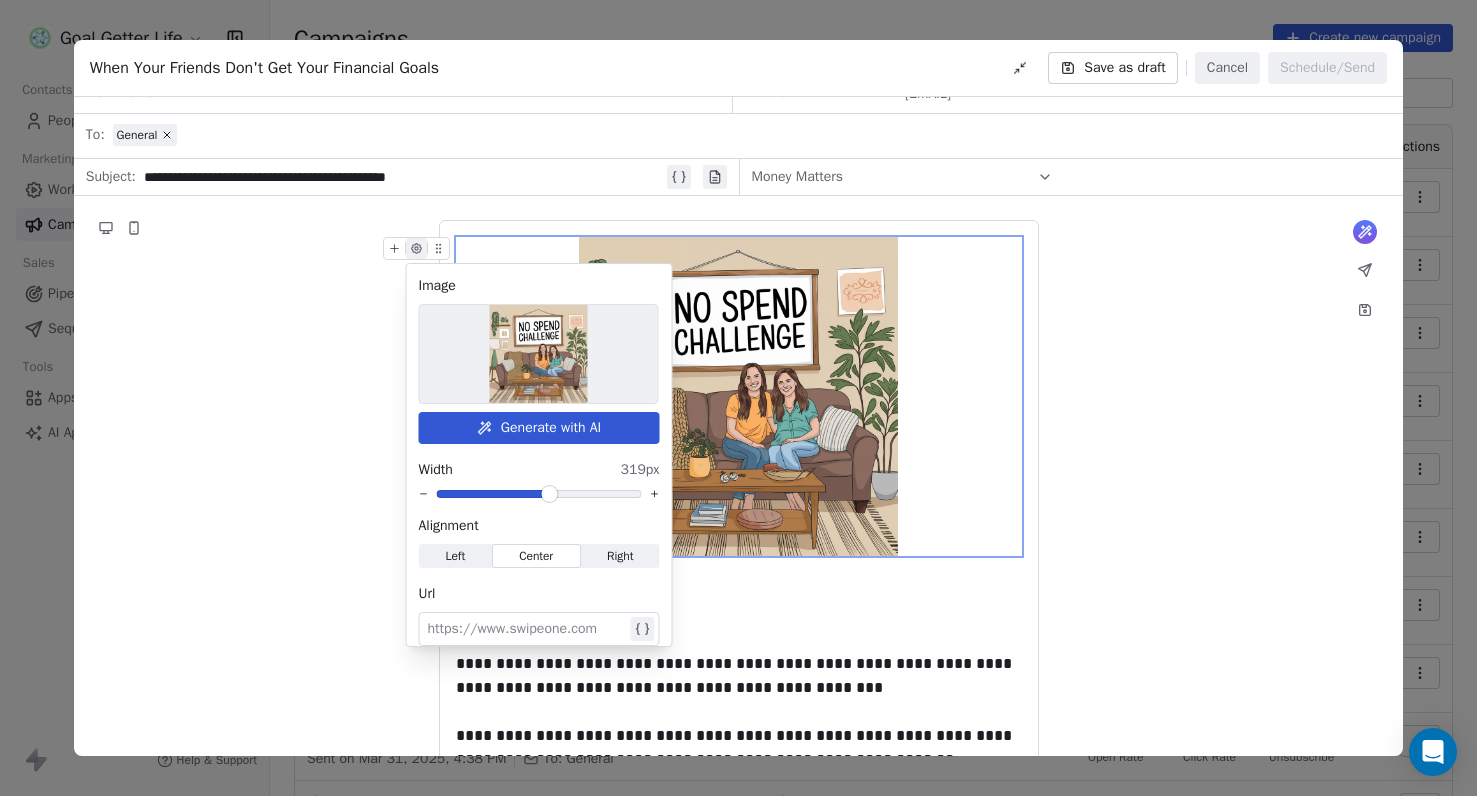 click on "**********" at bounding box center [738, 1613] 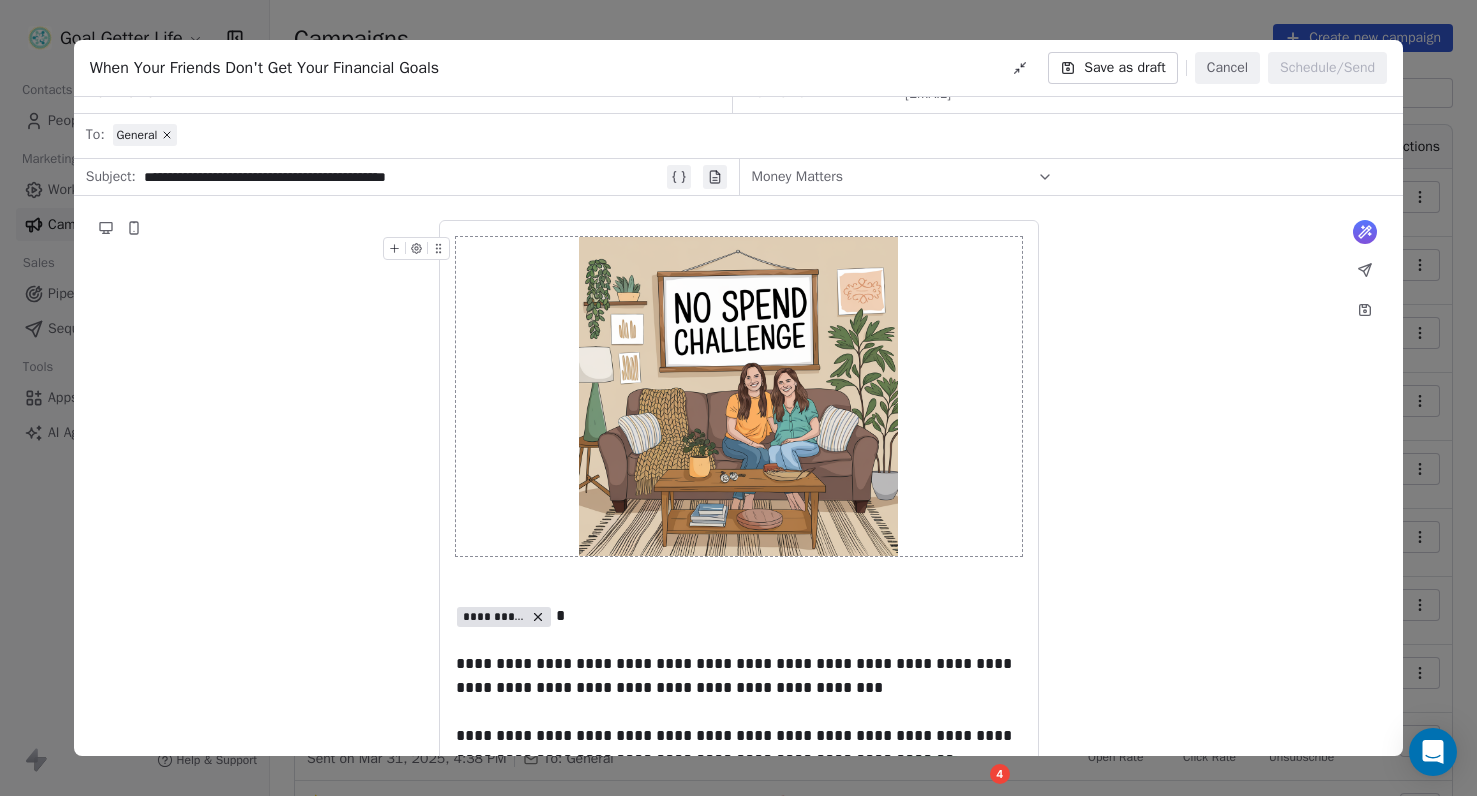 click at bounding box center (738, 396) 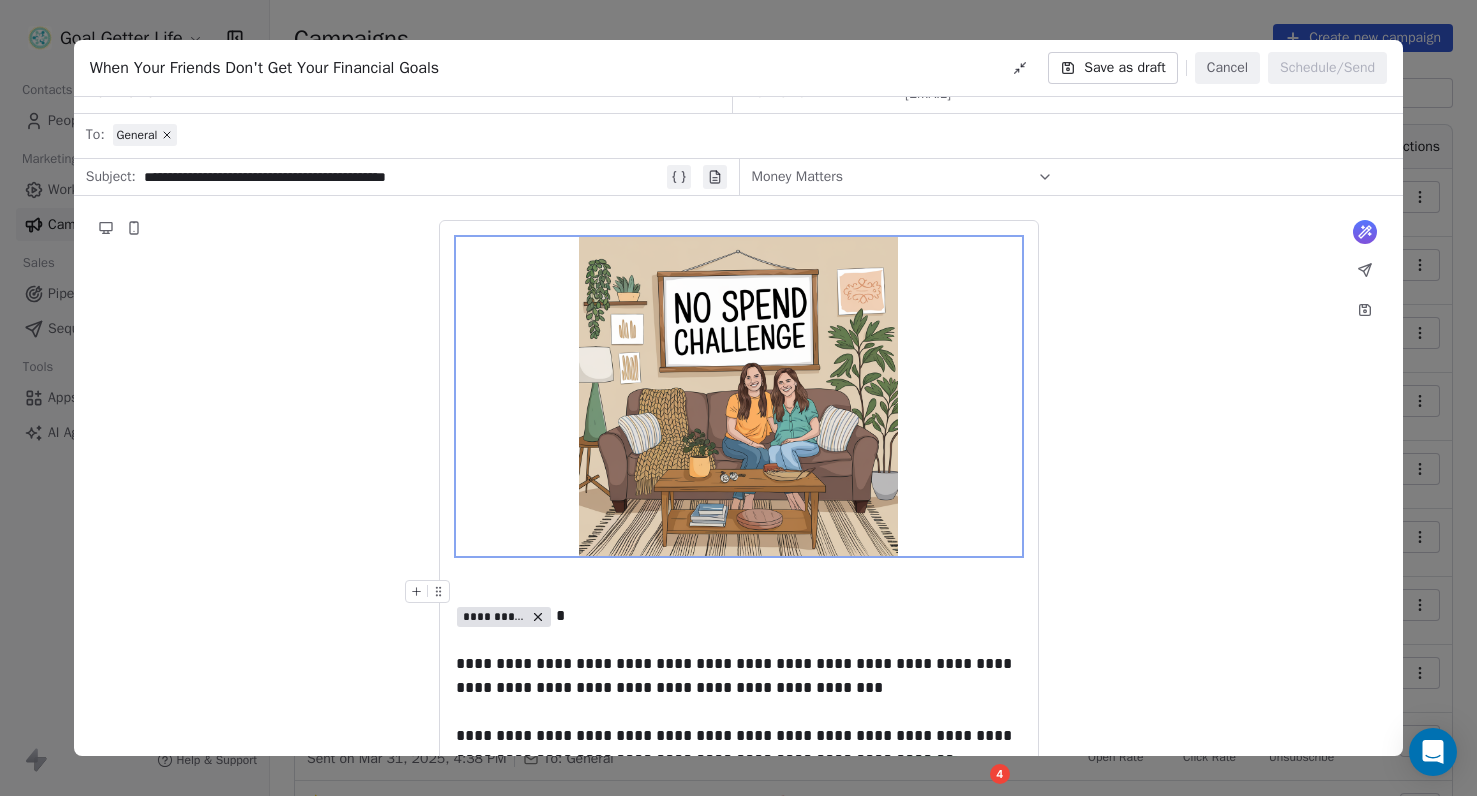 click at bounding box center [739, 592] 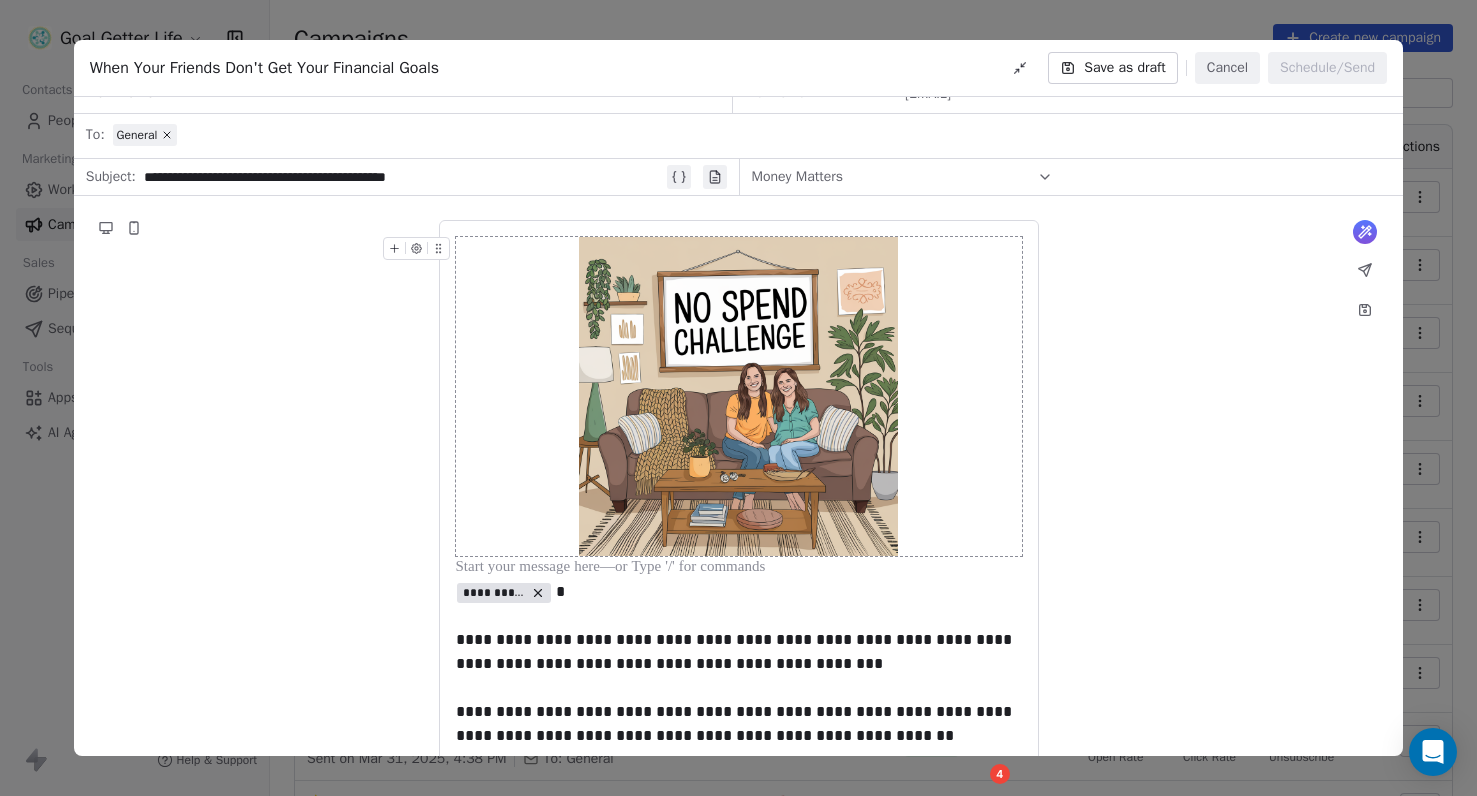 click at bounding box center (738, 396) 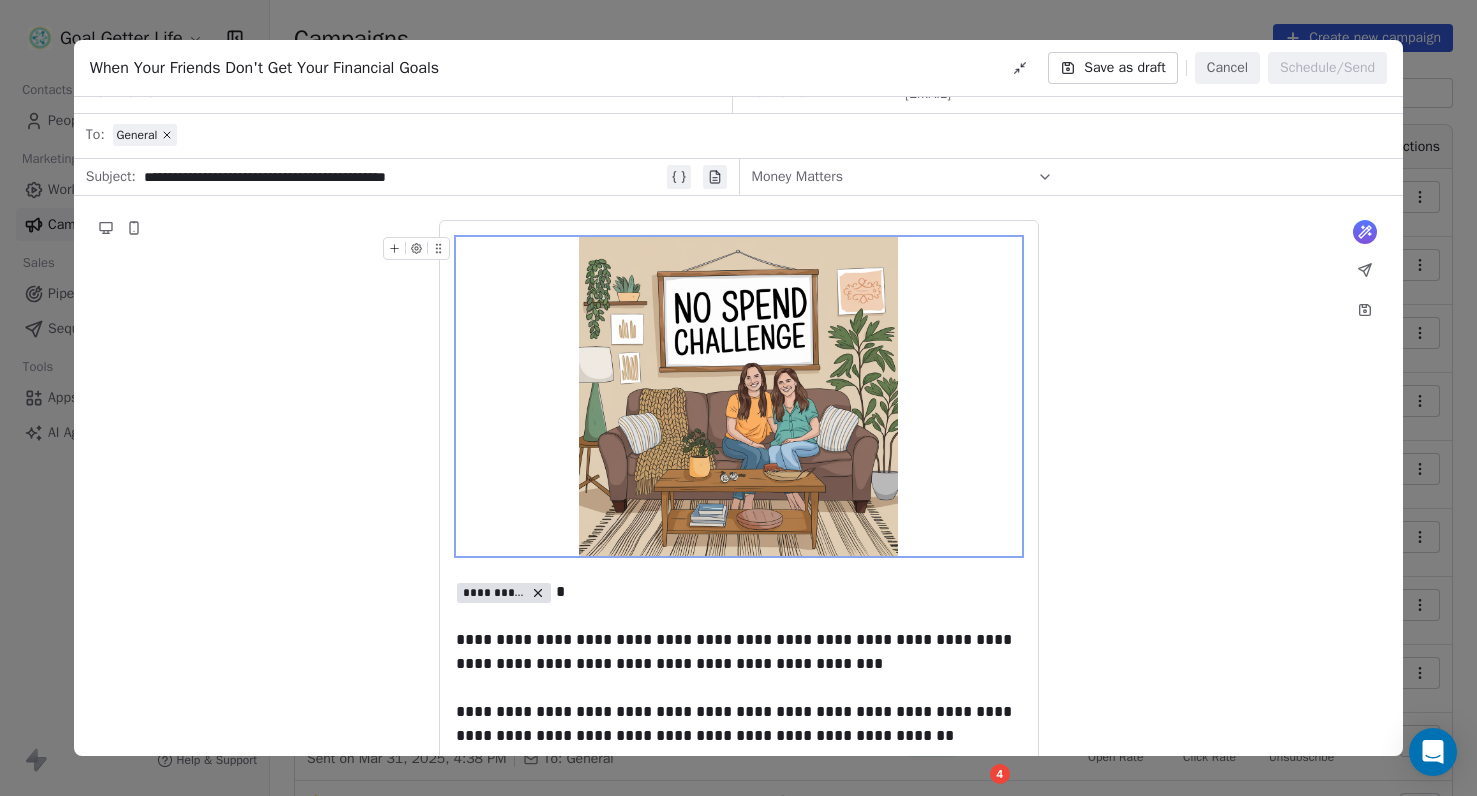 click 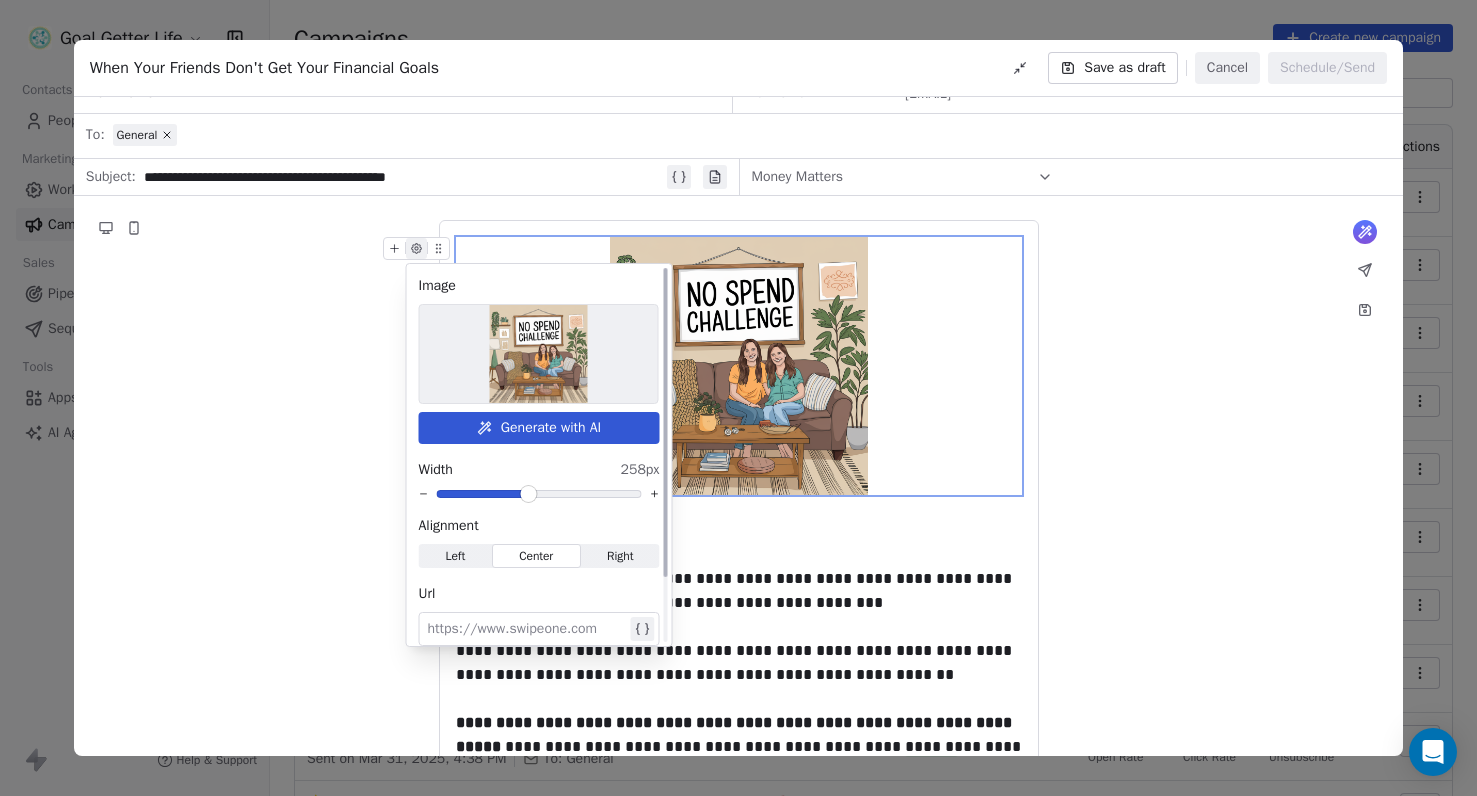 click at bounding box center (529, 494) 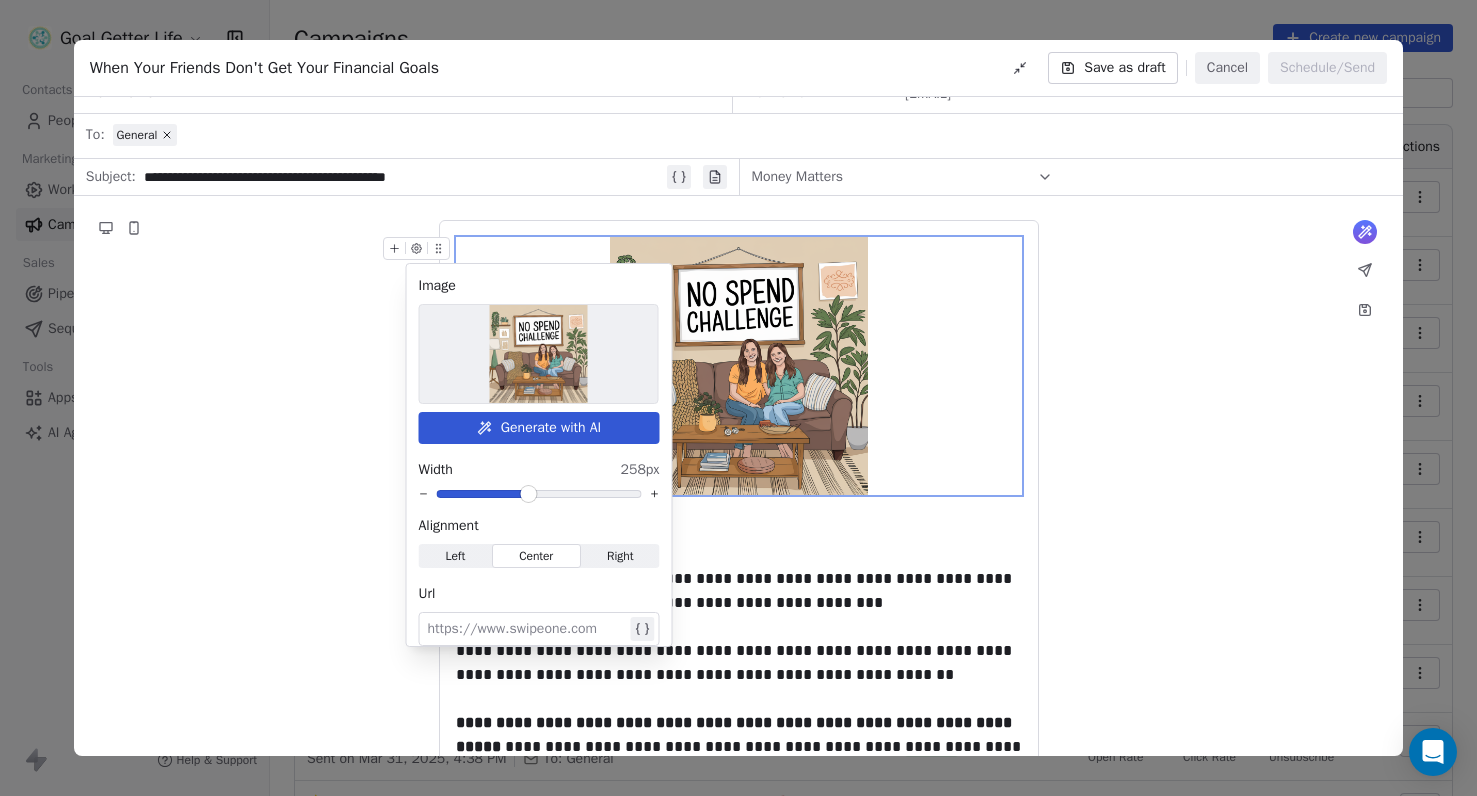 click on "**********" at bounding box center [738, 1571] 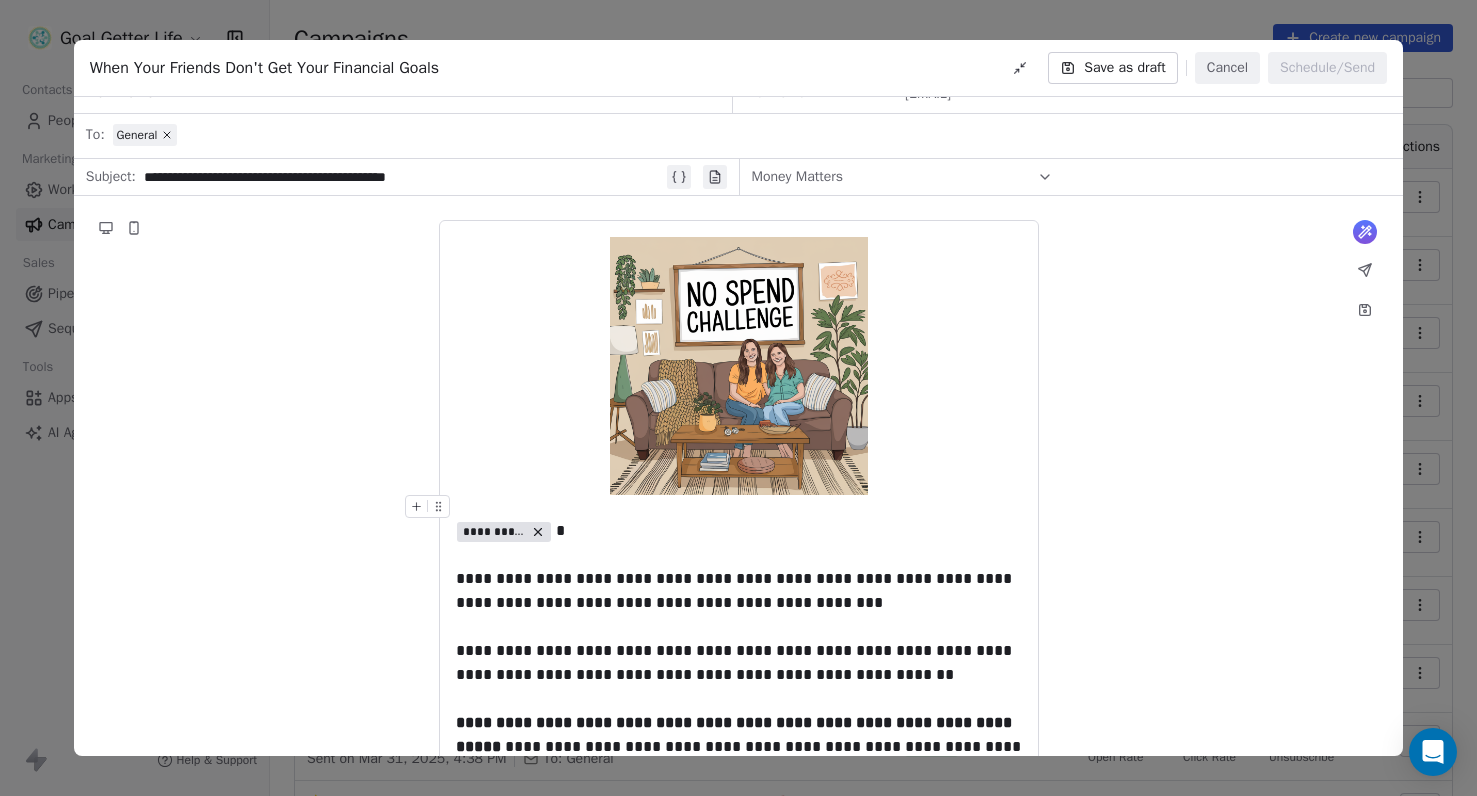 click on "**********" at bounding box center [738, 1571] 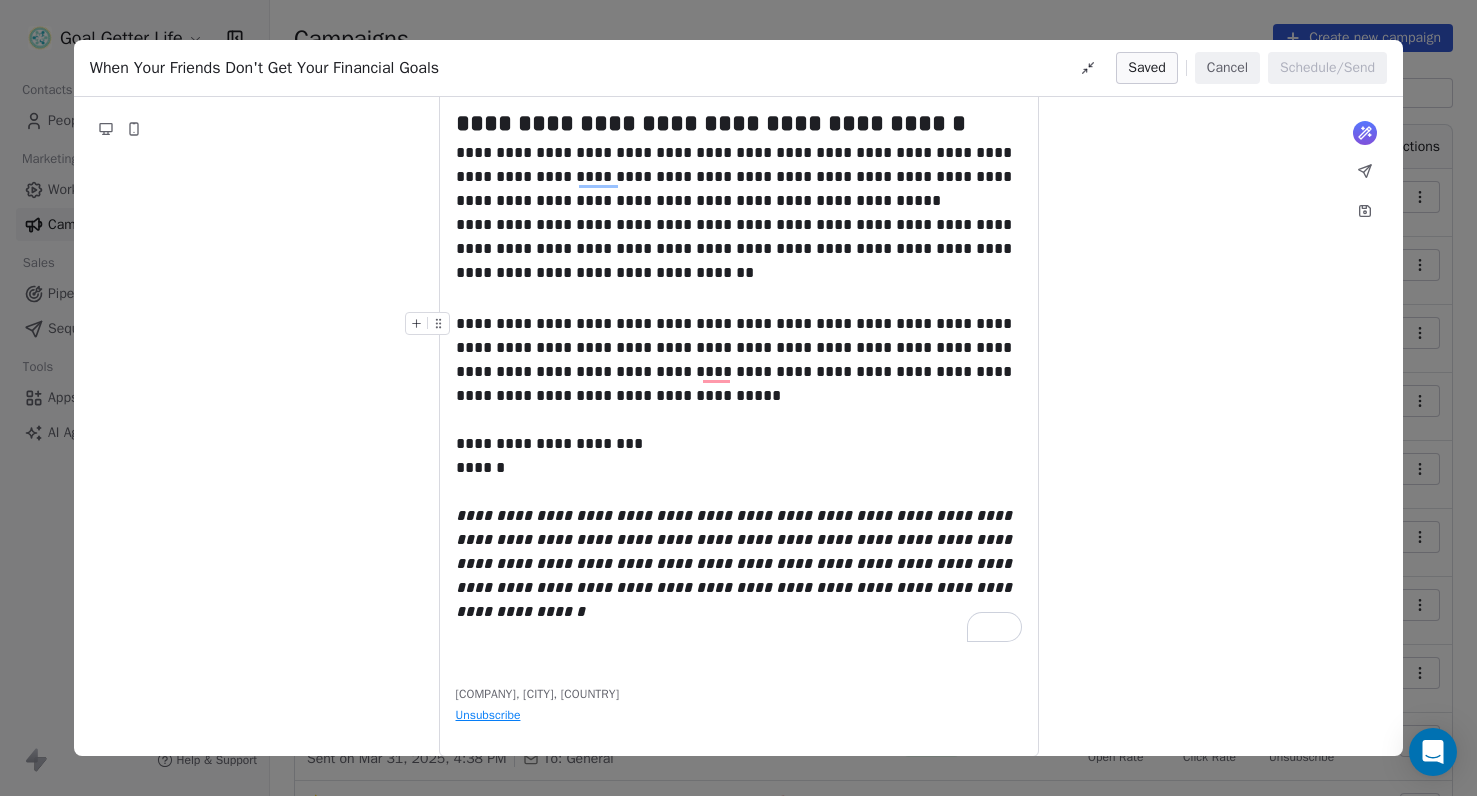 click 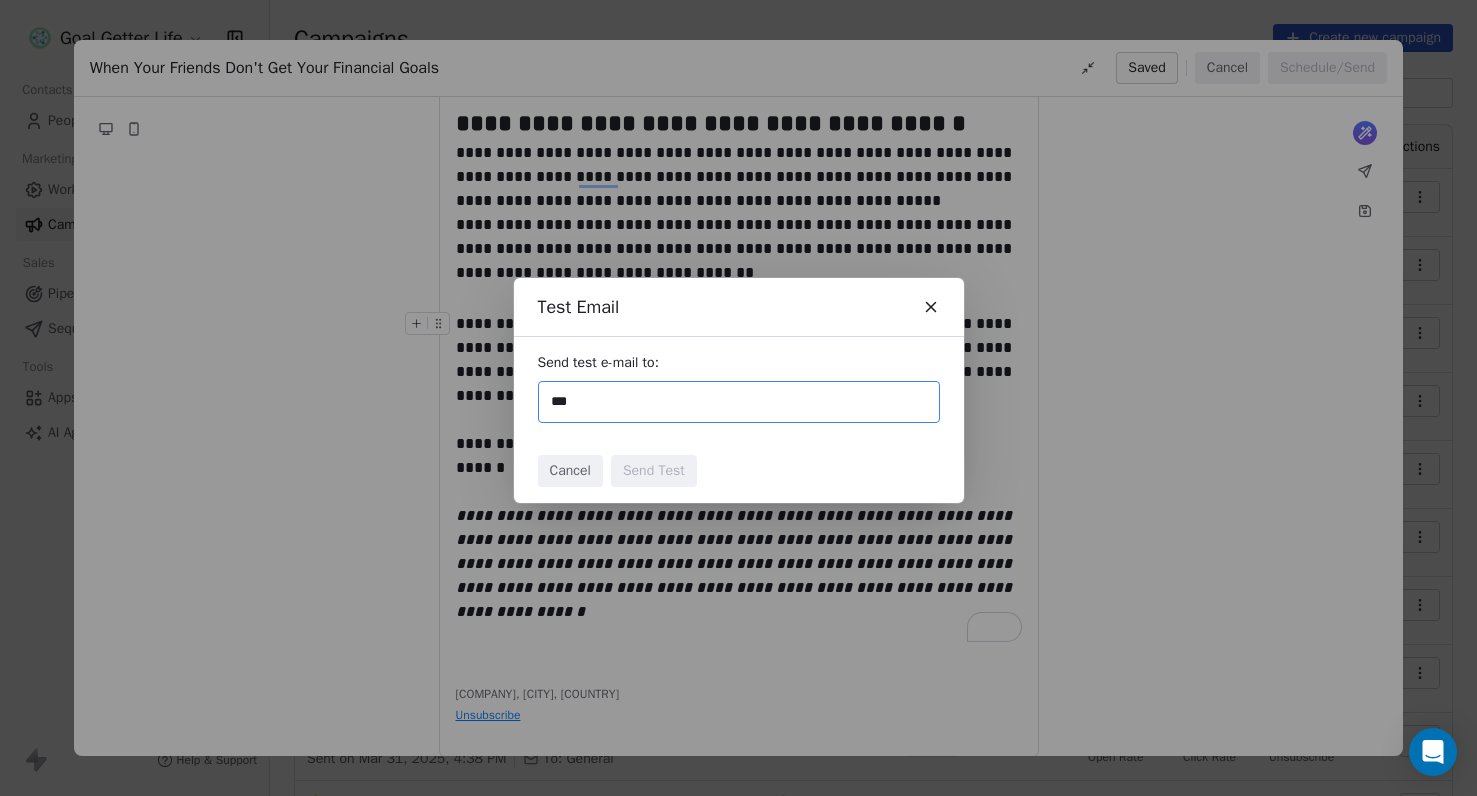 type on "**********" 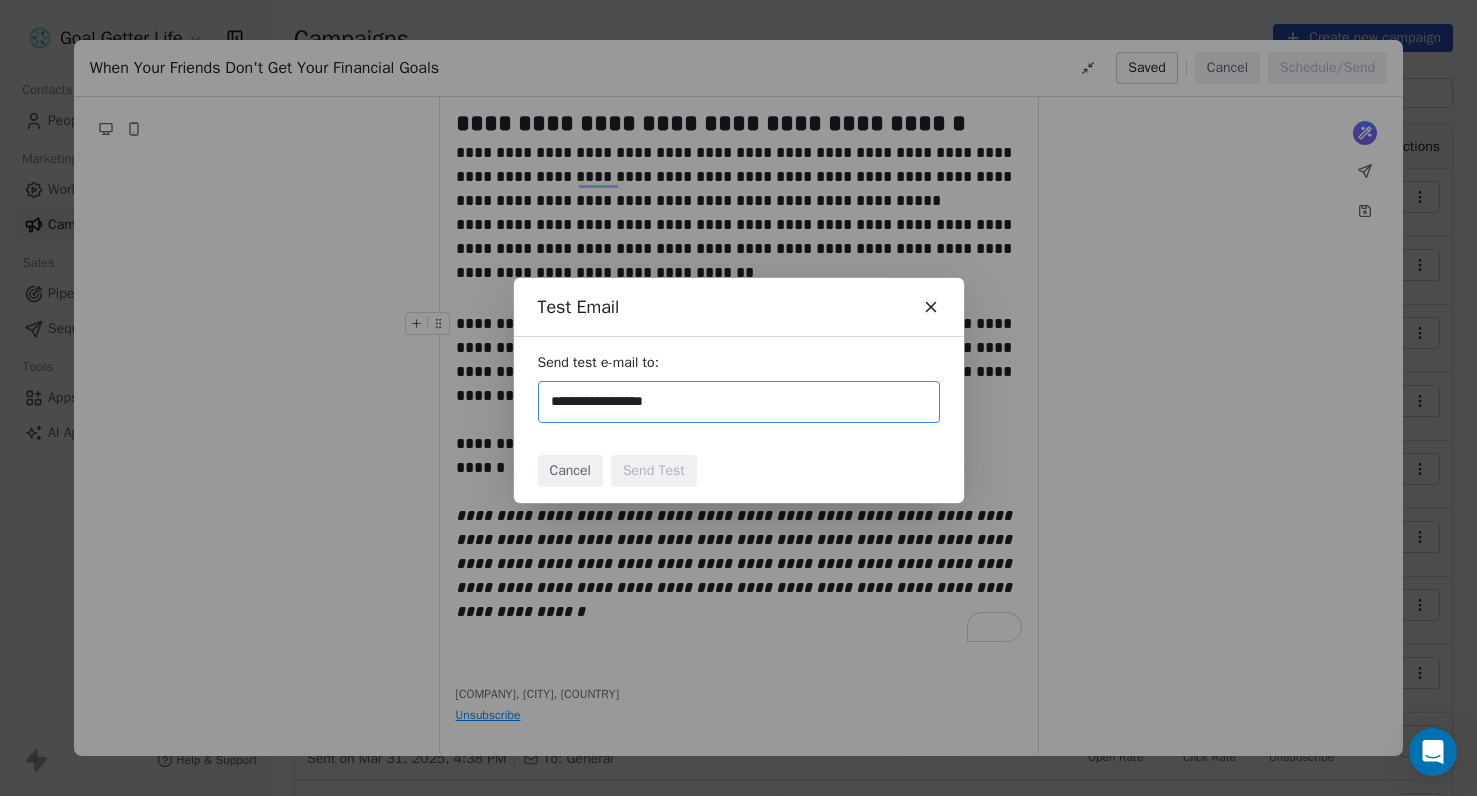 type 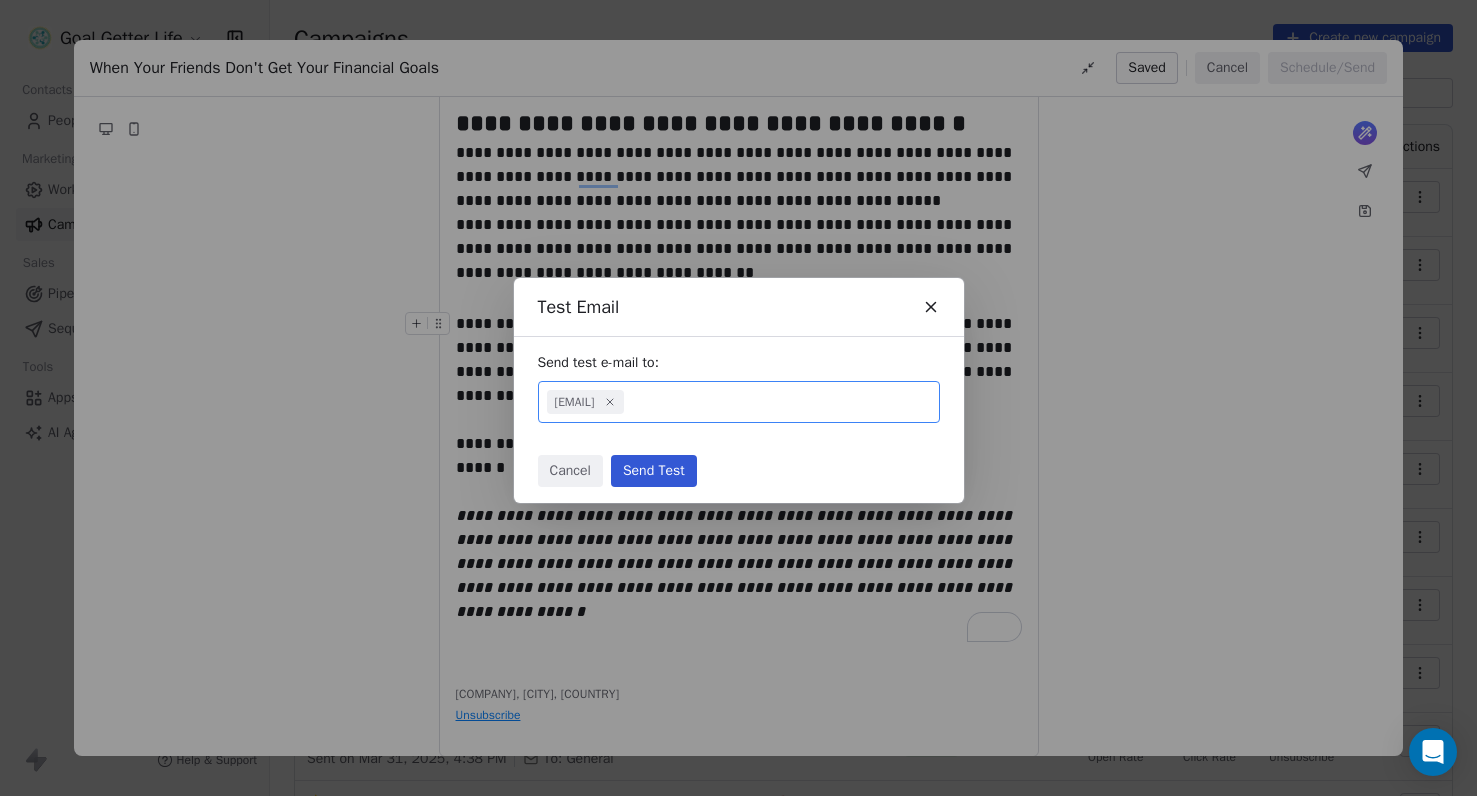 click on "Send Test" at bounding box center [654, 471] 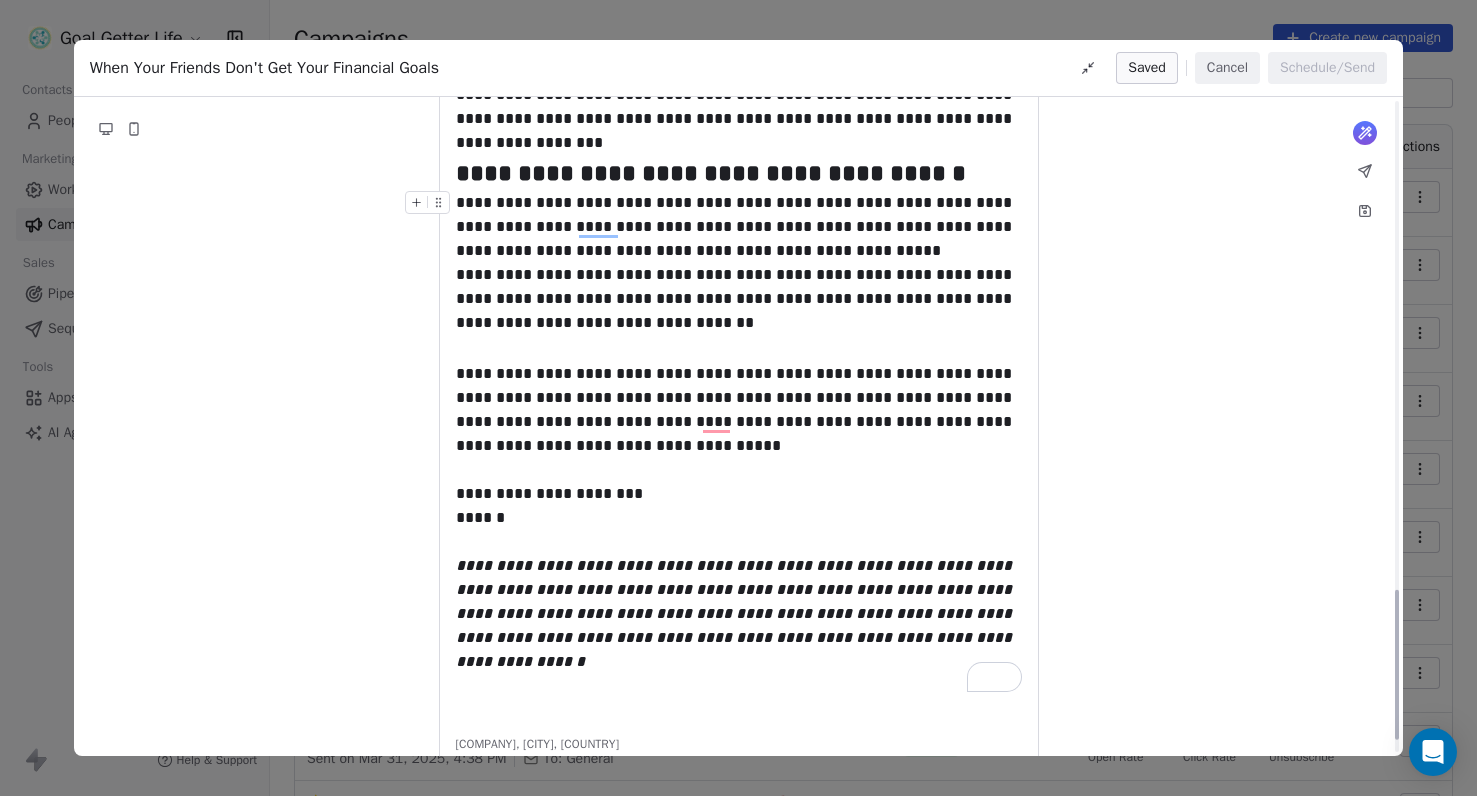 click on "**********" at bounding box center (739, 227) 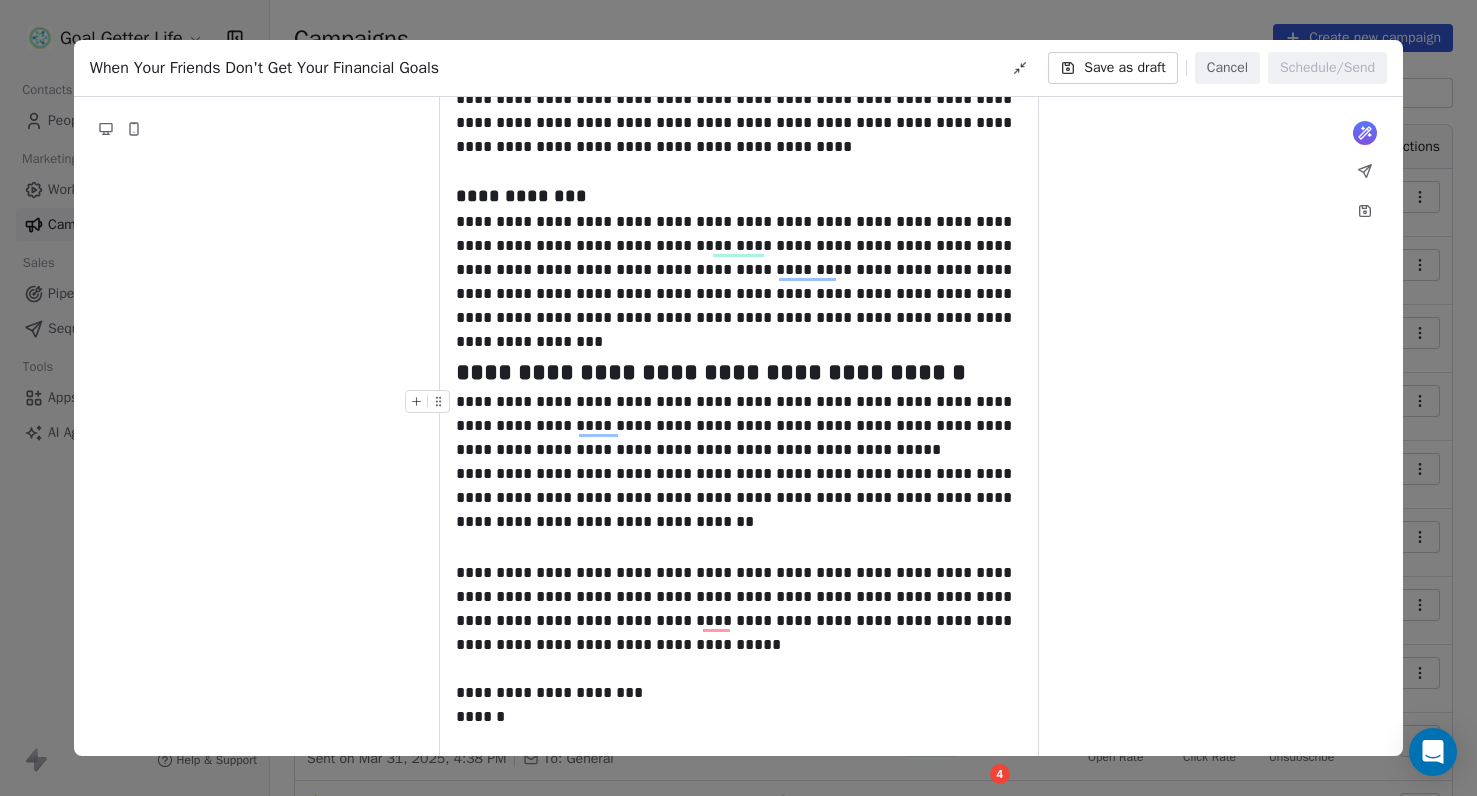 click on "**********" at bounding box center (739, 426) 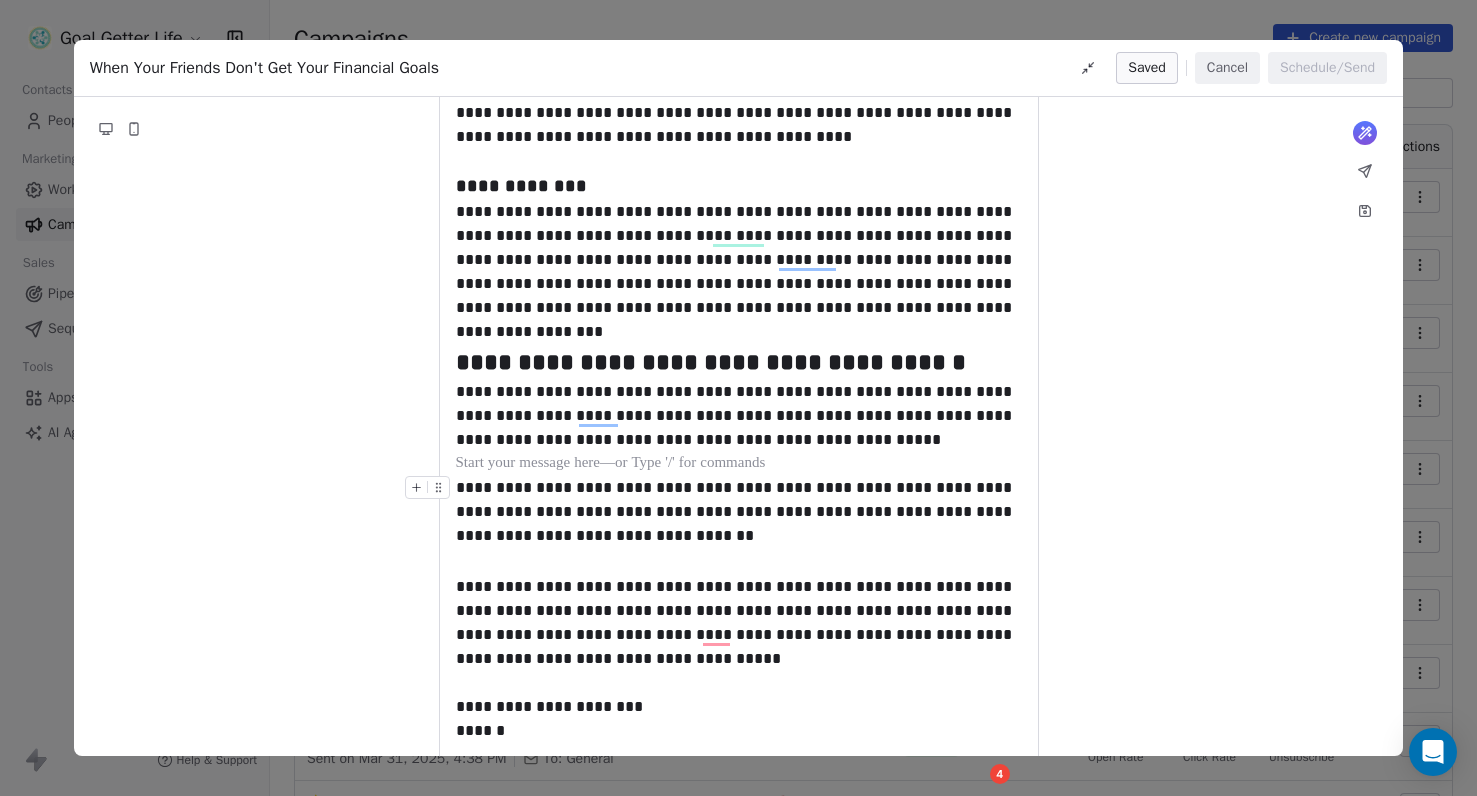 click on "**********" at bounding box center (739, 512) 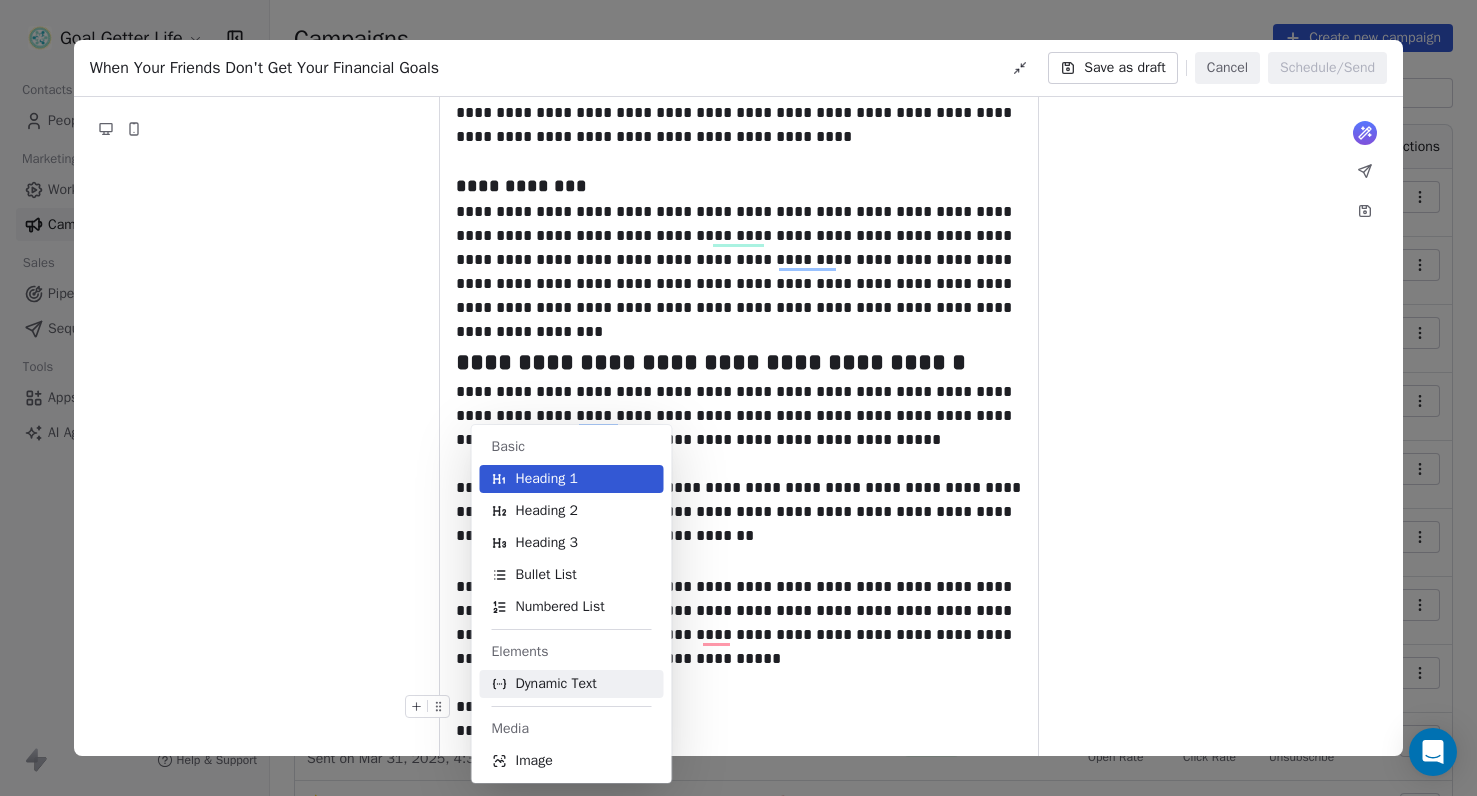 click on "Dynamic Text" at bounding box center [556, 684] 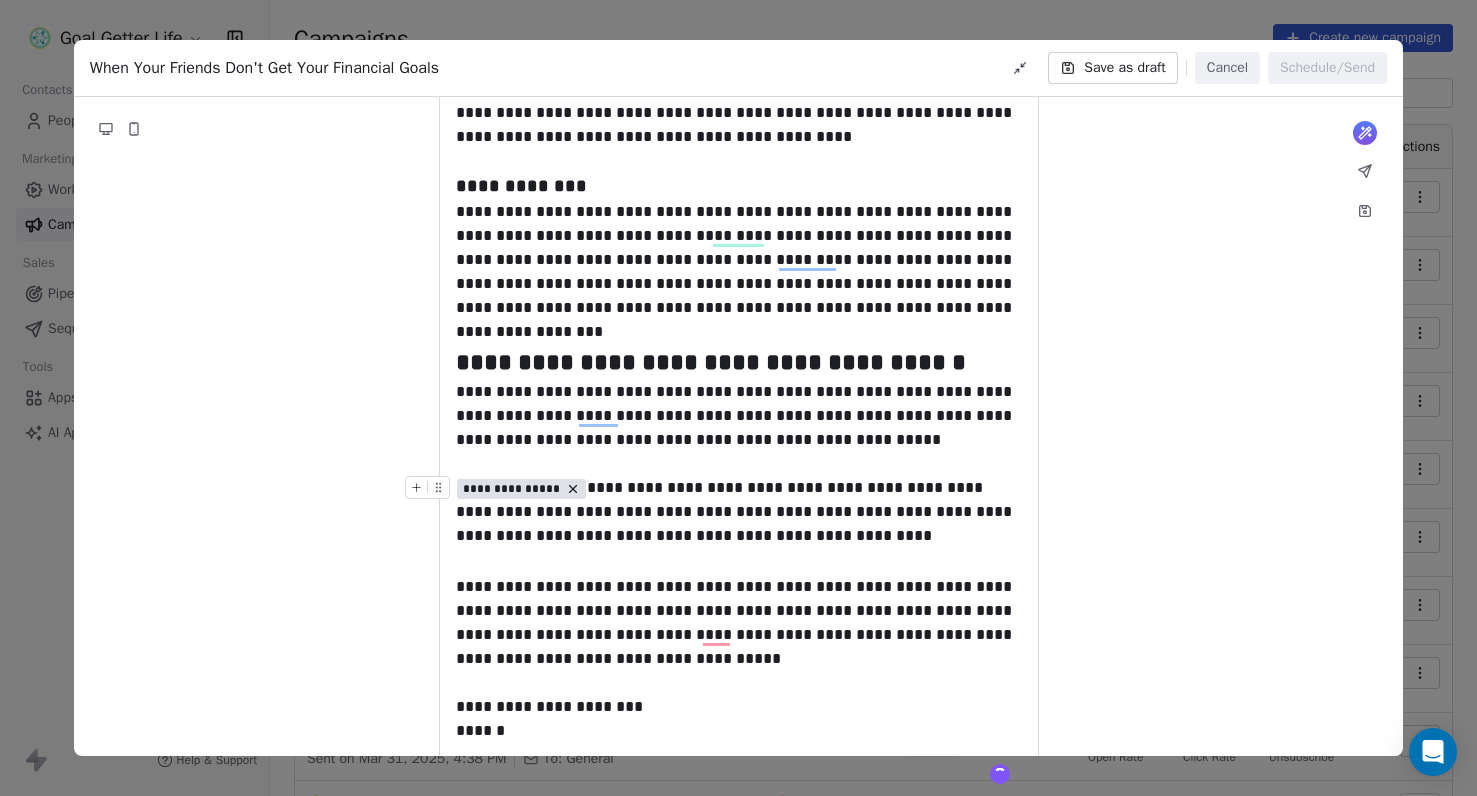 click on "**********" at bounding box center [512, 489] 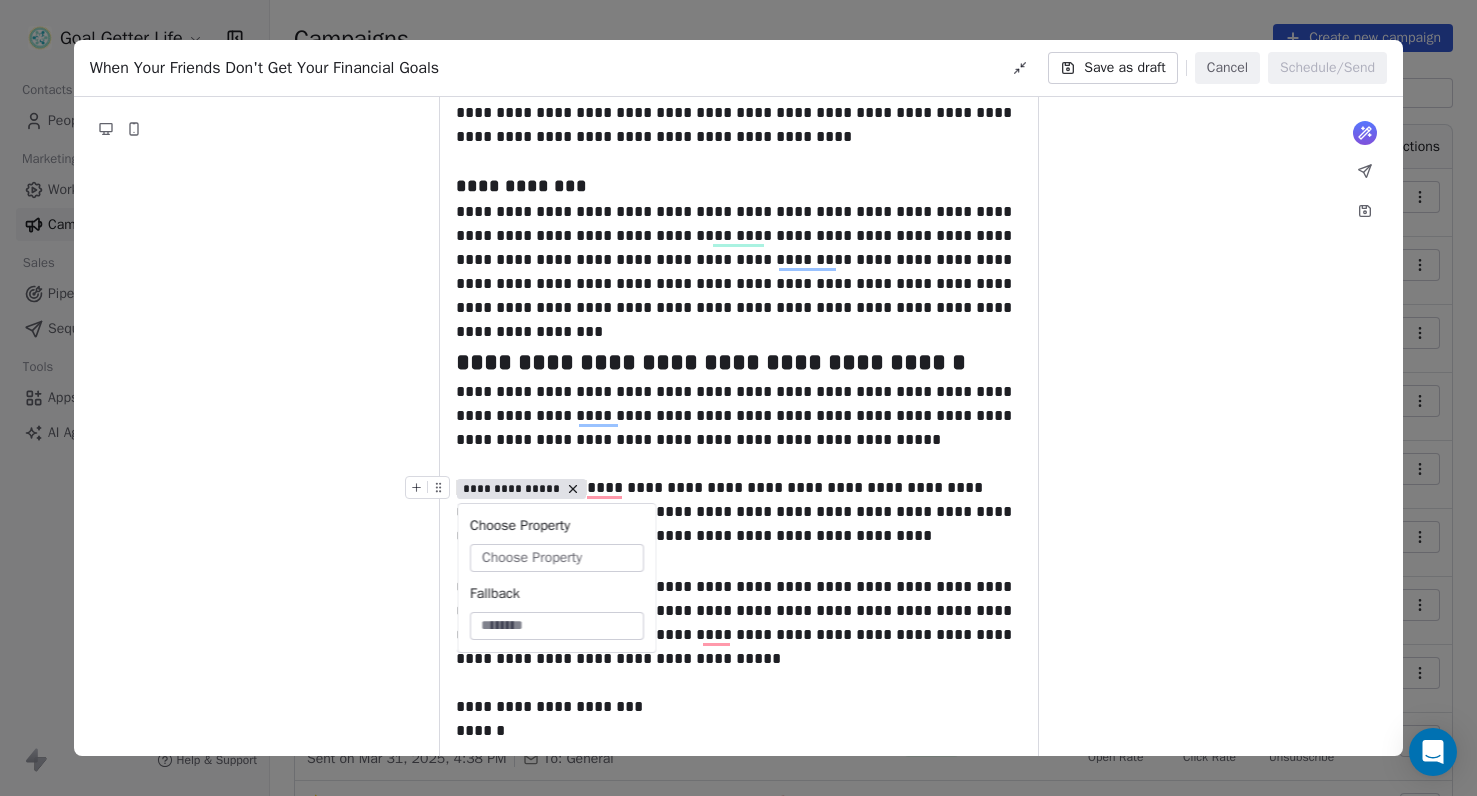 click on "Choose Property" at bounding box center (532, 558) 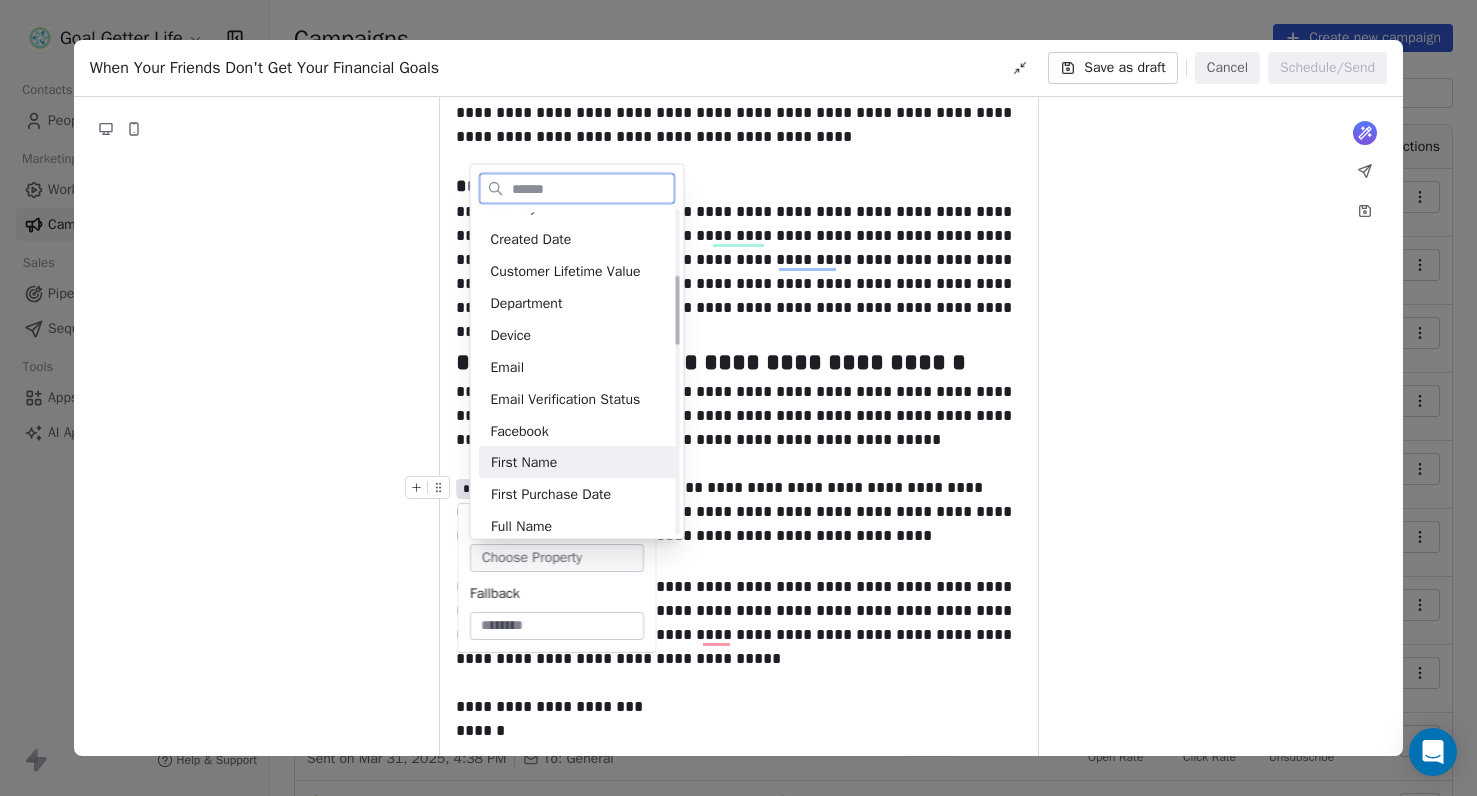 click on "First Name" at bounding box center [577, 463] 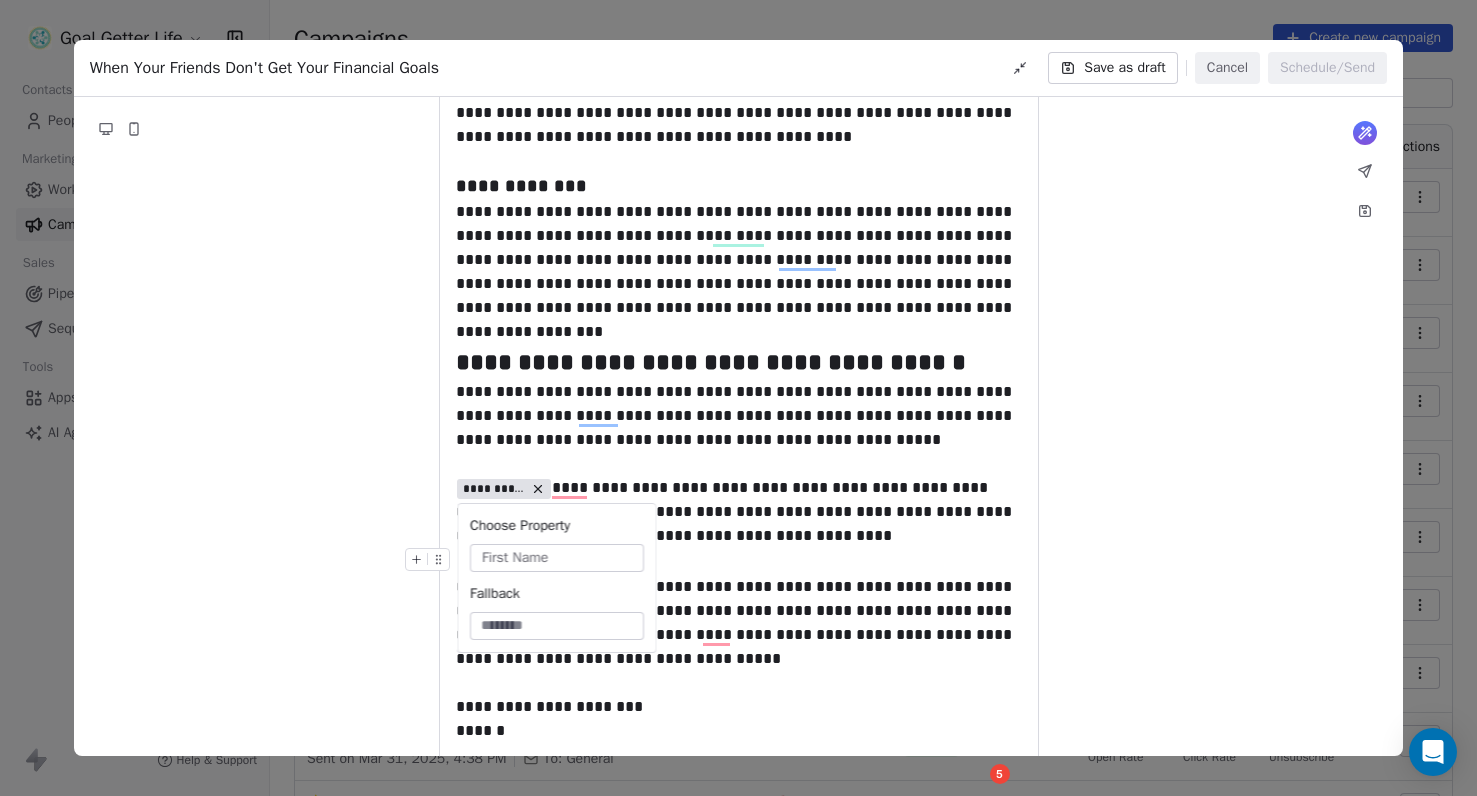 click at bounding box center (739, 561) 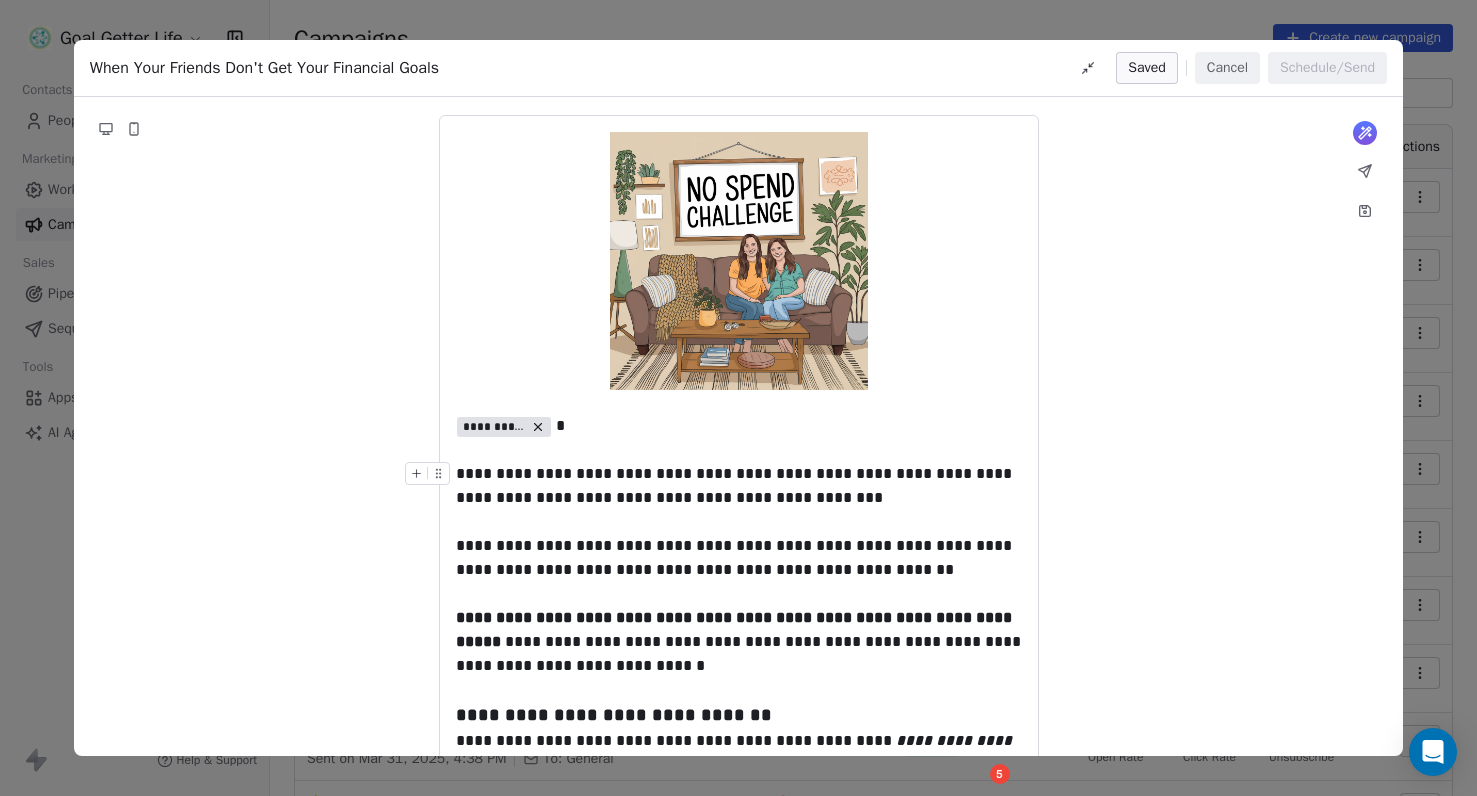 click on "Goal Getter Life Contacts People Marketing Workflows Campaigns Sales Pipelines Sequences Beta Tools Apps AI Agents Help & Support Campaigns  Create new campaign All ( 20 ) All ( 20 ) Drafts ( 1 ) Drafts ( 1 ) In Progress ( 0 ) In Progress ( 0 ) Scheduled ( 0 ) Scheduled ( 0 ) Sent ( 19 ) Sent ( 19 ) Name Status Analytics Actions When Your Friends Don't Get Your Financial Goals Created on Jul 26, 2025, 6:07 PM To: General  Draft - Open Rate - Click Rate - Unsubscribe Day 2: Unlock Savings-Craft Your Personalized No-Spend Challenge Sent on Jun 3, 2025, 12:50 PM To: General  Sent 13 / 13 30.77% (4) Open Rate - Click Rate - Unsubscribe Day 1: Your No-Spend Journey Starts Today Sent on Jun 2, 2025, 6:26 PM To: General  Sent 13 / 13 23.08% (3) Open Rate - Click Rate - Unsubscribe 3 Things I Wish Someone Told Me Before My First No-Spend Challenge Sent on Jun 1, 2025, 4:08 PM To: General  Sent 13 / 13 30.77% (4) Open Rate - Click Rate - Unsubscribe Your No-Spend Journey Starts Here - Day 1 of Something Amazing Sent" at bounding box center [738, 398] 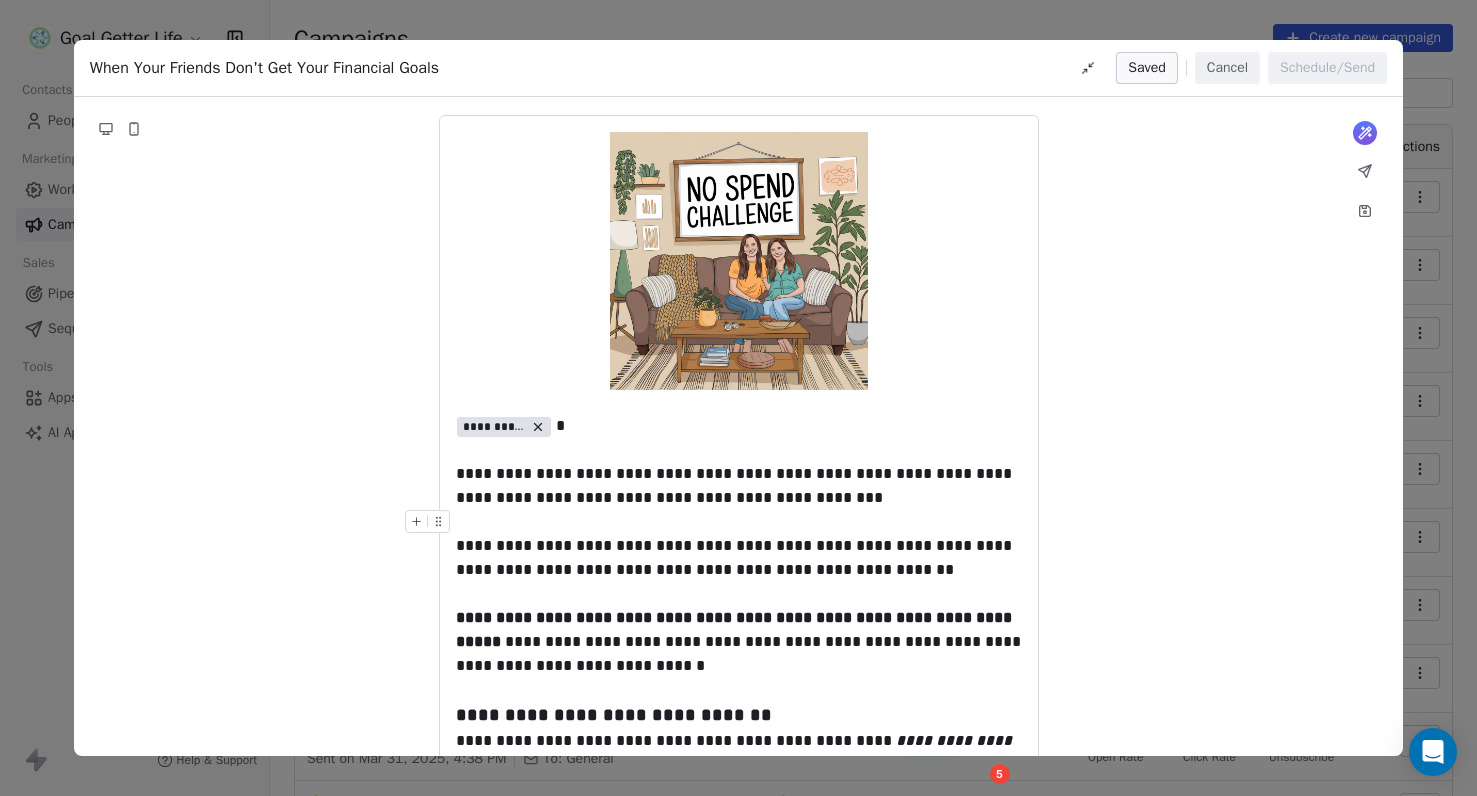 drag, startPoint x: 457, startPoint y: 473, endPoint x: 534, endPoint y: 520, distance: 90.21086 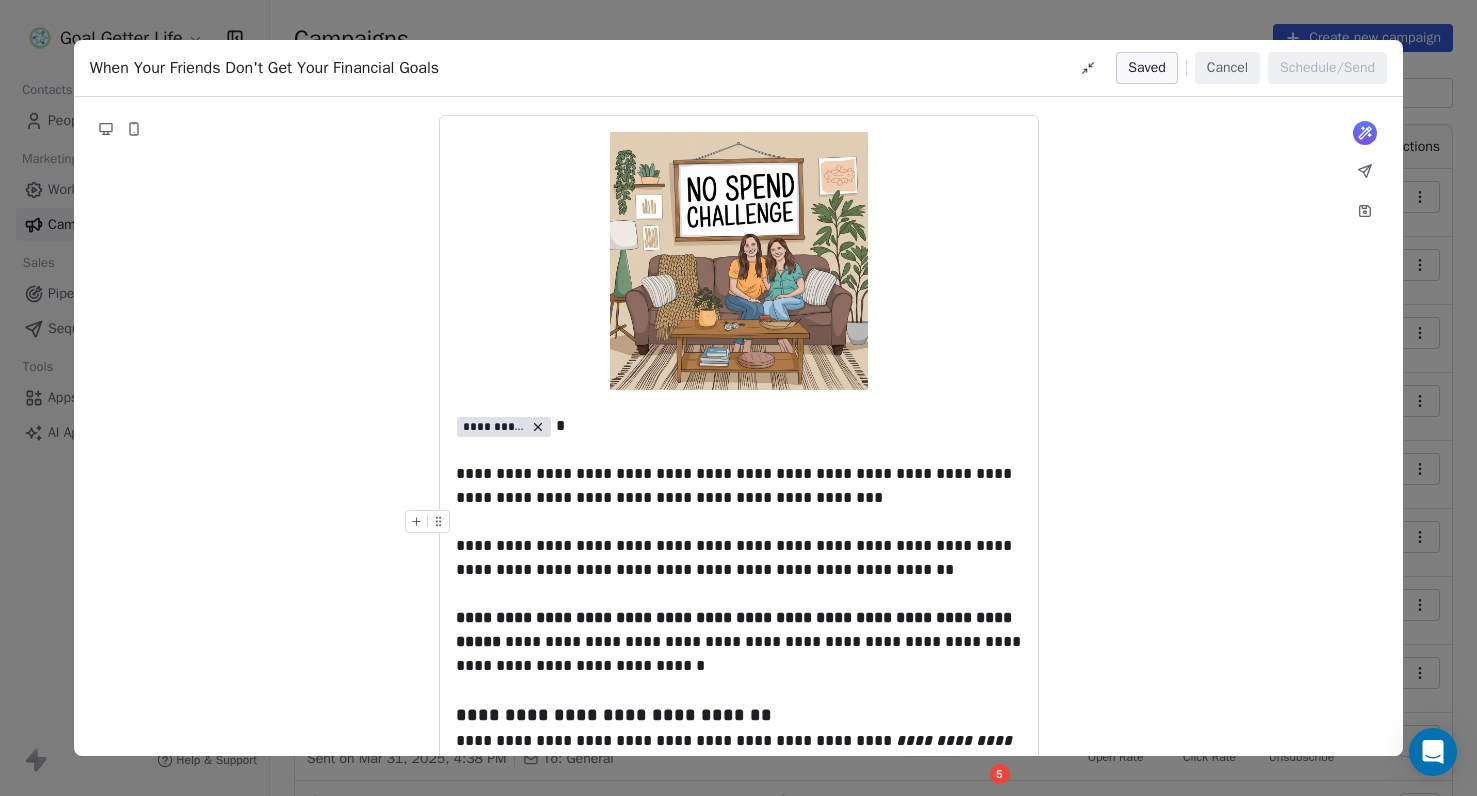 click on "**********" at bounding box center [739, 1441] 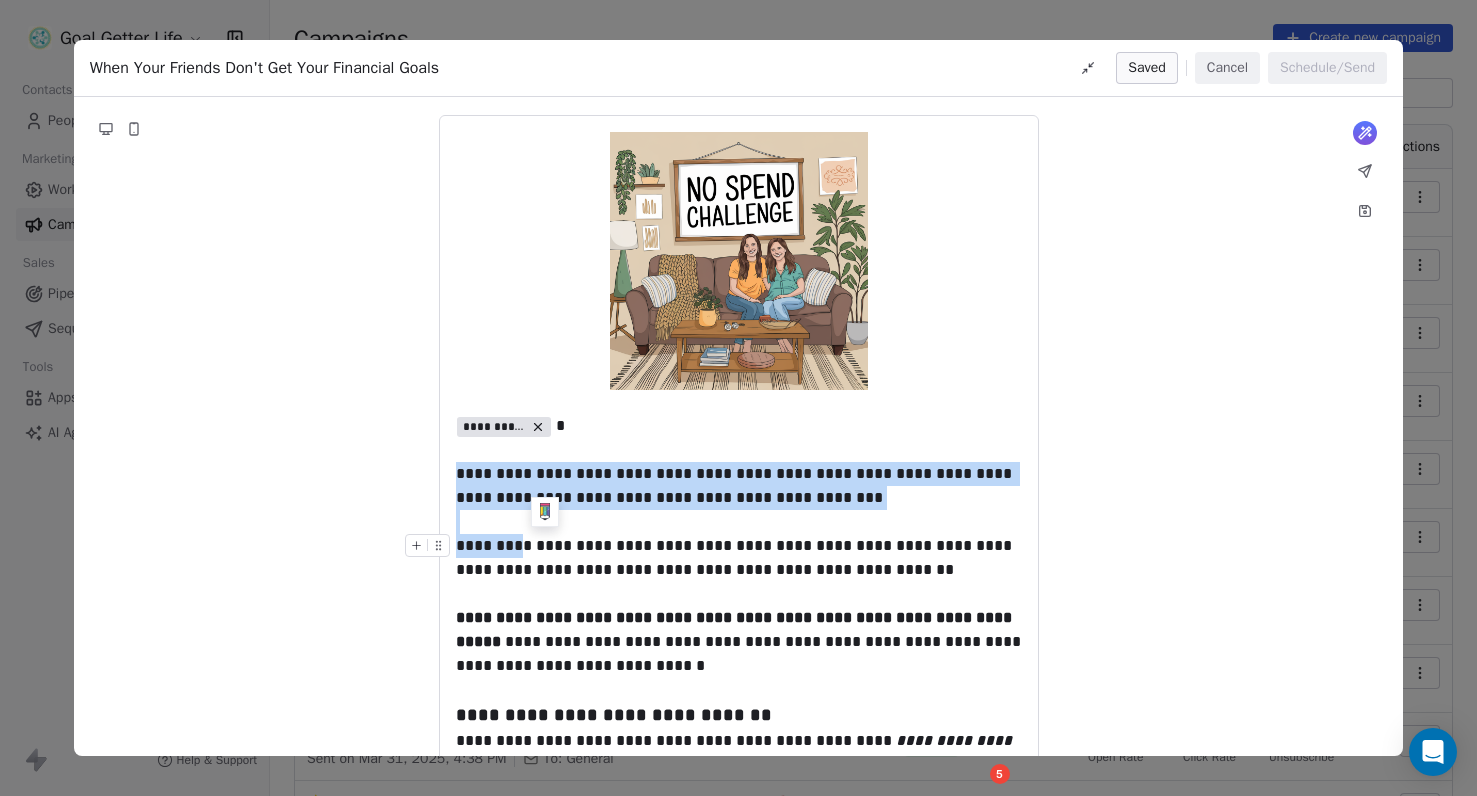 drag, startPoint x: 458, startPoint y: 475, endPoint x: 522, endPoint y: 534, distance: 87.04597 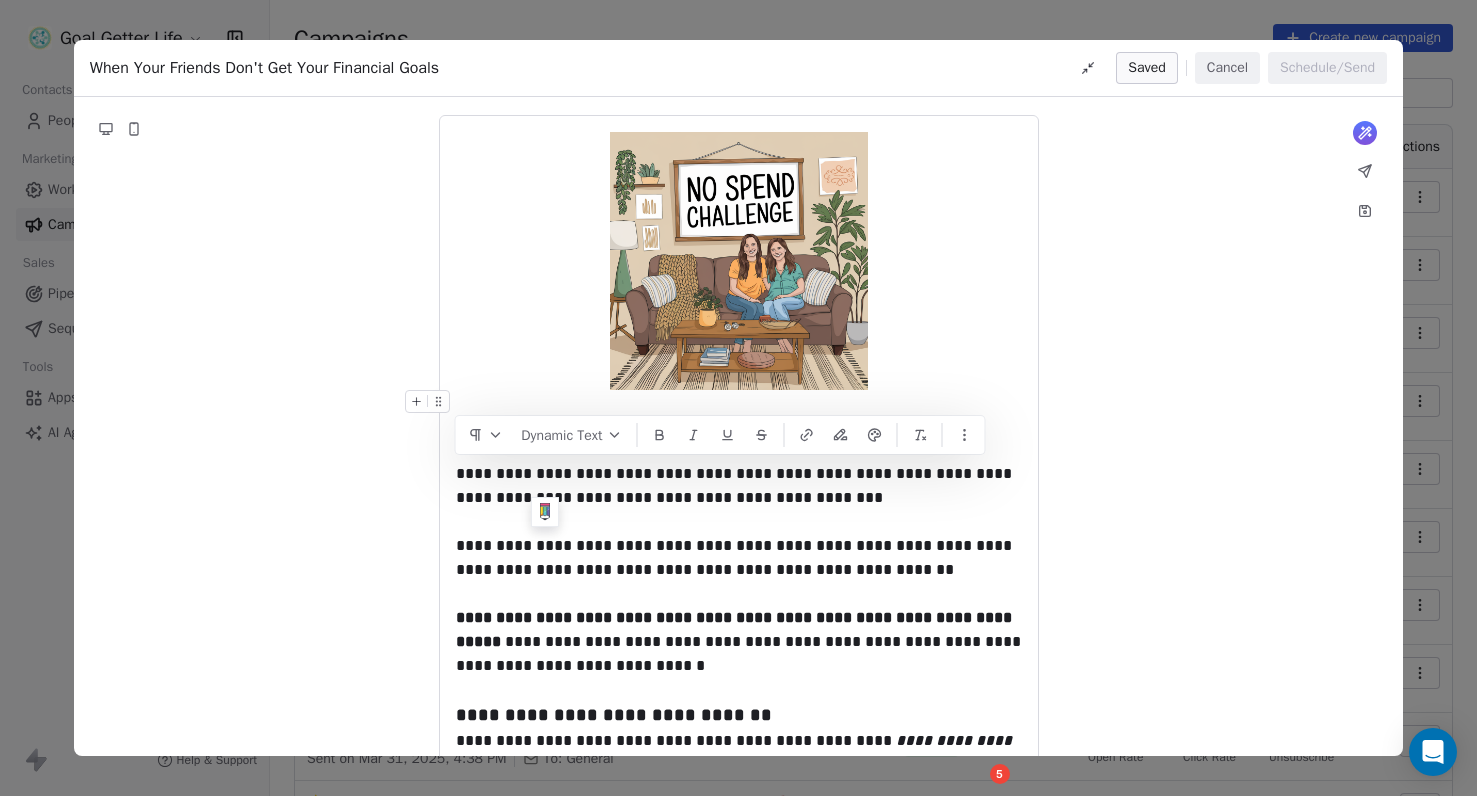 drag, startPoint x: 566, startPoint y: 405, endPoint x: 555, endPoint y: 405, distance: 11 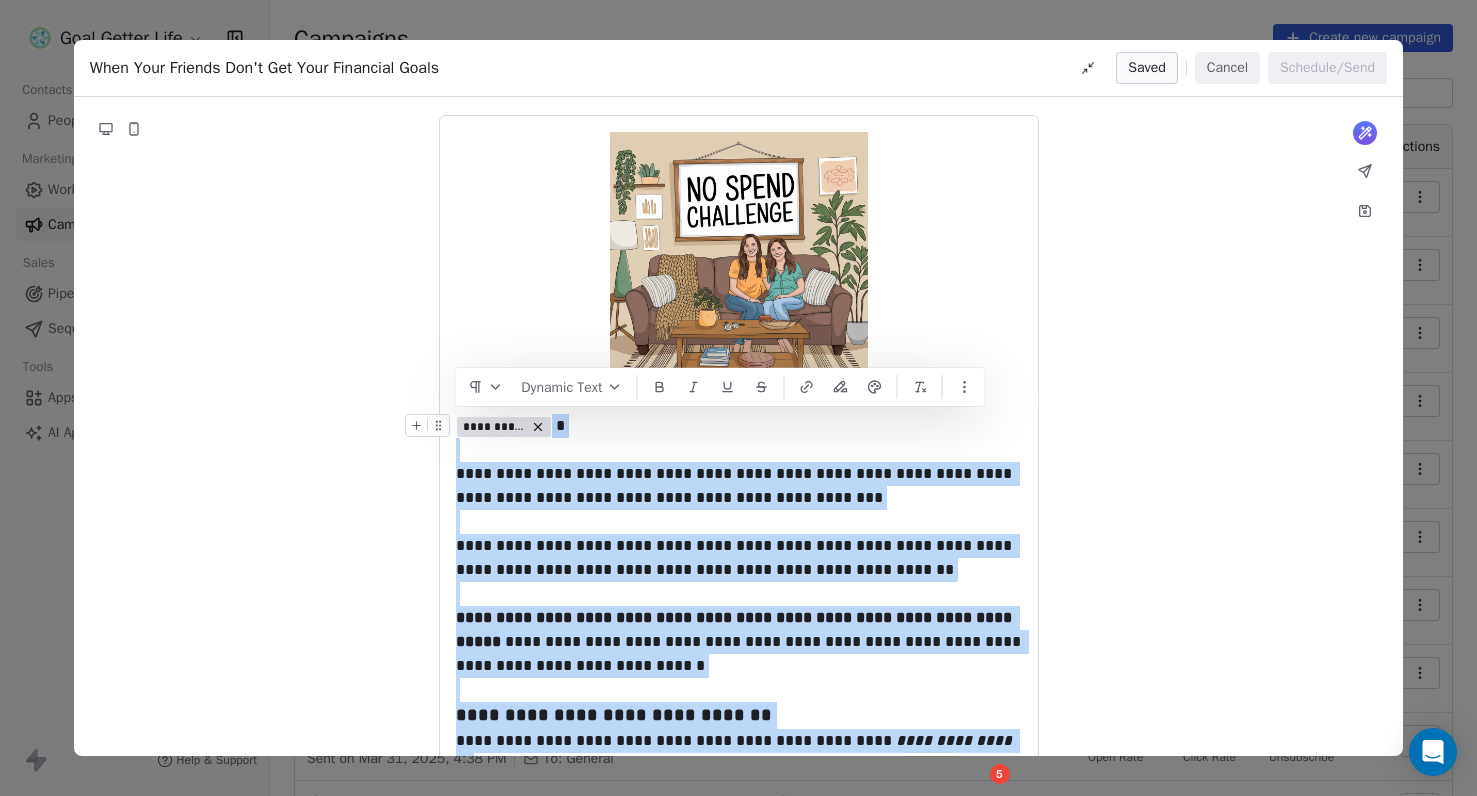scroll, scrollTop: 490, scrollLeft: 0, axis: vertical 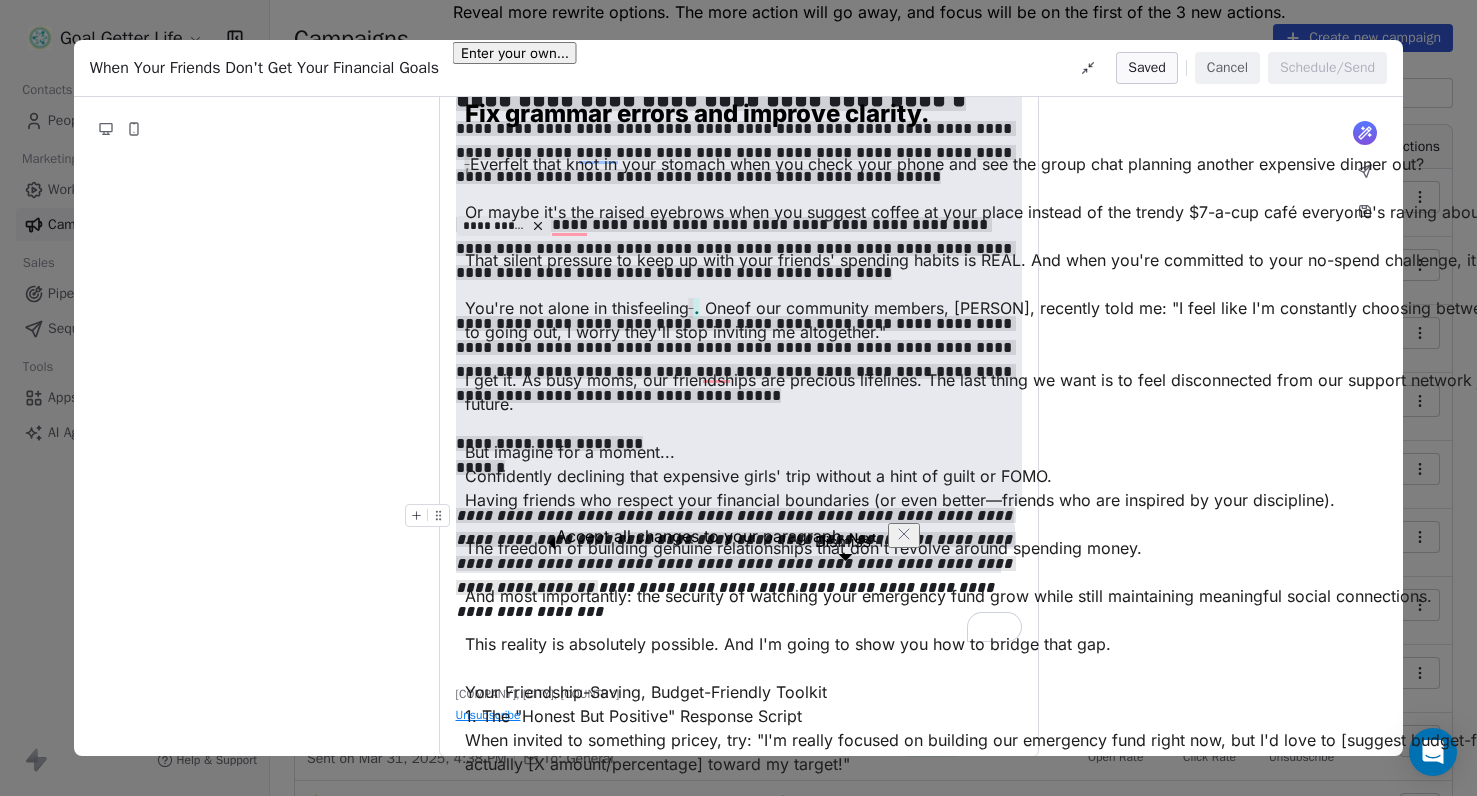 click at bounding box center [904, 535] 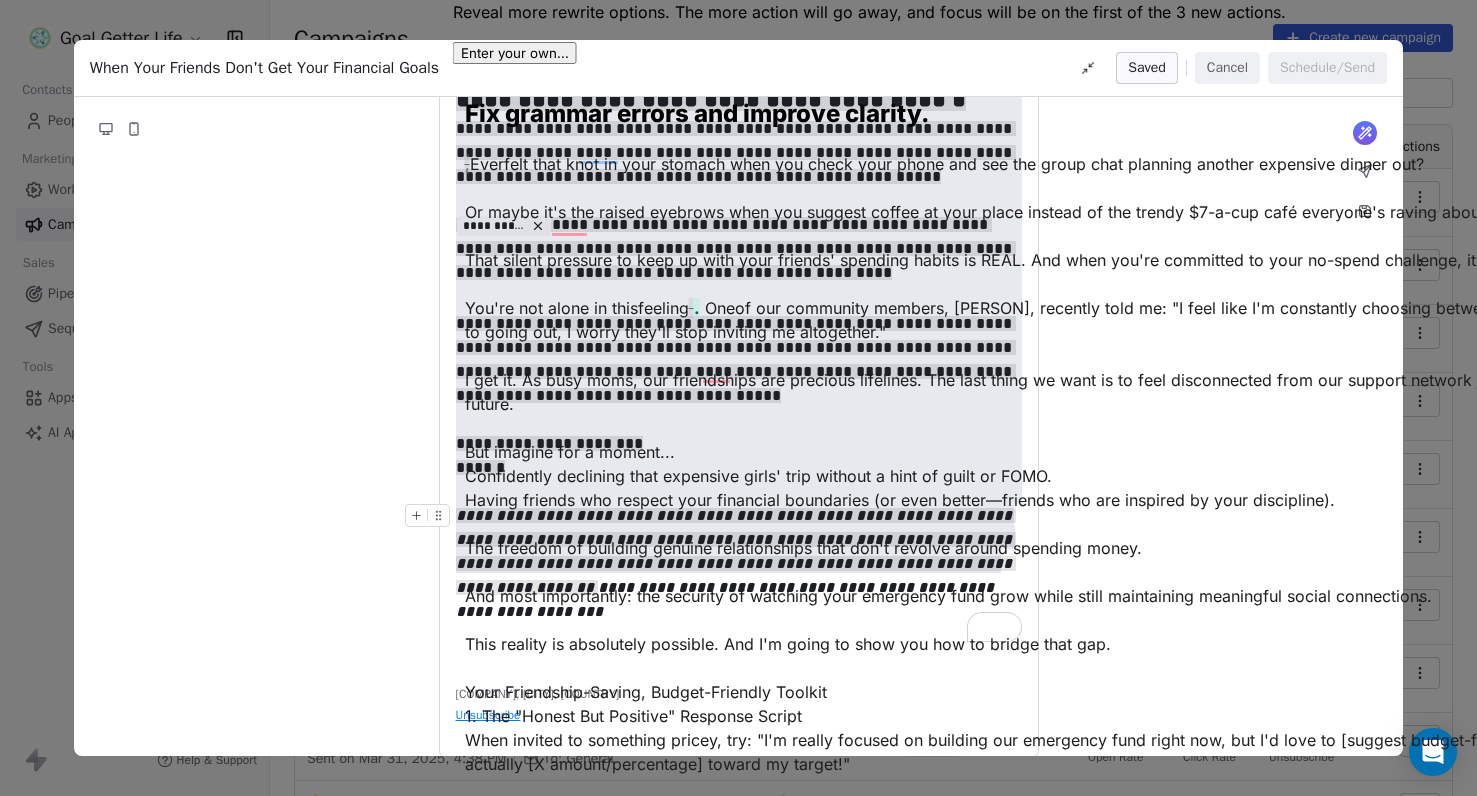 click on "**********" at bounding box center (738, -606) 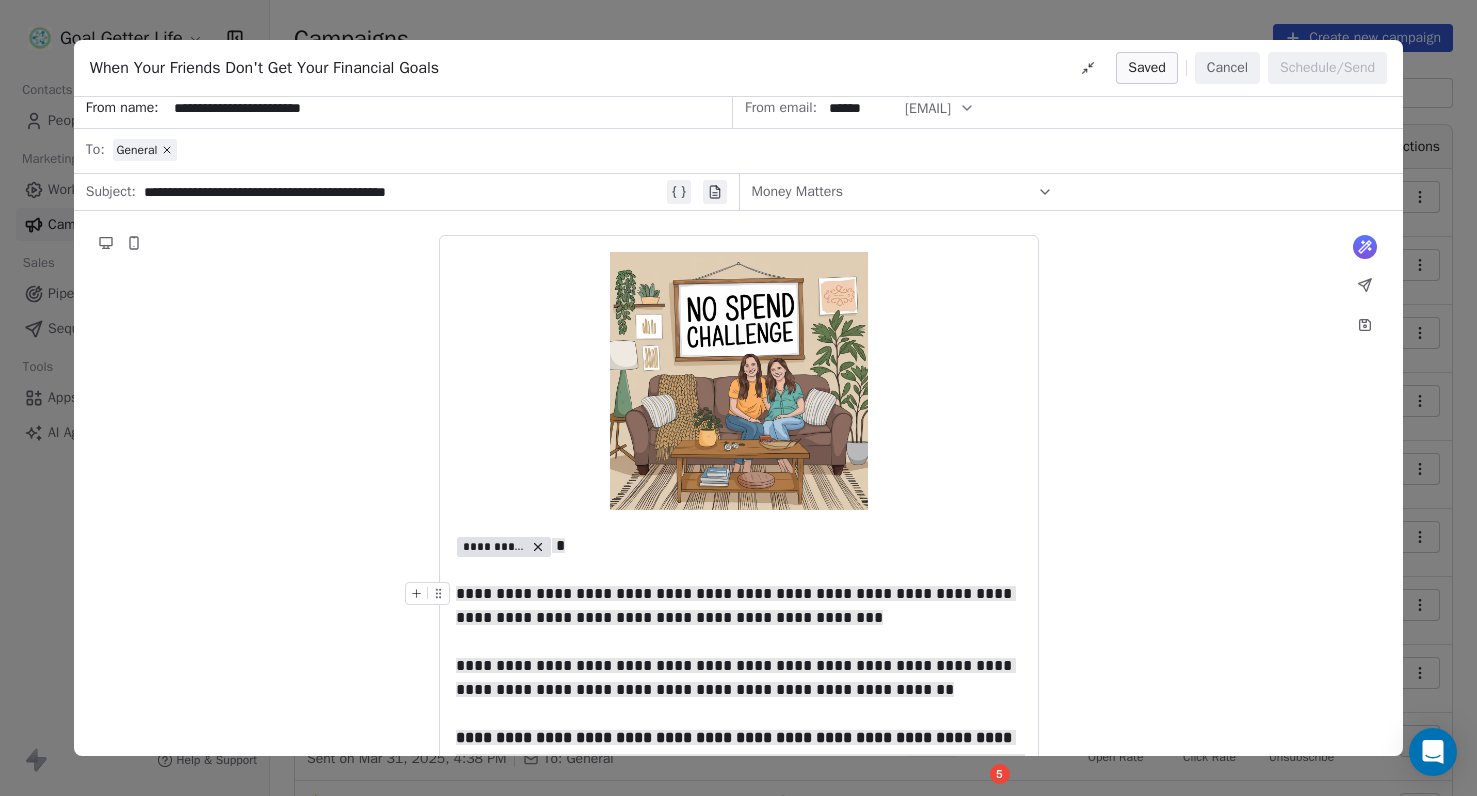 click at bounding box center (438, 593) 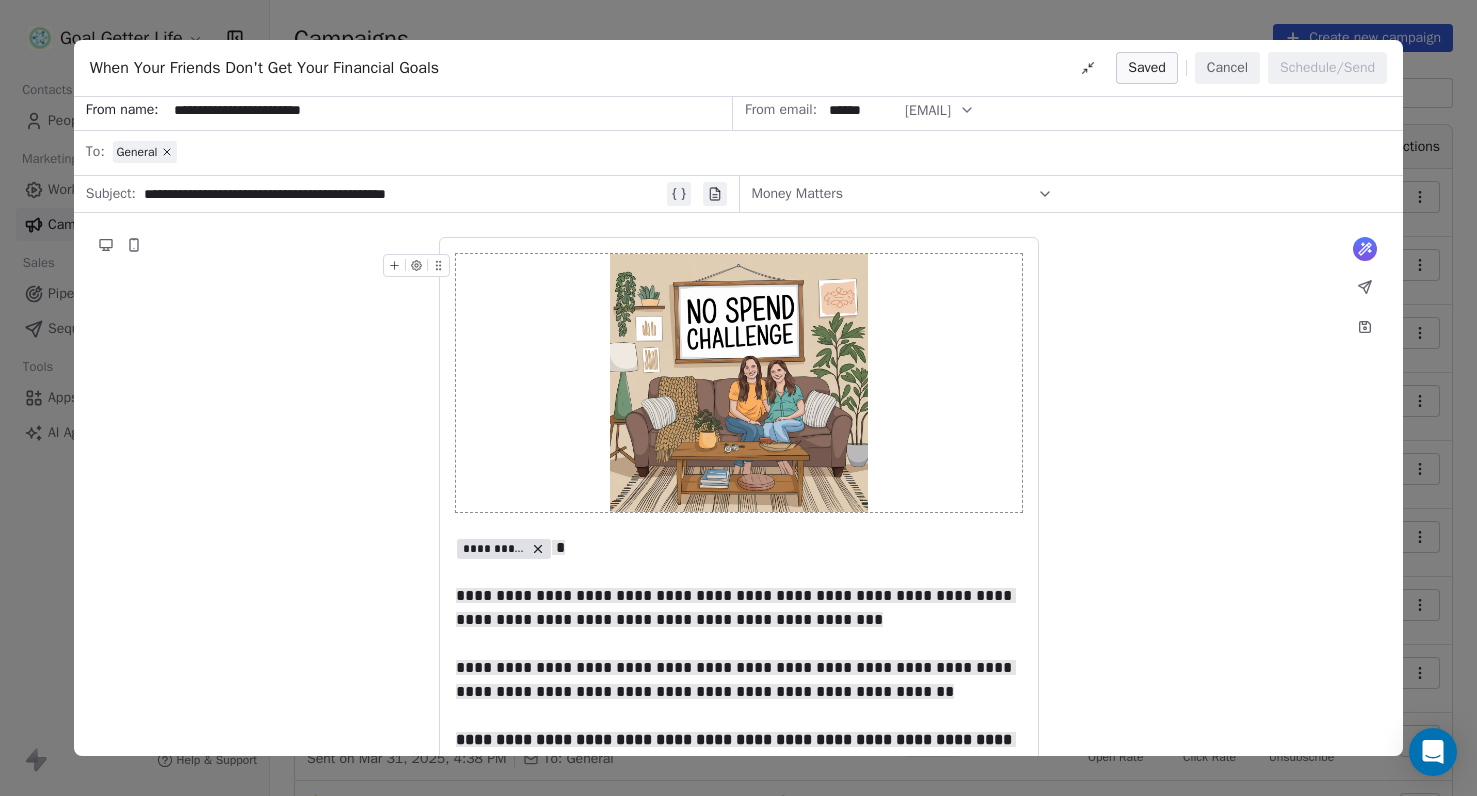 click 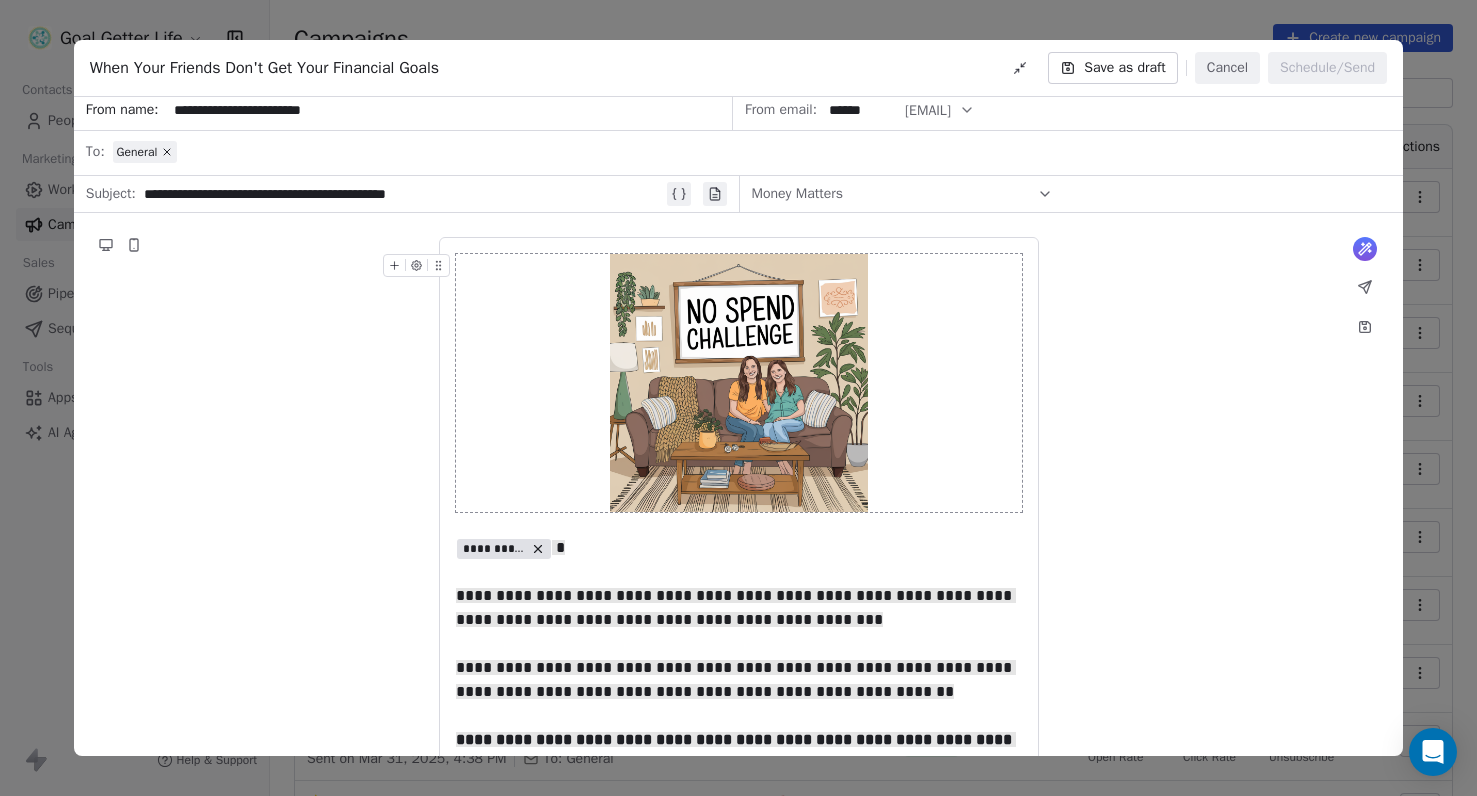 click 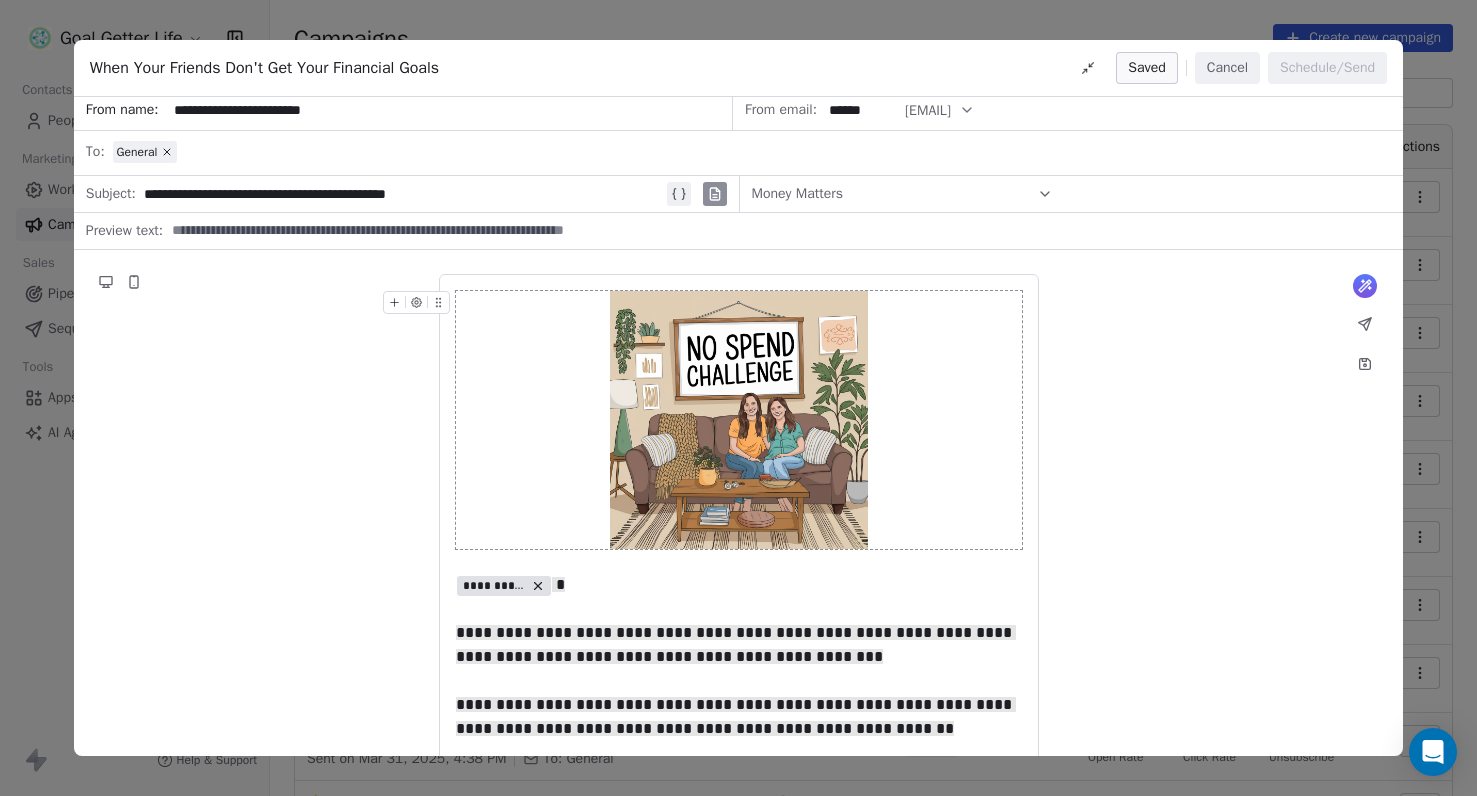 click at bounding box center (776, 231) 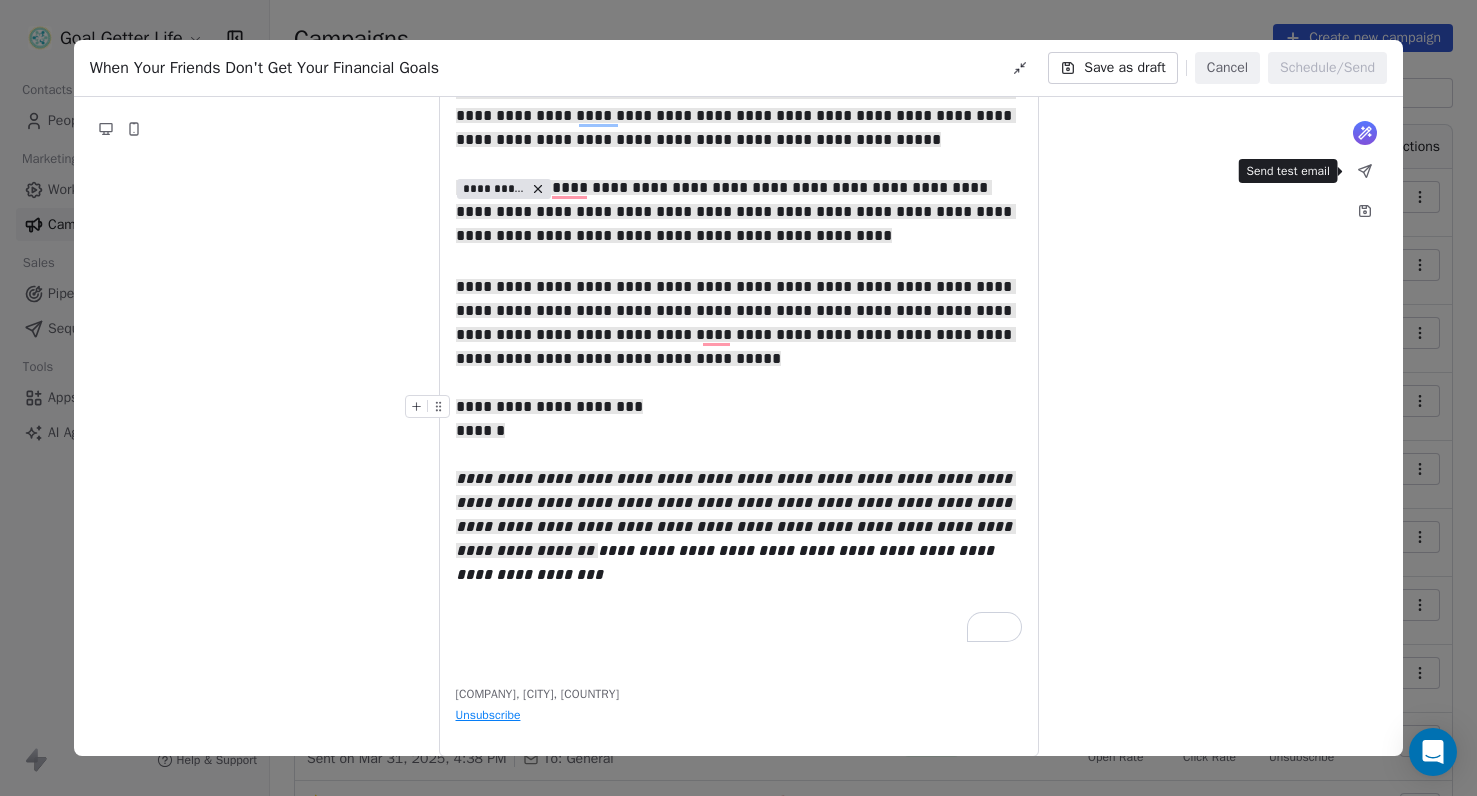 type on "**********" 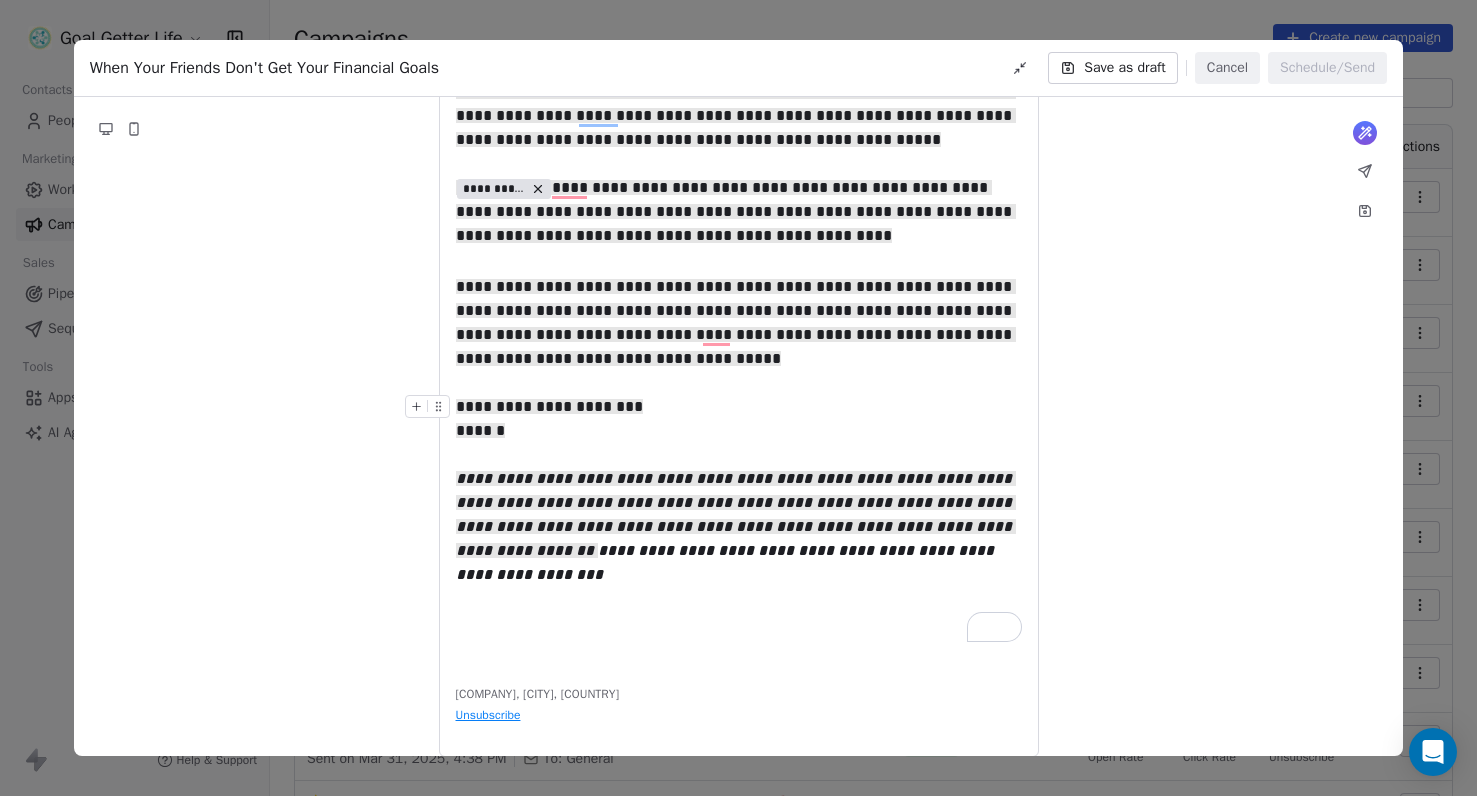 click at bounding box center [1365, 171] 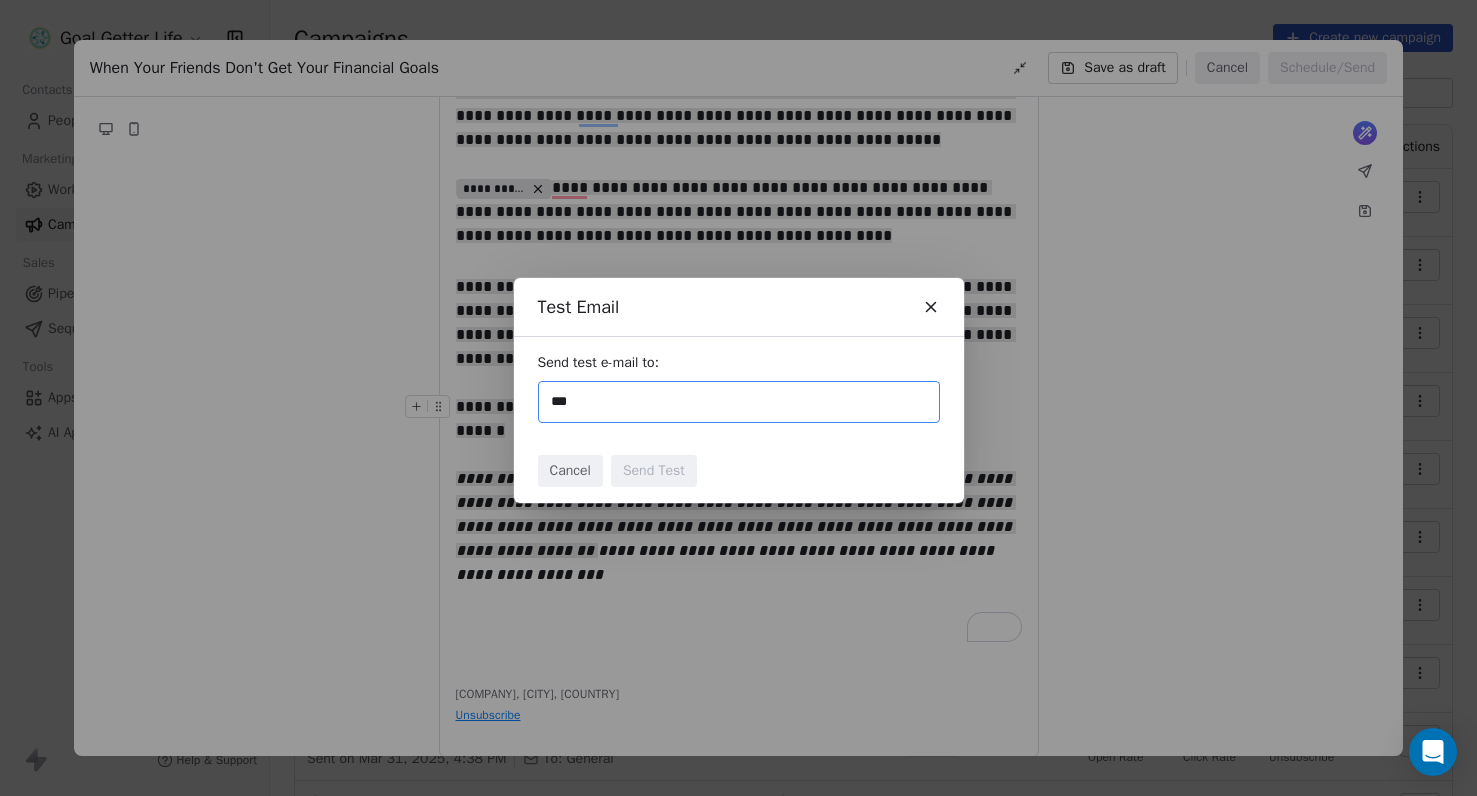 type on "**********" 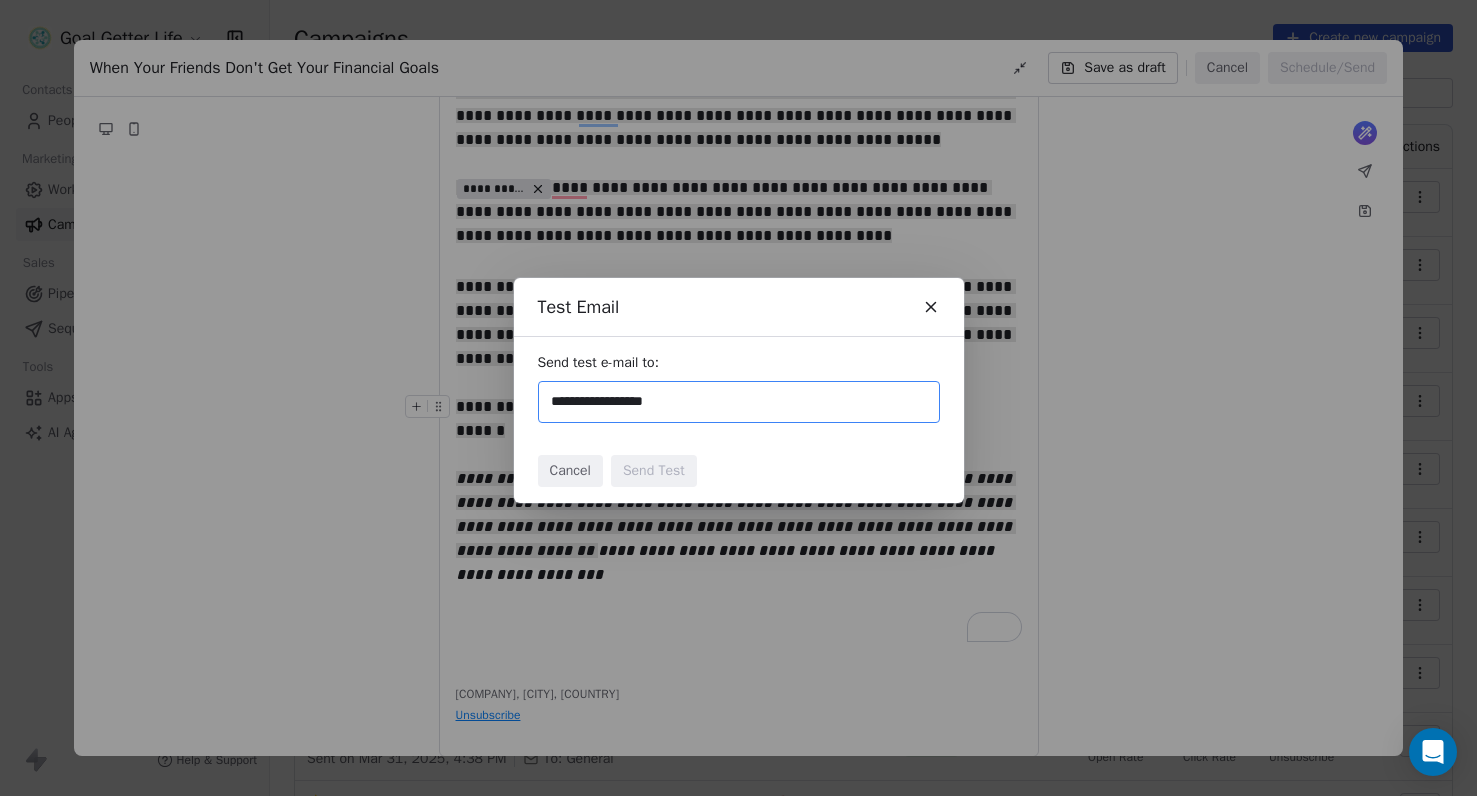 type 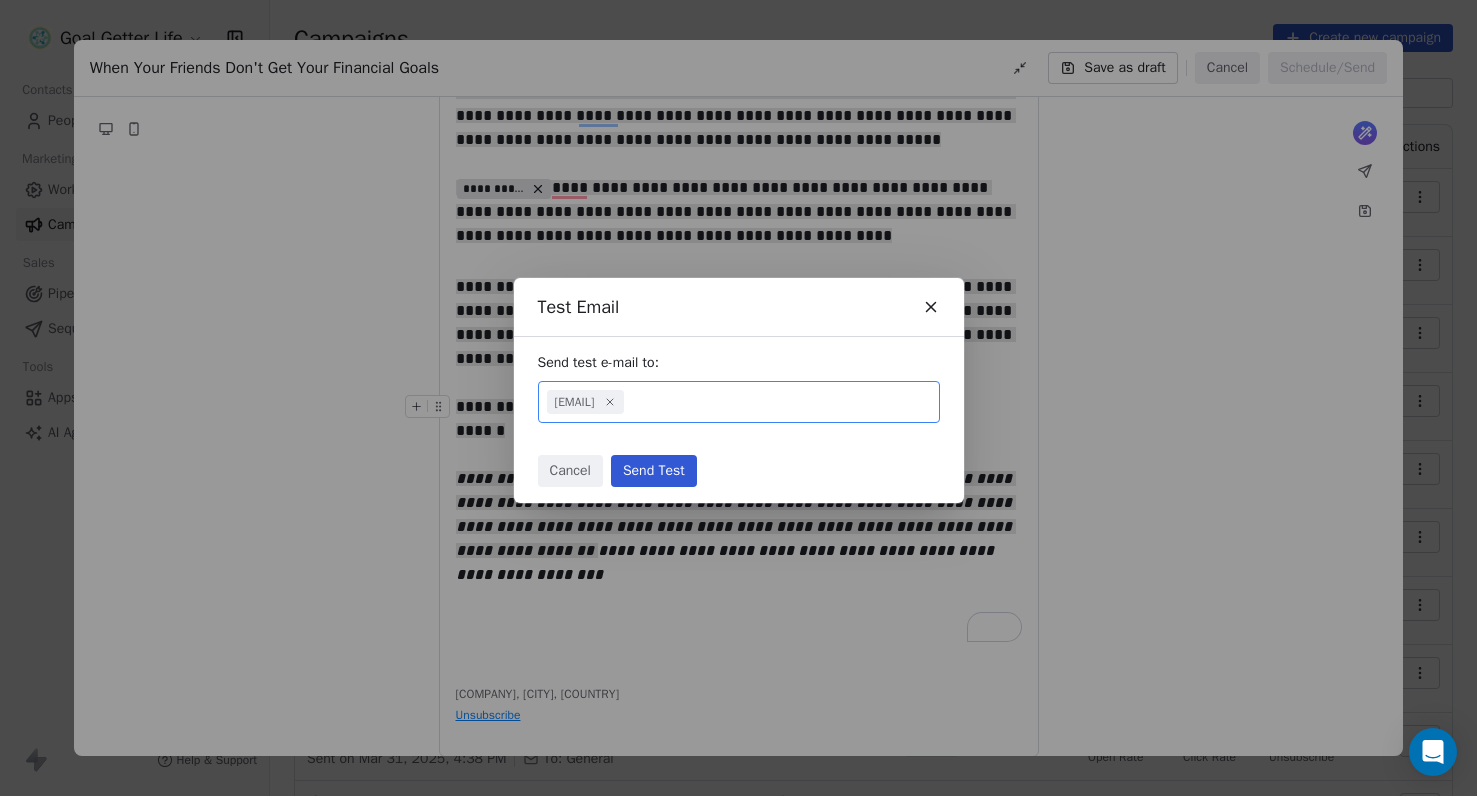click on "Send Test" at bounding box center [654, 471] 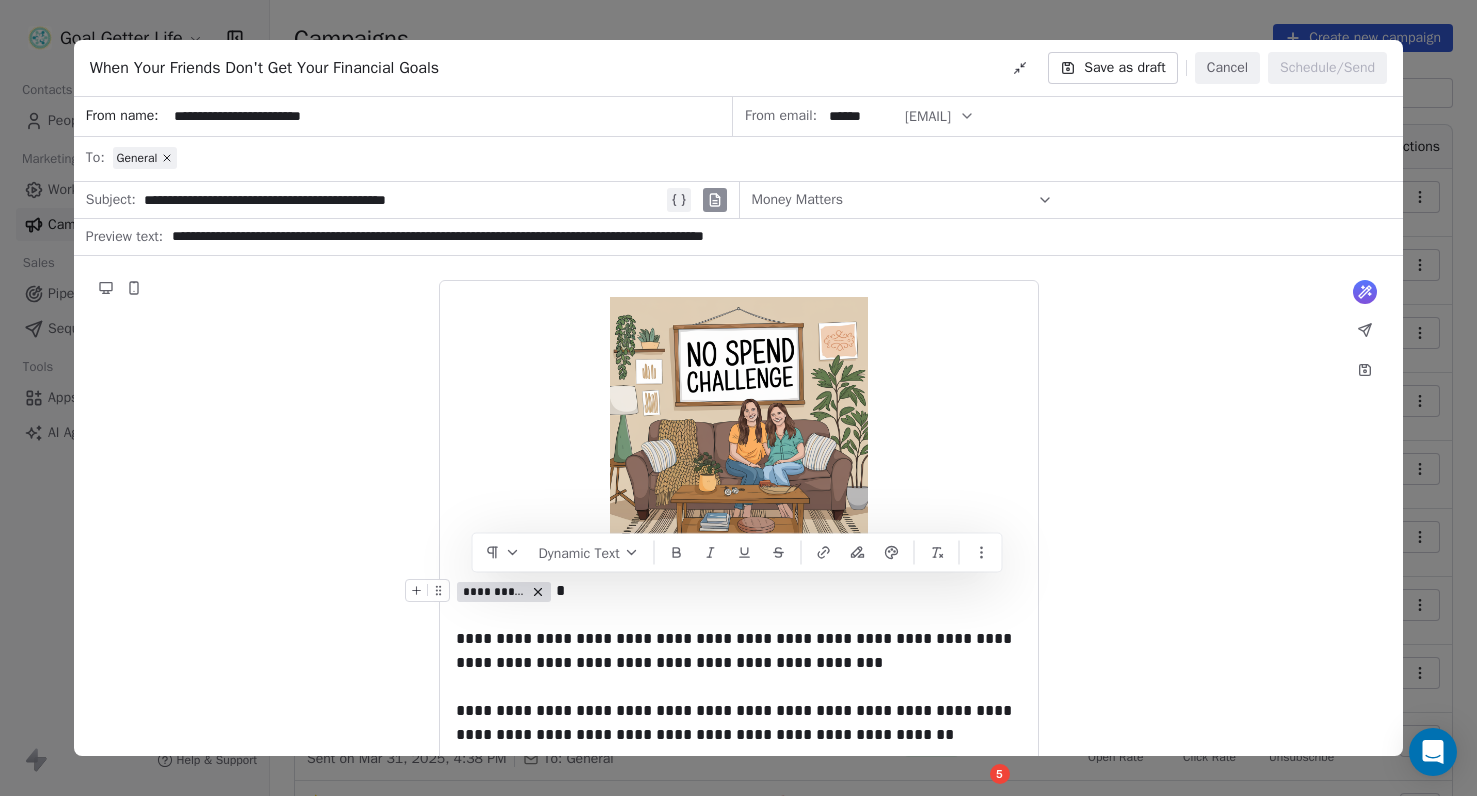 click on "Save as draft" at bounding box center (1112, 68) 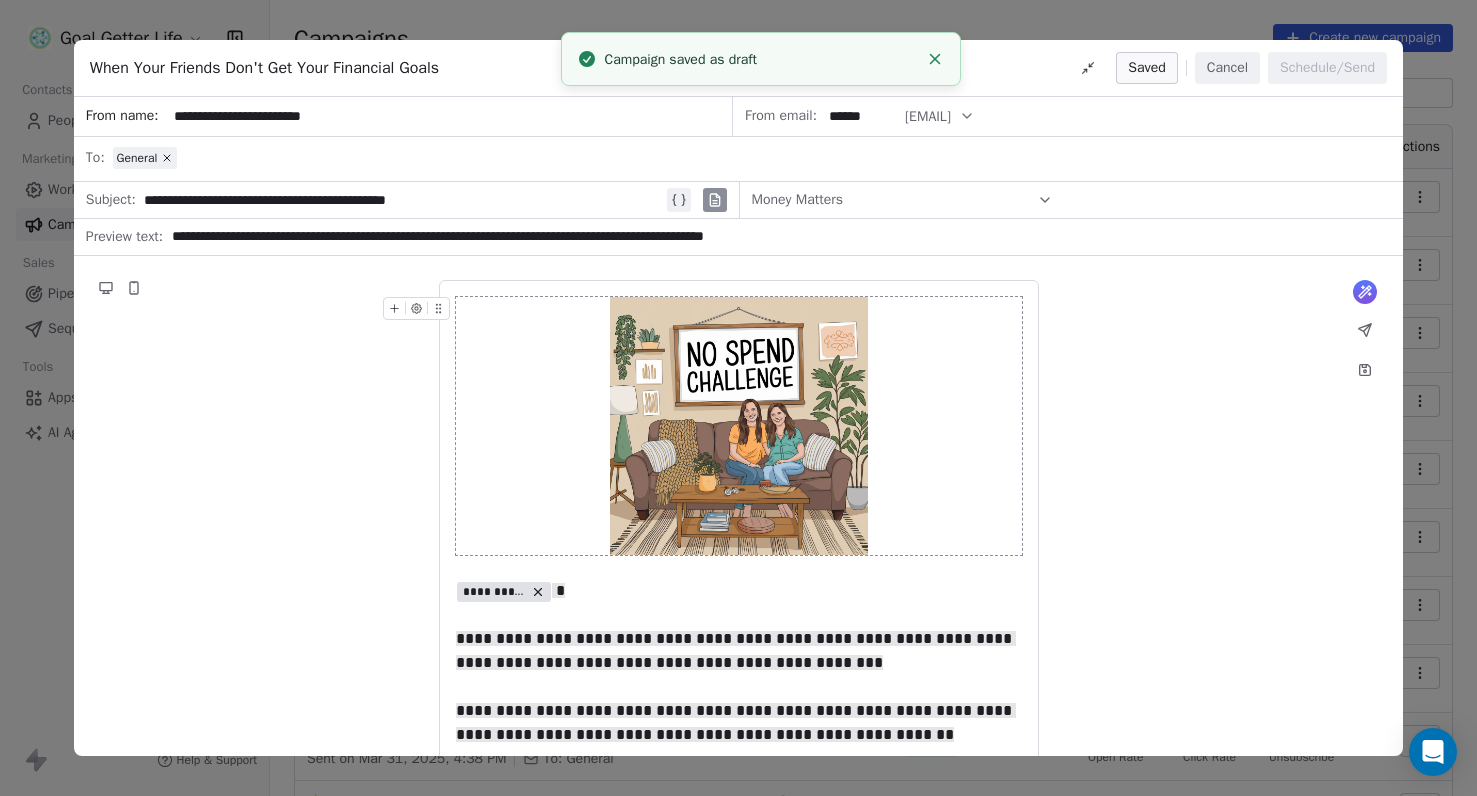 click on "**********" at bounding box center (738, 1661) 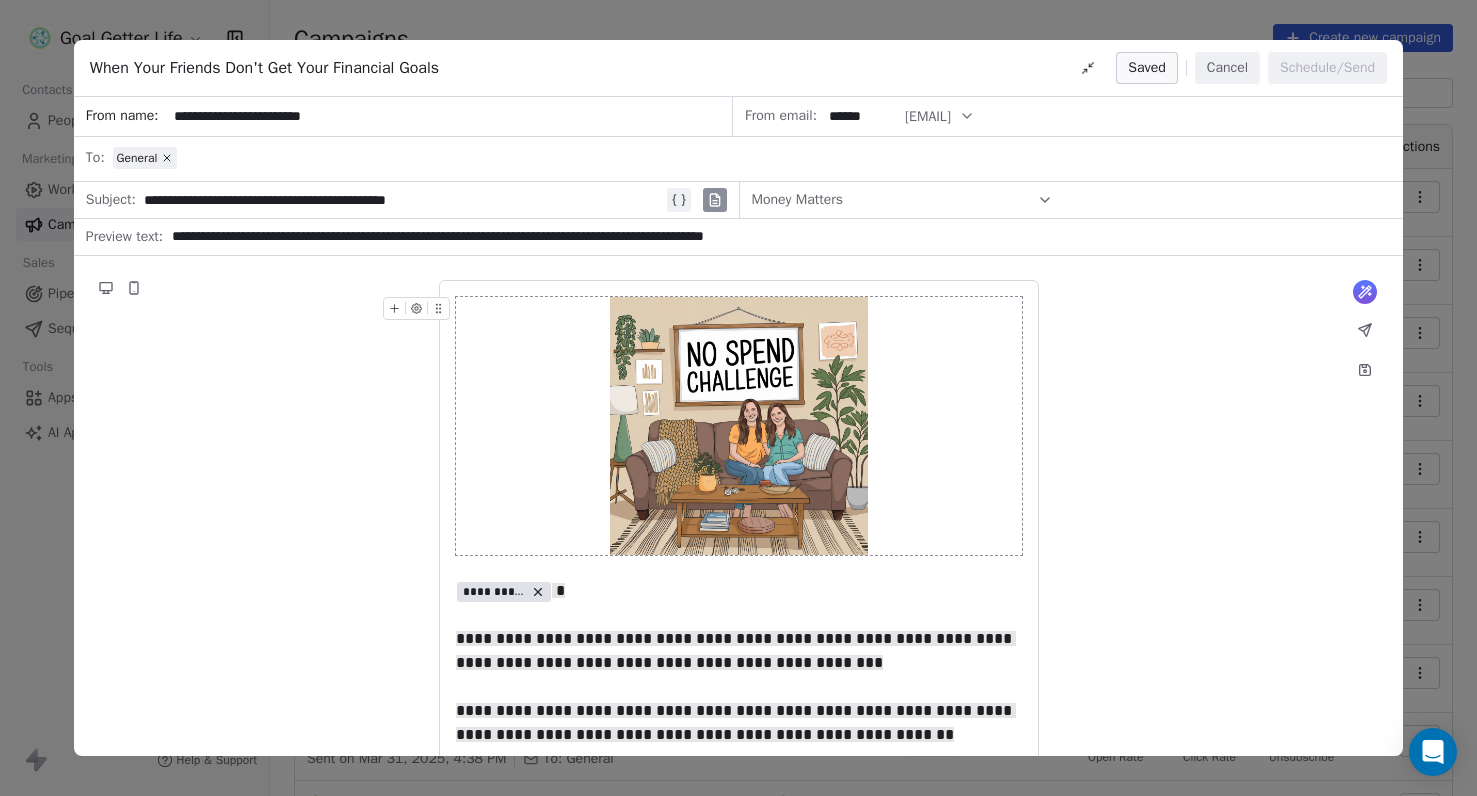 click on "@goalgetterlife.com" at bounding box center [940, 116] 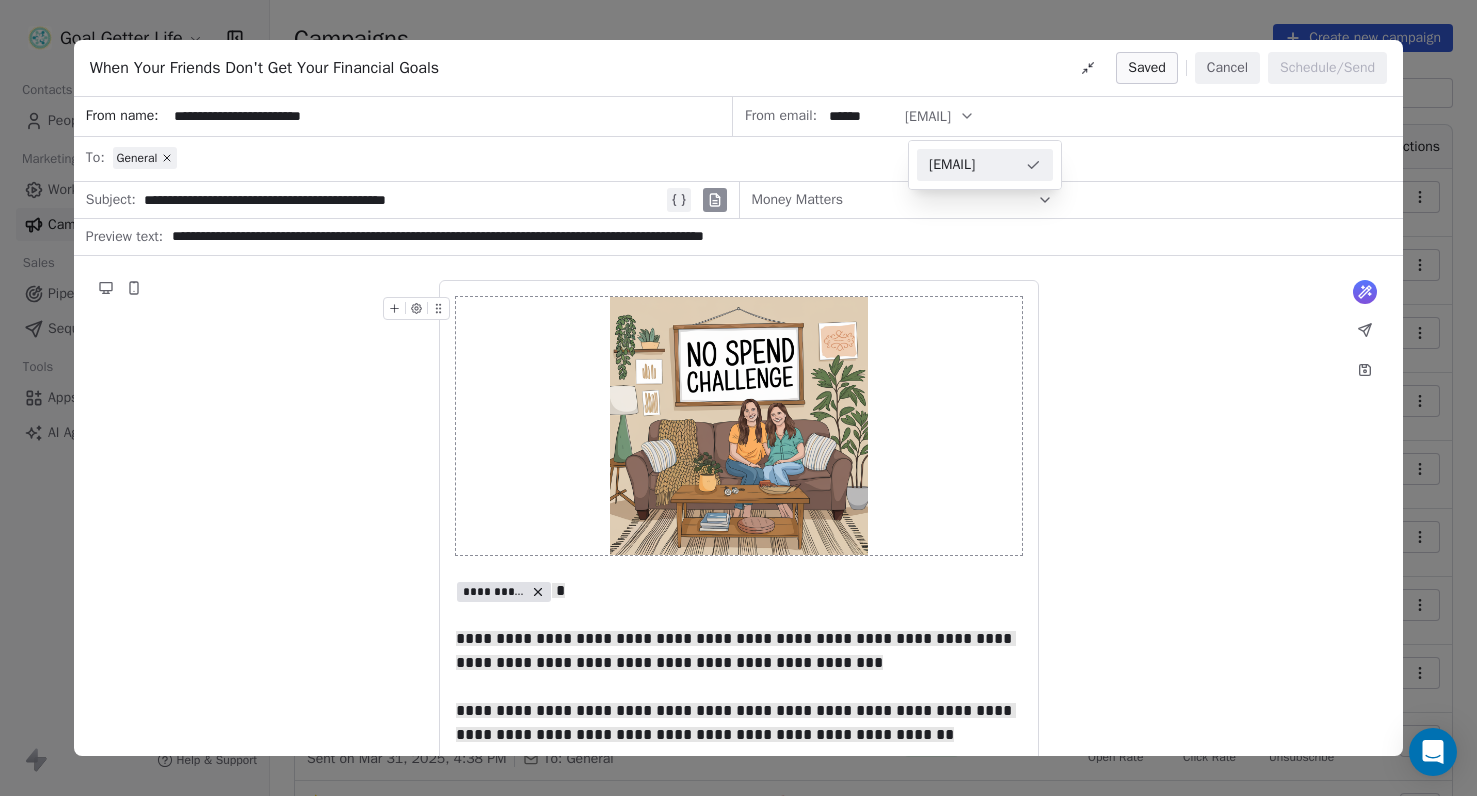 click on "@goalgetterlife.com" at bounding box center [973, 165] 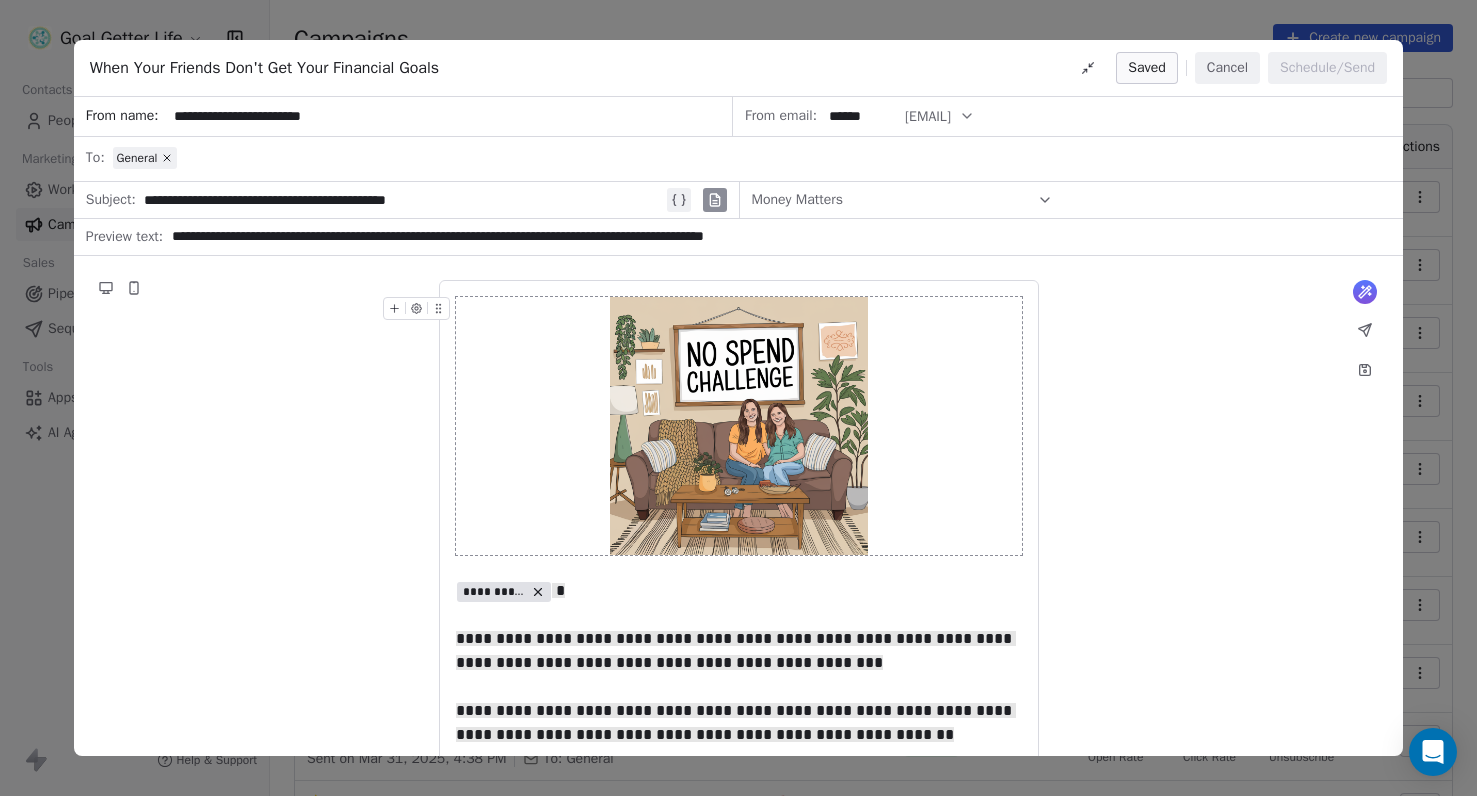 click 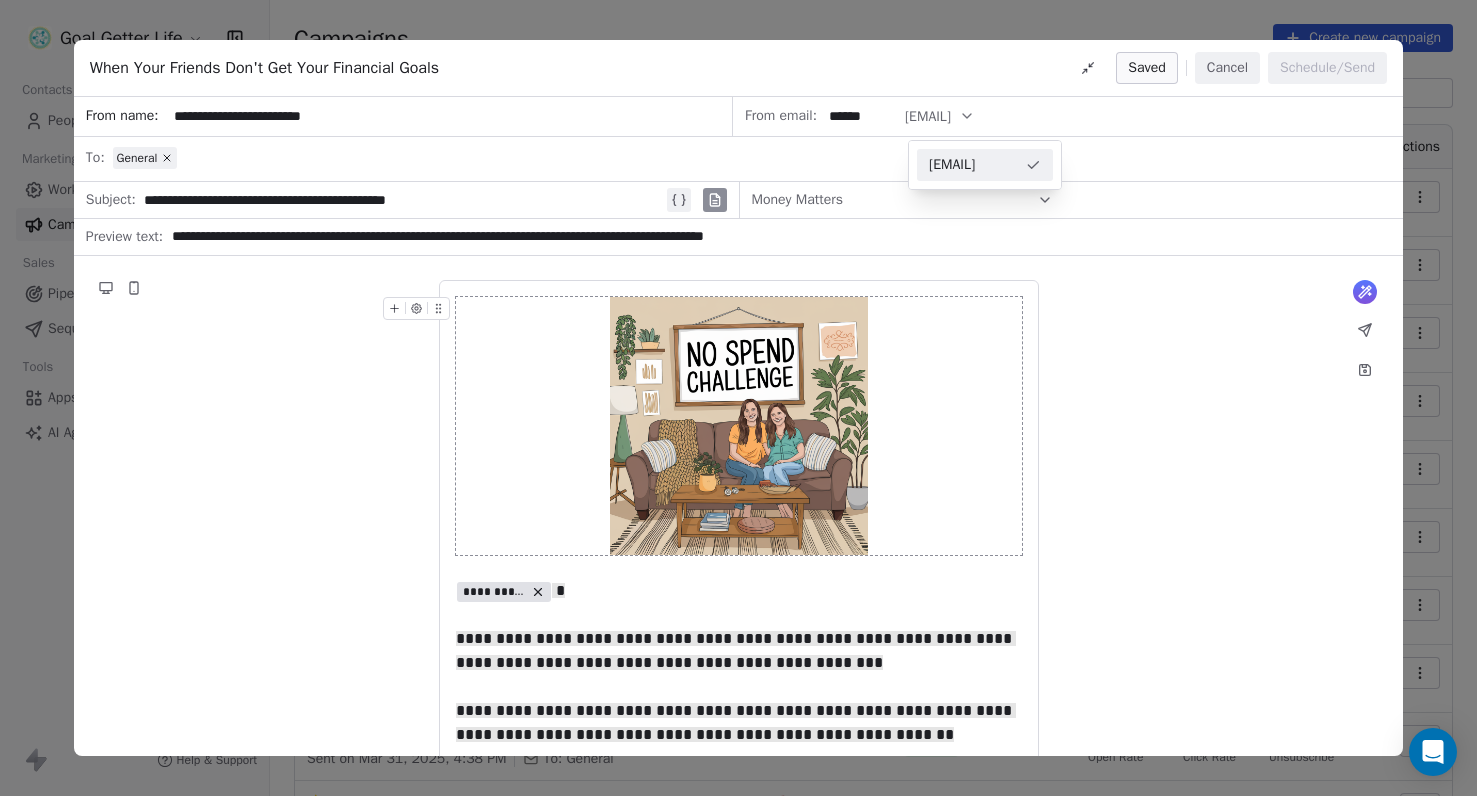 click on "@goalgetterlife.com" at bounding box center [973, 165] 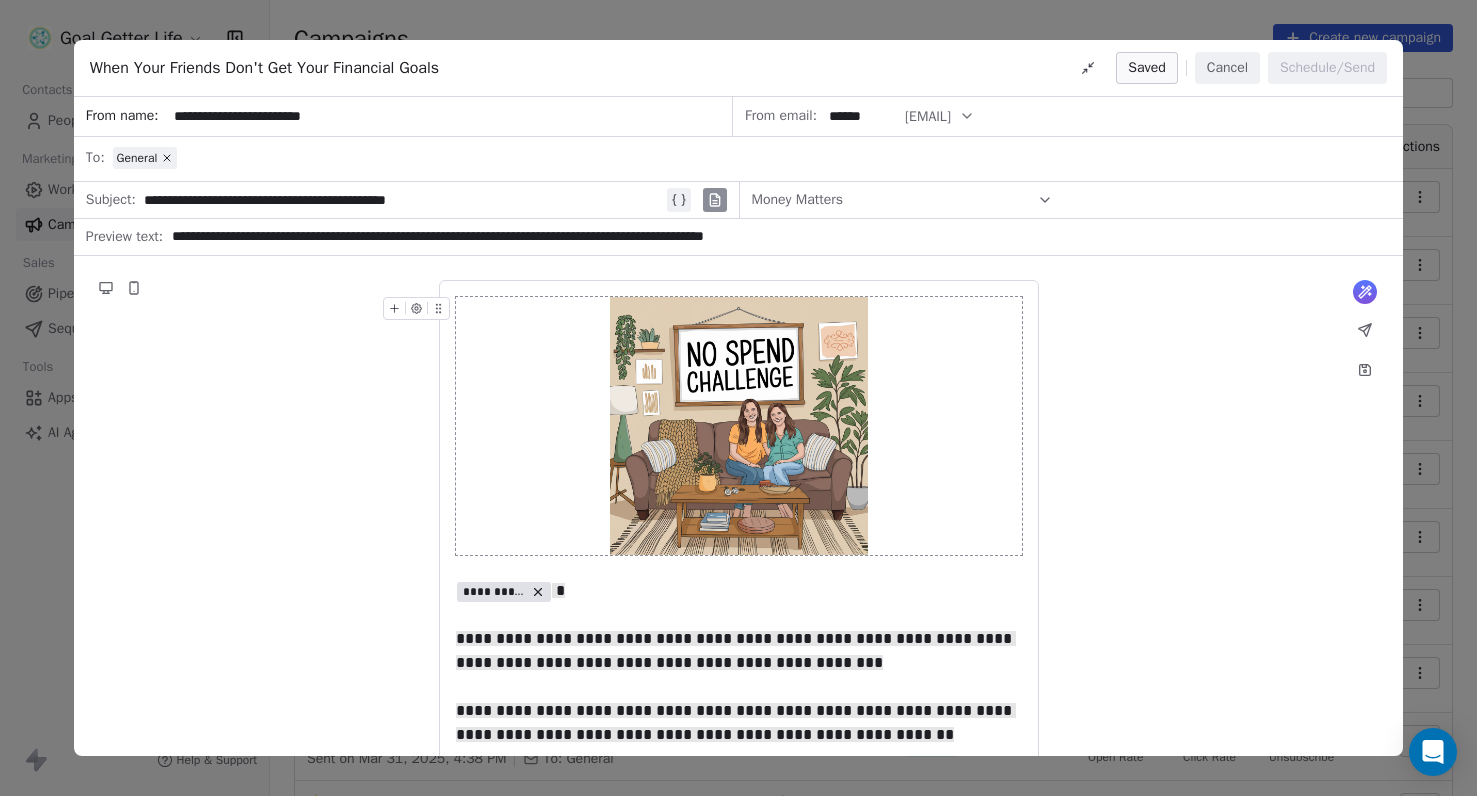 click on "@goalgetterlife.com" at bounding box center (928, 116) 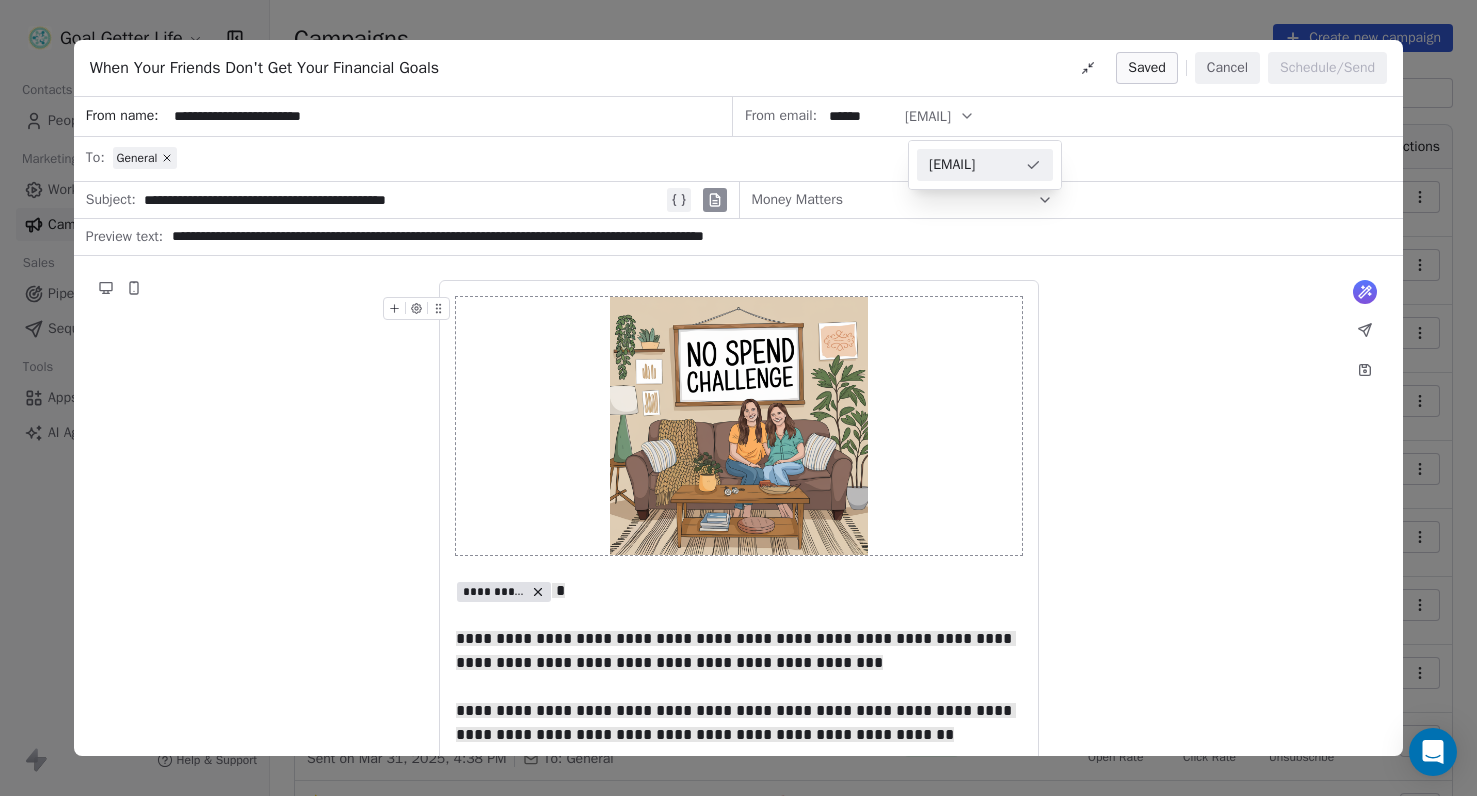click on "@goalgetterlife.com" at bounding box center [973, 165] 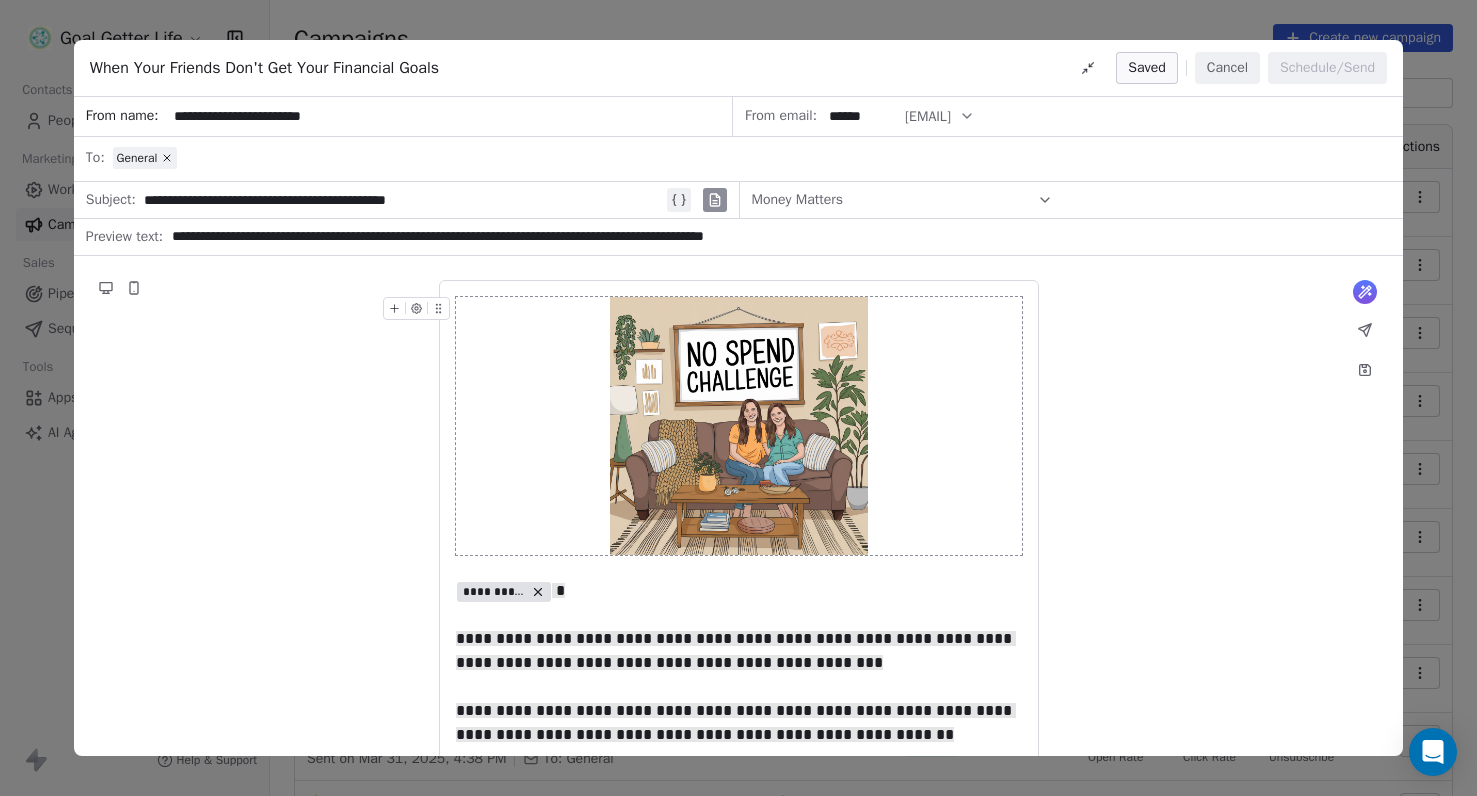 click on "Money Matters" at bounding box center [902, 200] 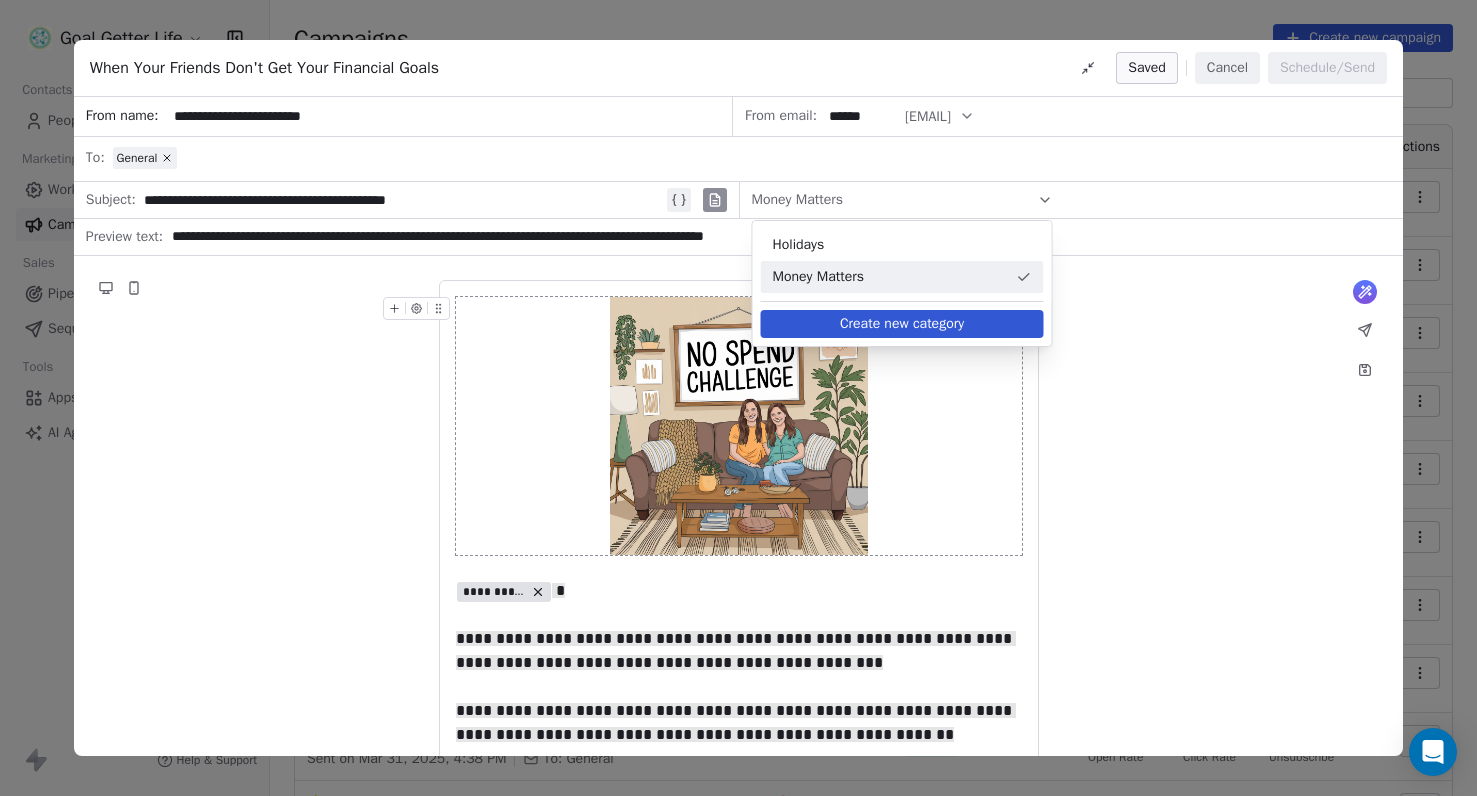 click on "Money Matters" at bounding box center [890, 277] 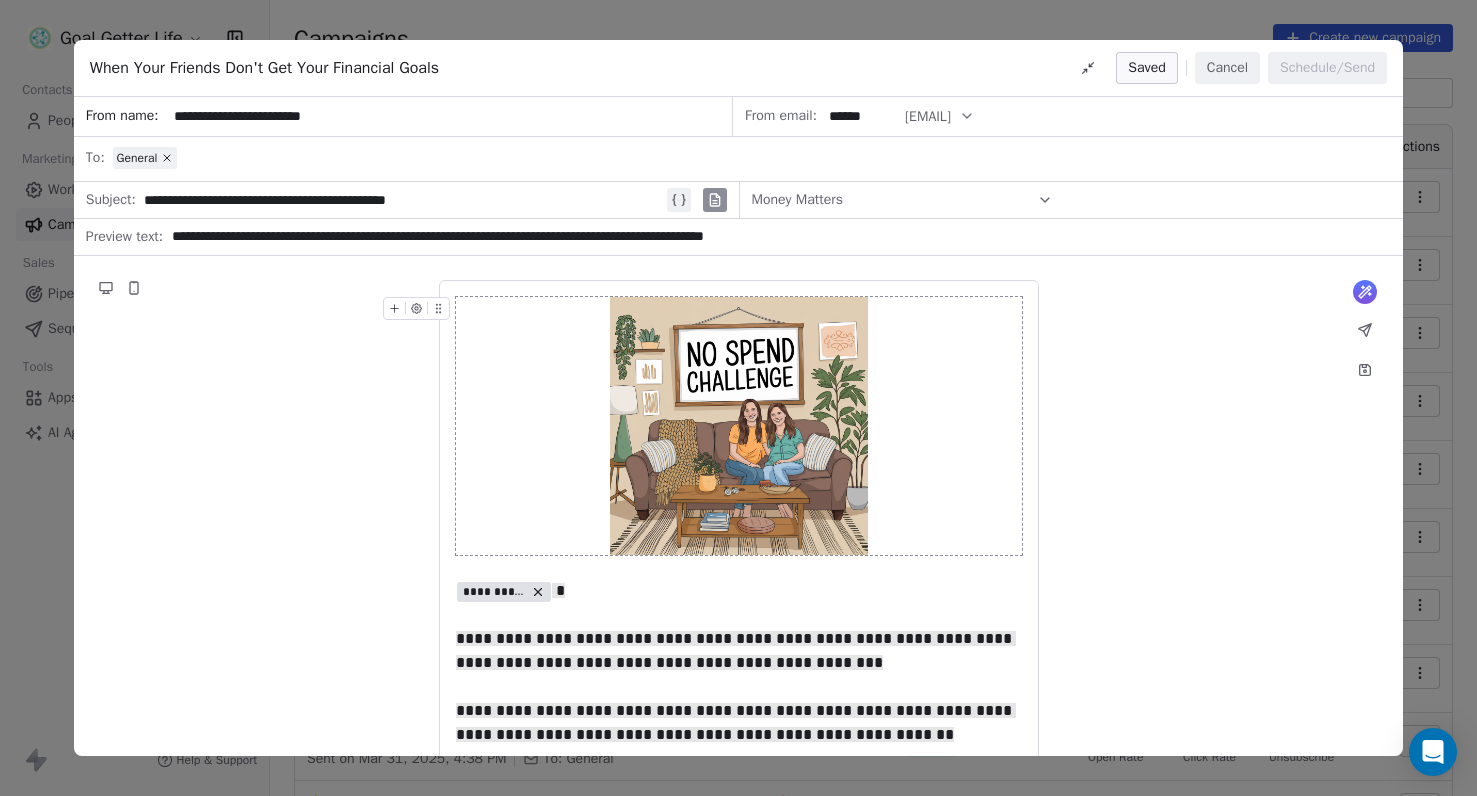click on "**********" at bounding box center [449, 116] 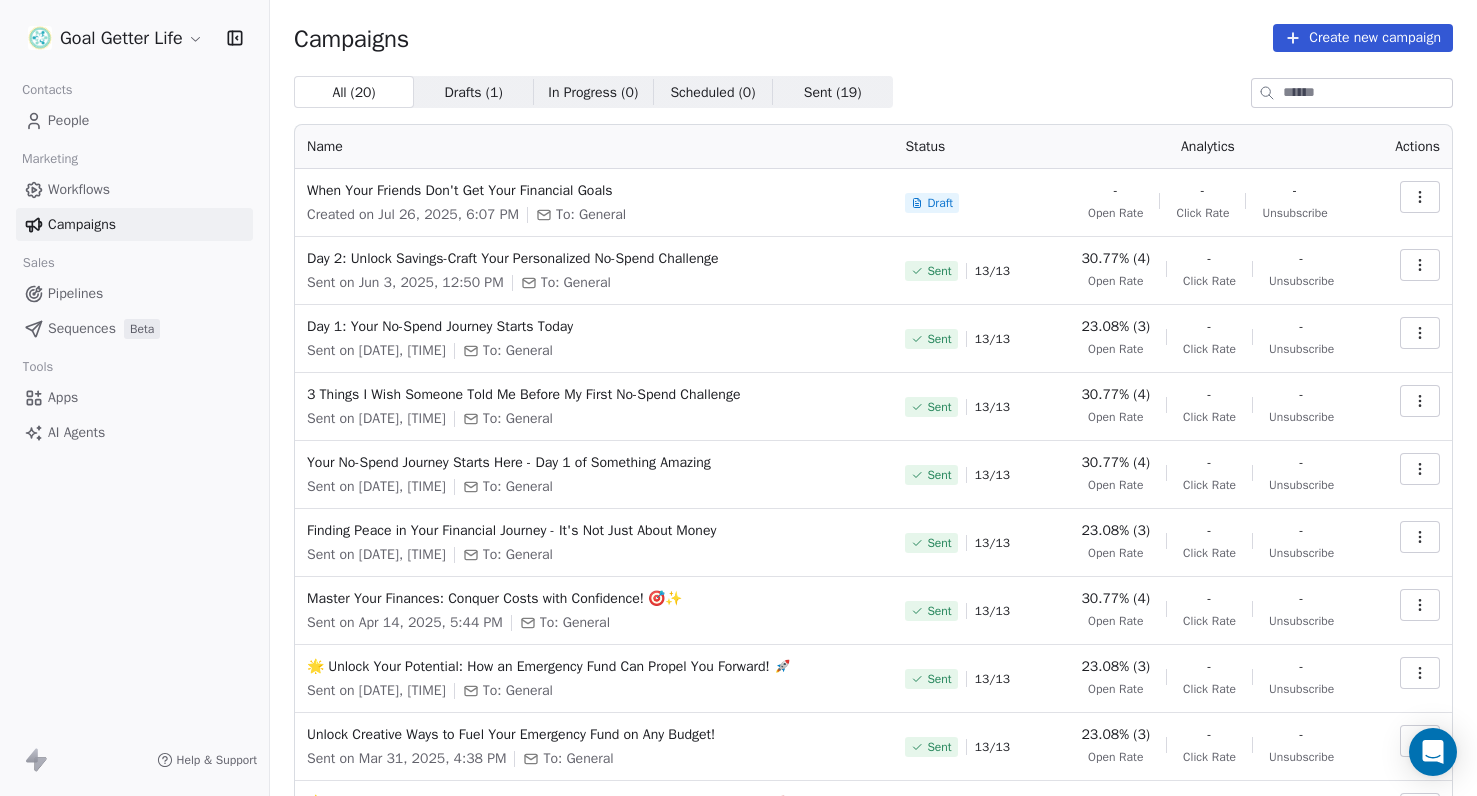 click on "Goal Getter Life Contacts People Marketing Workflows Campaigns Sales Pipelines Sequences Beta Tools Apps AI Agents Help & Support Campaigns  Create new campaign All ( 20 ) All ( 20 ) Drafts ( 1 ) Drafts ( 1 ) In Progress ( 0 ) In Progress ( 0 ) Scheduled ( 0 ) Scheduled ( 0 ) Sent ( 19 ) Sent ( 19 ) Name Status Analytics Actions When Your Friends Don't Get Your Financial Goals Created on Jul 26, 2025, 6:07 PM To: General  Draft - Open Rate - Click Rate - Unsubscribe Day 2: Unlock Savings-Craft Your Personalized No-Spend Challenge Sent on Jun 3, 2025, 12:50 PM To: General  Sent 13 / 13 30.77% (4) Open Rate - Click Rate - Unsubscribe Day 1: Your No-Spend Journey Starts Today Sent on Jun 2, 2025, 6:26 PM To: General  Sent 13 / 13 23.08% (3) Open Rate - Click Rate - Unsubscribe 3 Things I Wish Someone Told Me Before My First No-Spend Challenge Sent on Jun 1, 2025, 4:08 PM To: General  Sent 13 / 13 30.77% (4) Open Rate - Click Rate - Unsubscribe Your No-Spend Journey Starts Here - Day 1 of Something Amazing Sent" at bounding box center [738, 398] 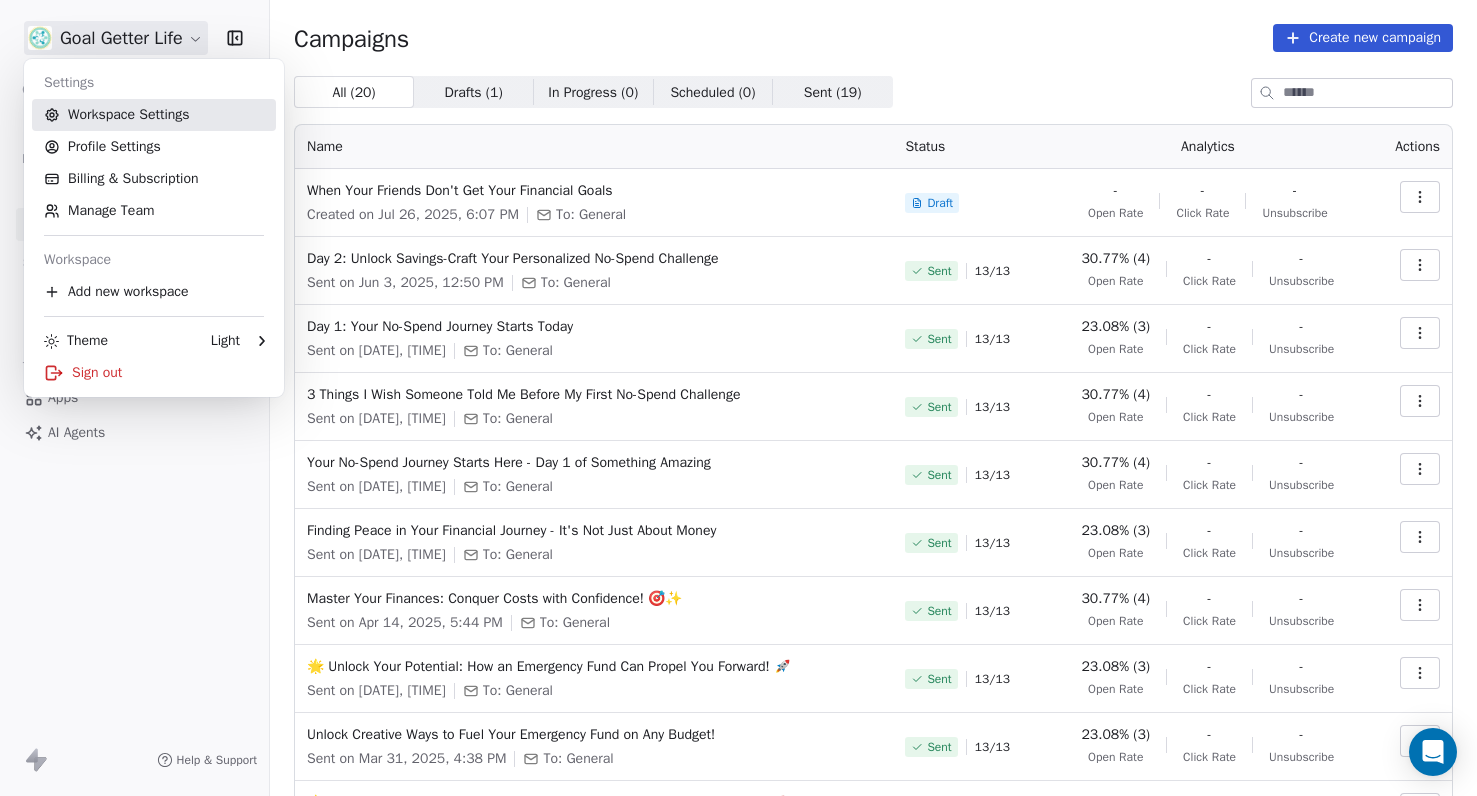 click on "Workspace Settings" at bounding box center (154, 115) 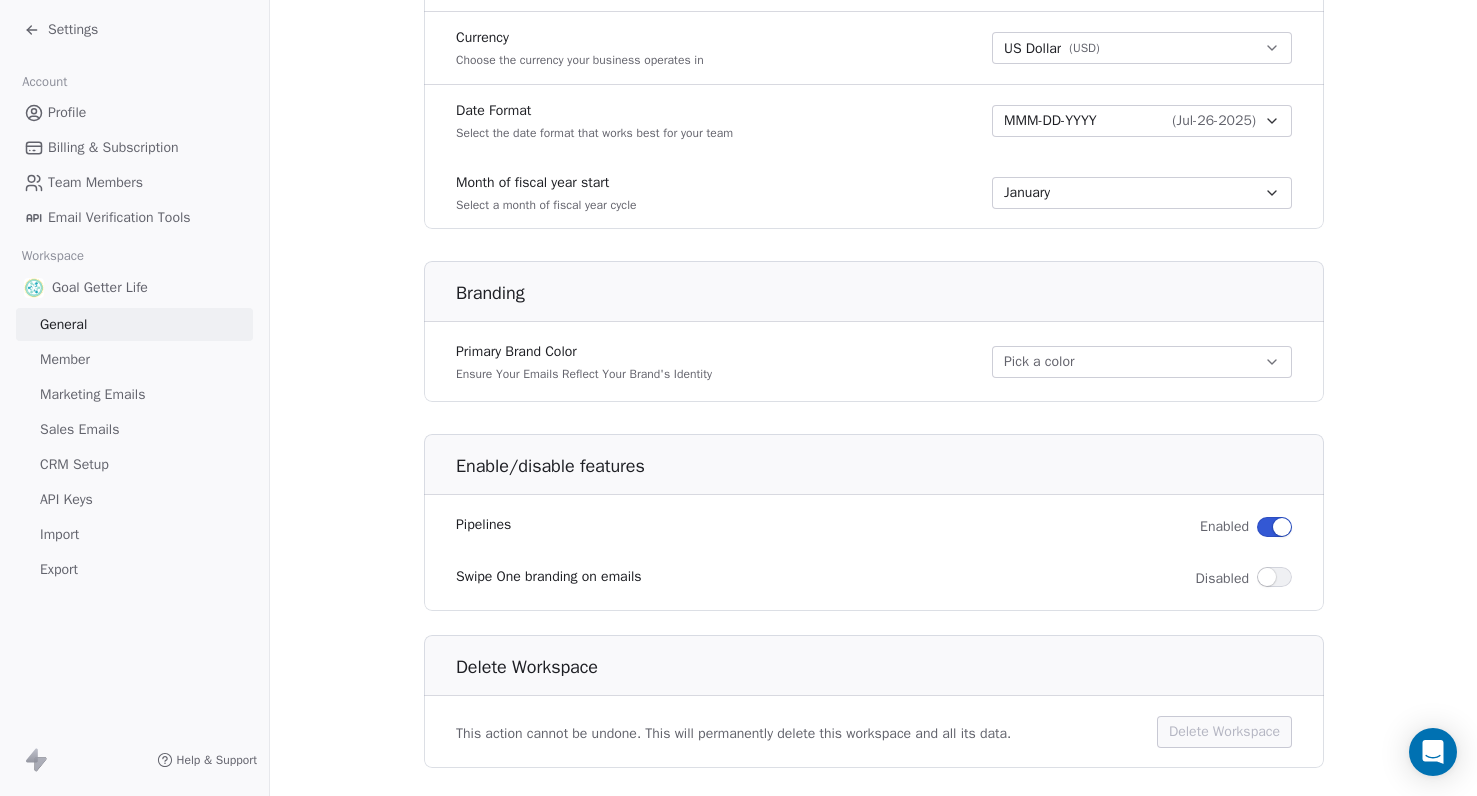 scroll, scrollTop: 1076, scrollLeft: 0, axis: vertical 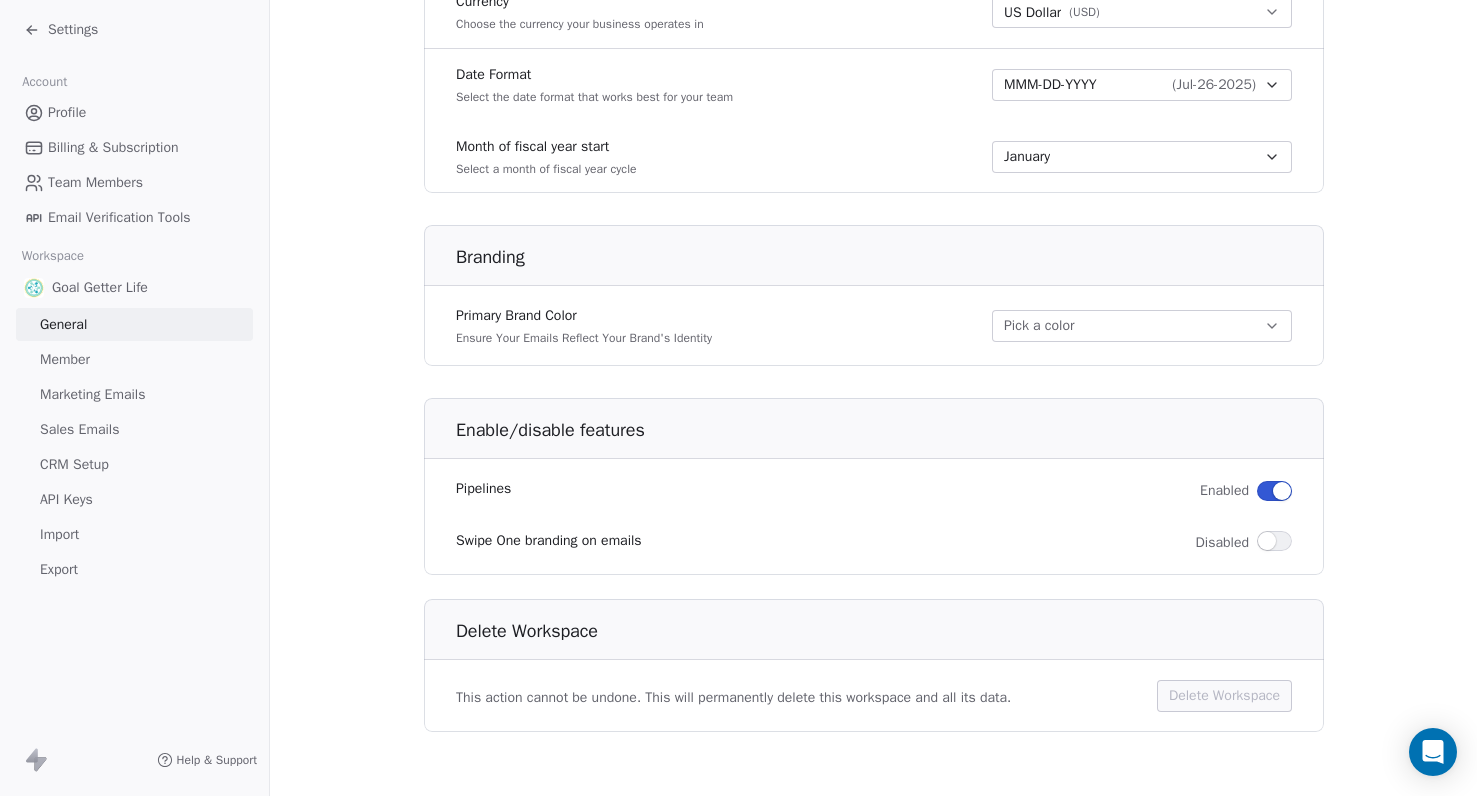 click on "Settings" at bounding box center (134, 30) 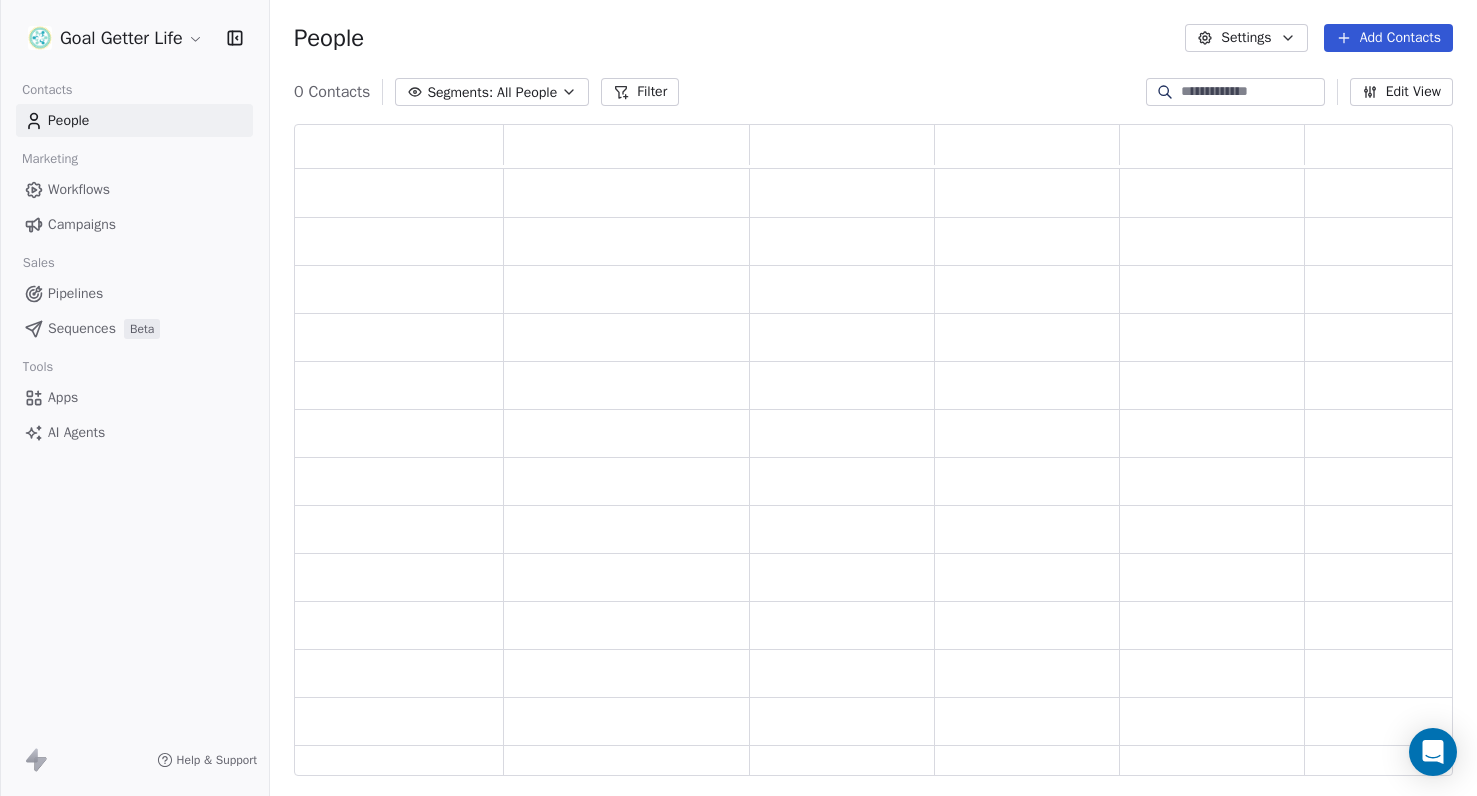 scroll, scrollTop: 0, scrollLeft: 1, axis: horizontal 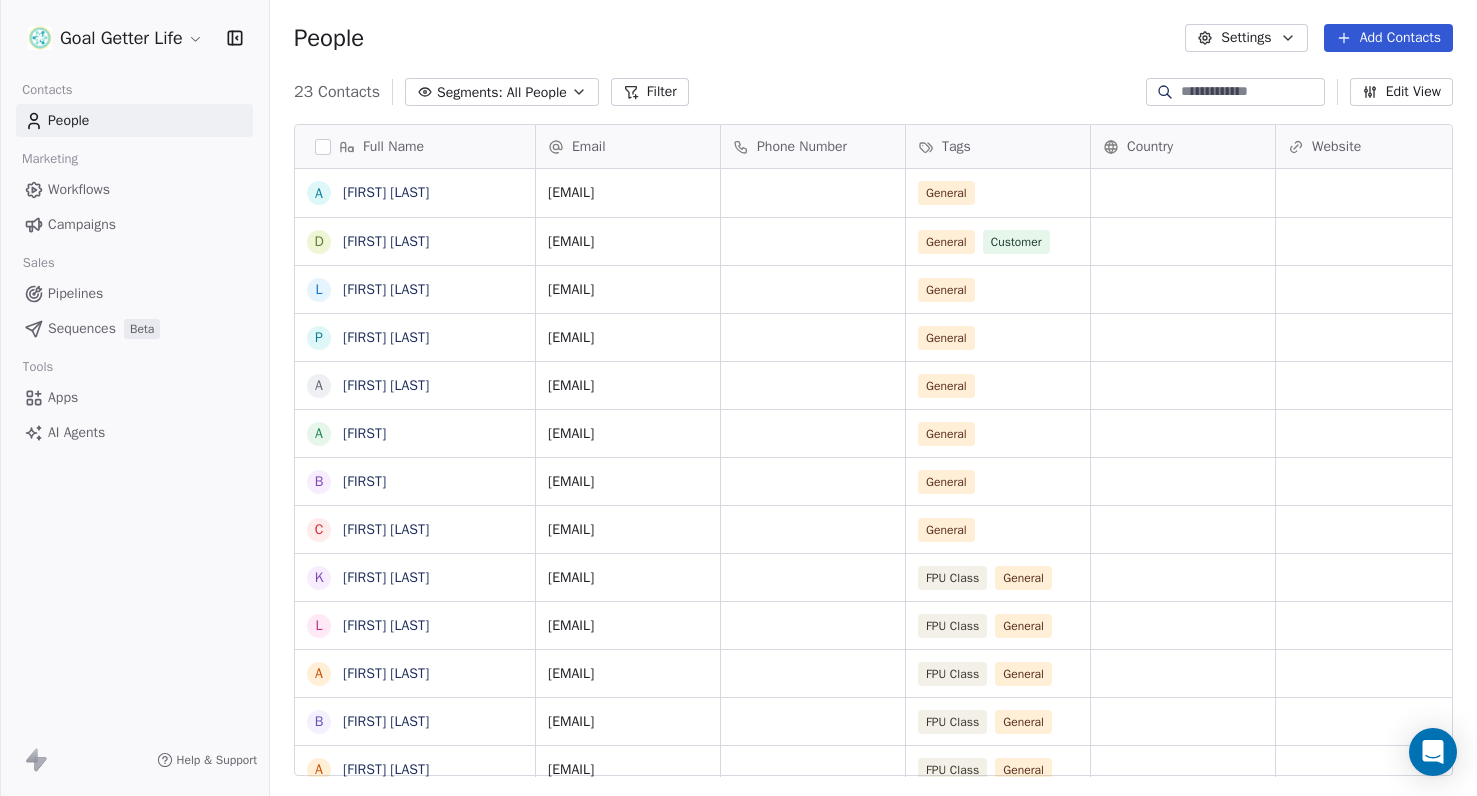click on "Campaigns" at bounding box center (82, 224) 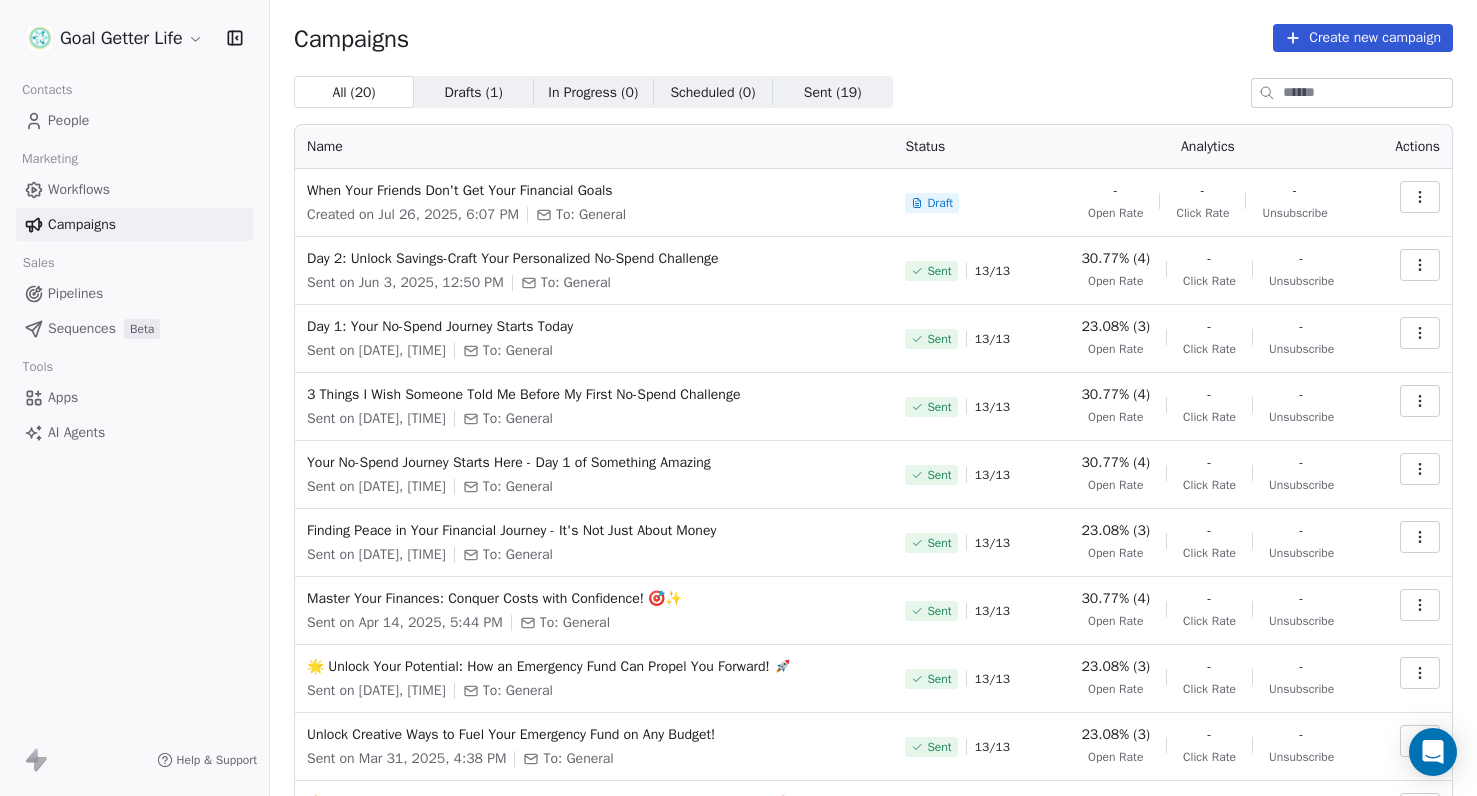 click 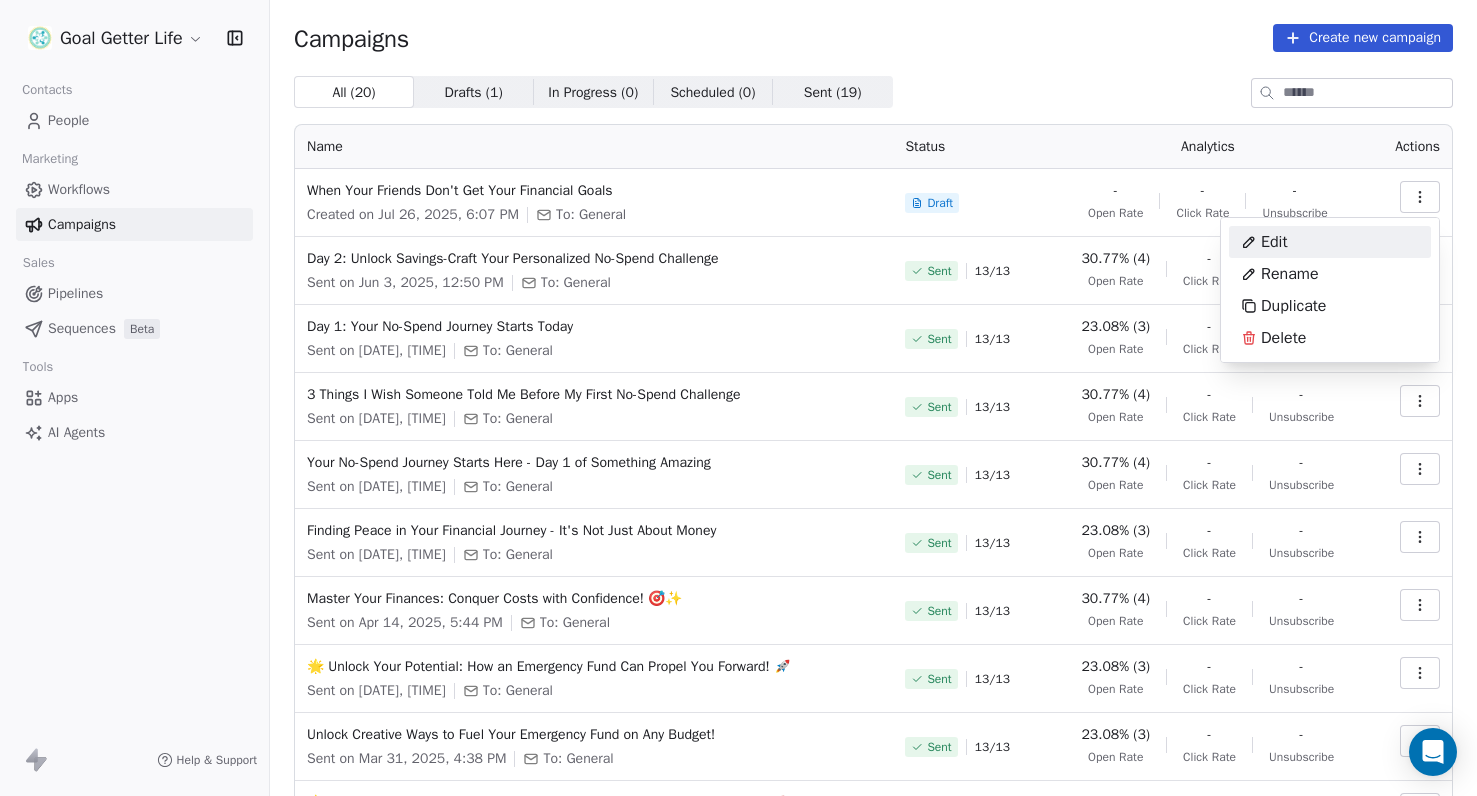 click on "Edit" at bounding box center [1264, 242] 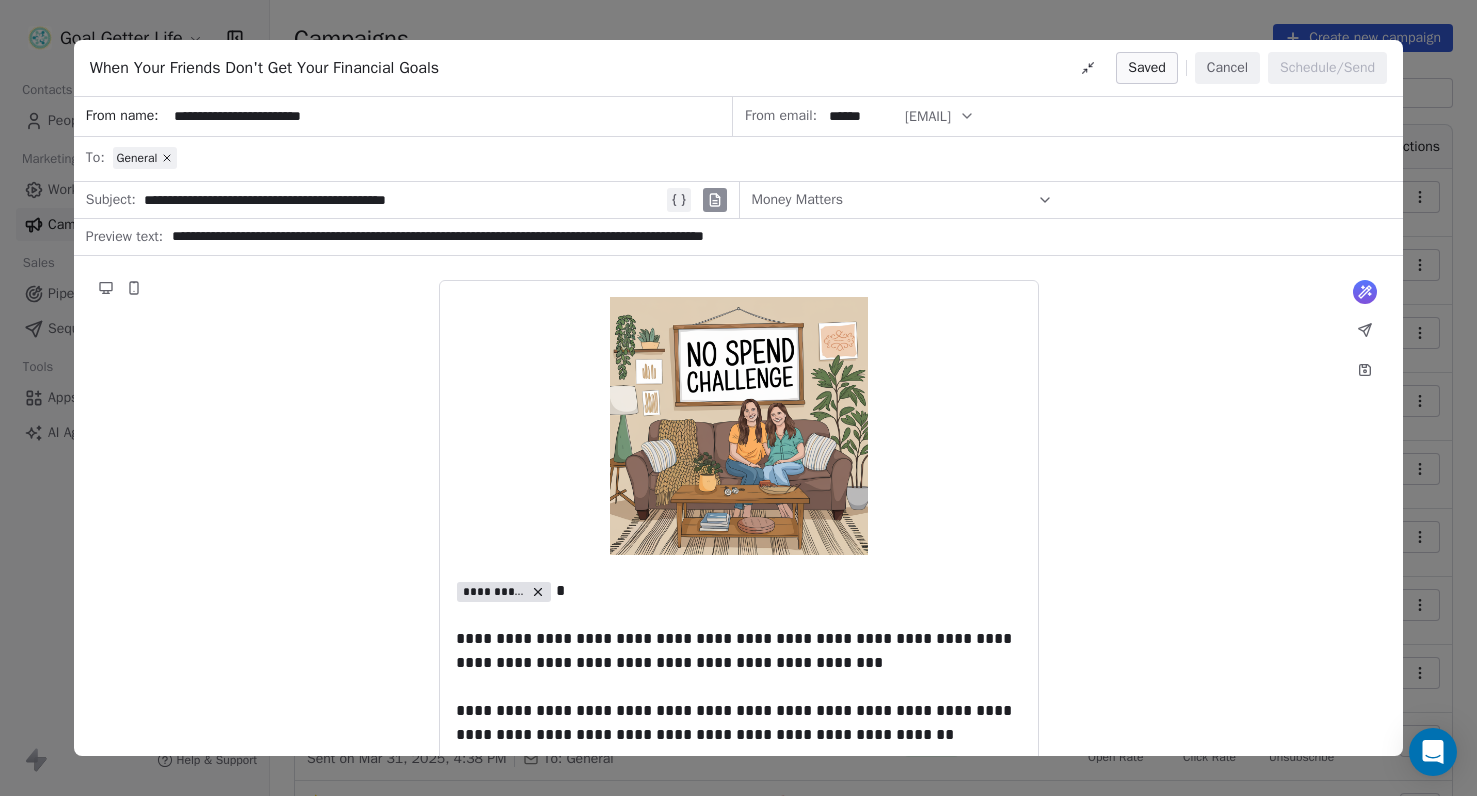 click on "**********" at bounding box center (738, 398) 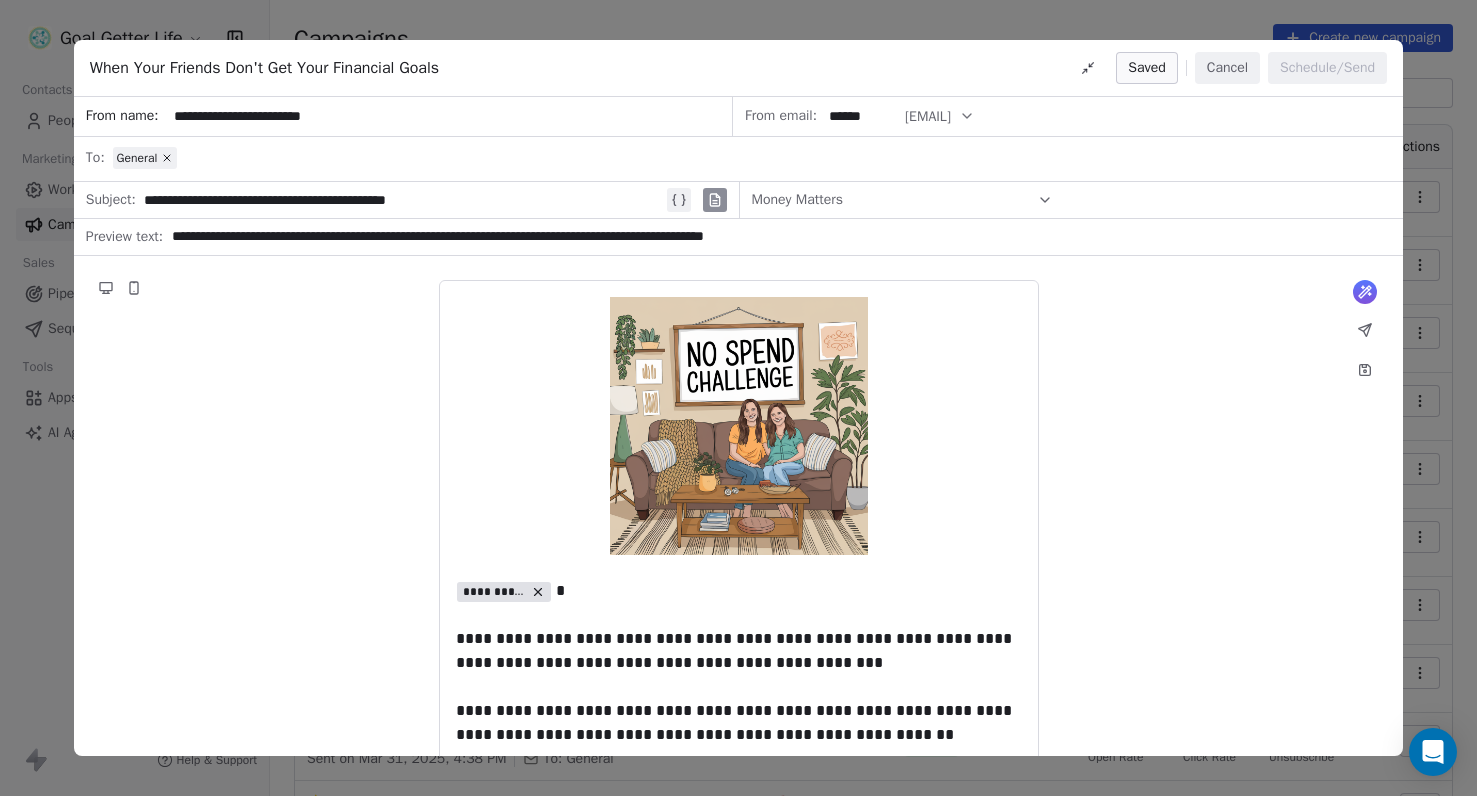 click on "Cancel" at bounding box center (1227, 68) 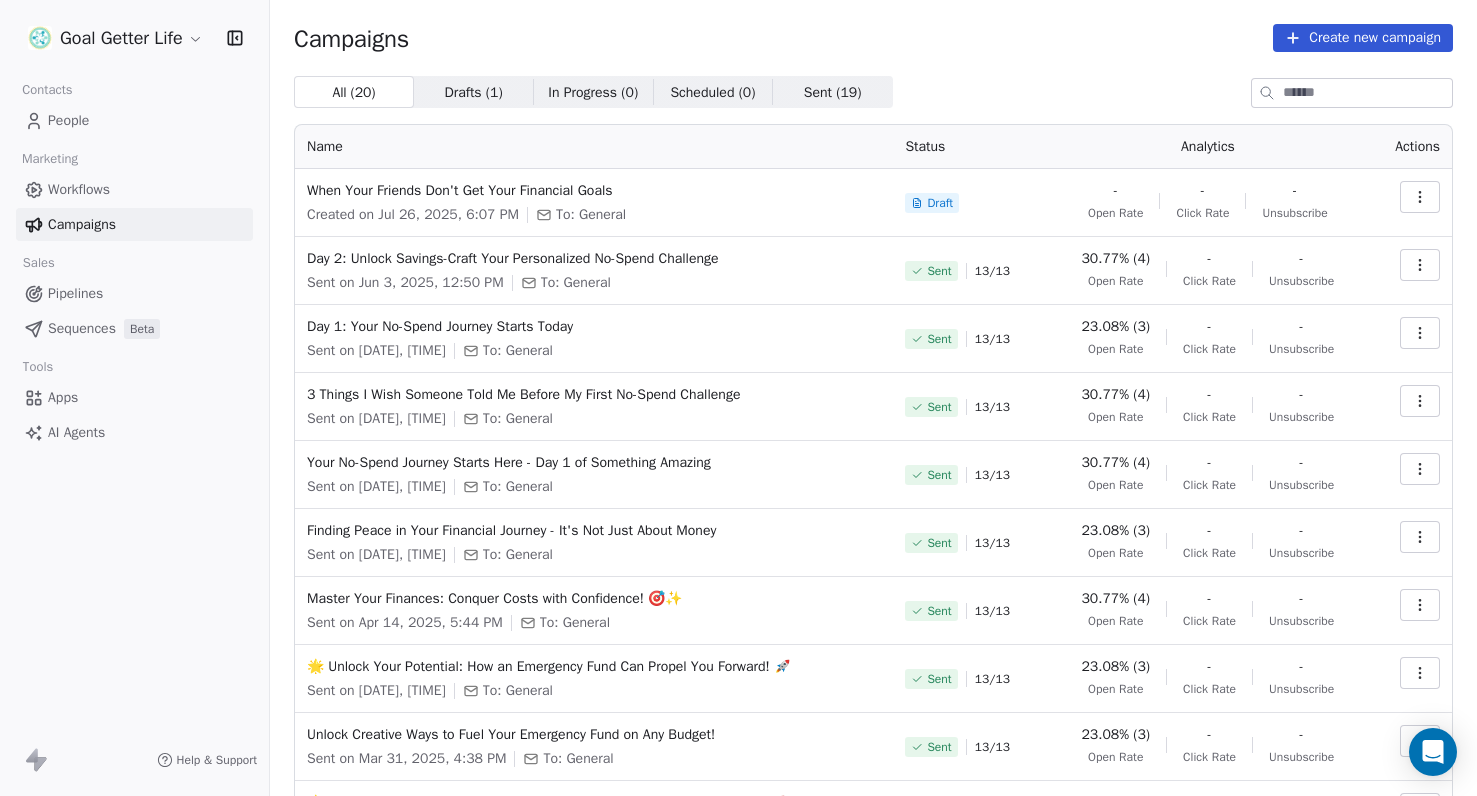 scroll, scrollTop: 0, scrollLeft: 0, axis: both 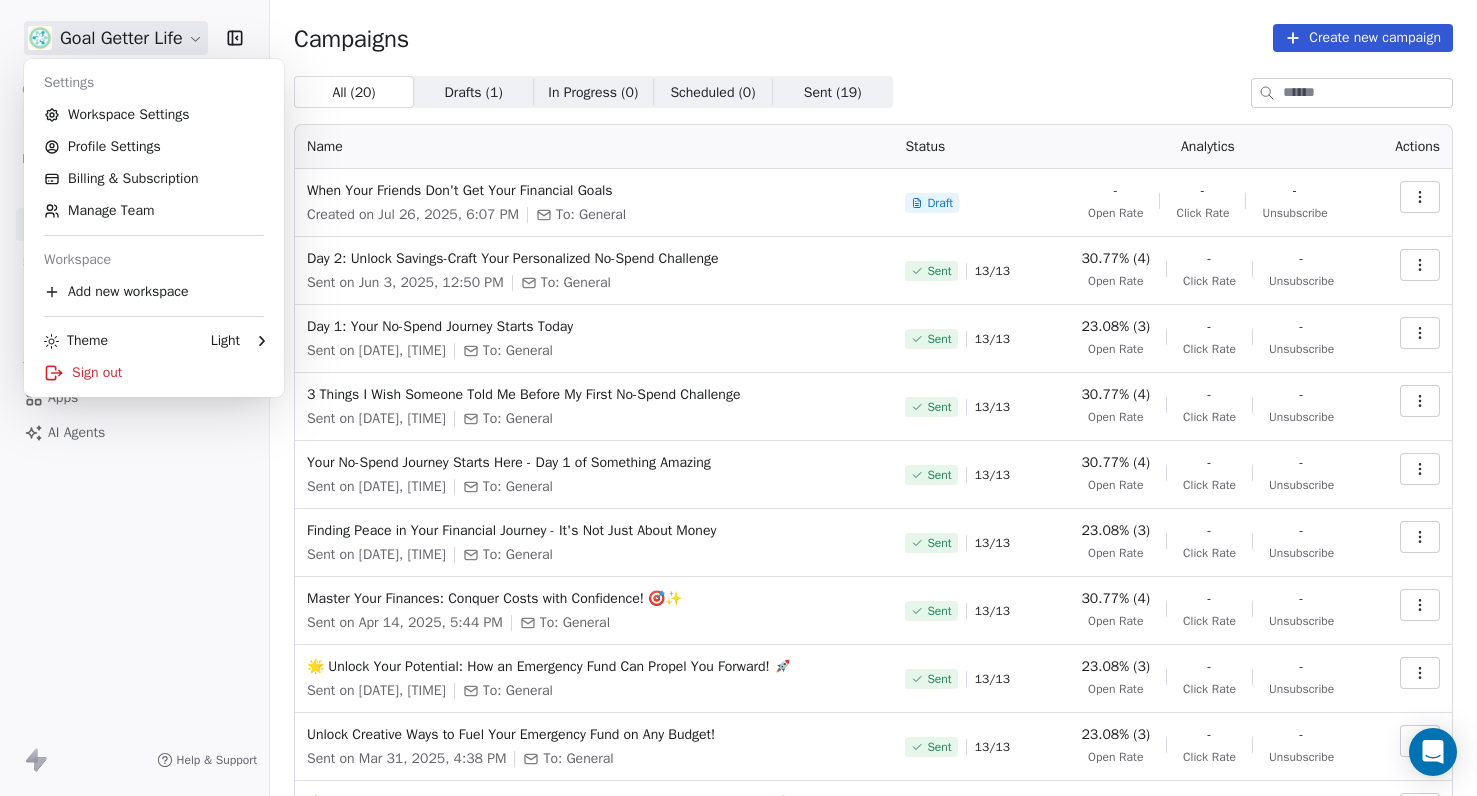 click on "Goal Getter Life Contacts People Marketing Workflows Campaigns Sales Pipelines Sequences Beta Tools Apps AI Agents Help & Support Campaigns Create new campaign All ( 20 ) All ( 20 ) Drafts ( 1 ) Drafts ( 1 ) In Progress ( 0 ) In Progress ( 0 ) Scheduled ( 0 ) Scheduled ( 0 ) Sent ( 19 ) Sent ( 19 ) Name Status Analytics Actions When Your Friends Don't Get Your Financial Goals Created on [DATE], [TIME] To: General Draft - Open Rate - Click Rate - Unsubscribe Day 2: Unlock Savings-Craft Your Personalized No-Spend Challenge Sent on [DATE], [TIME] To: General Sent 13 / 13 30.77% (4) Open Rate - Click Rate - Unsubscribe Day 1: Your No-Spend Journey Starts Today Sent on [DATE], [TIME] To: General Sent 13 / 13 23.08% (3) Open Rate - Click Rate - Unsubscribe 3 Things I Wish Someone Told Me Before My First No-Spend Challenge Sent on [DATE], [TIME] To: General Sent 13 / 13 30.77% (4) Open Rate - Click Rate - Unsubscribe Your No-Spend Journey Starts Here - Day 1 of Something Amazing Sent" at bounding box center [738, 398] 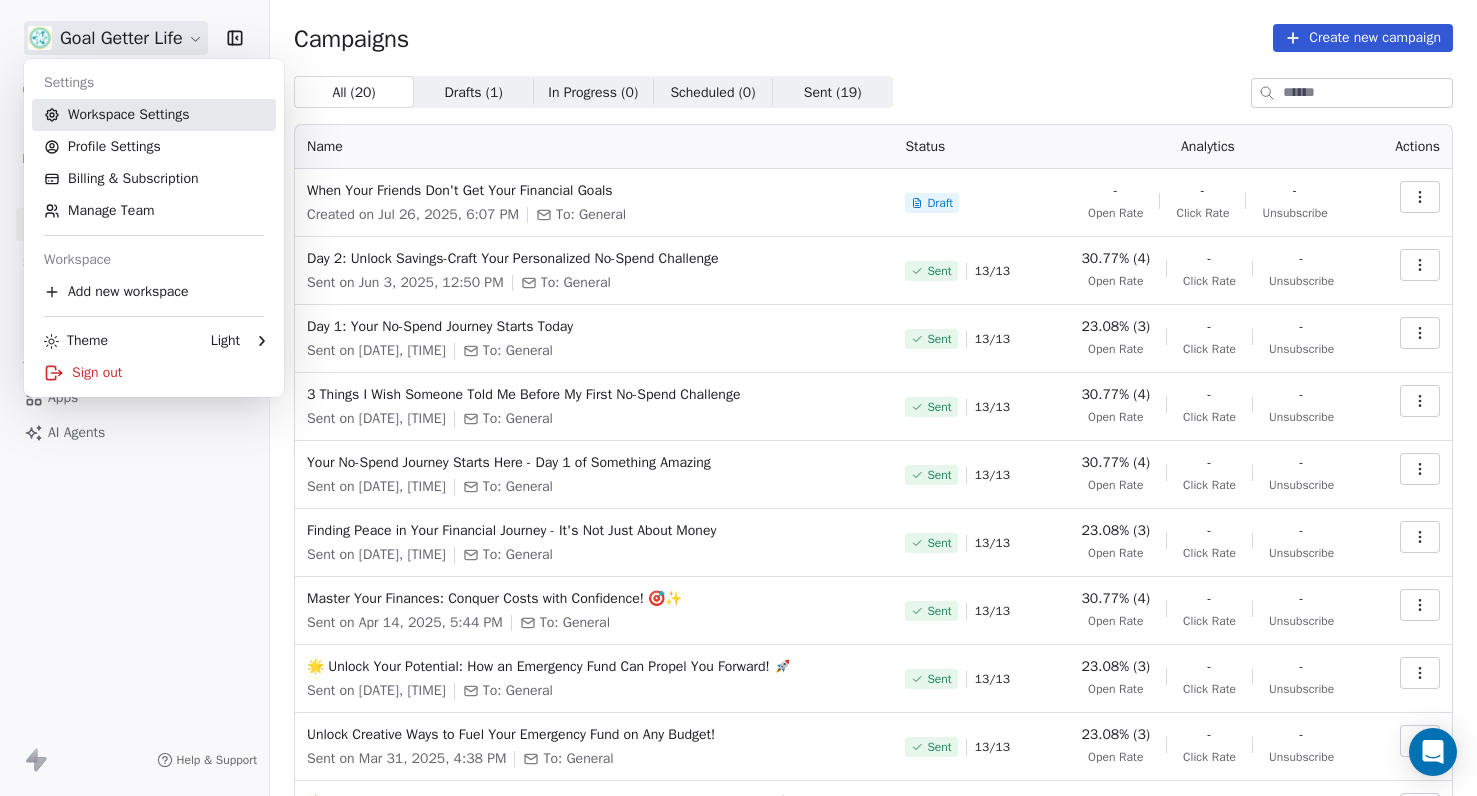 click on "Workspace Settings" at bounding box center [154, 115] 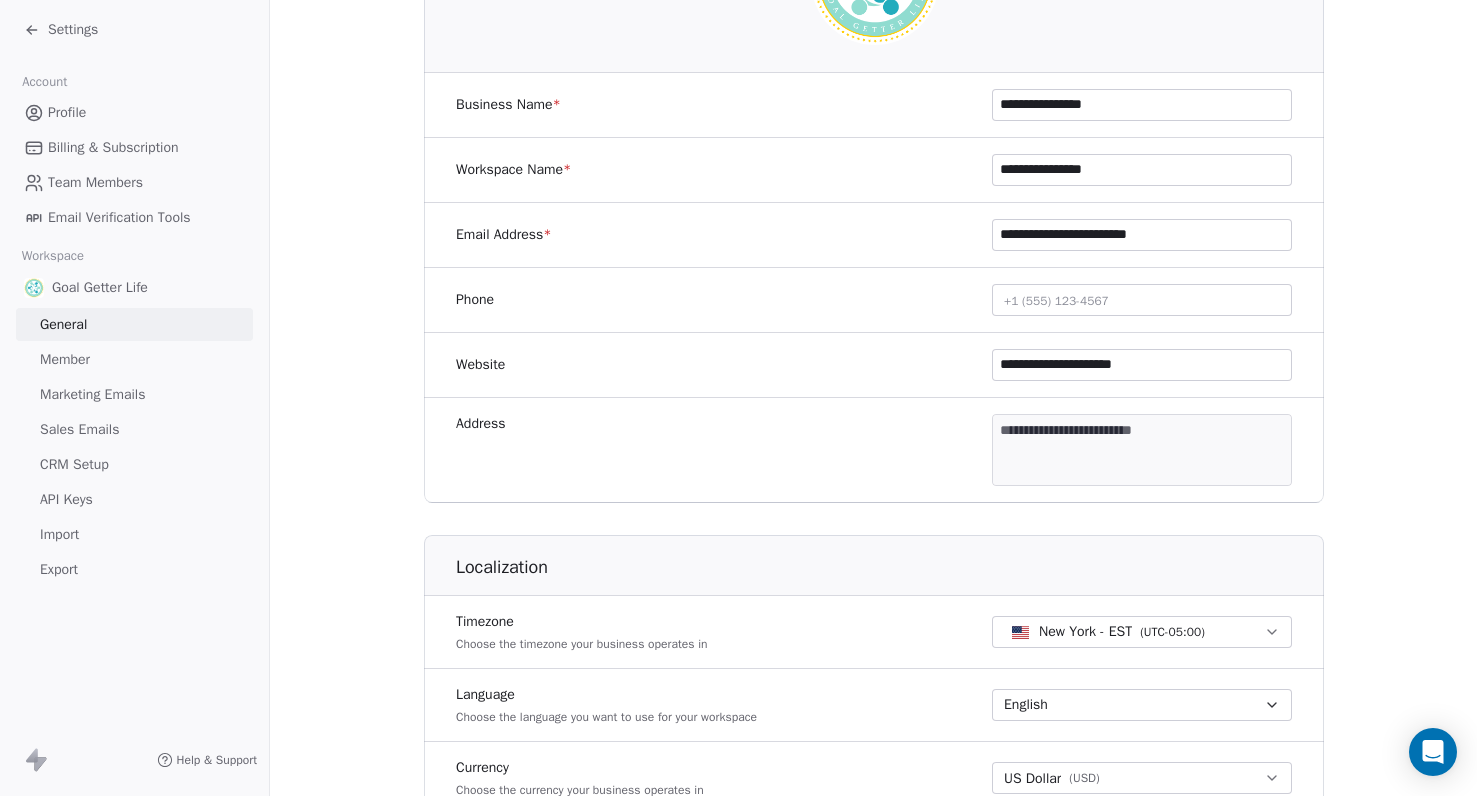scroll, scrollTop: 336, scrollLeft: 0, axis: vertical 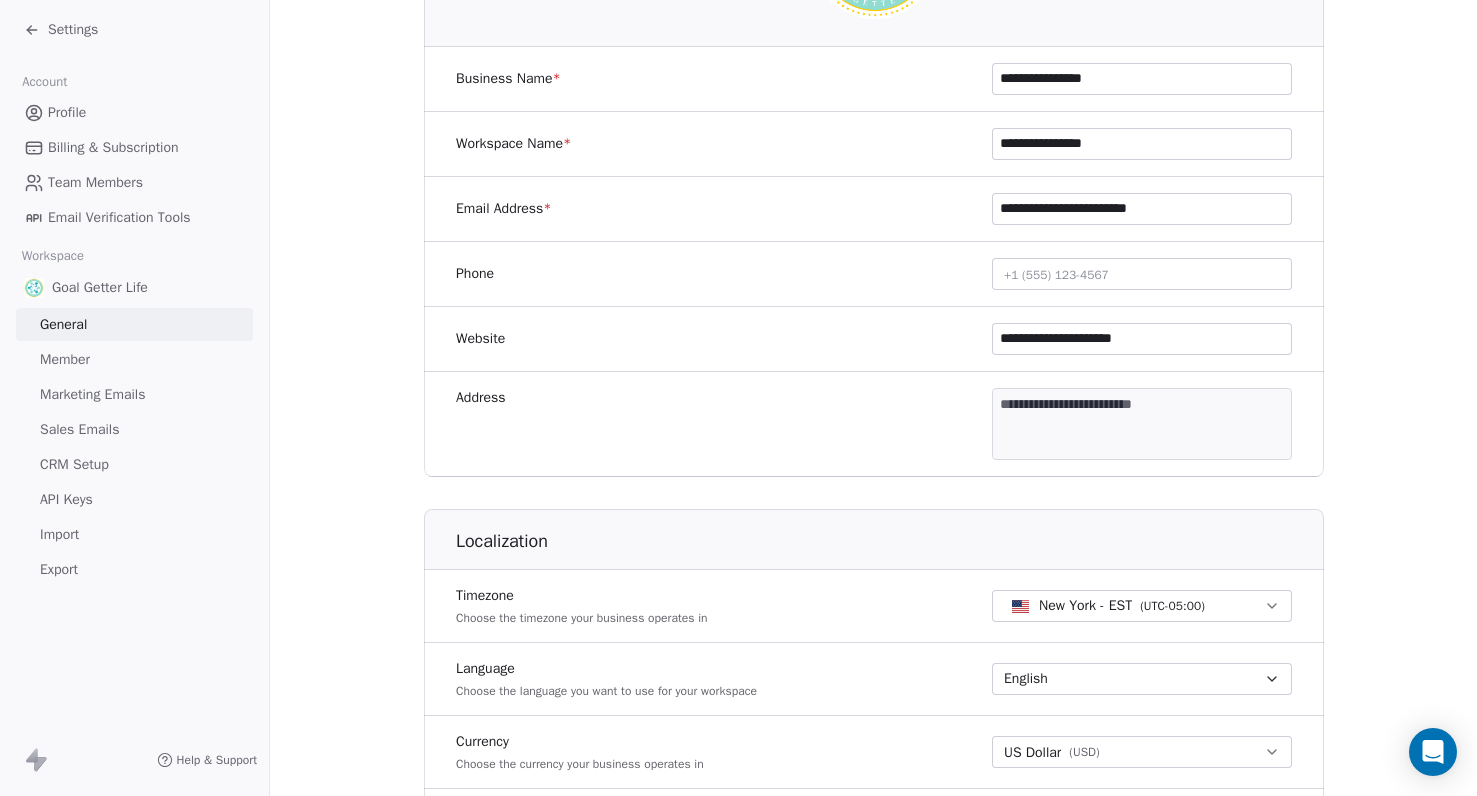 click on "**********" at bounding box center (738, 398) 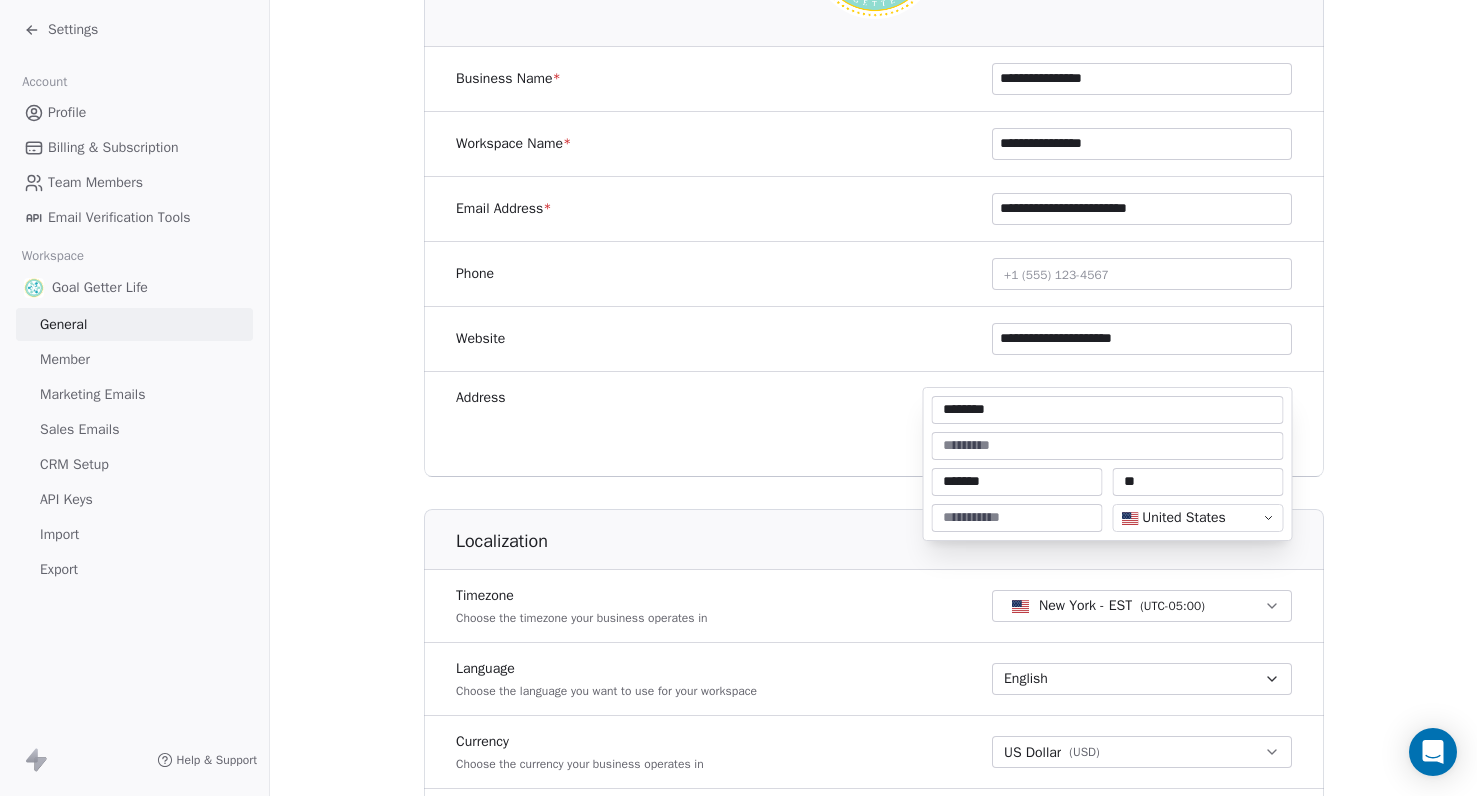 type 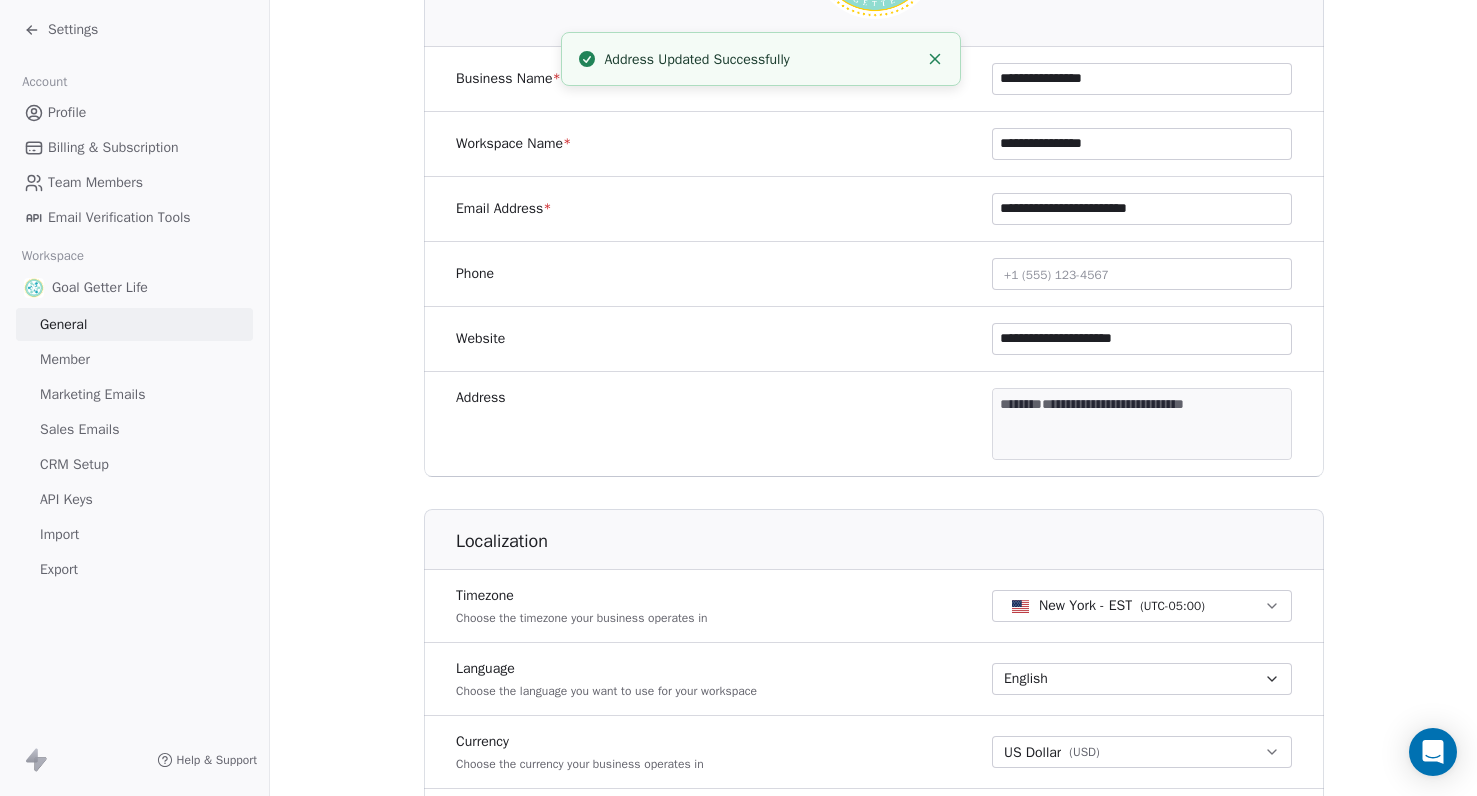 click on "Settings" at bounding box center (134, 30) 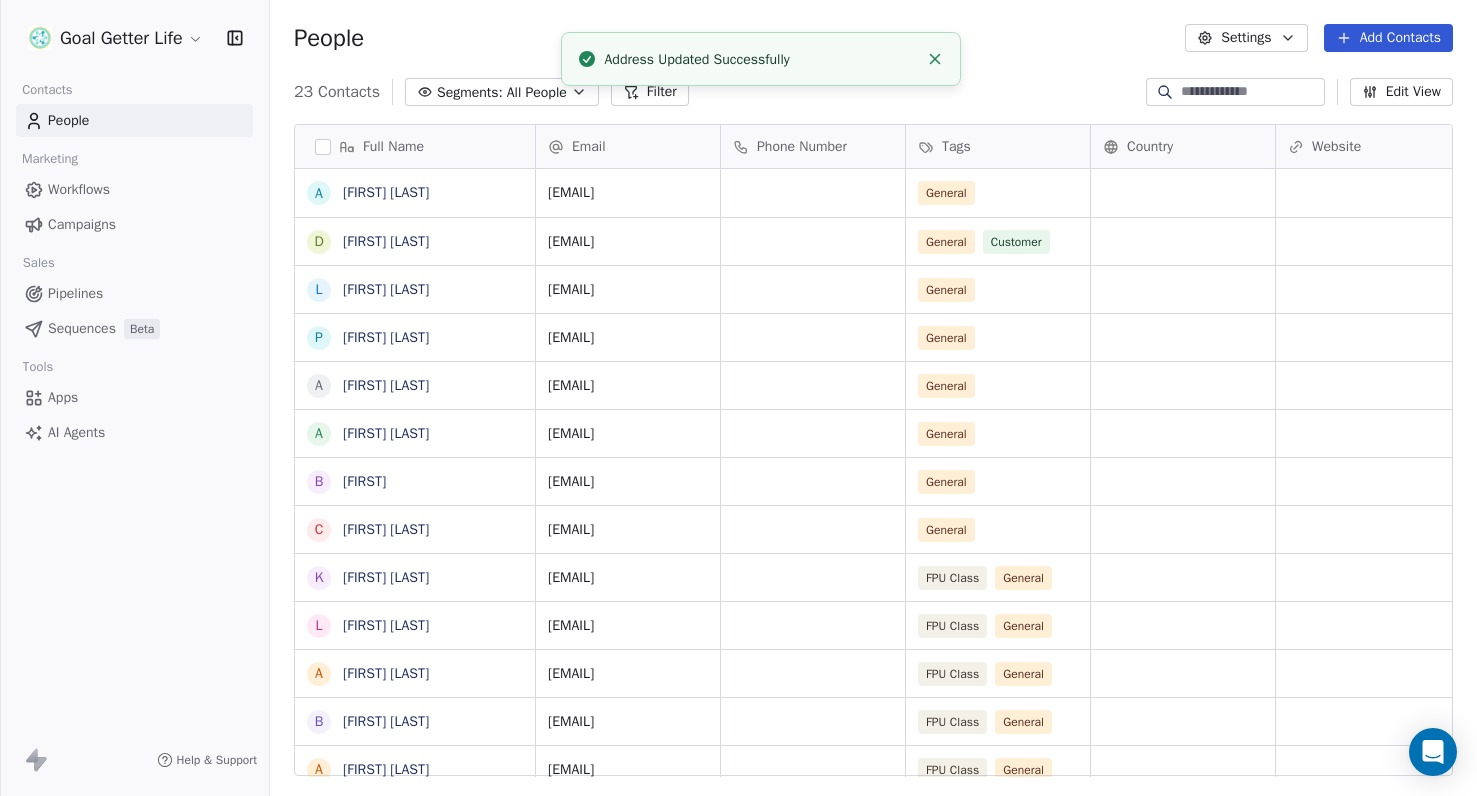 scroll, scrollTop: 0, scrollLeft: 1, axis: horizontal 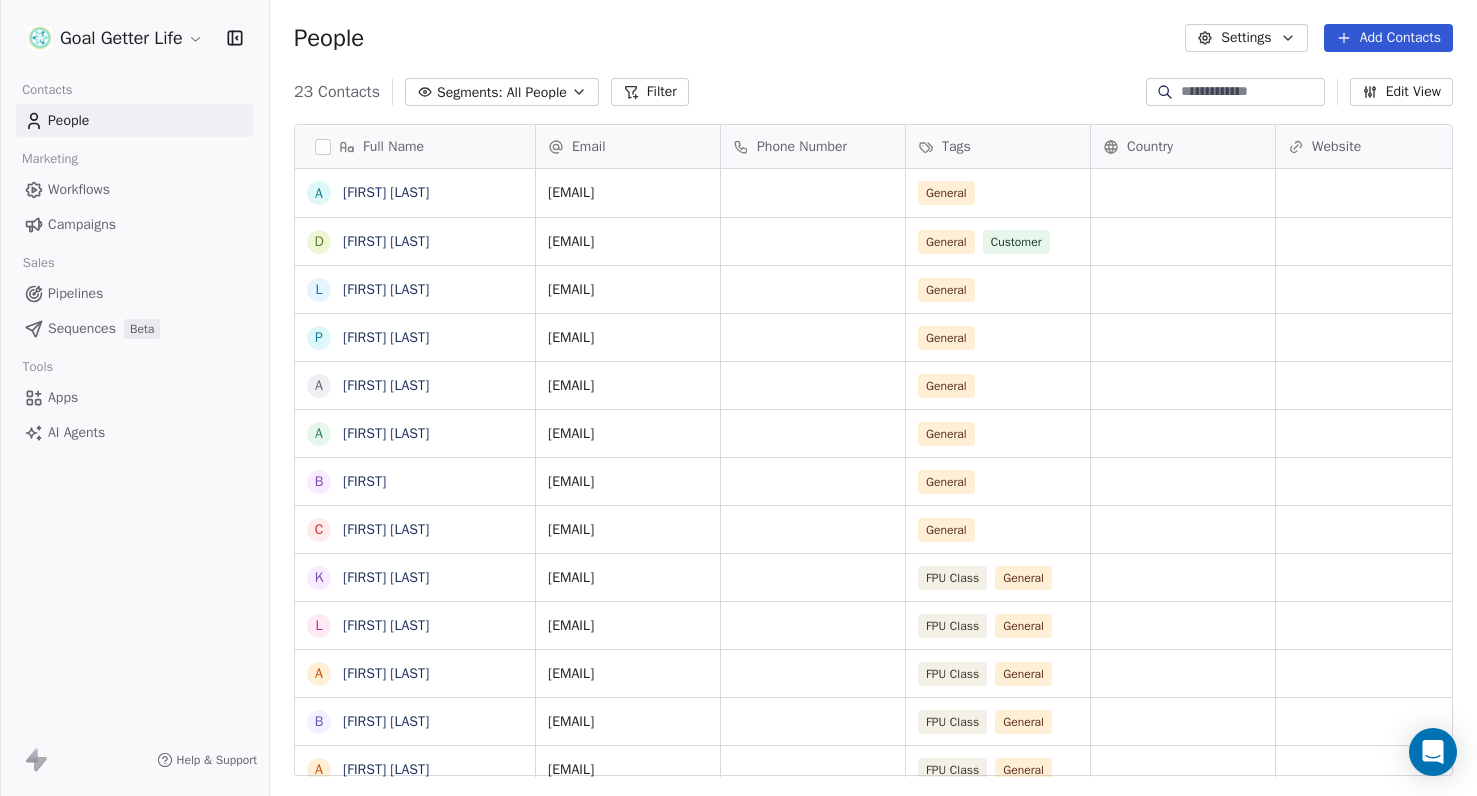 click on "Campaigns" at bounding box center (82, 224) 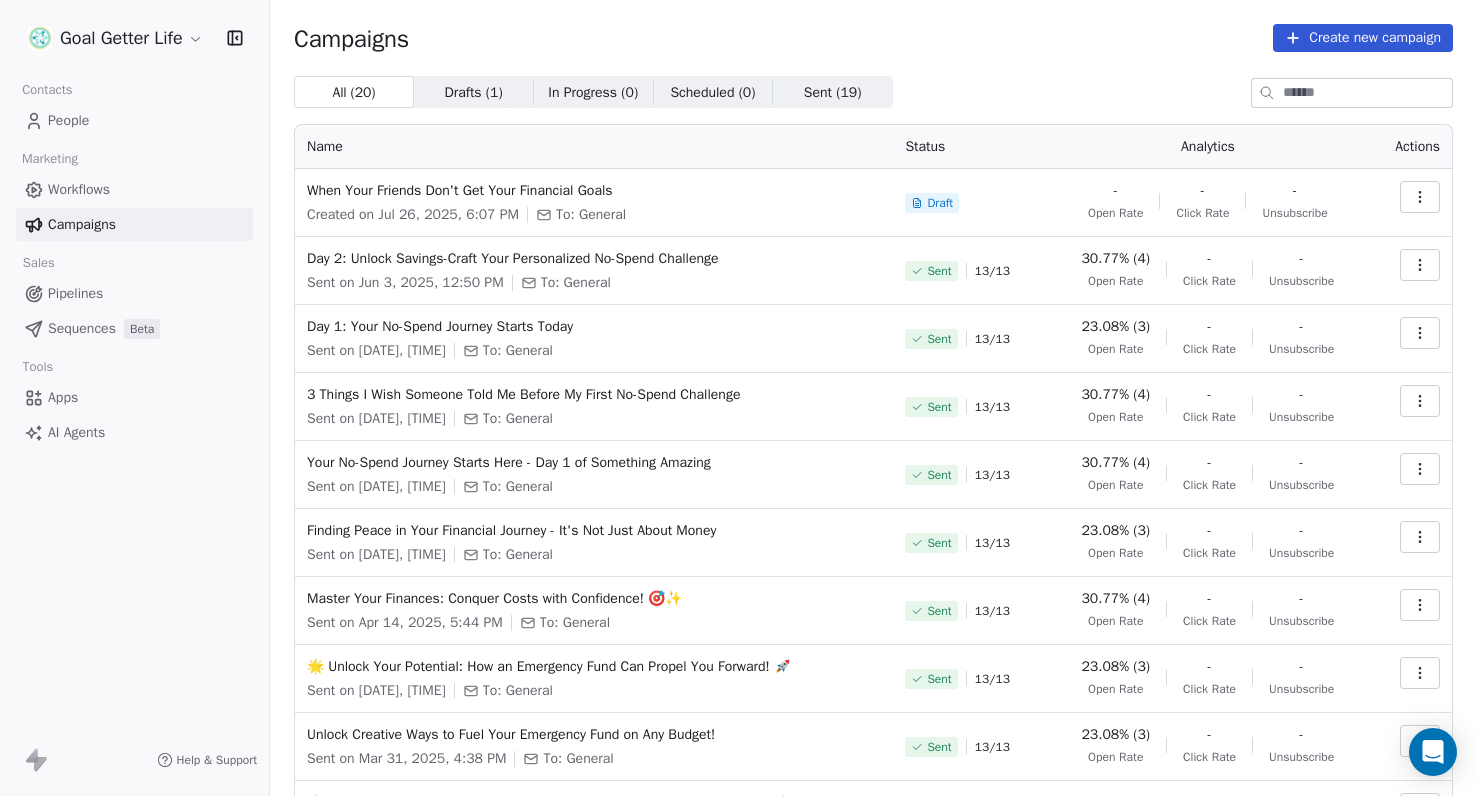 click at bounding box center [1420, 197] 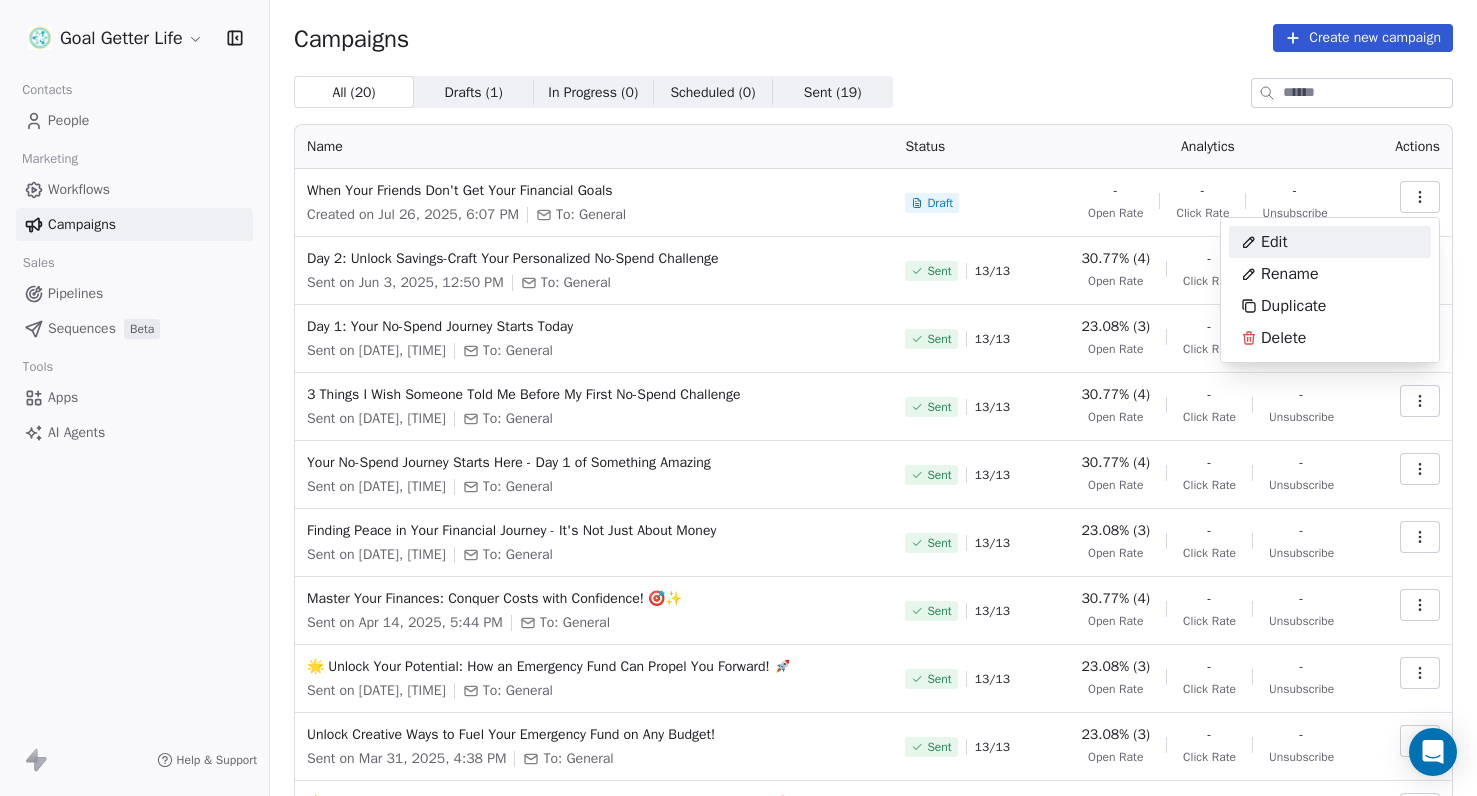 click on "Edit" at bounding box center [1330, 242] 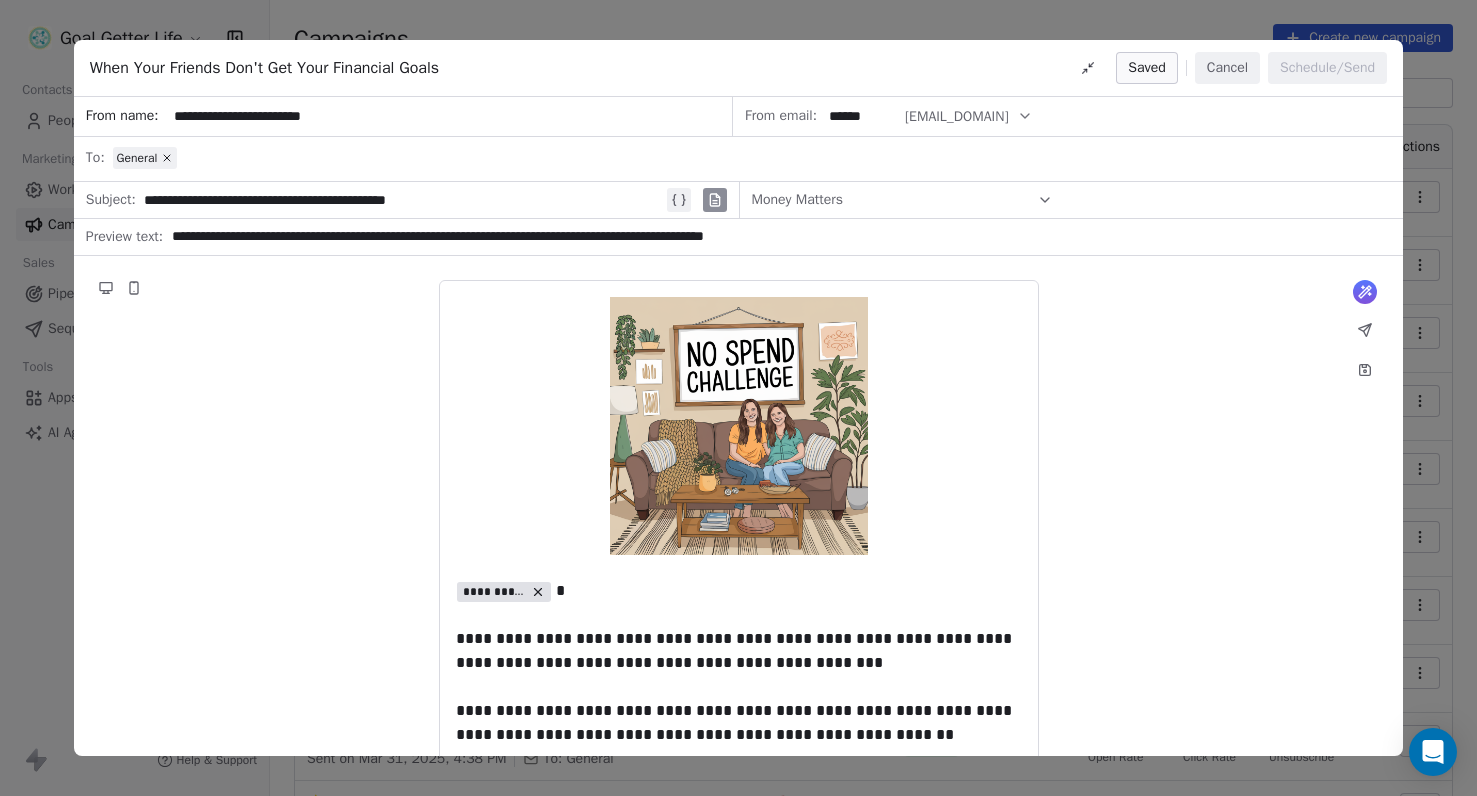 click on "**********" at bounding box center [738, 398] 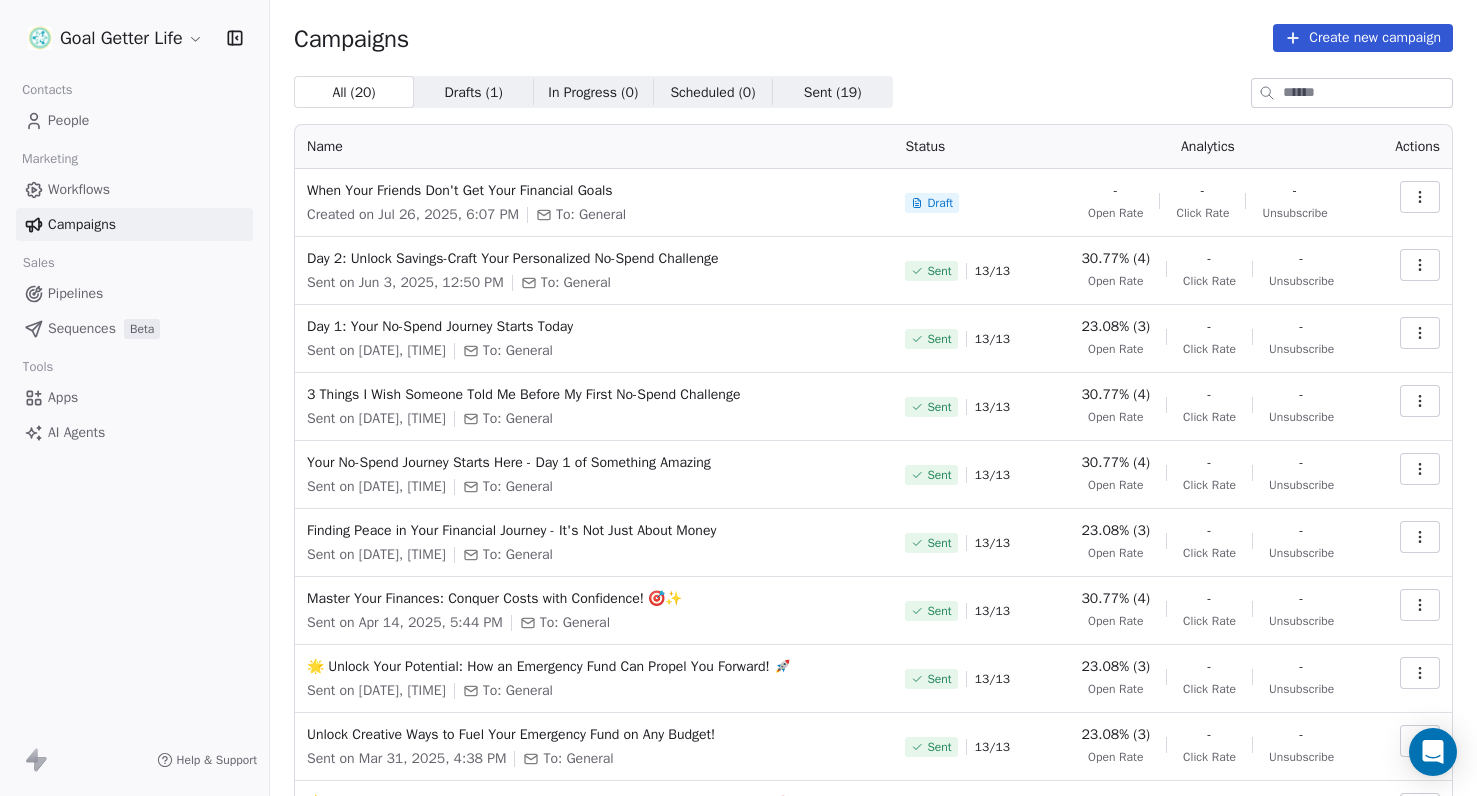 click on "Goal Getter Life Contacts People Marketing Workflows Campaigns Sales Pipelines Sequences Beta Tools Apps AI Agents Help & Support Campaigns Create new campaign All ( 20 ) All ( 20 ) Drafts ( 1 ) Drafts ( 1 ) In Progress ( 0 ) In Progress ( 0 ) Scheduled ( 0 ) Scheduled ( 0 ) Sent ( 19 ) Sent ( 19 ) Name Status Analytics Actions When Your Friends Don't Get Your Financial Goals Created on [DATE], [TIME] To: General Draft - Open Rate - Click Rate - Unsubscribe Day 2: Unlock Savings-Craft Your Personalized No-Spend Challenge Sent on [DATE], [TIME] To: General Sent 13 / 13 30.77% (4) Open Rate - Click Rate - Unsubscribe Day 1: Your No-Spend Journey Starts Today Sent on [DATE], [TIME] To: General Sent 13 / 13 23.08% (3) Open Rate - Click Rate - Unsubscribe 3 Things I Wish Someone Told Me Before My First No-Spend Challenge Sent on [DATE], [TIME] To: General Sent 13 / 13 30.77% (4) Open Rate - Click Rate - Unsubscribe Your No-Spend Journey Starts Here - Day 1 of Something Amazing Sent" at bounding box center [738, 398] 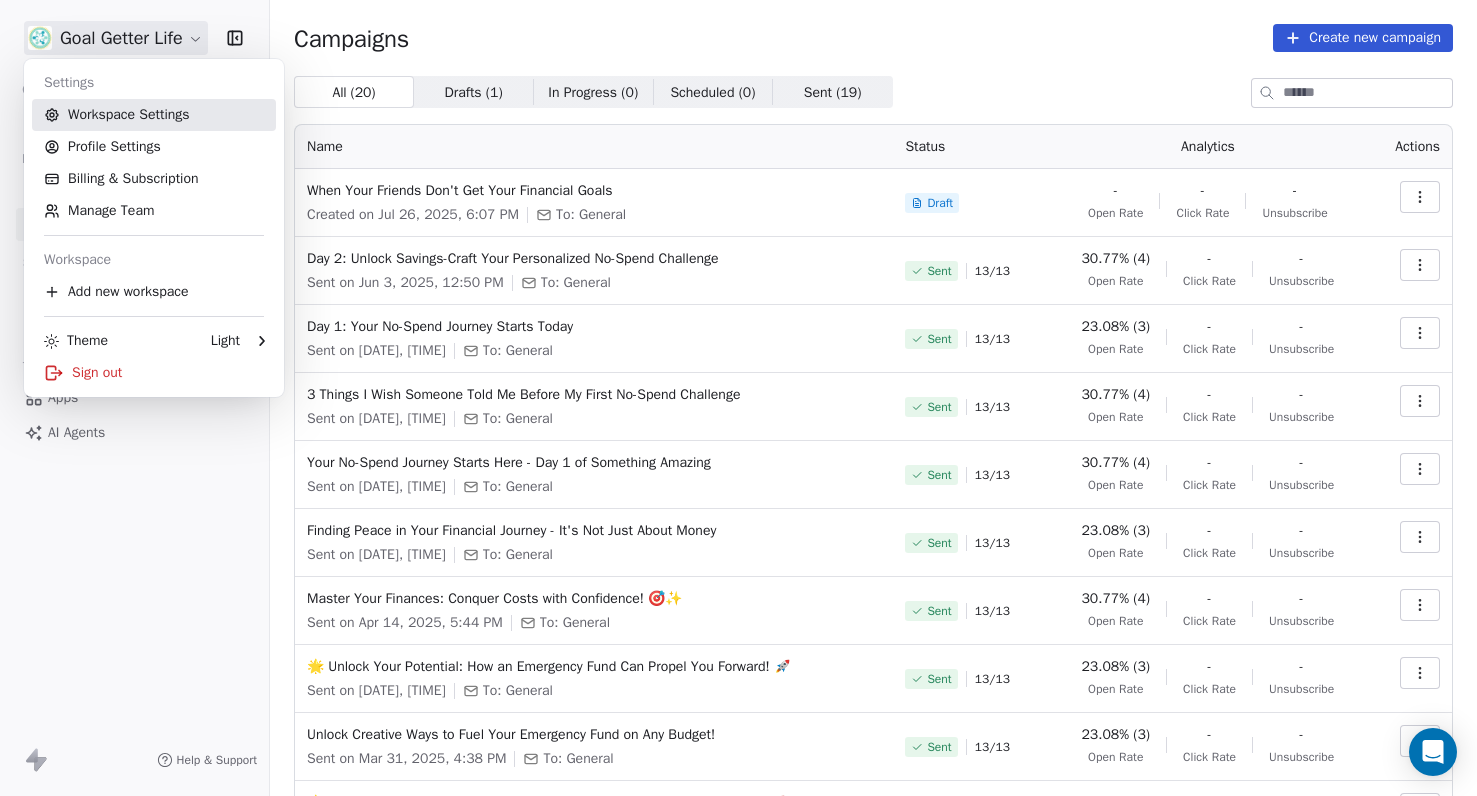 click on "Workspace Settings" at bounding box center [154, 115] 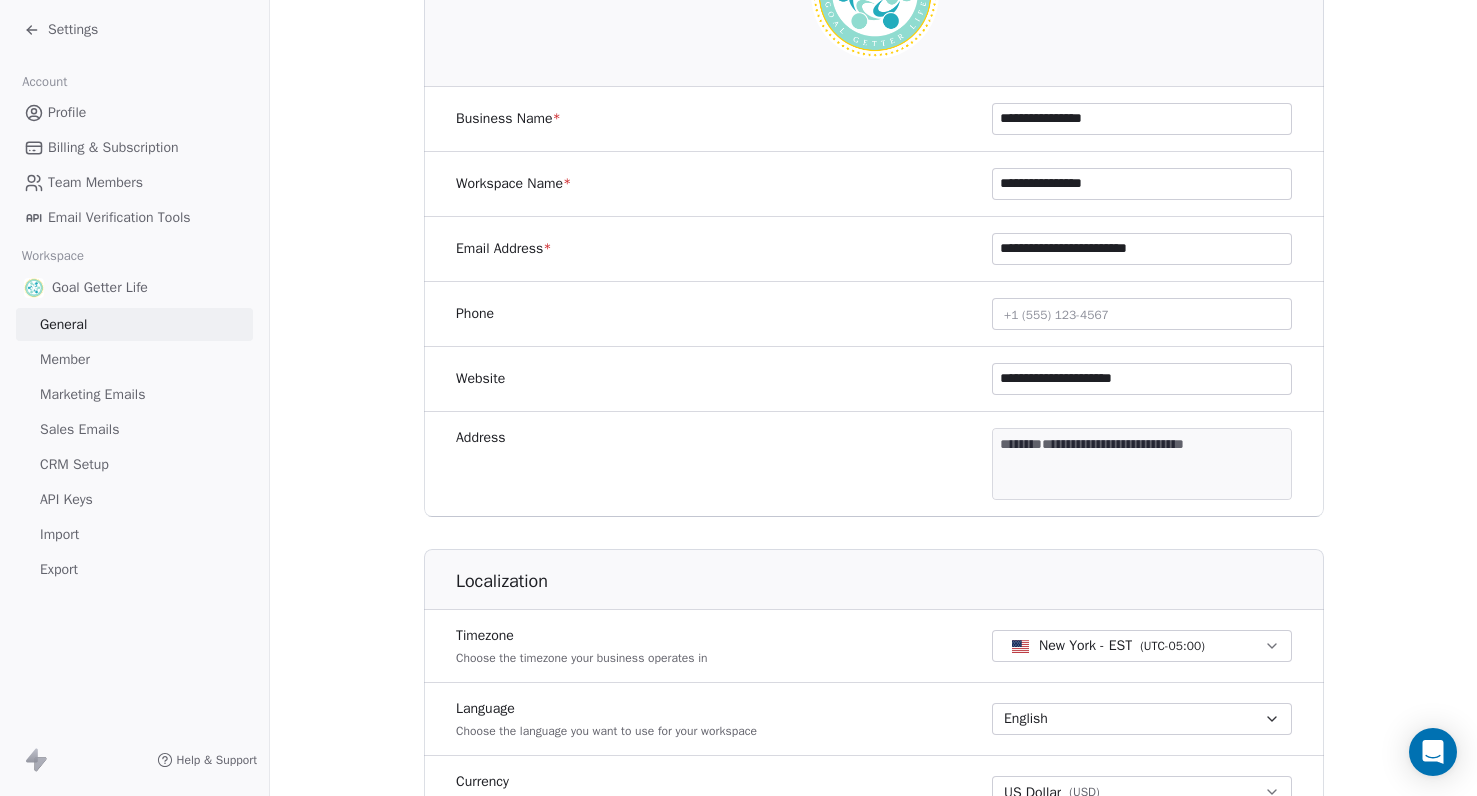 scroll, scrollTop: 302, scrollLeft: 0, axis: vertical 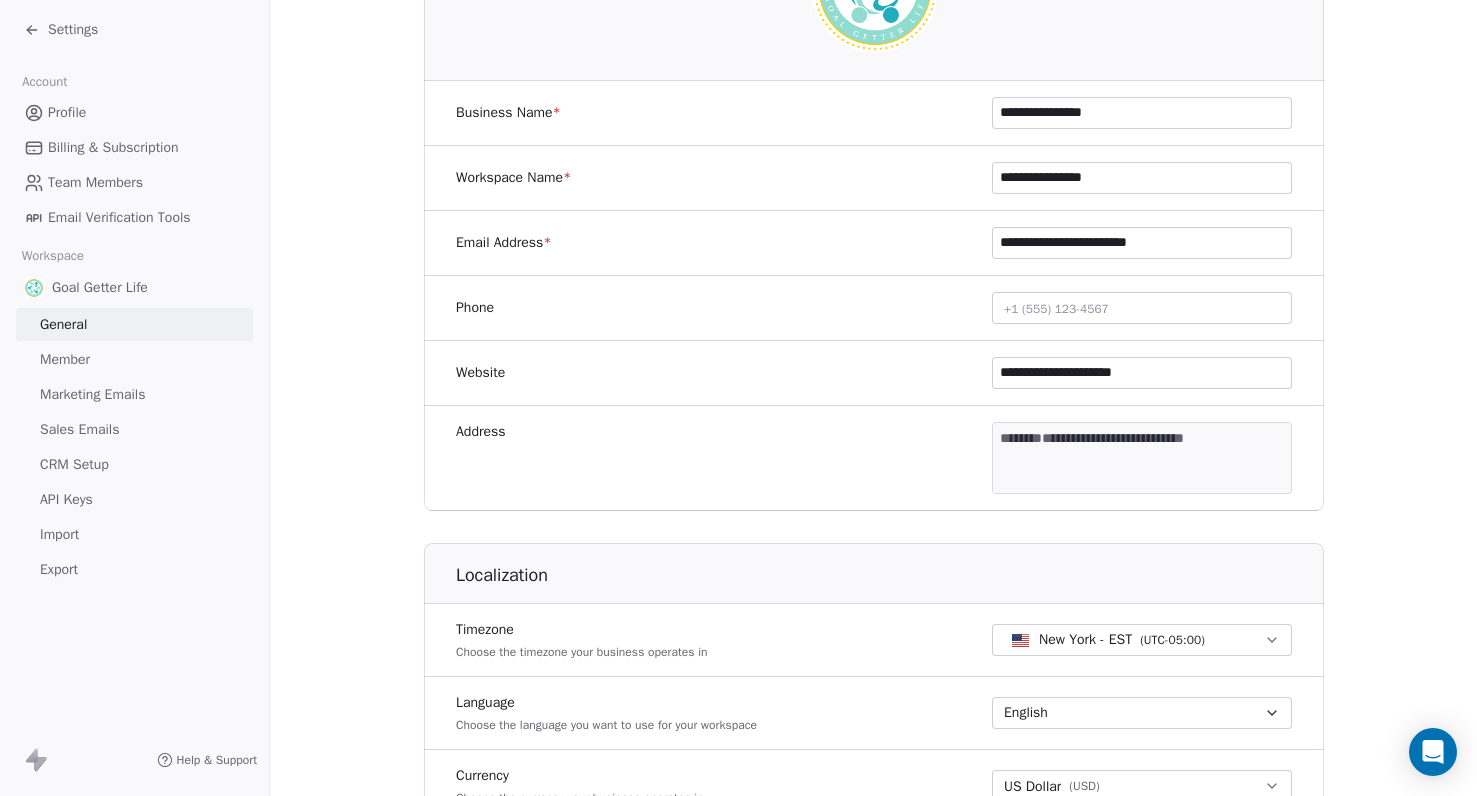 click on "**********" at bounding box center [738, 398] 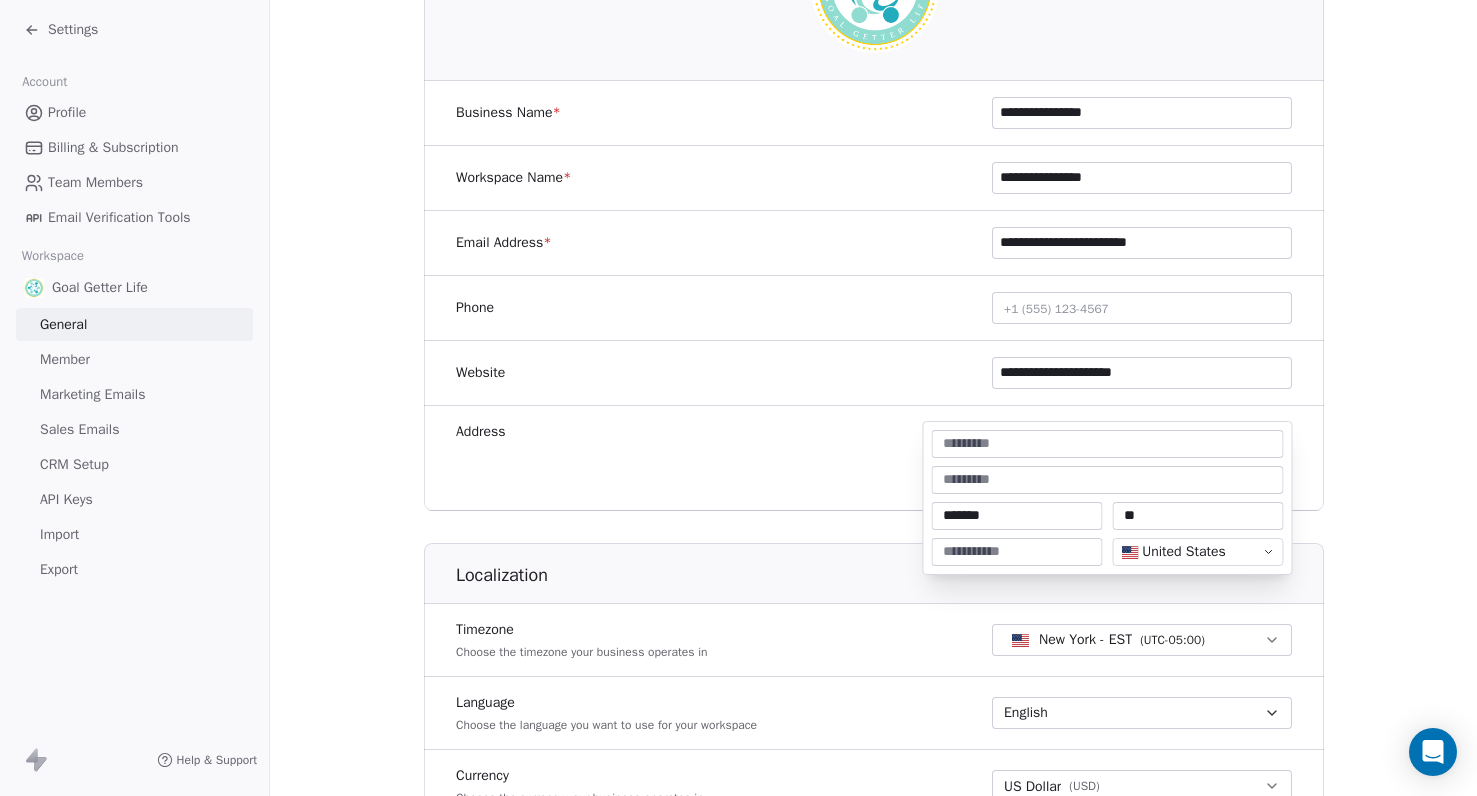 click at bounding box center (1108, 444) 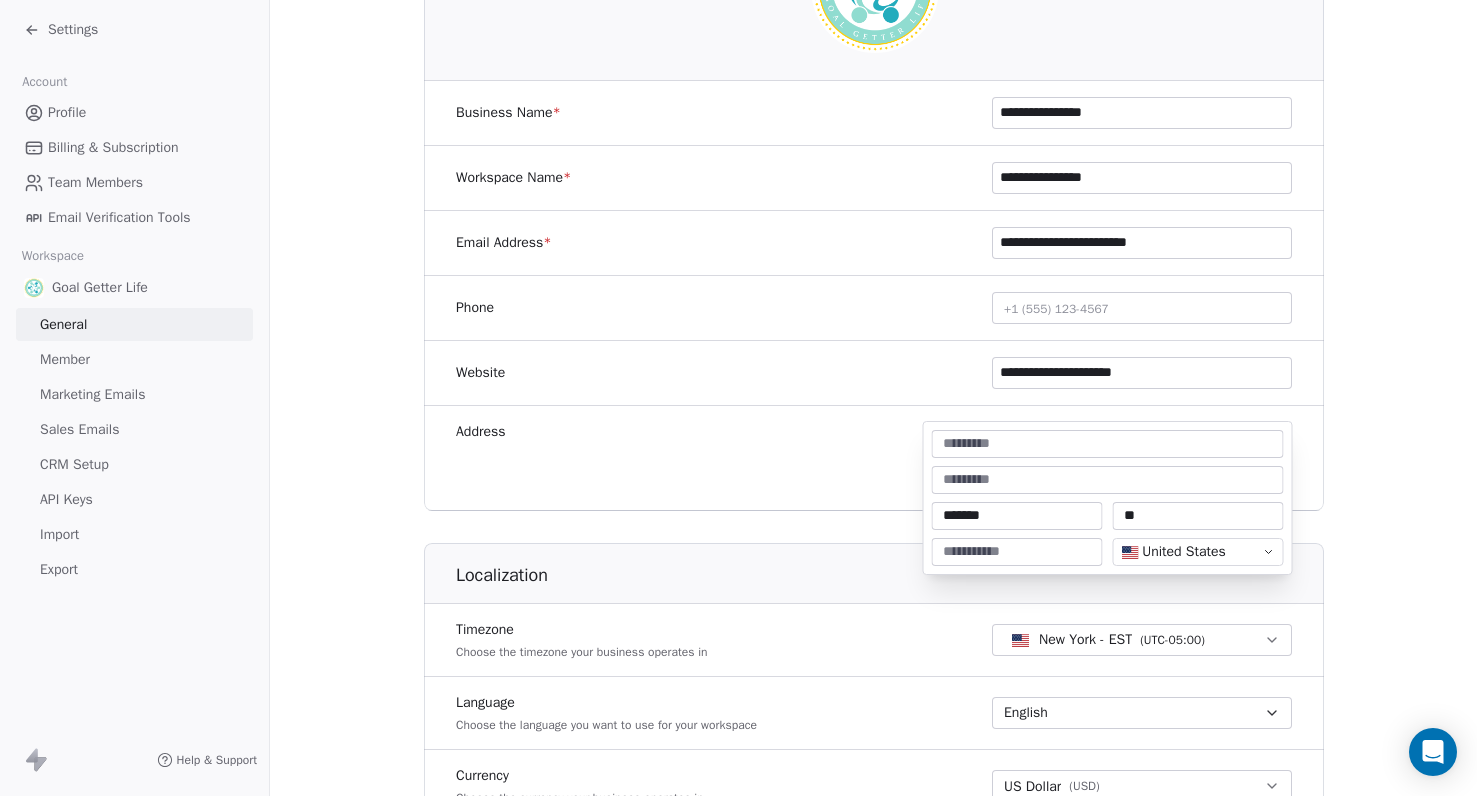 type on "**********" 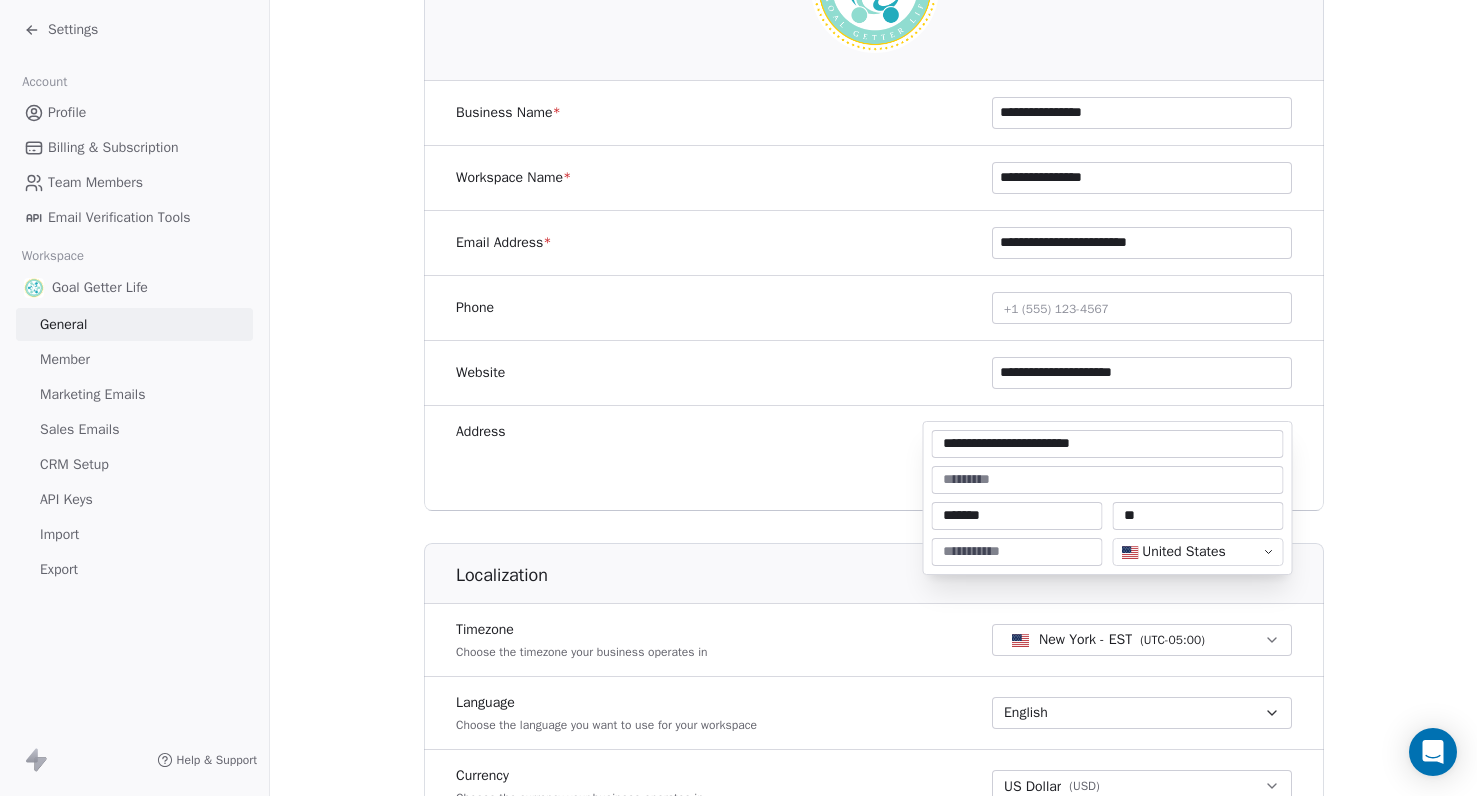 type on "********" 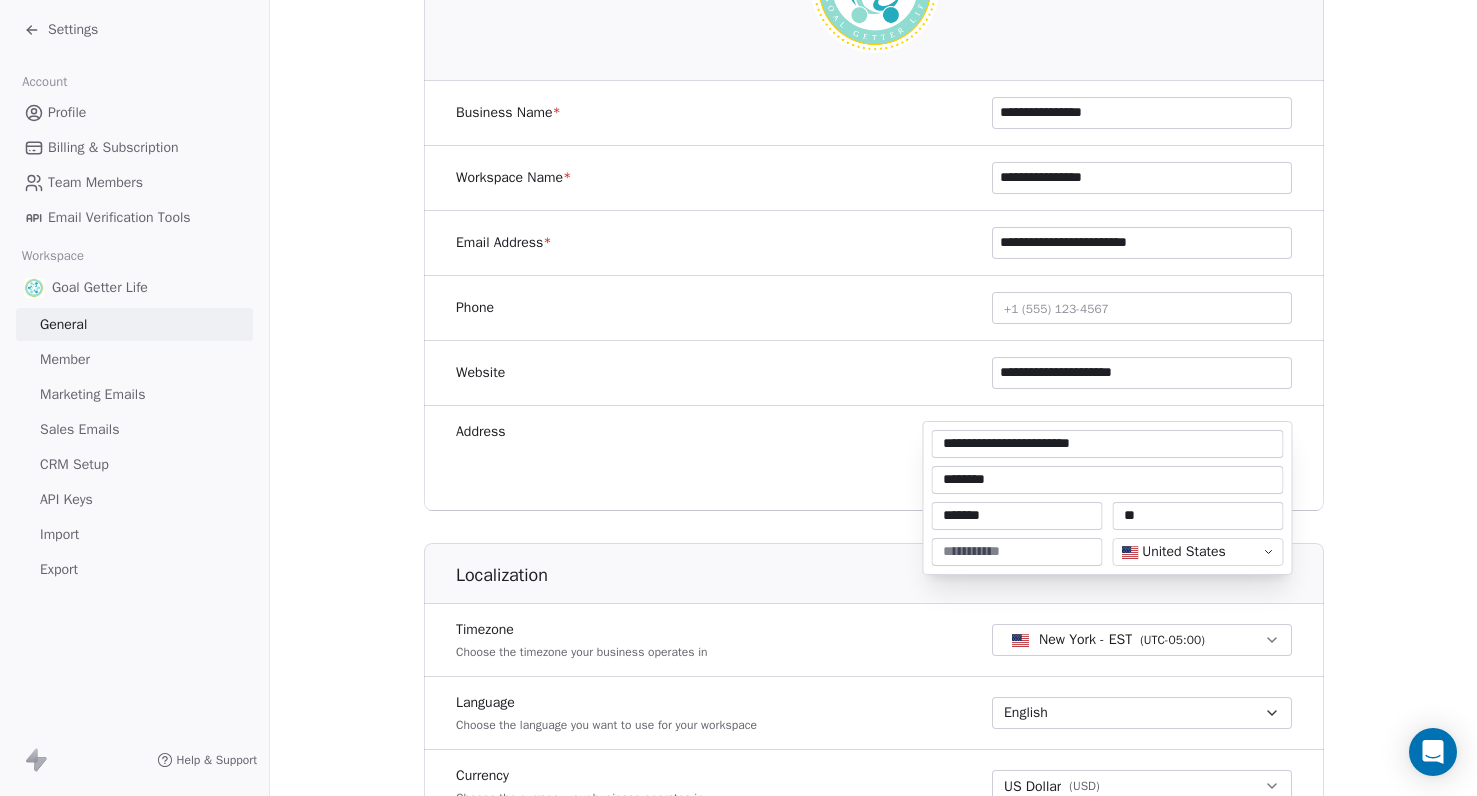 type on "*****" 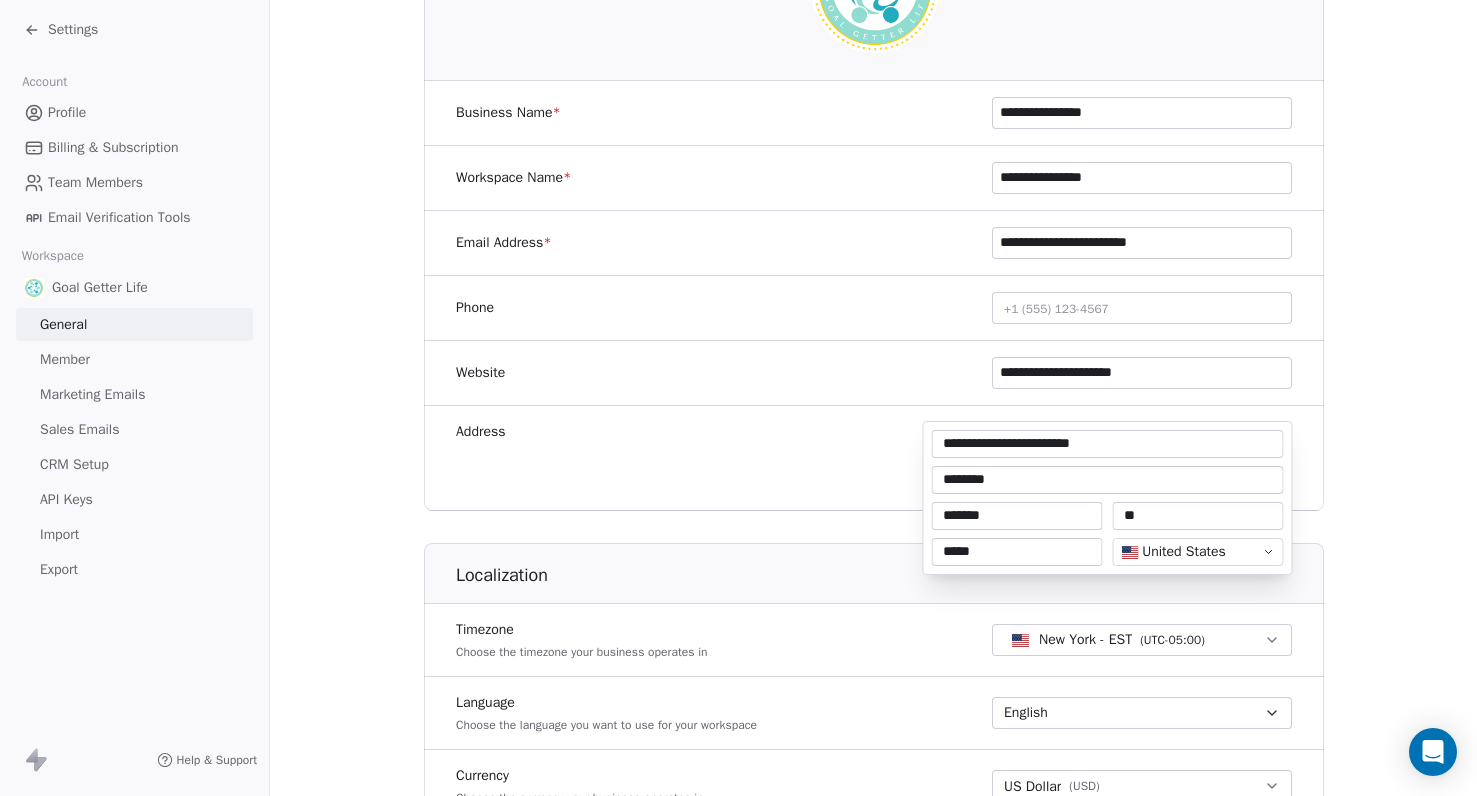 type on "**********" 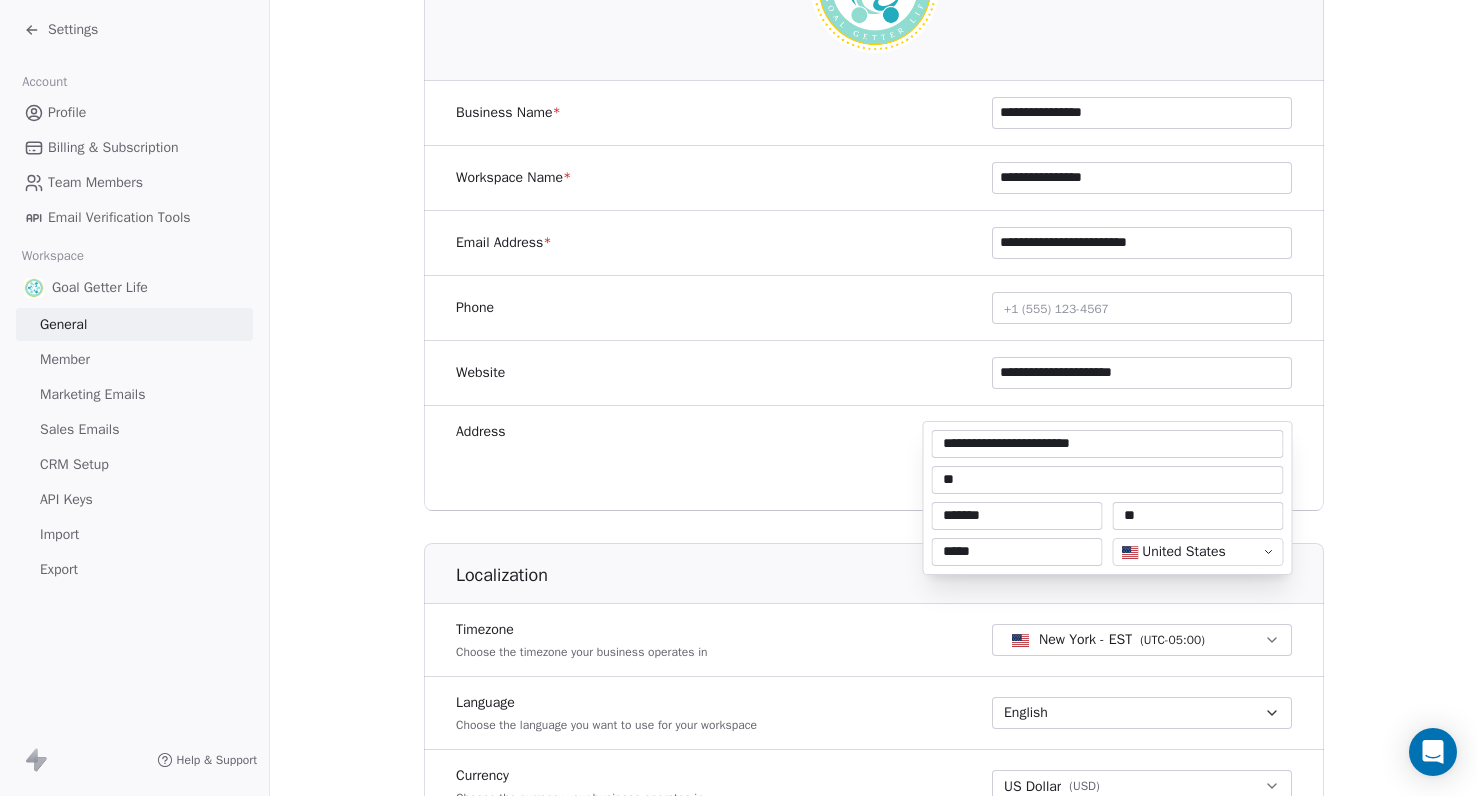 type on "*" 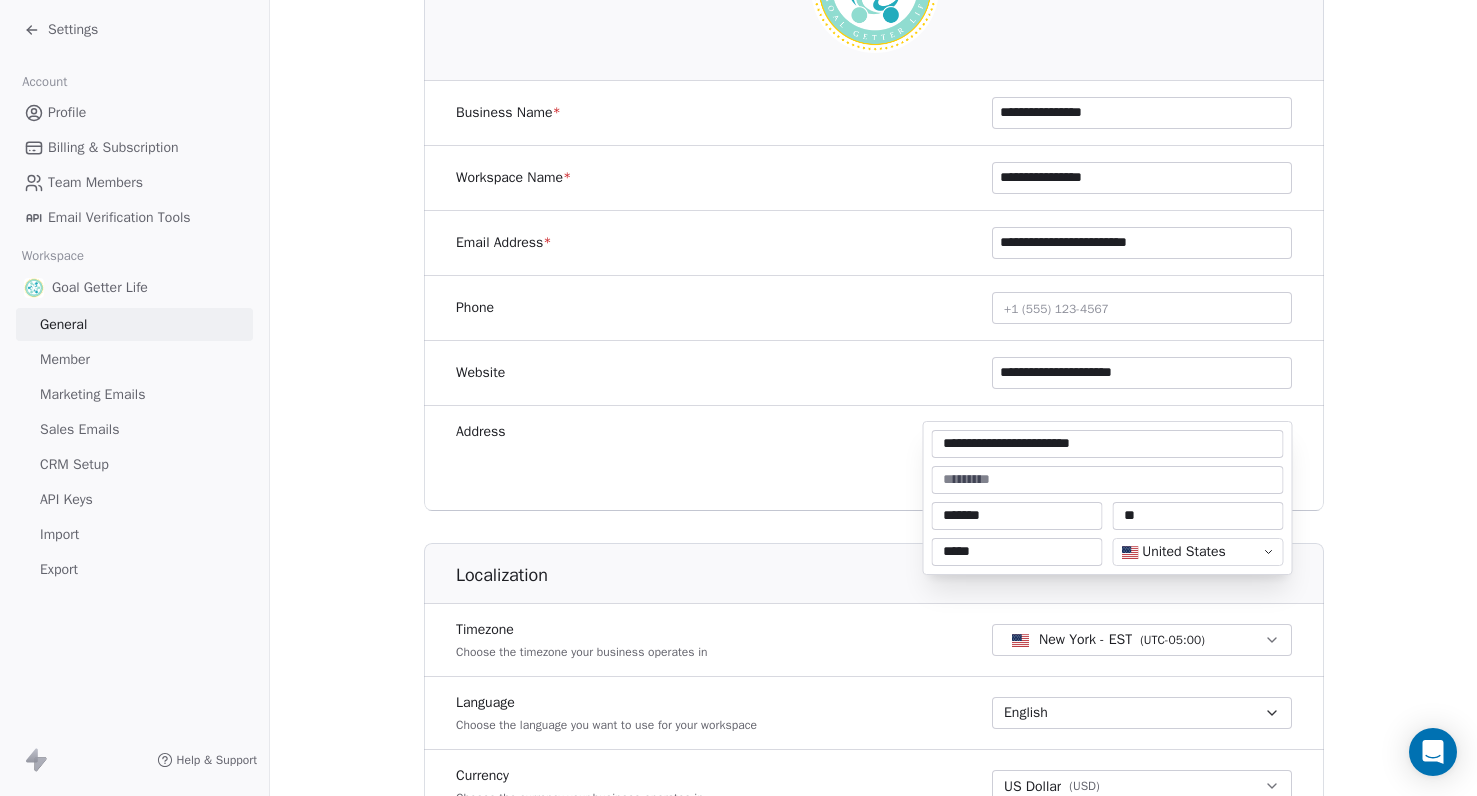 type 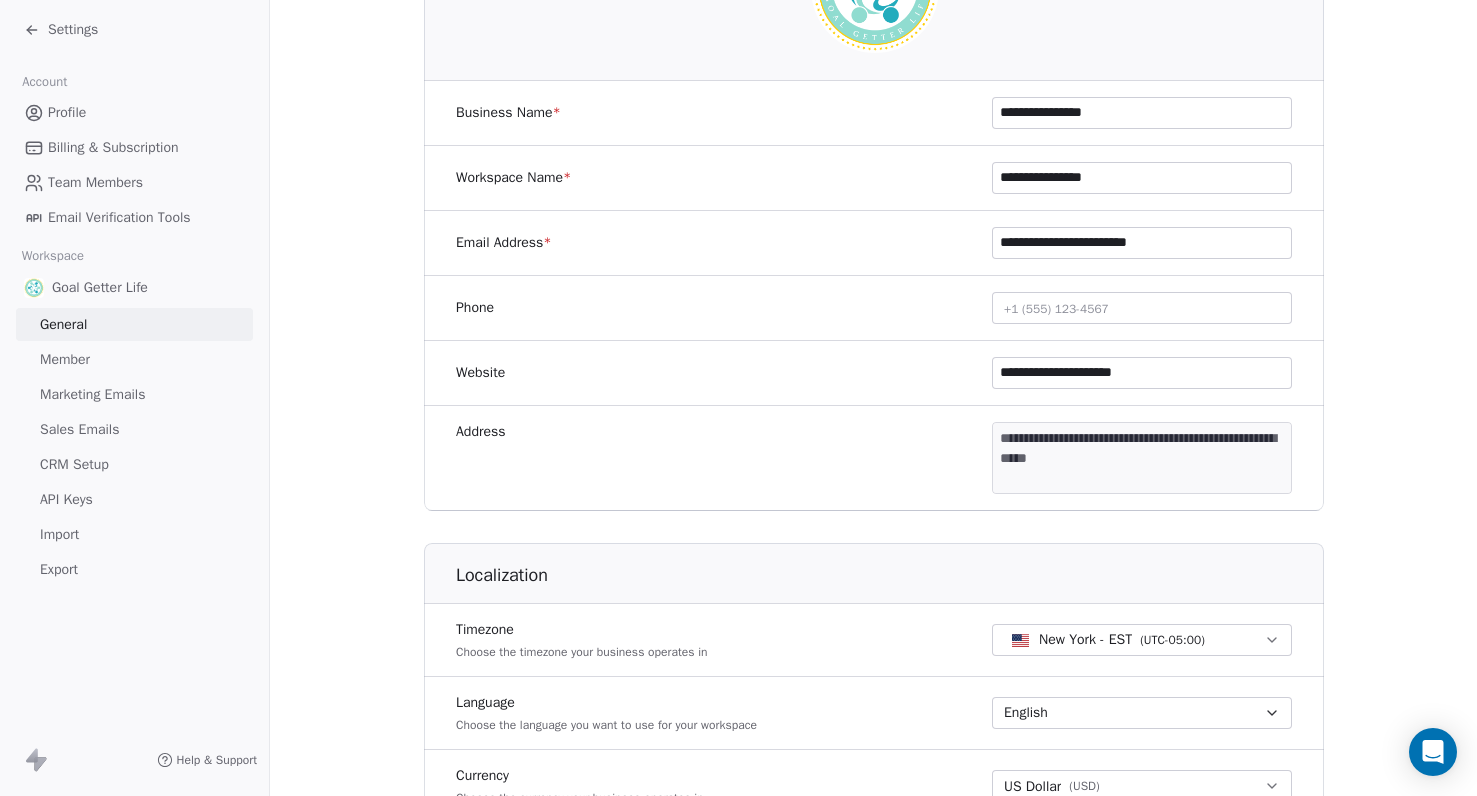 click on "**********" at bounding box center [738, 398] 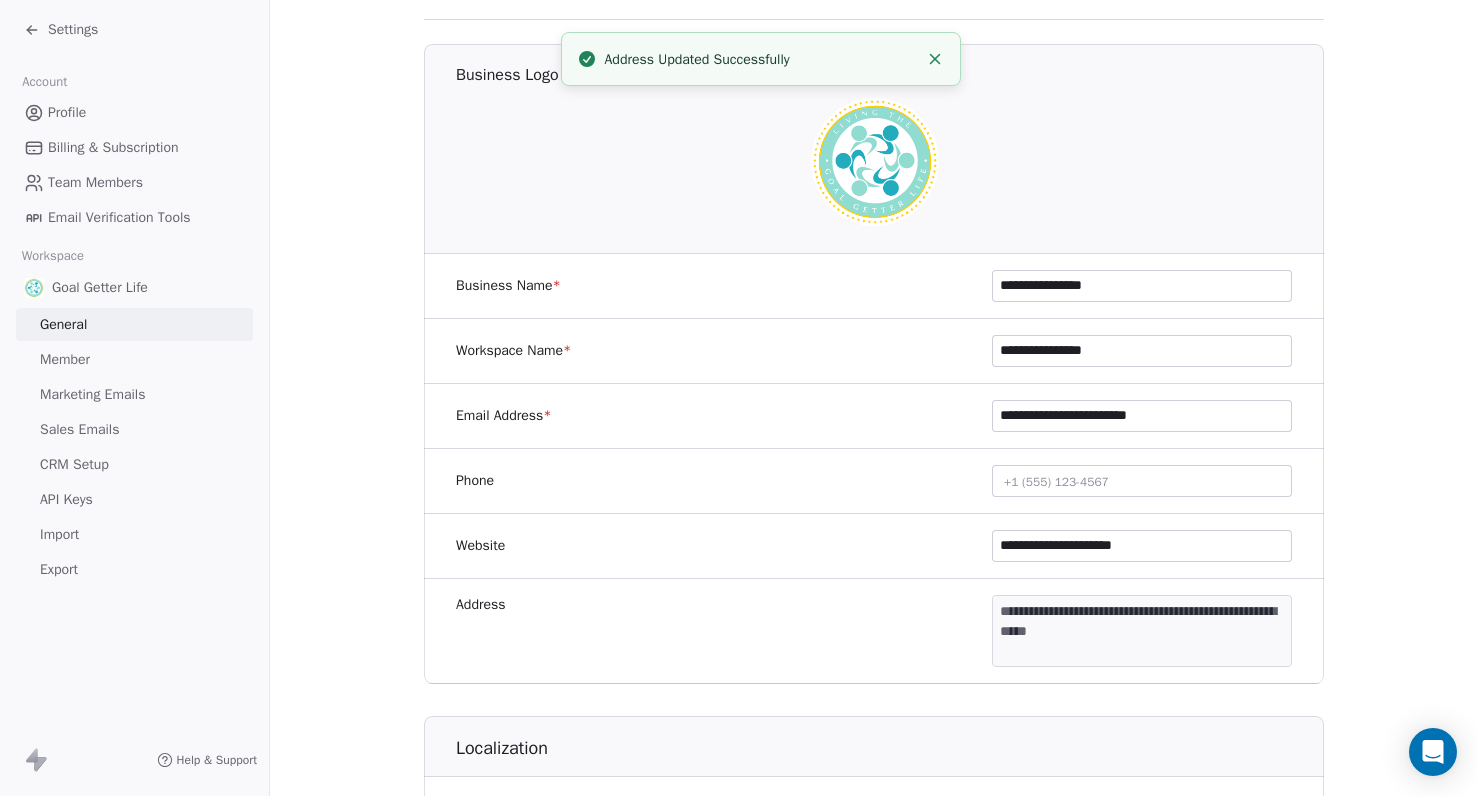 scroll, scrollTop: 0, scrollLeft: 0, axis: both 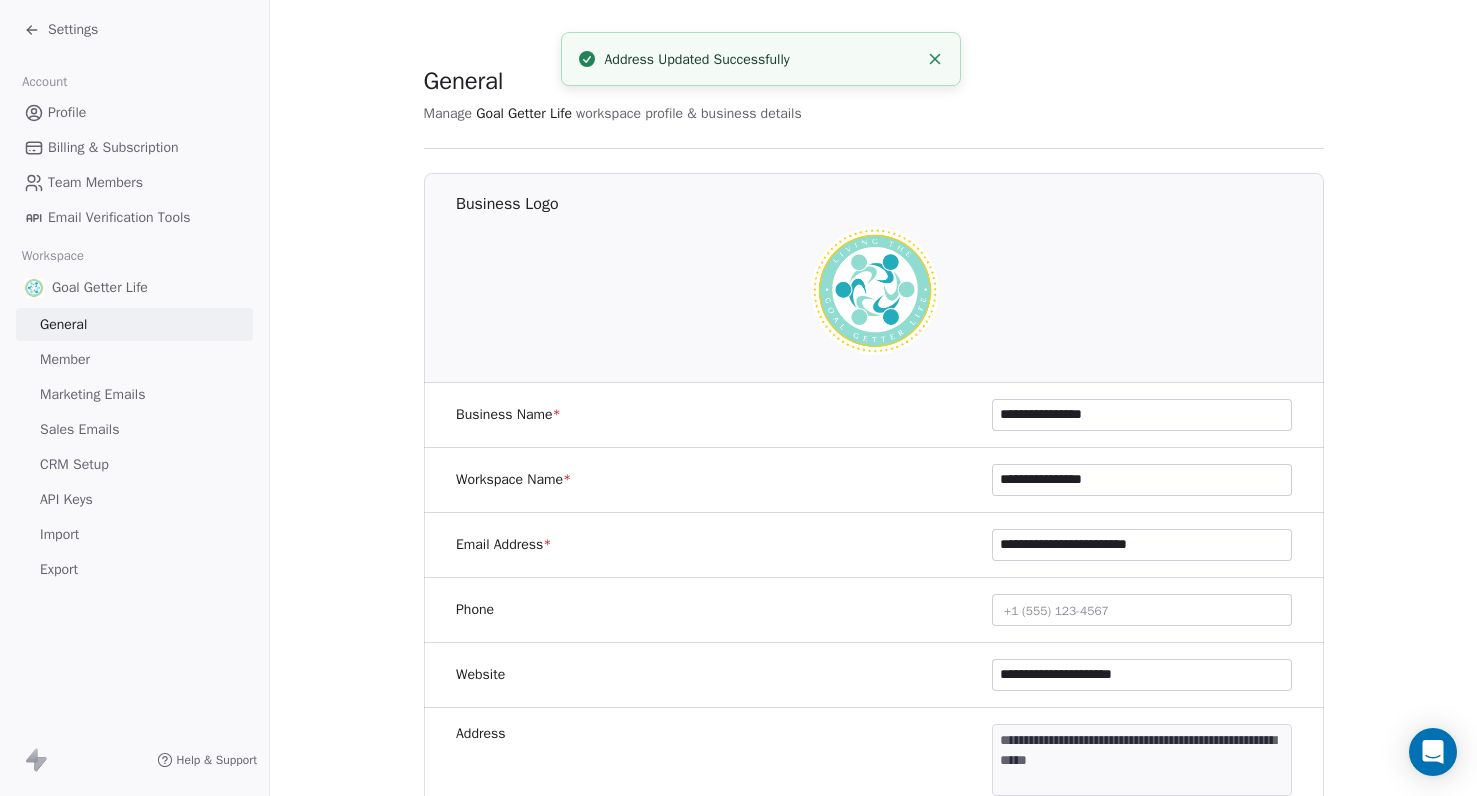 click on "Settings" at bounding box center (61, 30) 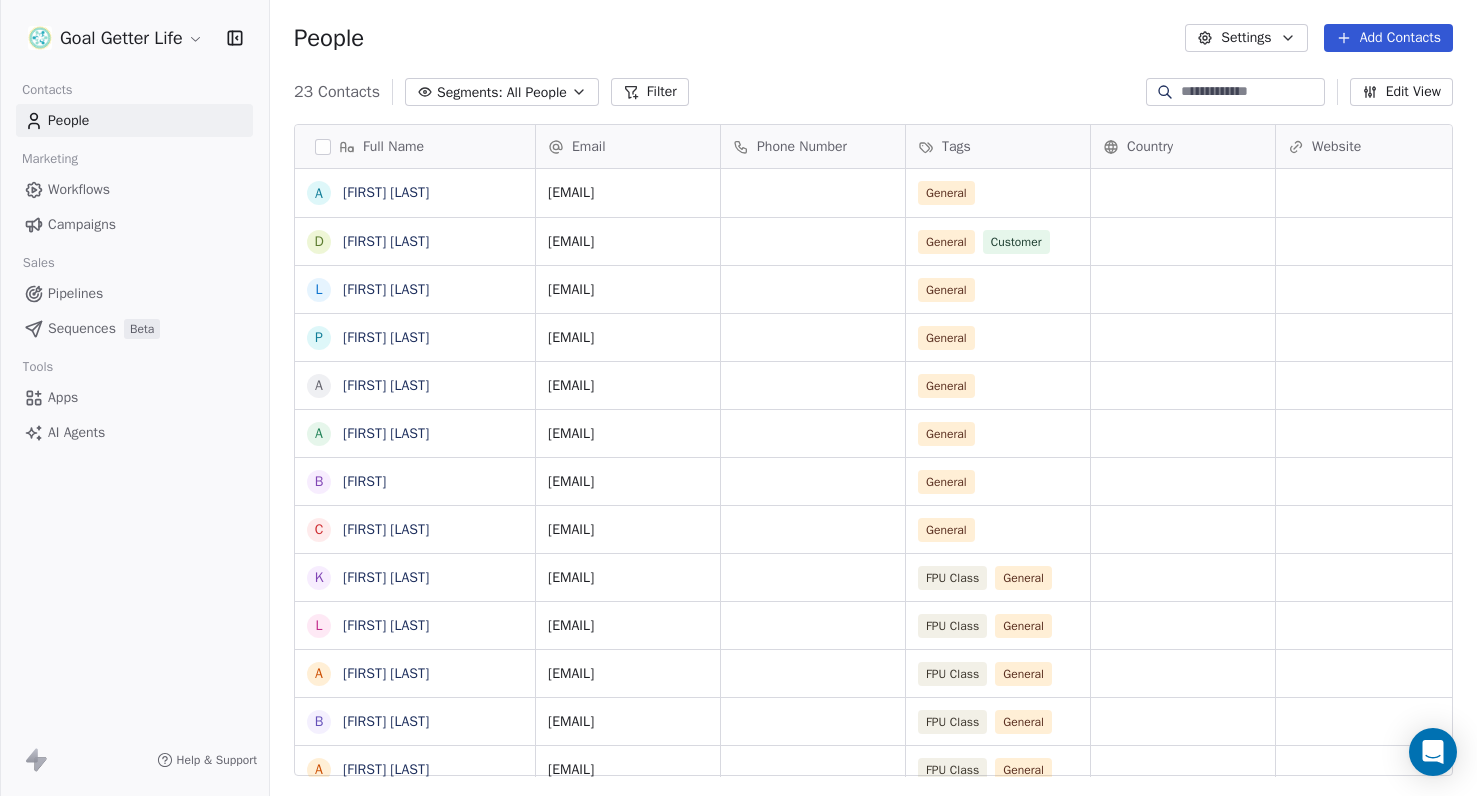 scroll, scrollTop: 0, scrollLeft: 1, axis: horizontal 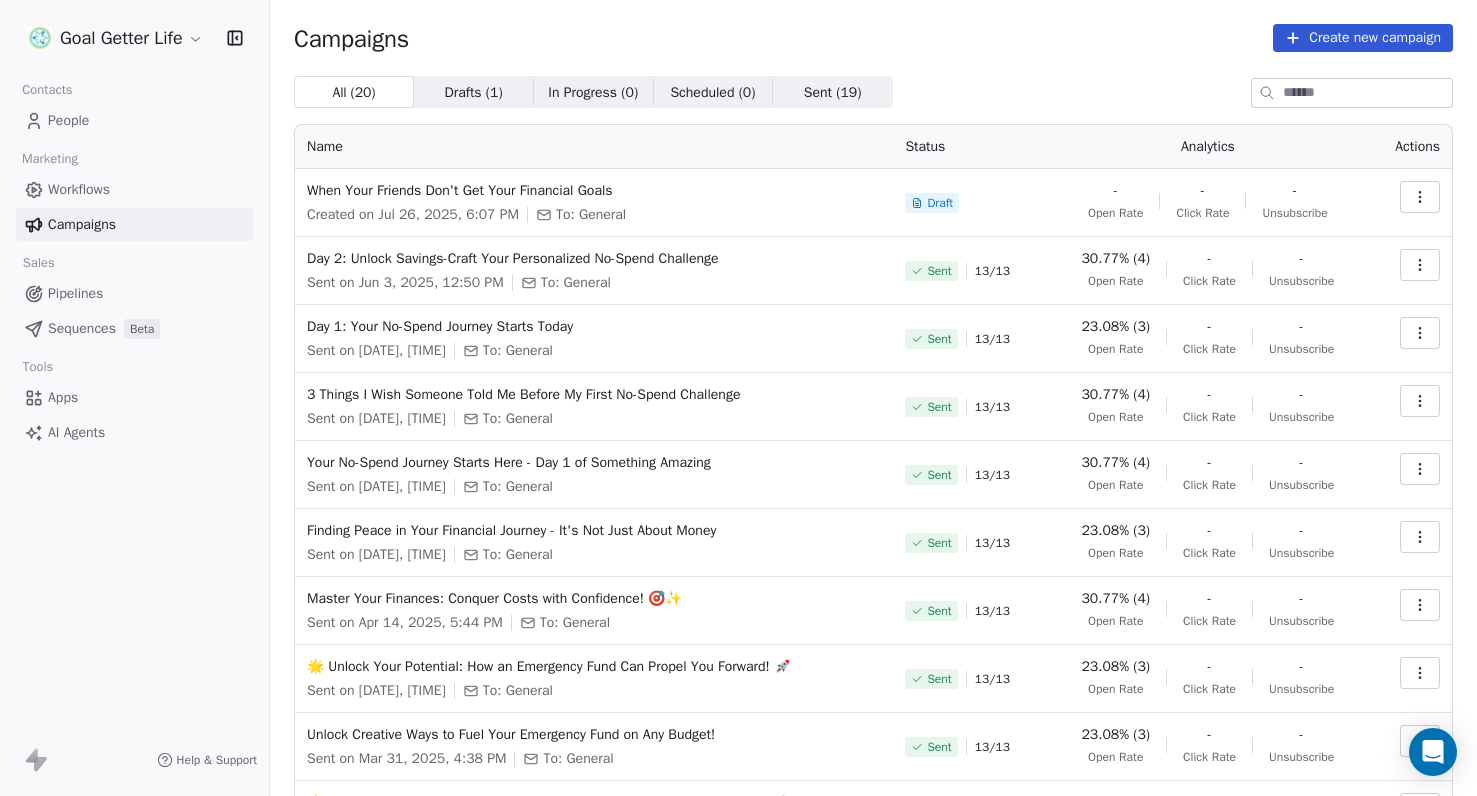 click 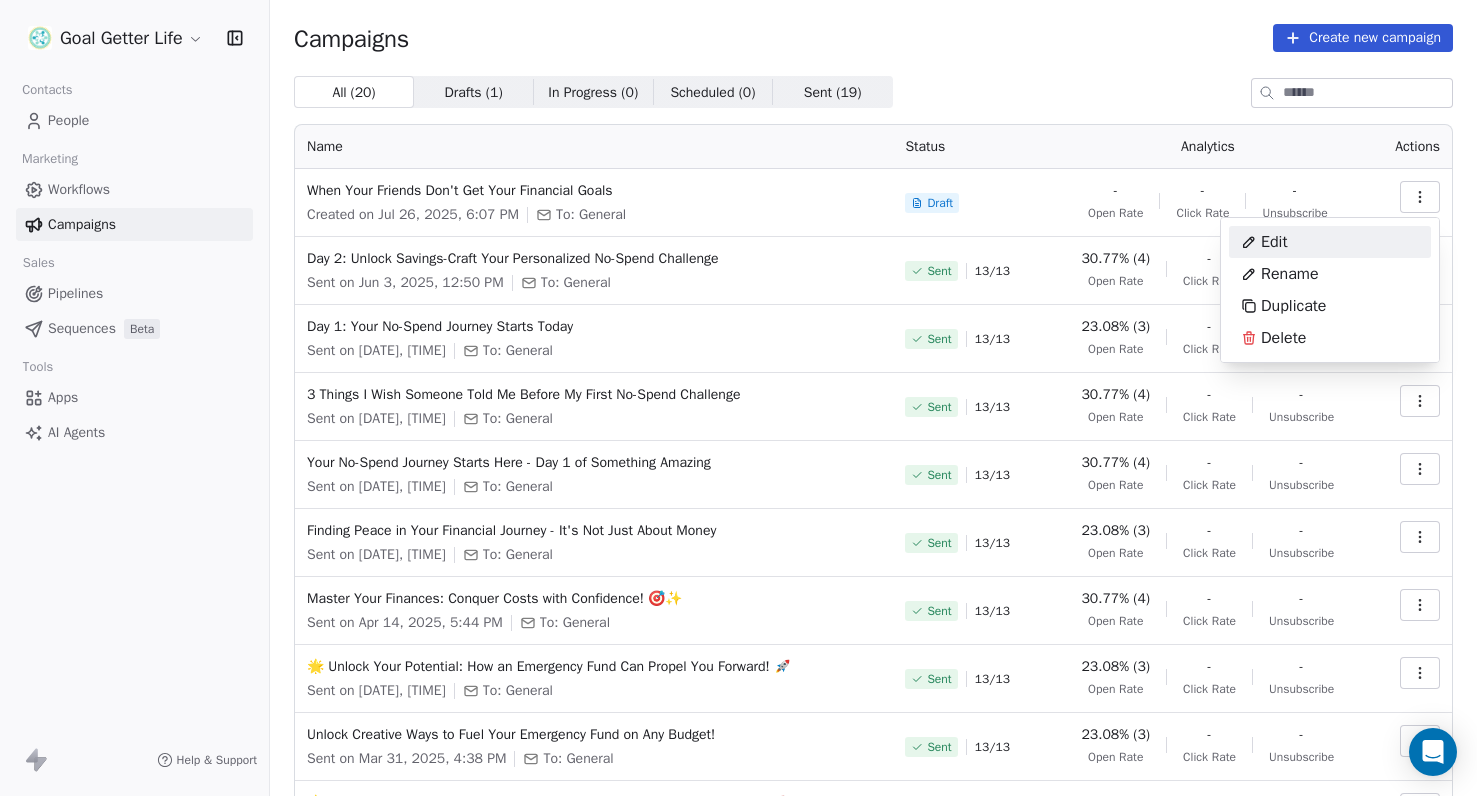 click on "Edit" at bounding box center (1330, 242) 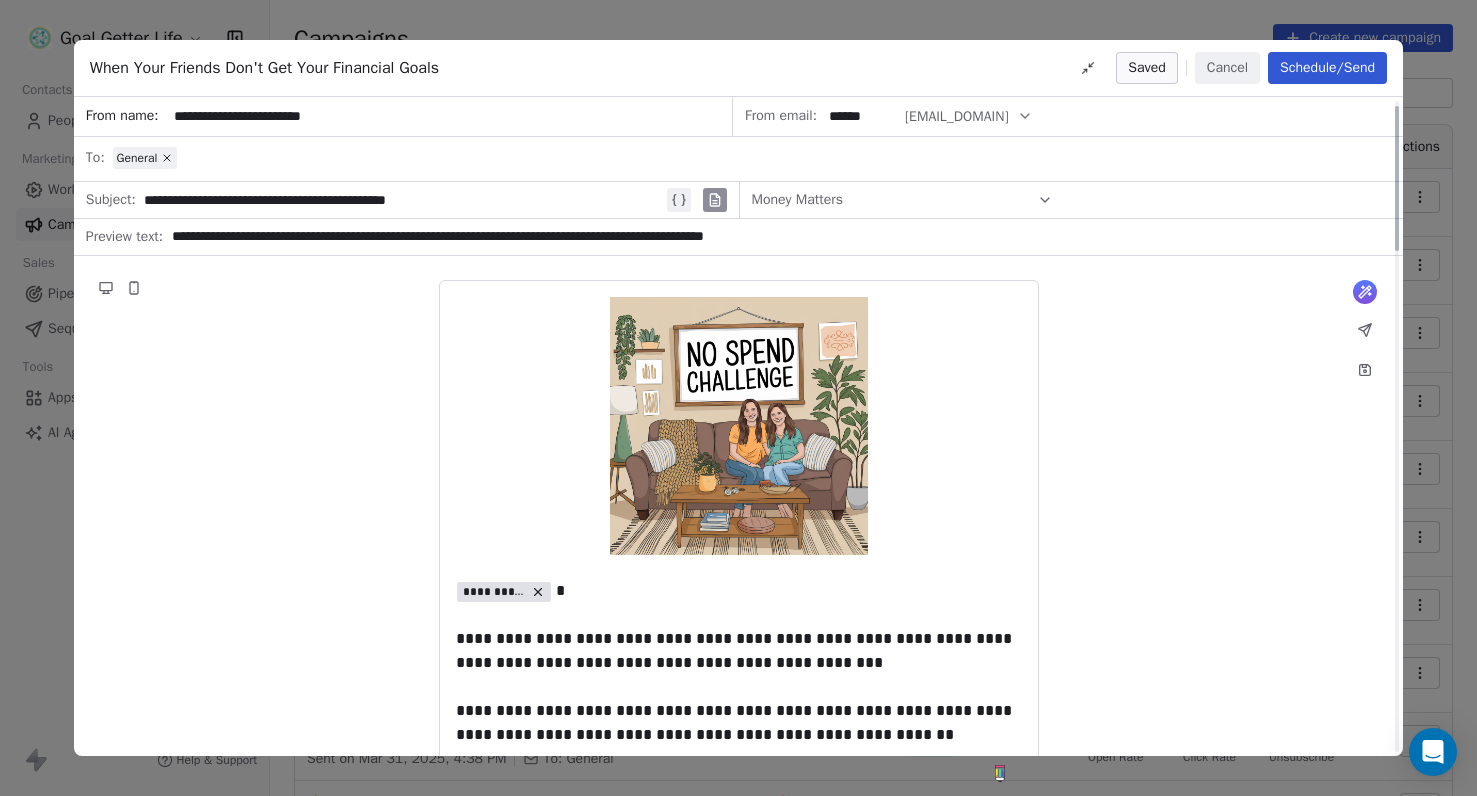 scroll, scrollTop: 192, scrollLeft: 0, axis: vertical 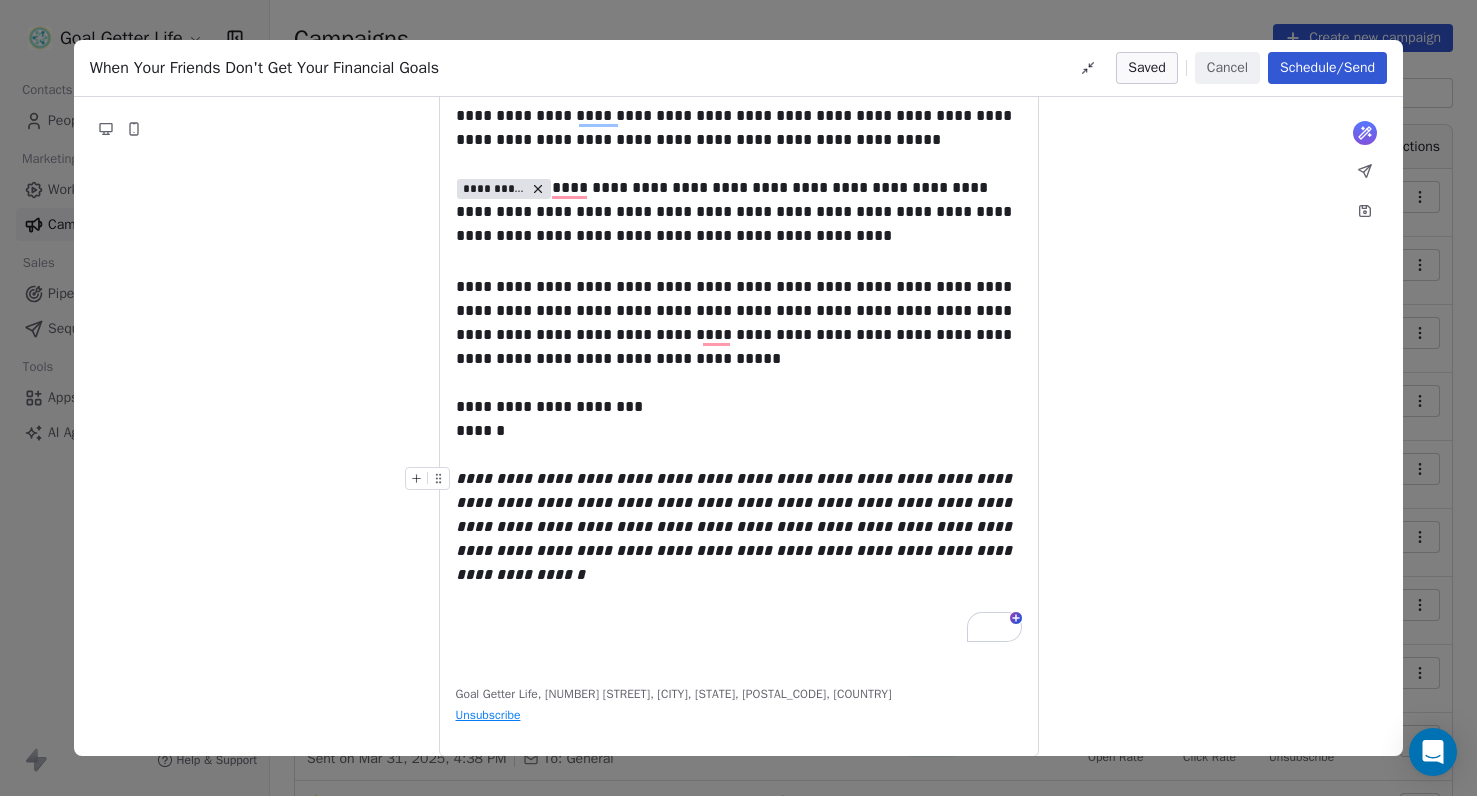 click on "**********" at bounding box center (738, 398) 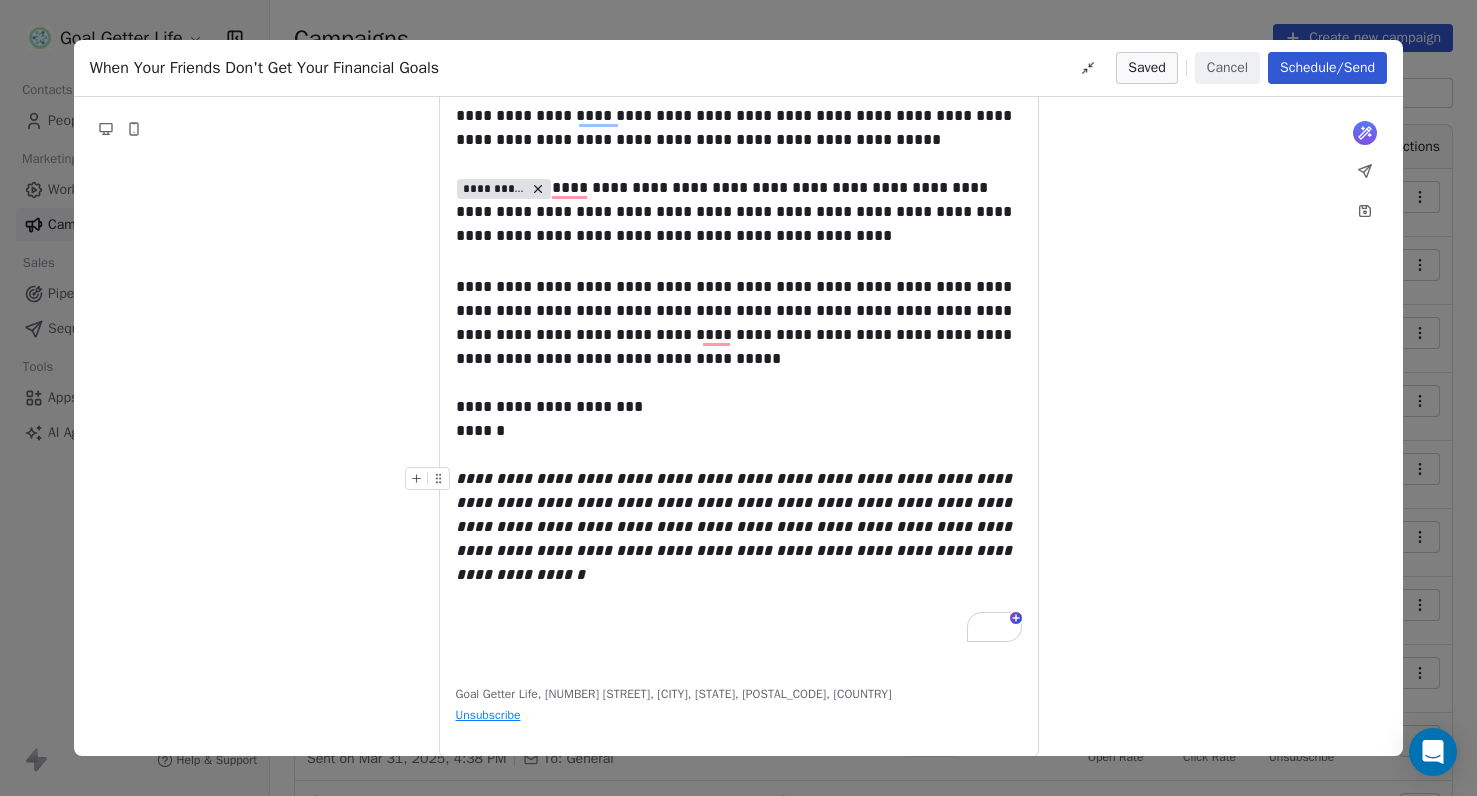 click on "Cancel" at bounding box center [1227, 68] 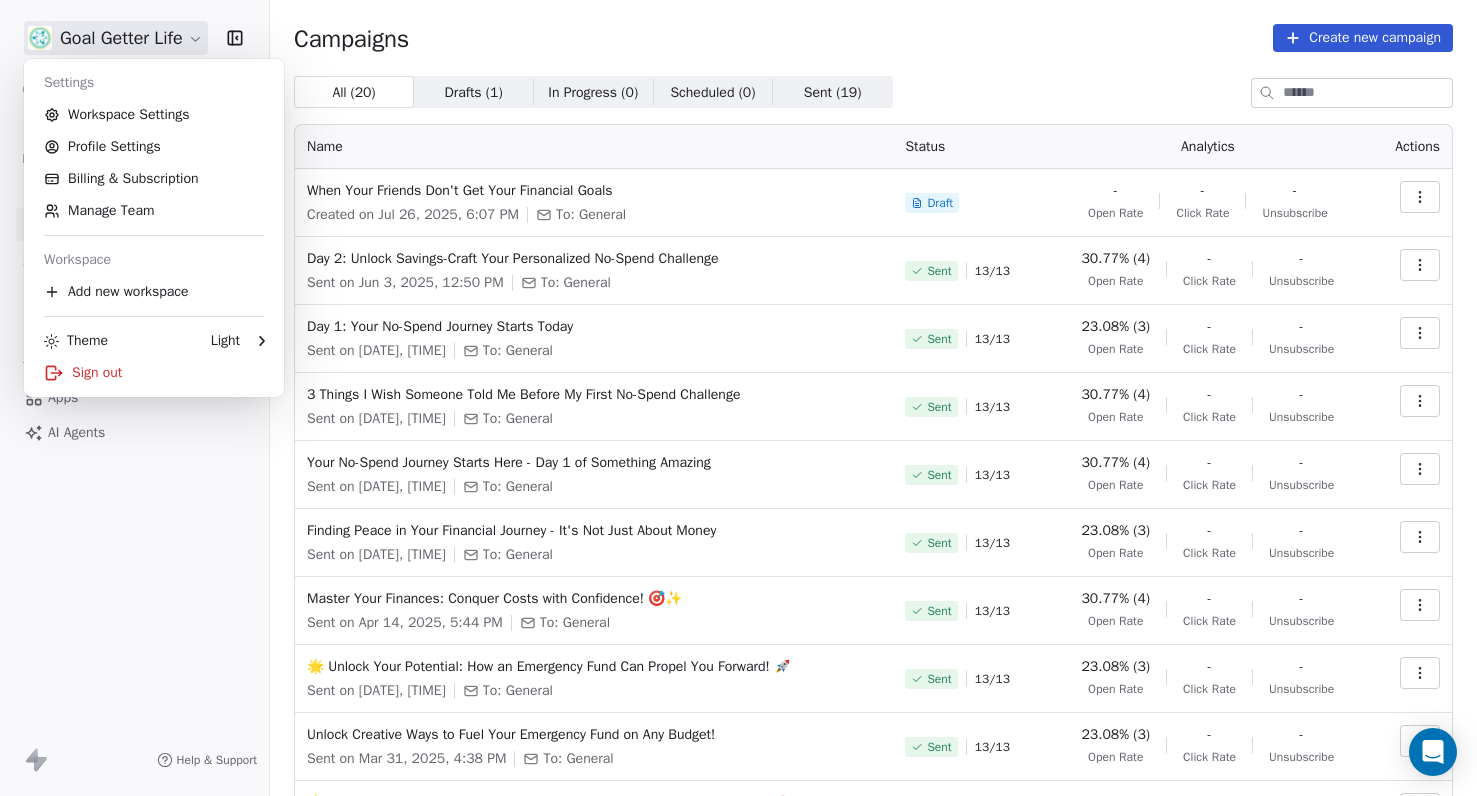 click on "Goal Getter Life Contacts People Marketing Workflows Campaigns Sales Pipelines Sequences Beta Tools Apps AI Agents Help & Support Campaigns  Create new campaign All ( 20 ) All ( 20 ) Drafts ( 1 ) Drafts ( 1 ) In Progress ( 0 ) In Progress ( 0 ) Scheduled ( 0 ) Scheduled ( 0 ) Sent ( 19 ) Sent ( 19 ) Name Status Analytics Actions When Your Friends Don't Get Your Financial Goals Created on Jul 26, 2025, 6:07 PM To: General  Draft - Open Rate - Click Rate - Unsubscribe Day 2: Unlock Savings-Craft Your Personalized No-Spend Challenge Sent on Jun 3, 2025, 12:50 PM To: General  Sent 13 / 13 30.77% (4) Open Rate - Click Rate - Unsubscribe Day 1: Your No-Spend Journey Starts Today Sent on Jun 2, 2025, 6:26 PM To: General  Sent 13 / 13 23.08% (3) Open Rate - Click Rate - Unsubscribe 3 Things I Wish Someone Told Me Before My First No-Spend Challenge Sent on Jun 1, 2025, 4:08 PM To: General  Sent 13 / 13 30.77% (4) Open Rate - Click Rate - Unsubscribe Your No-Spend Journey Starts Here - Day 1 of Something Amazing Sent" at bounding box center (738, 398) 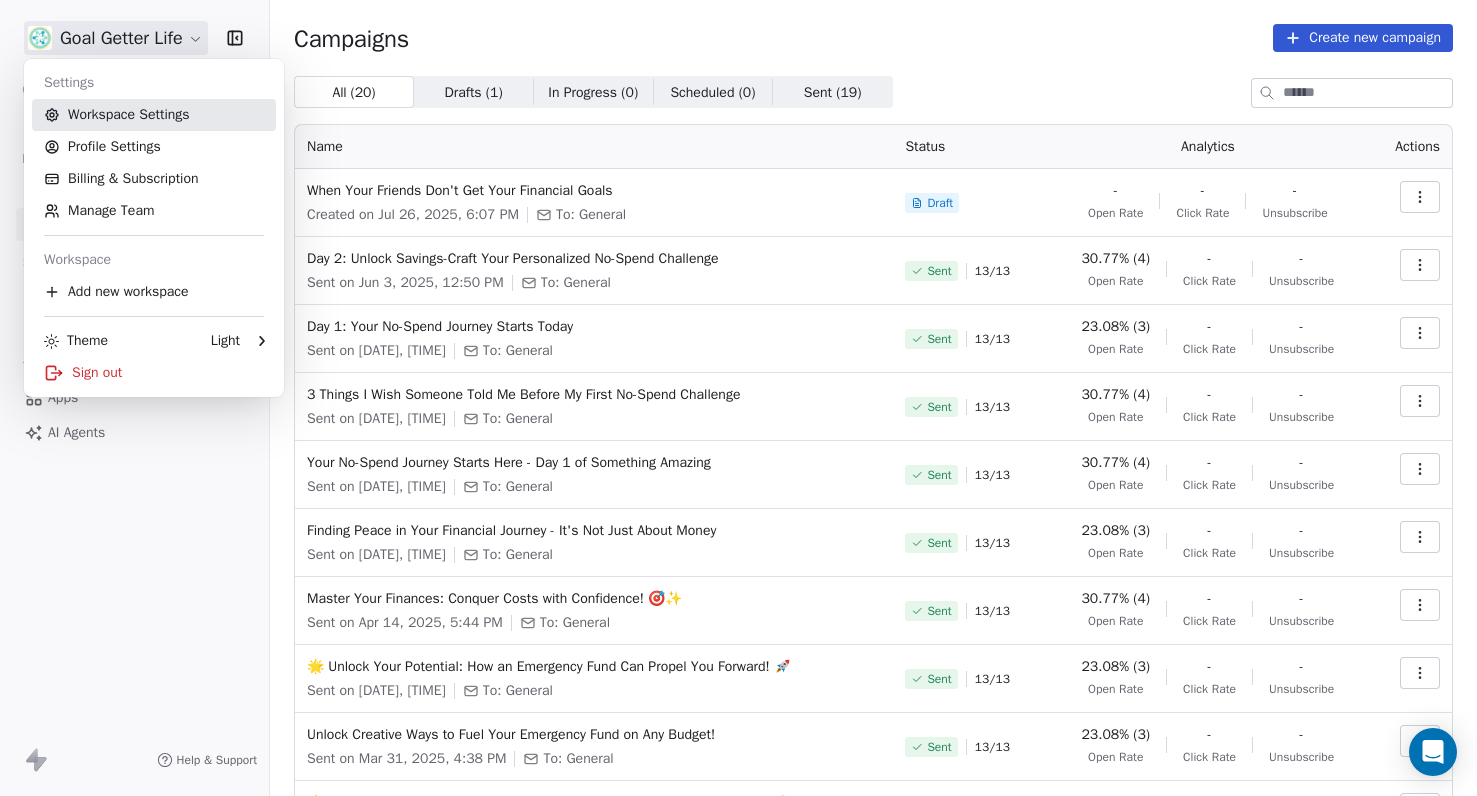click on "Workspace Settings" at bounding box center (154, 115) 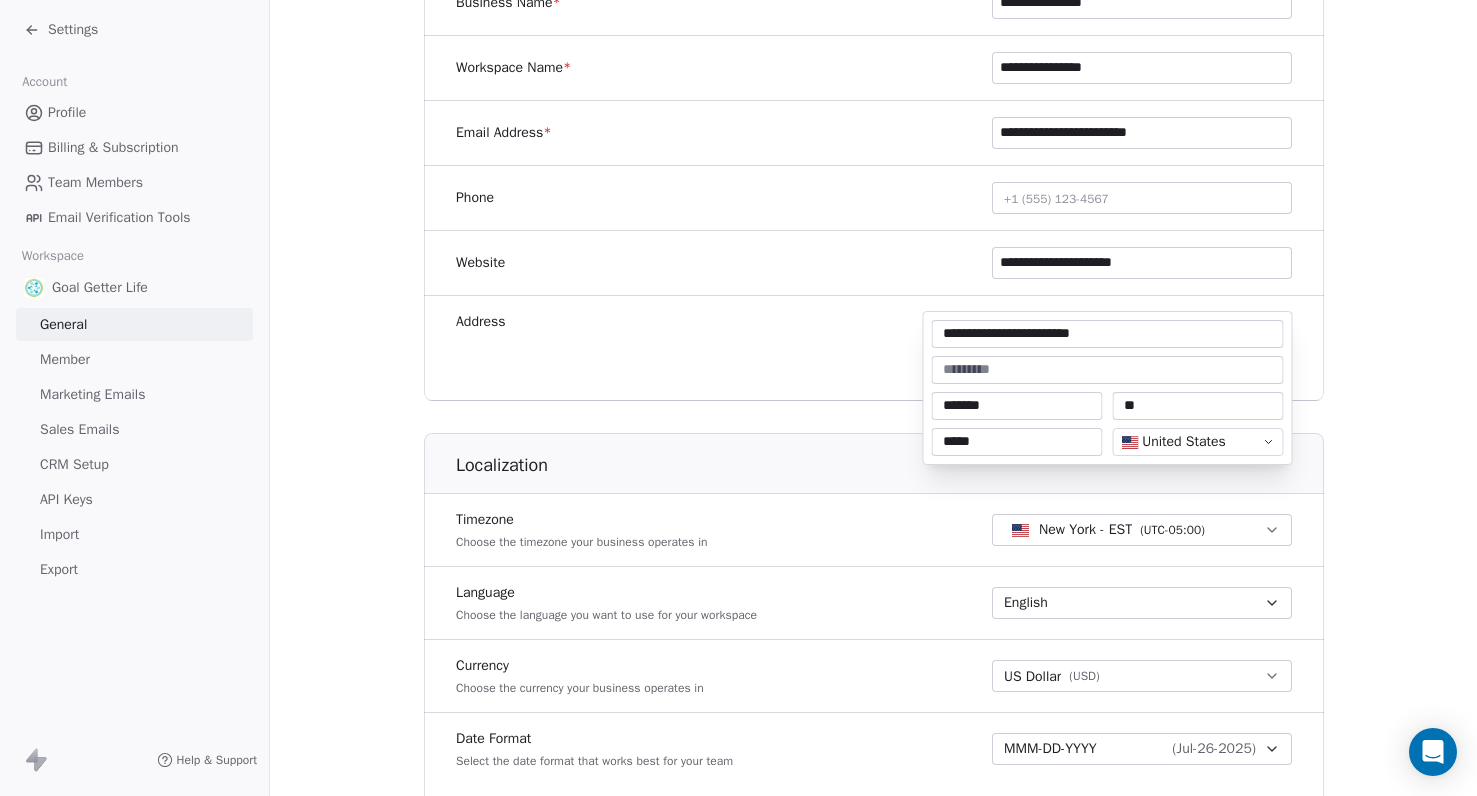 click on "**********" at bounding box center [738, 398] 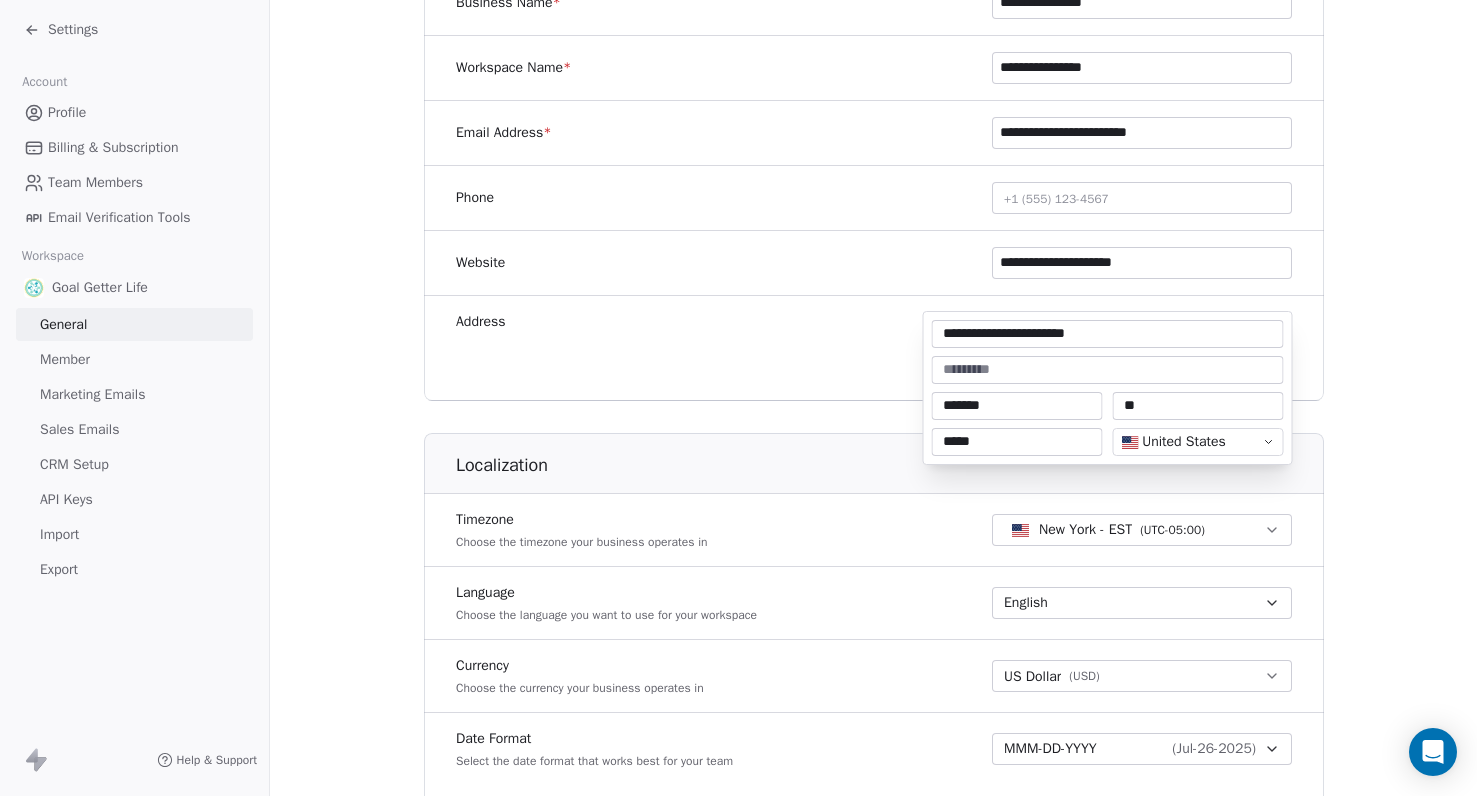 click on "**********" at bounding box center [1108, 334] 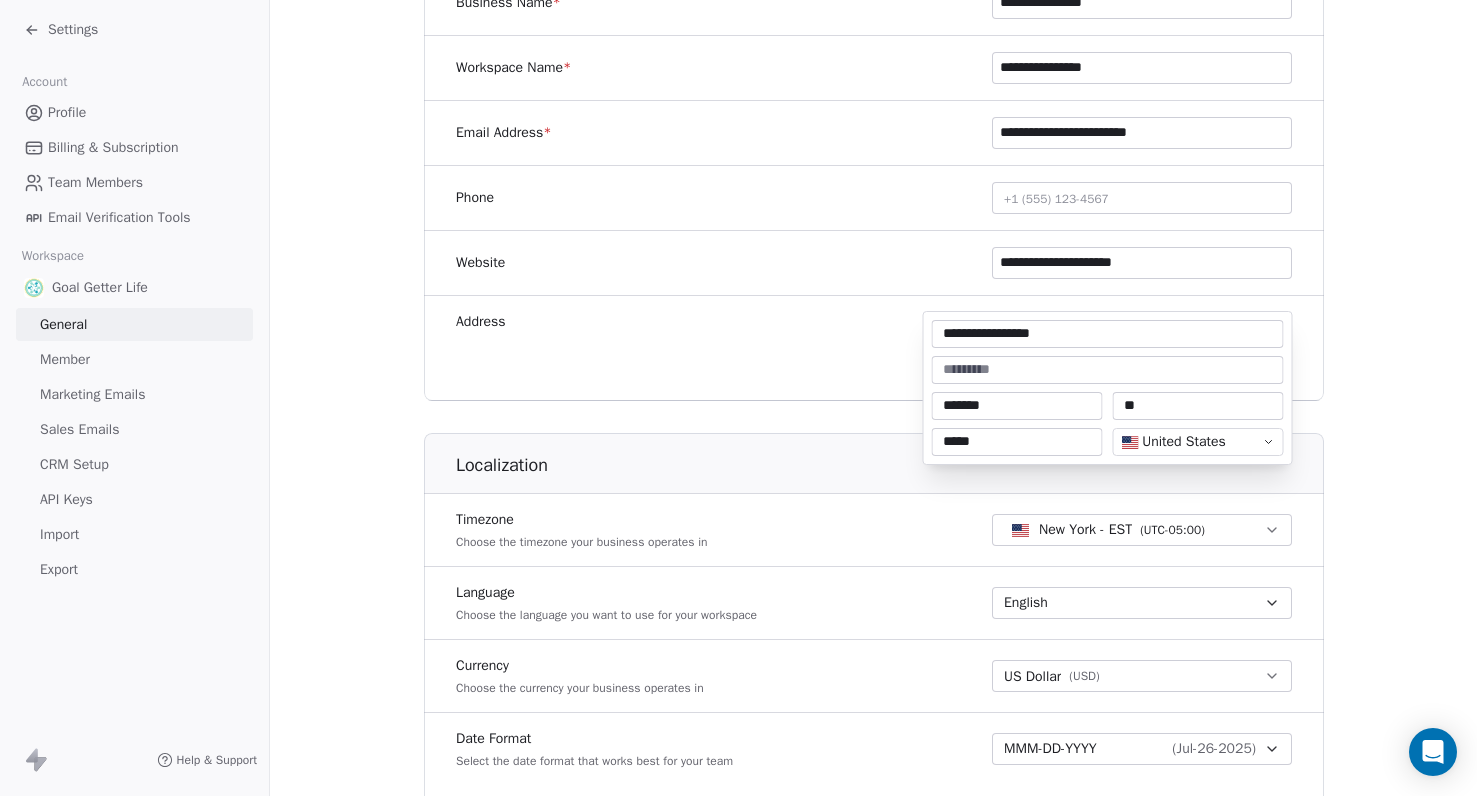 type on "**********" 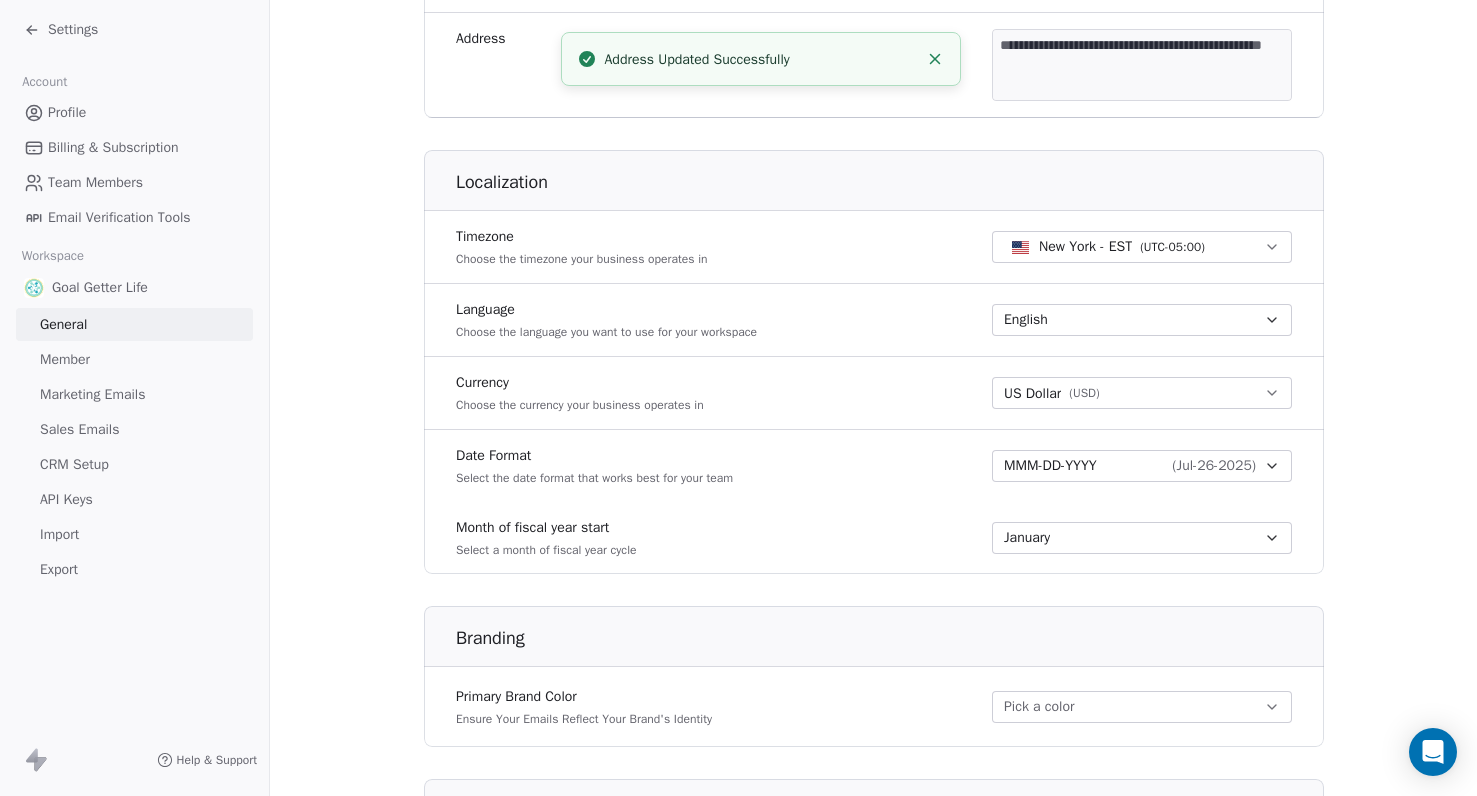 scroll, scrollTop: 407, scrollLeft: 0, axis: vertical 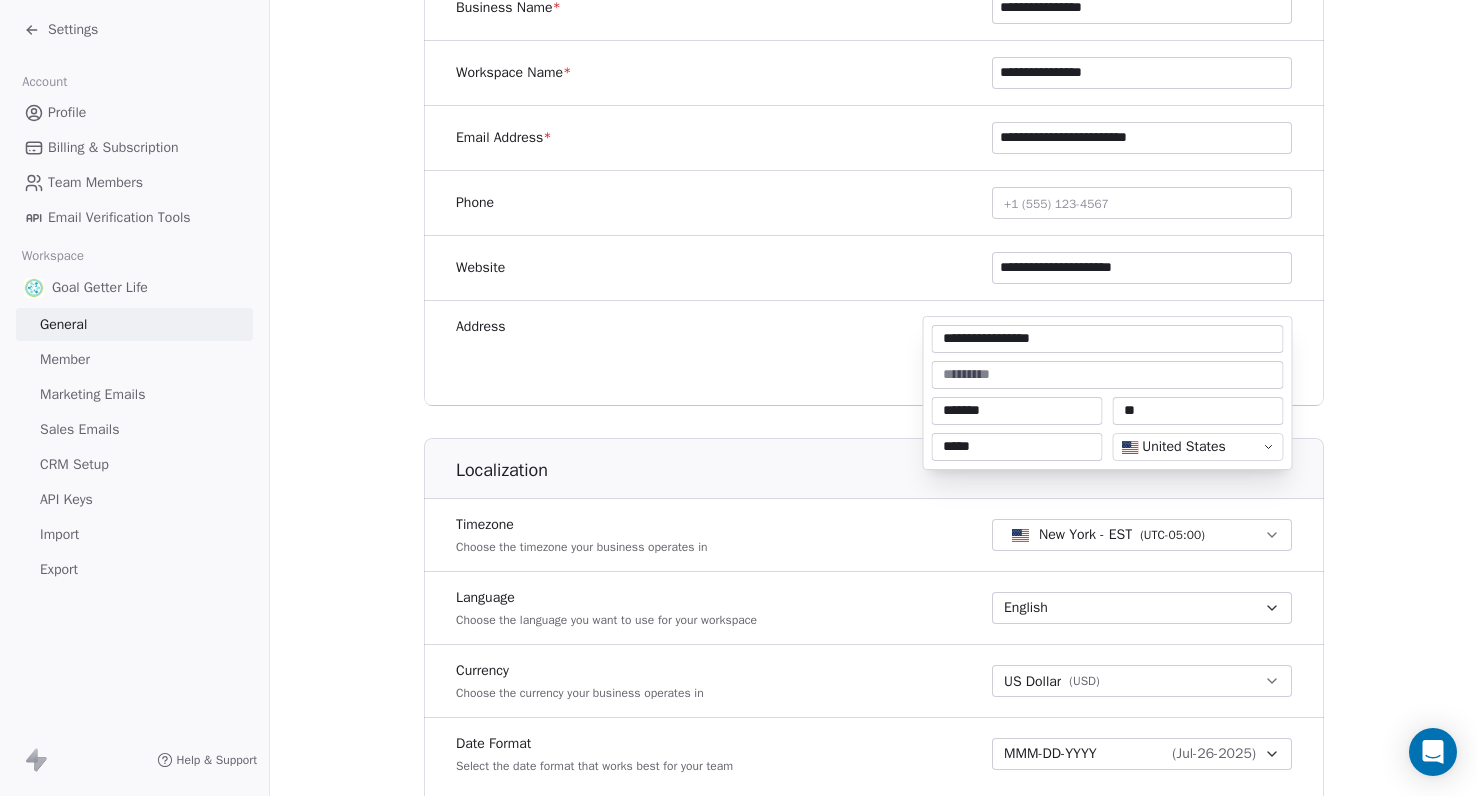 drag, startPoint x: 1129, startPoint y: 337, endPoint x: 931, endPoint y: 341, distance: 198.0404 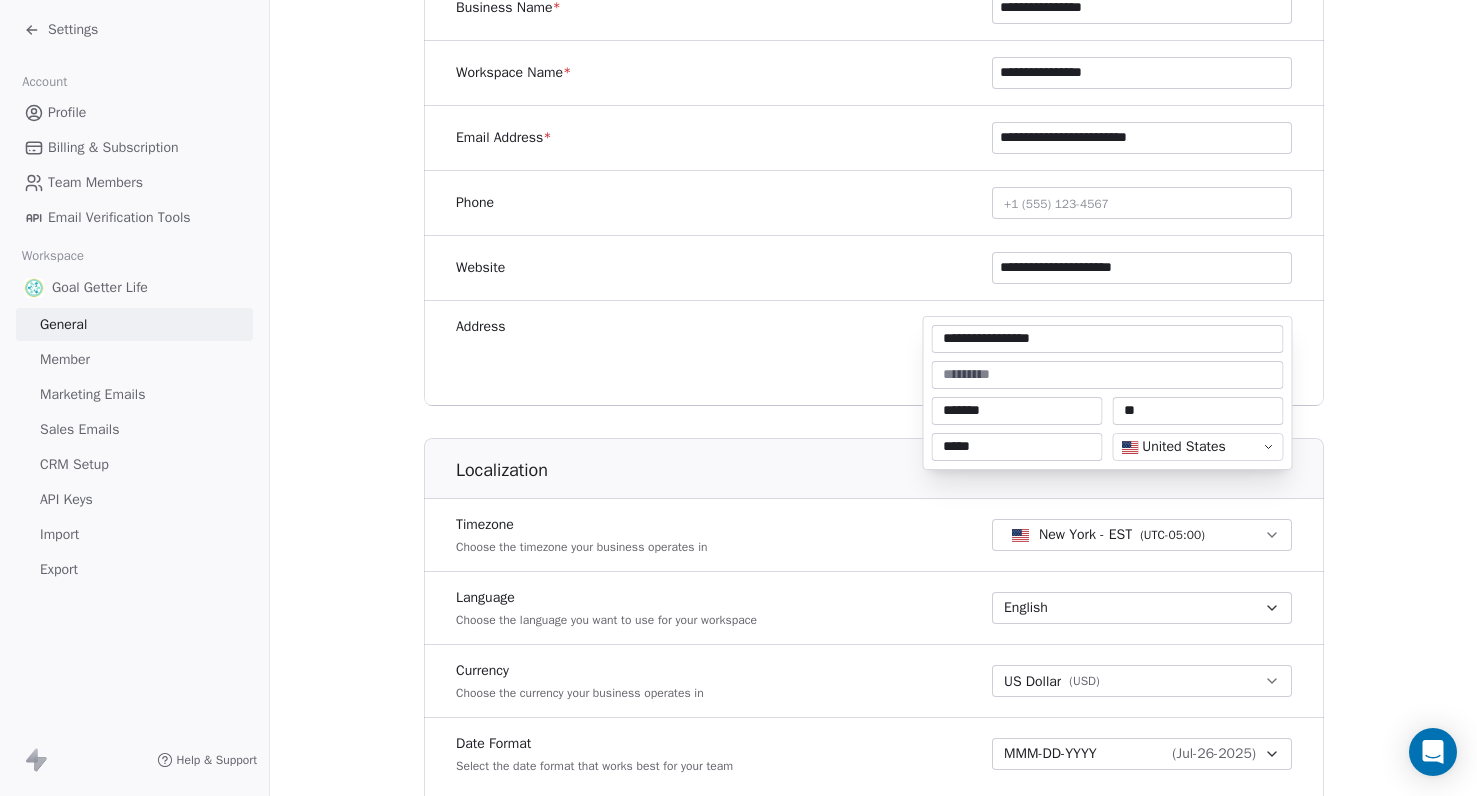 click on "**********" at bounding box center (738, 398) 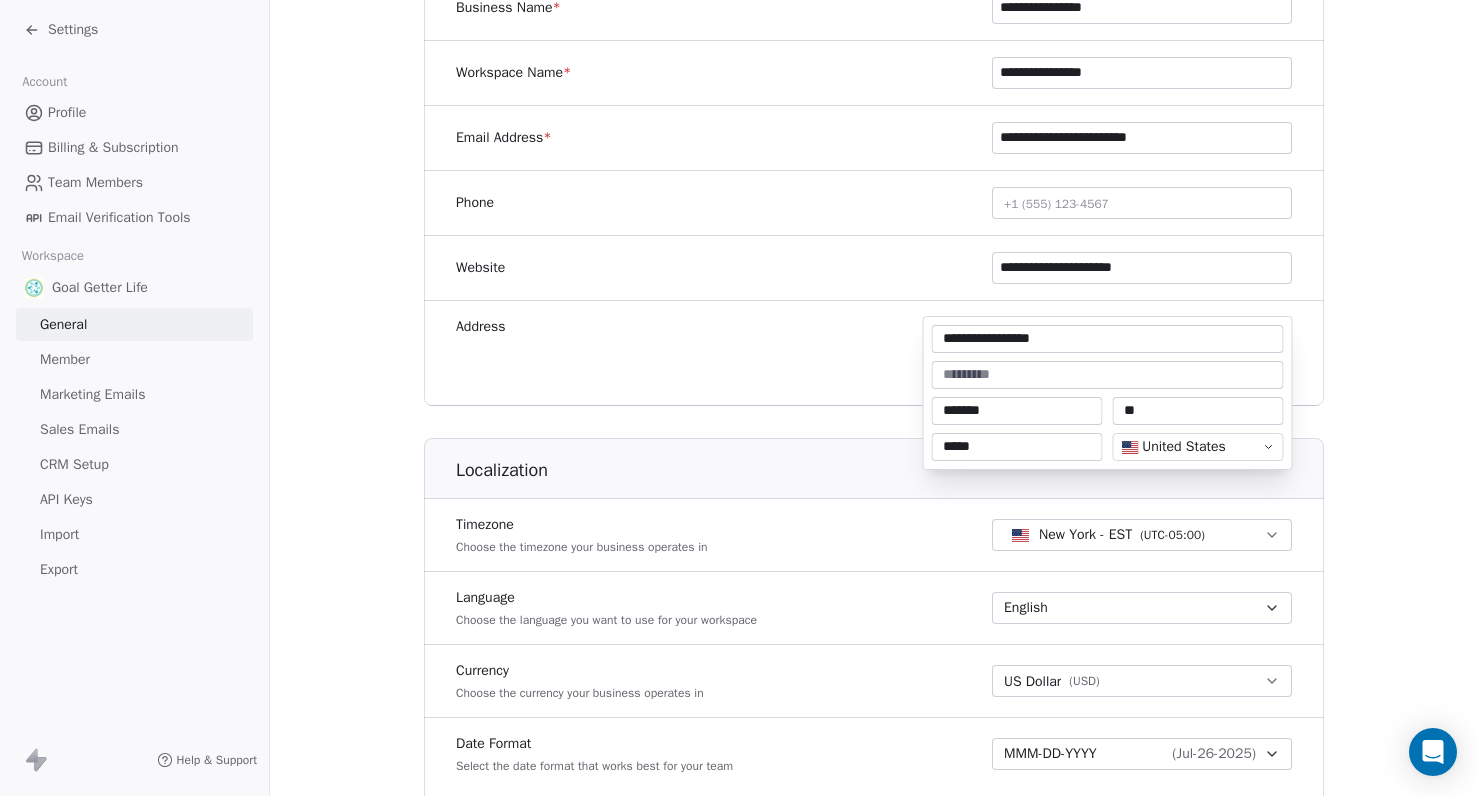drag, startPoint x: 946, startPoint y: 335, endPoint x: 1234, endPoint y: 353, distance: 288.56195 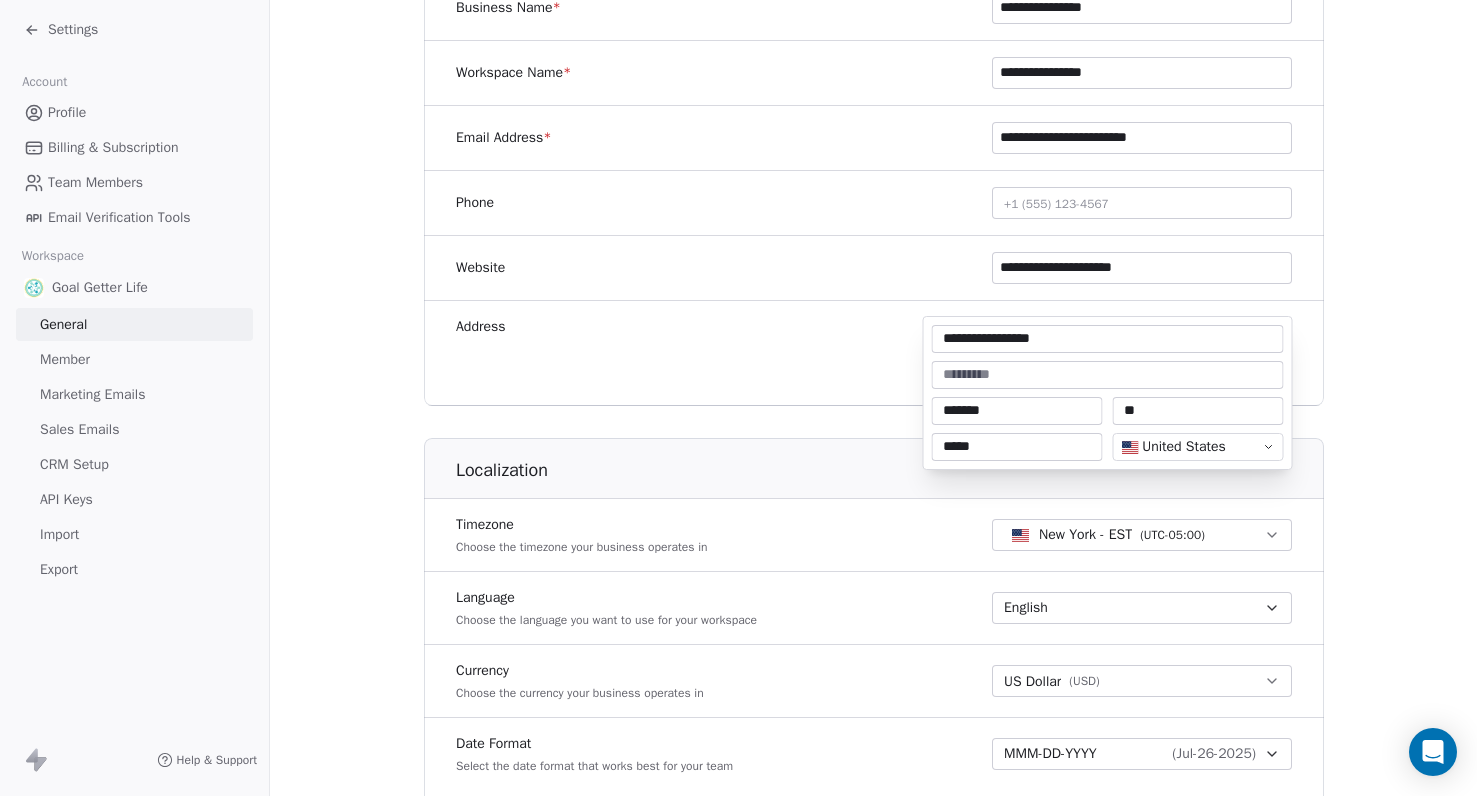 click on "**********" at bounding box center [1108, 393] 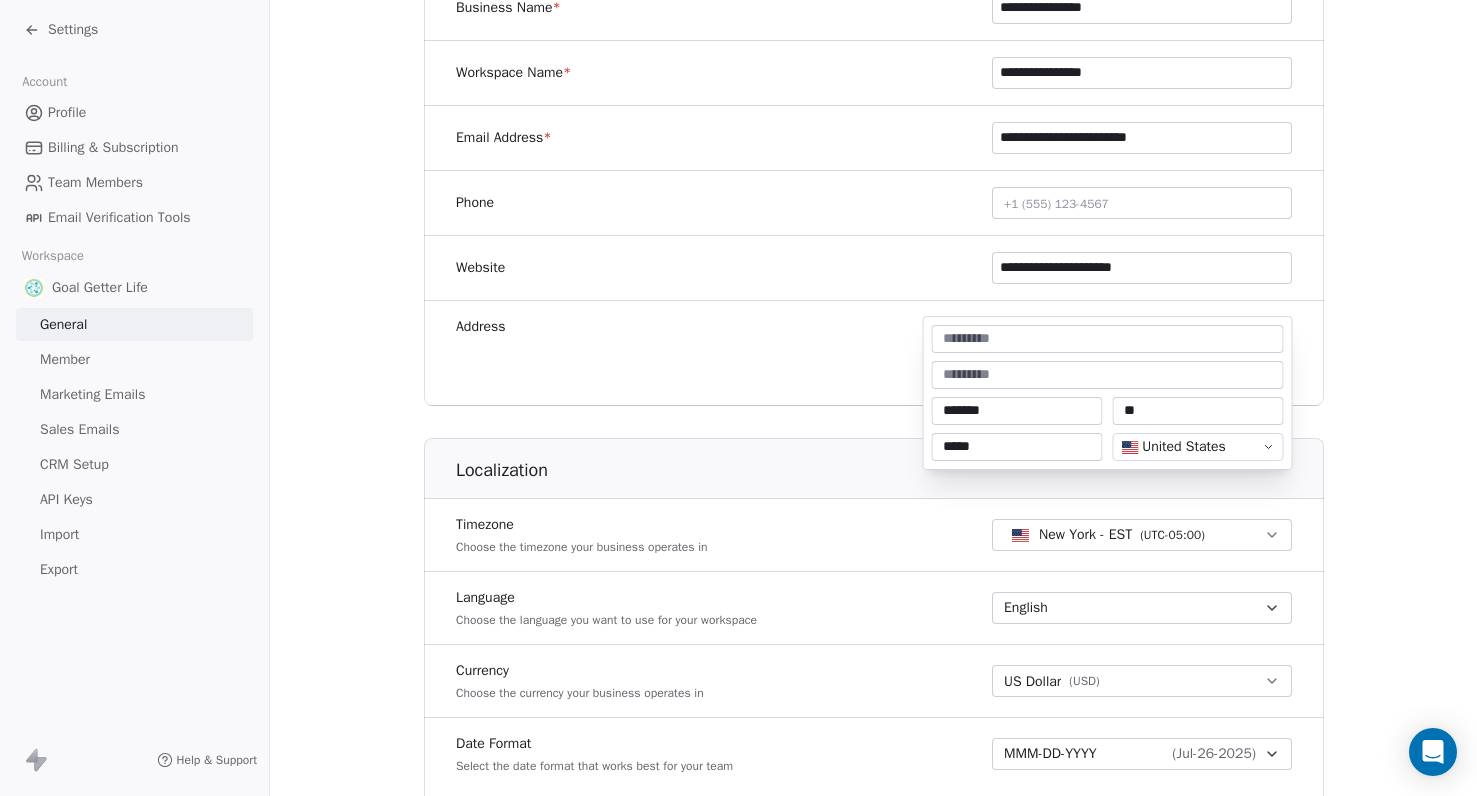 type 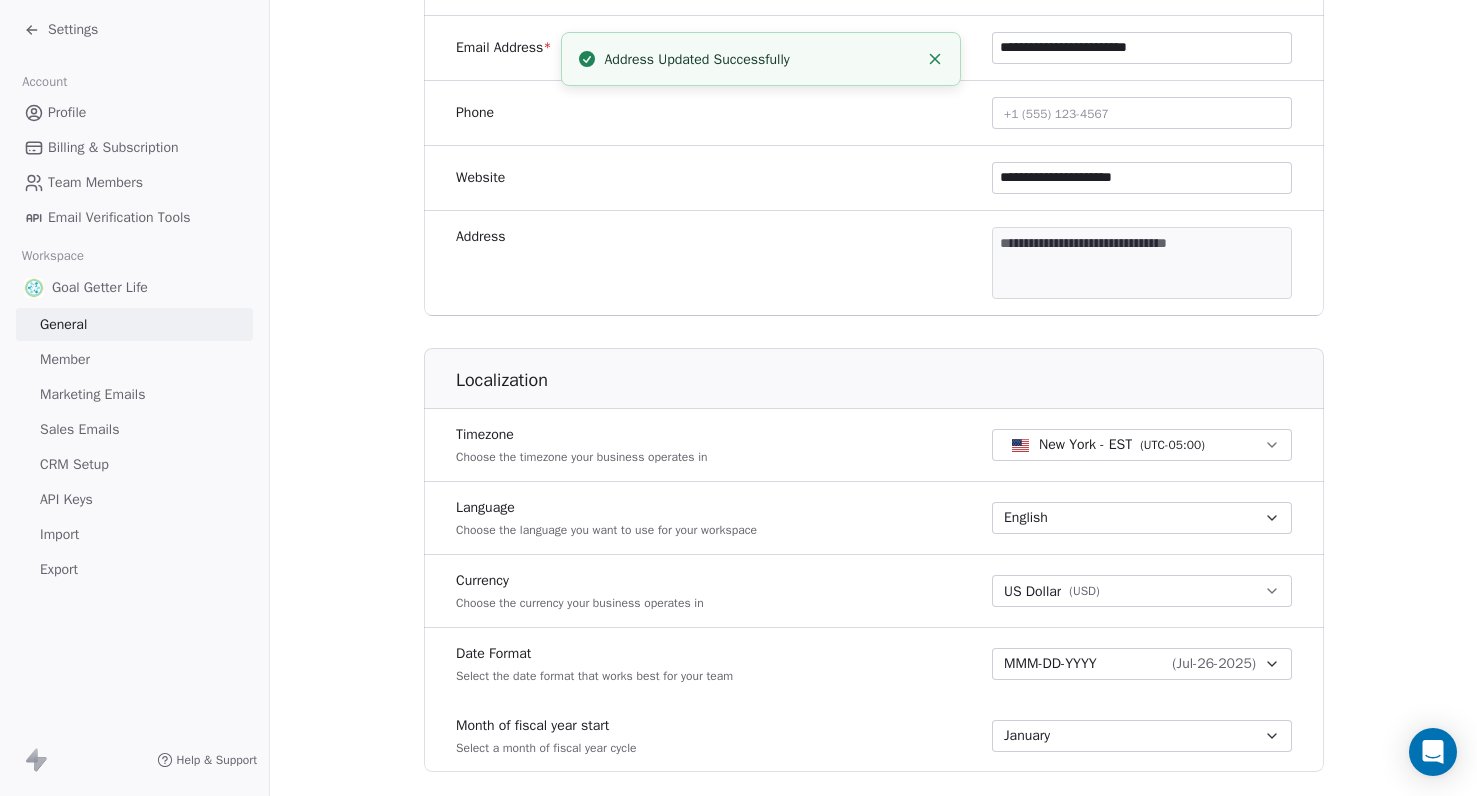scroll, scrollTop: 0, scrollLeft: 0, axis: both 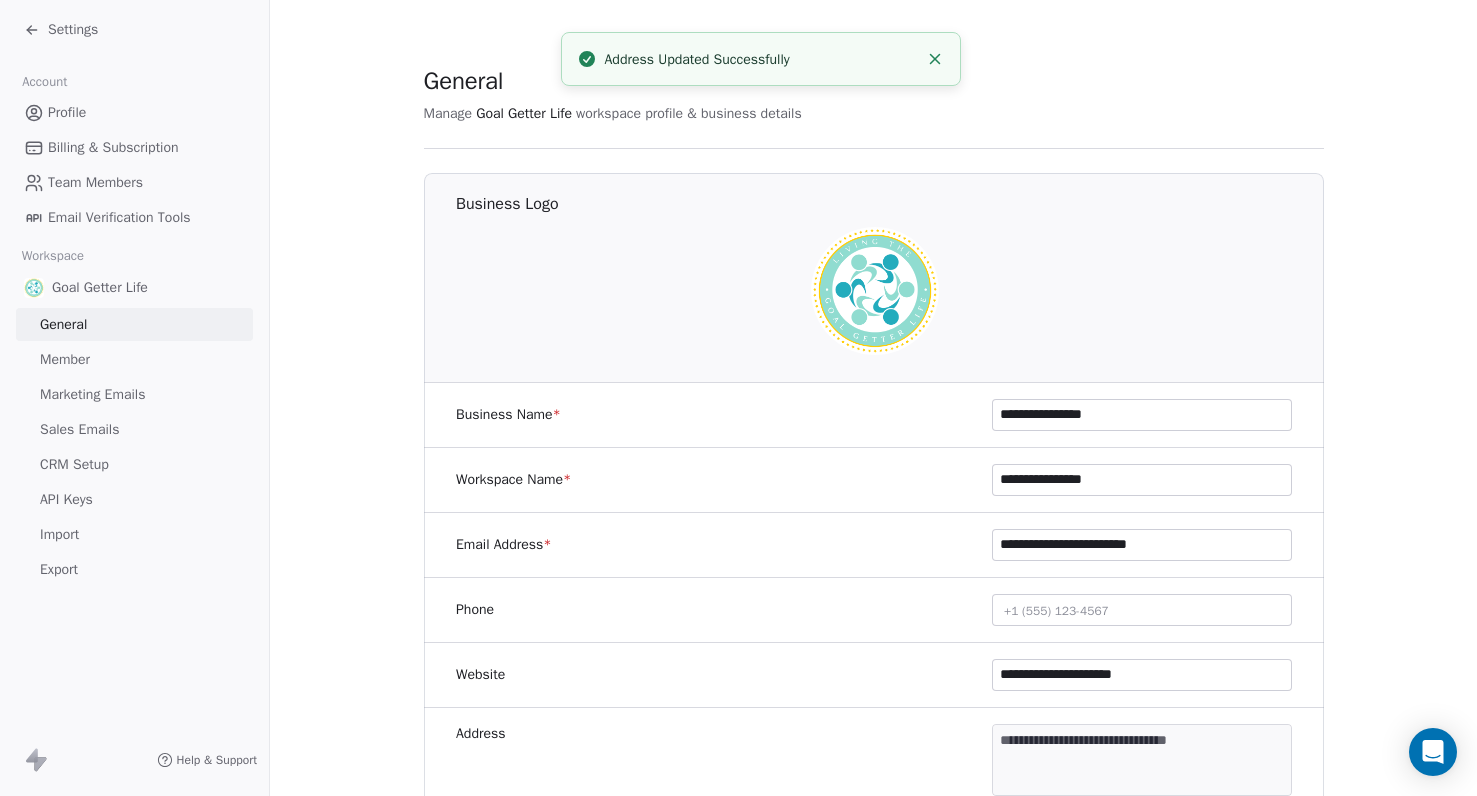 click on "Settings" at bounding box center (73, 30) 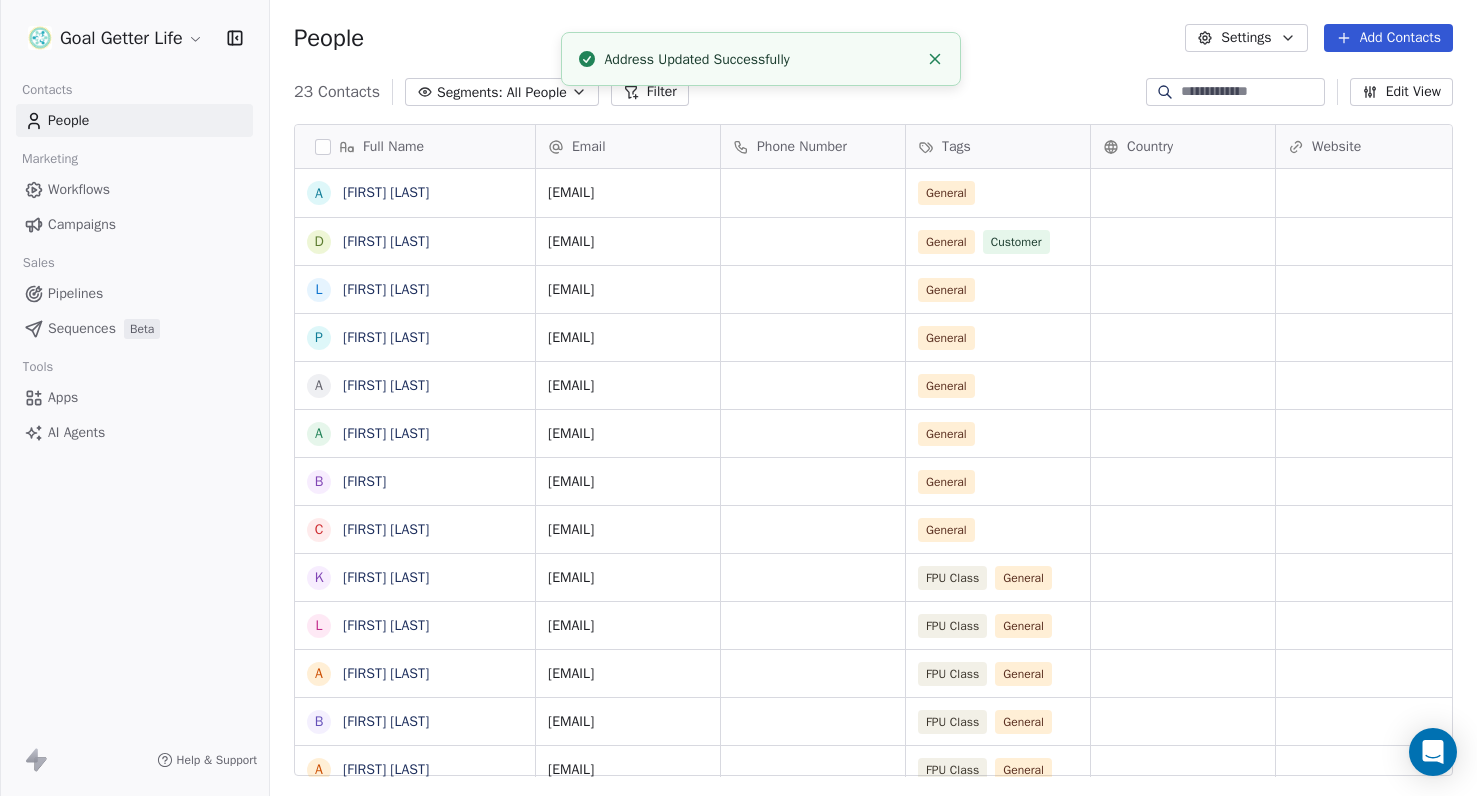 scroll, scrollTop: 0, scrollLeft: 1, axis: horizontal 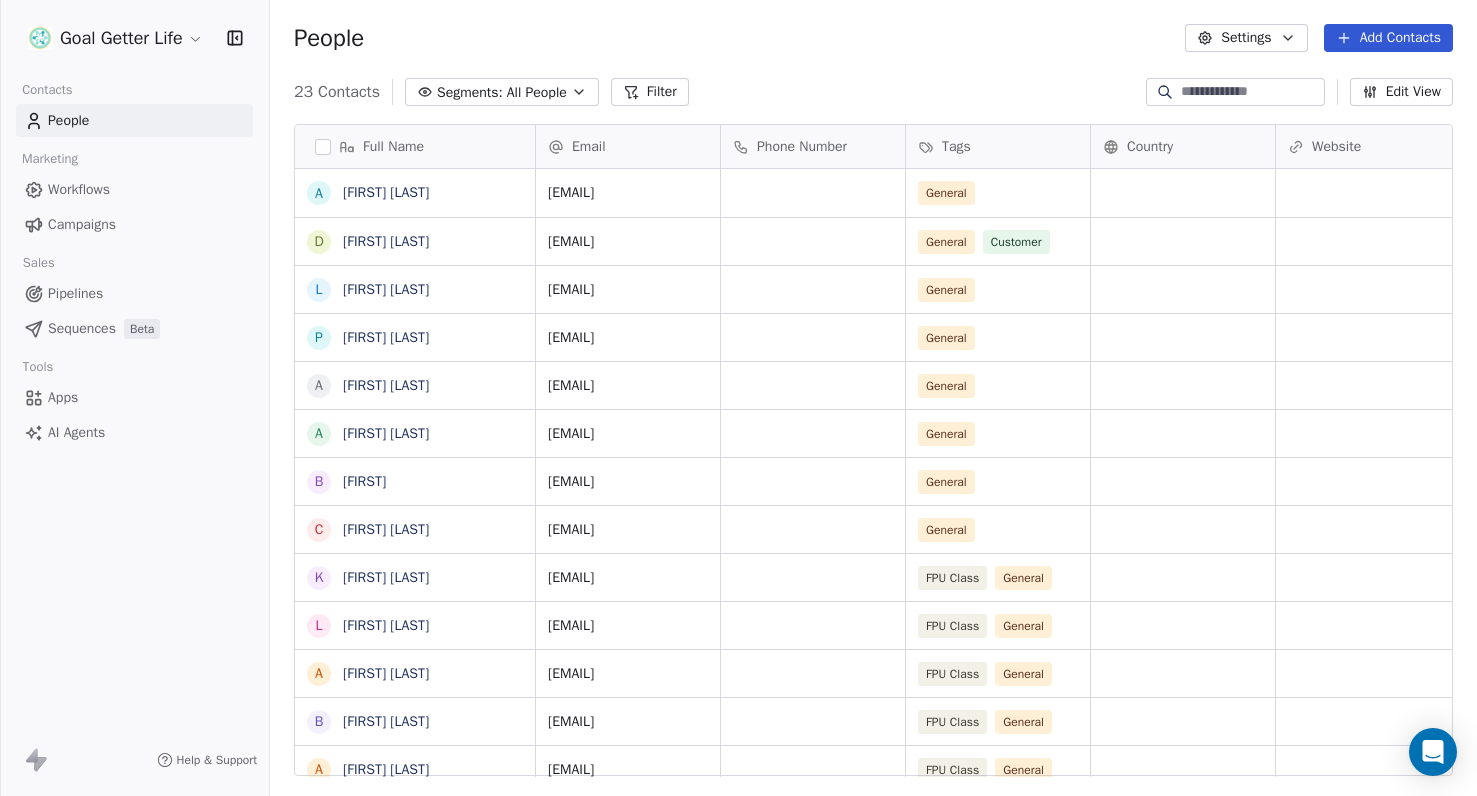 click on "Campaigns" at bounding box center (82, 224) 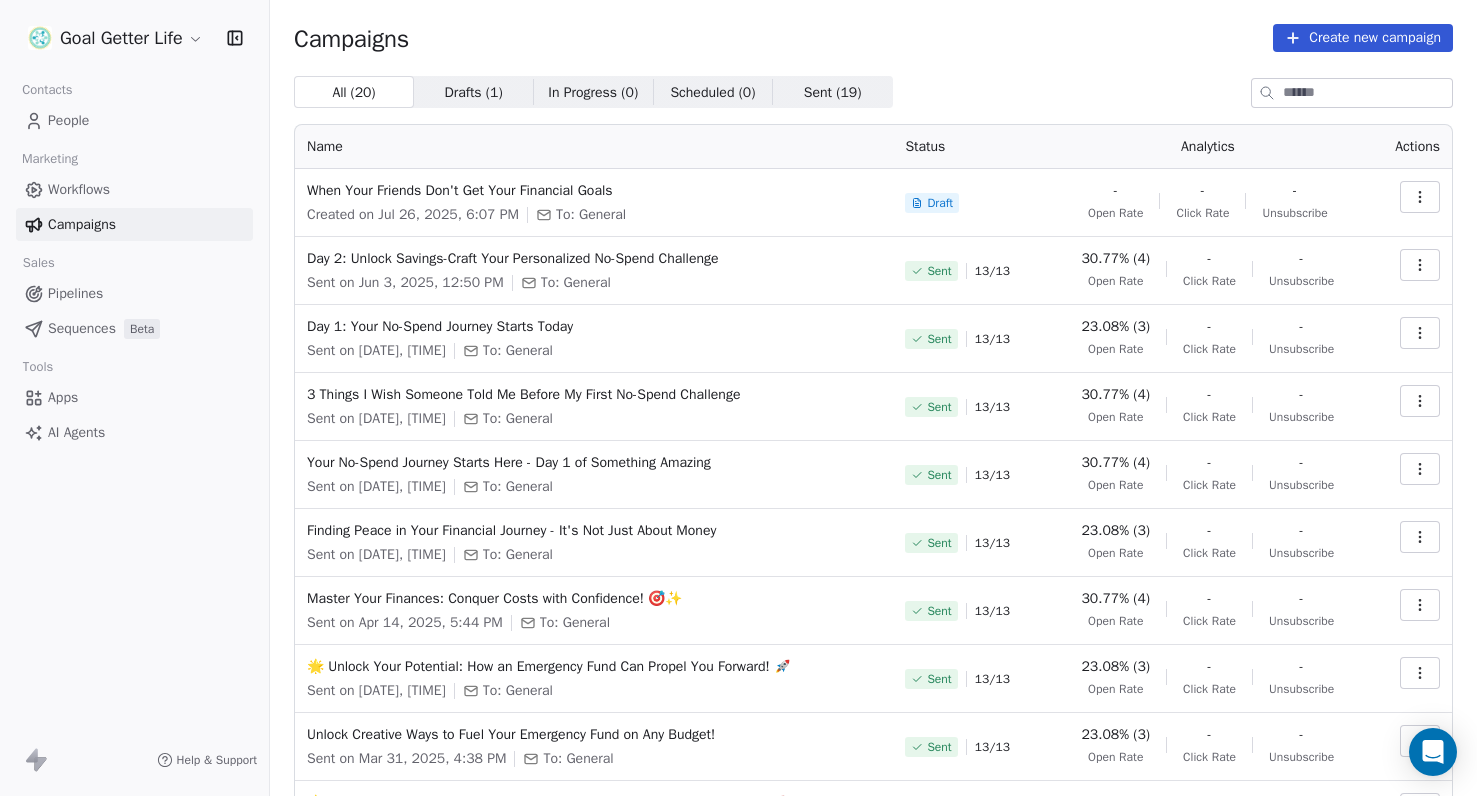 click 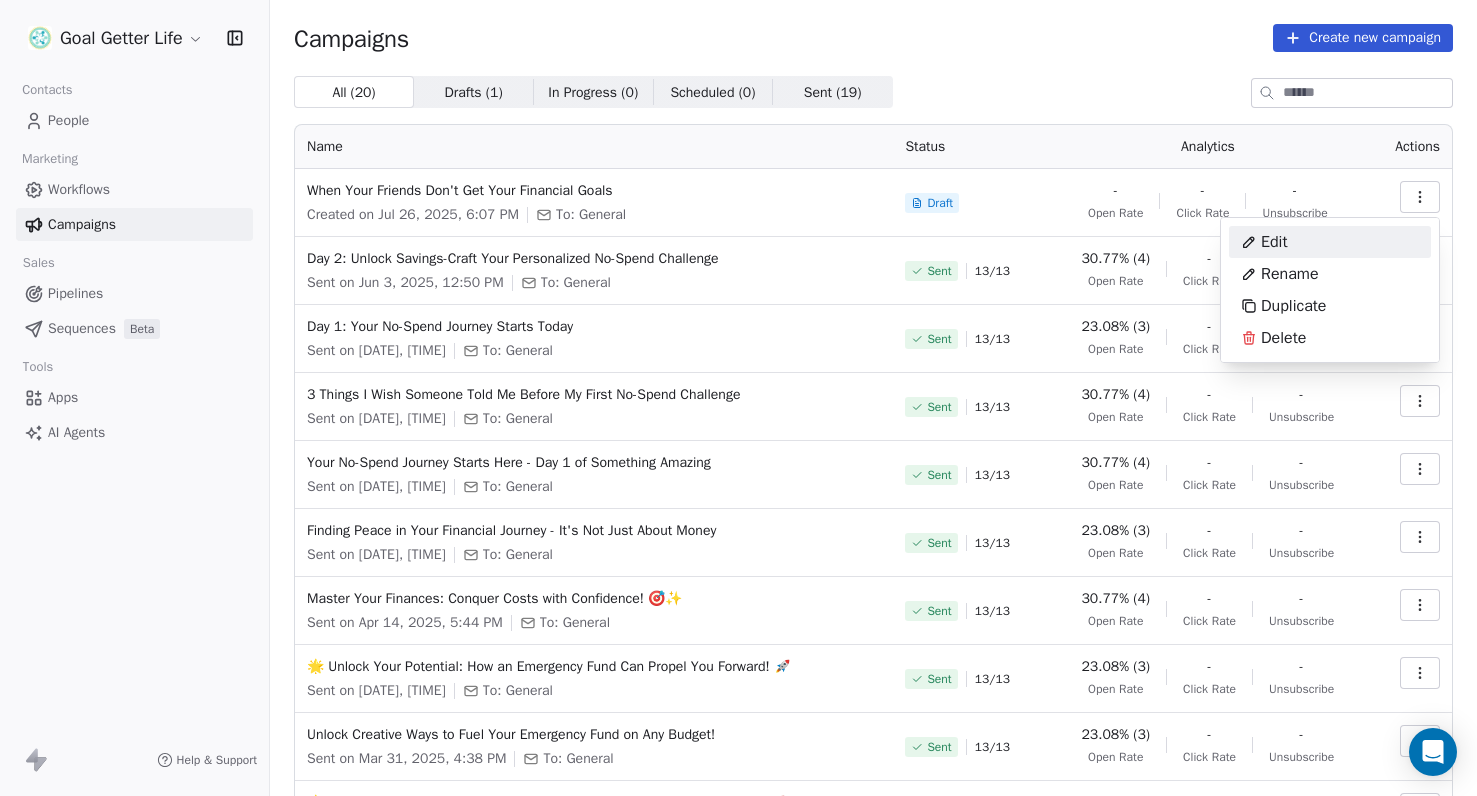 click on "Edit" at bounding box center [1274, 242] 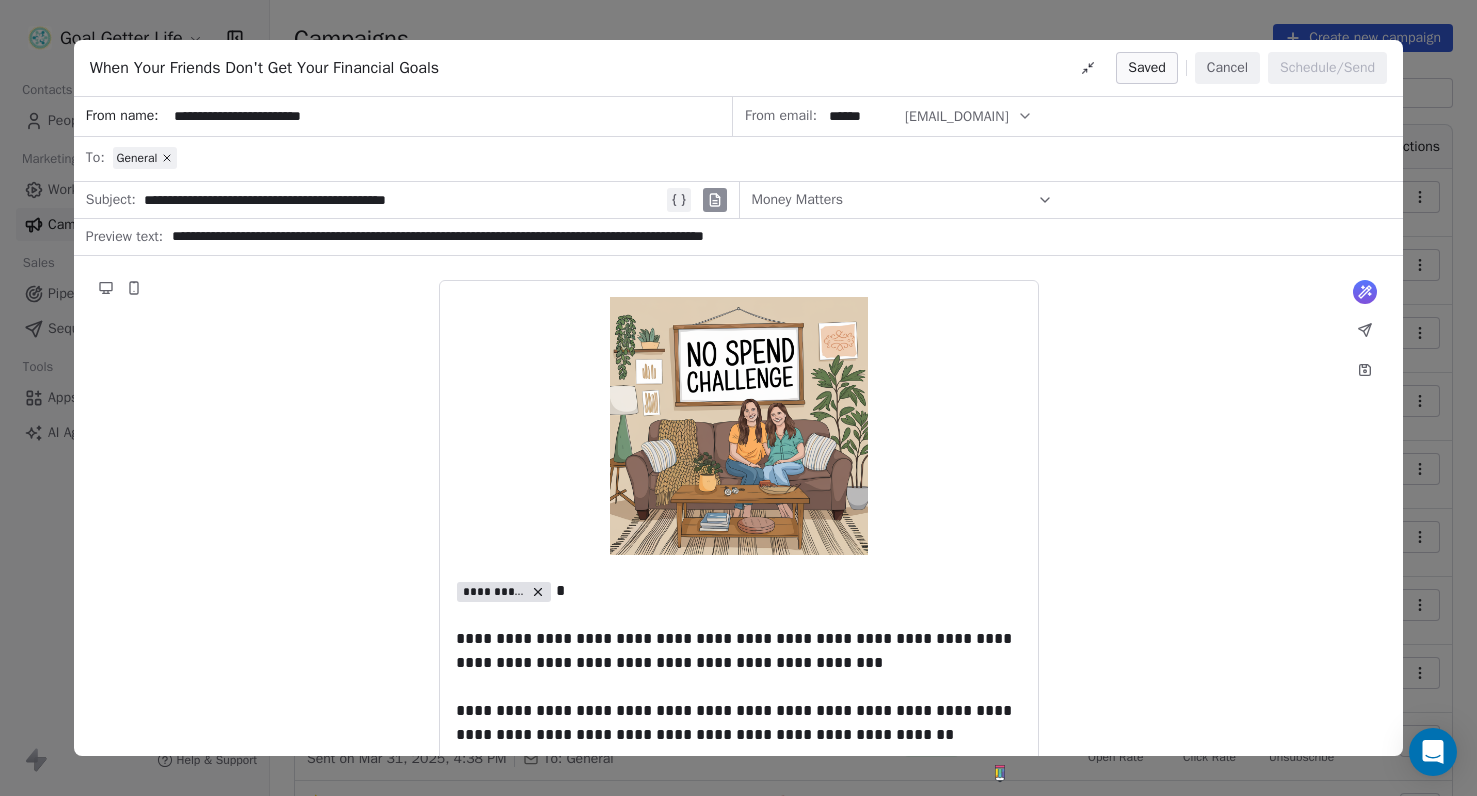 click on "Cancel" at bounding box center (1227, 68) 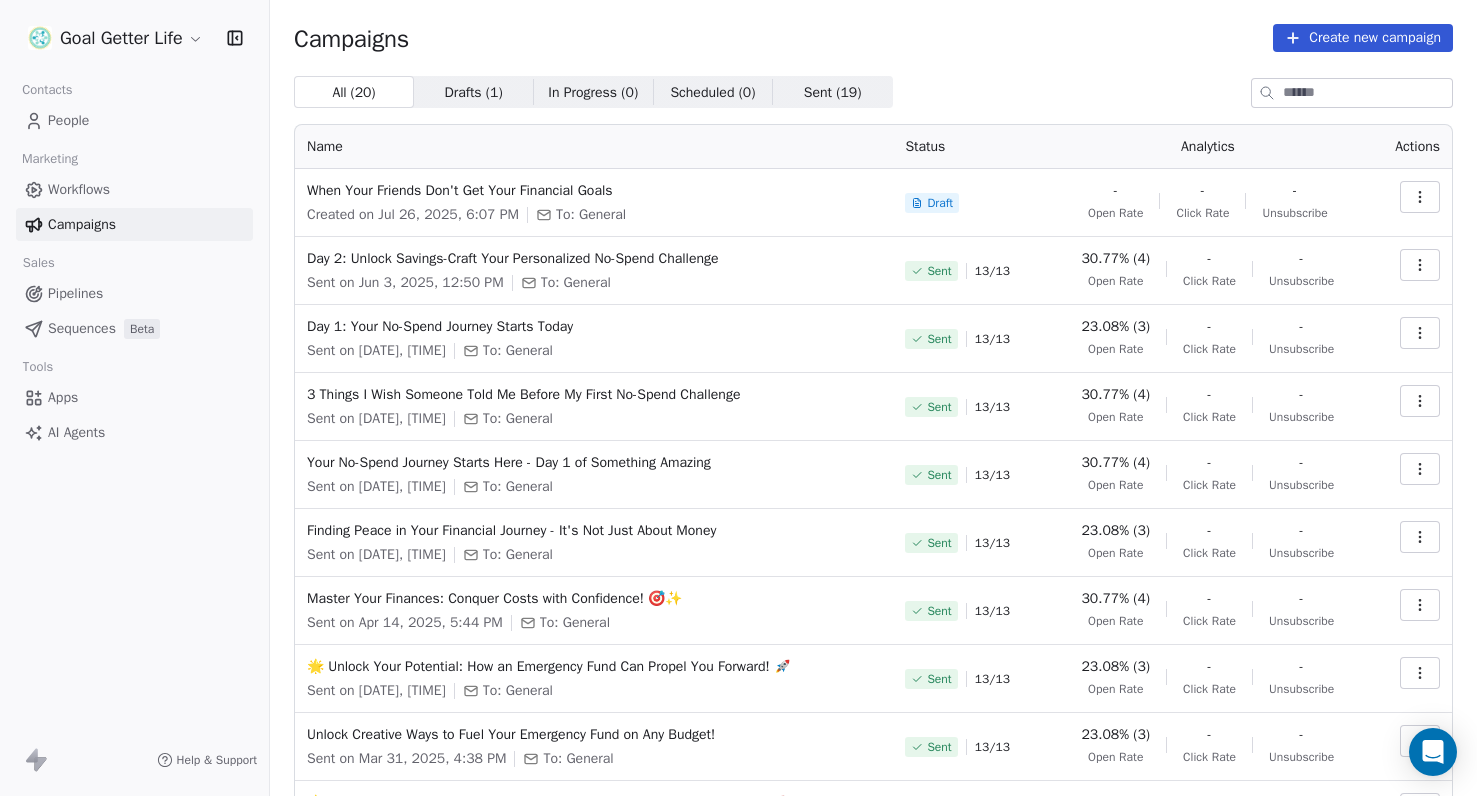 click on "People" at bounding box center [68, 120] 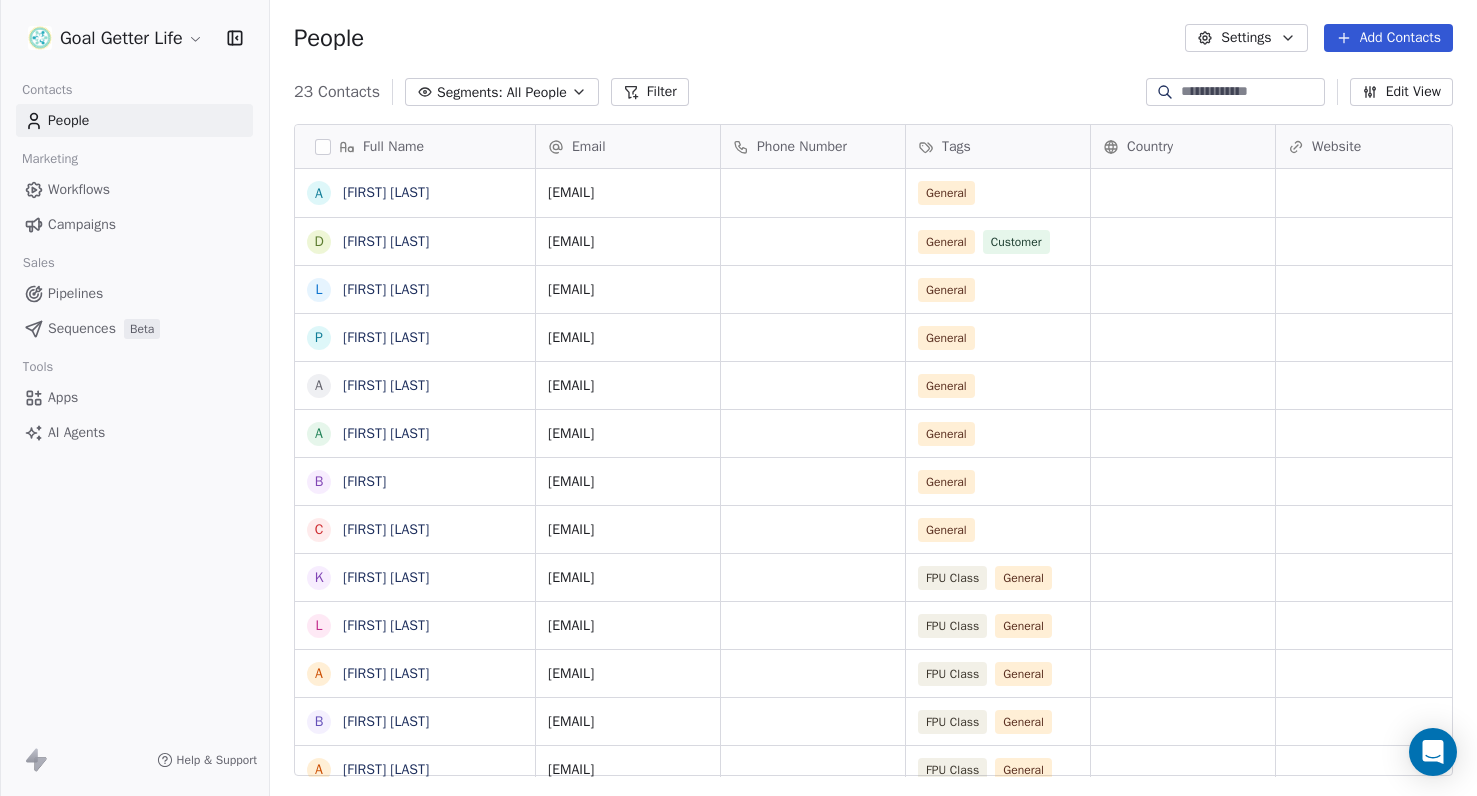 scroll, scrollTop: 0, scrollLeft: 1, axis: horizontal 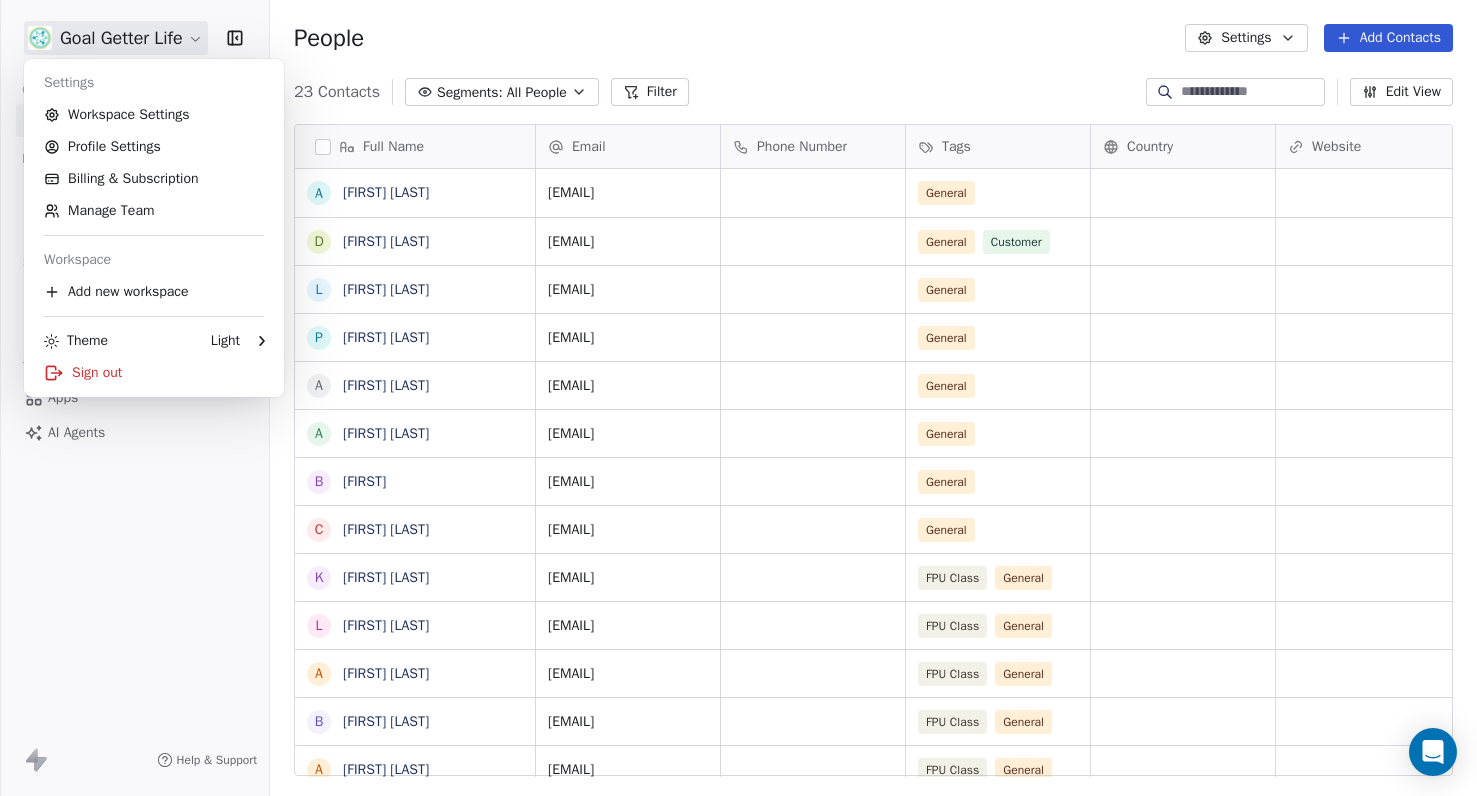 click on "Goal Getter Life Contacts People Marketing Workflows Campaigns Sales Pipelines Sequences Beta Tools Apps AI Agents Help & Support People Settings  Add Contacts 23 Contacts Segments: All People Filter  Edit View Tag Add to Sequence Export Full Name A Angel Evanger D Dedrea Benson L Larissa Malcom P Phyllis Walker A Amara Amusi A Amy H B Becki C Carol Liege K Kayla Mitchell L LaKesha Powell A Anita Porbeni B Bethany Gormley A Andrea June V Vanessa [Sample] S Swami [Sample] S Sid [Sample] R Ram [Sample] P Pavithra [Sample] J Jarrett [Sample] K Ken [Sample] D Dusty [Sample] G Ganesan [Sample] C Caitlin [Sample] Email Phone Number Tags Country Website Job Title Status Contact Source aevanger@me.com General dedreab@gmail.com General Customer New Lead larissa.malcolm@gmail.com General phylliscarter41@gmail.com General amaraamusi@gmail.com General amyhenn13@gmail.com General buildurbestu@gmail.com General dcliege@msn.com General mitchellkr01@gmail.com FPU Class General powelll8@yahoo.com FPU Class General FPU Class" at bounding box center (738, 398) 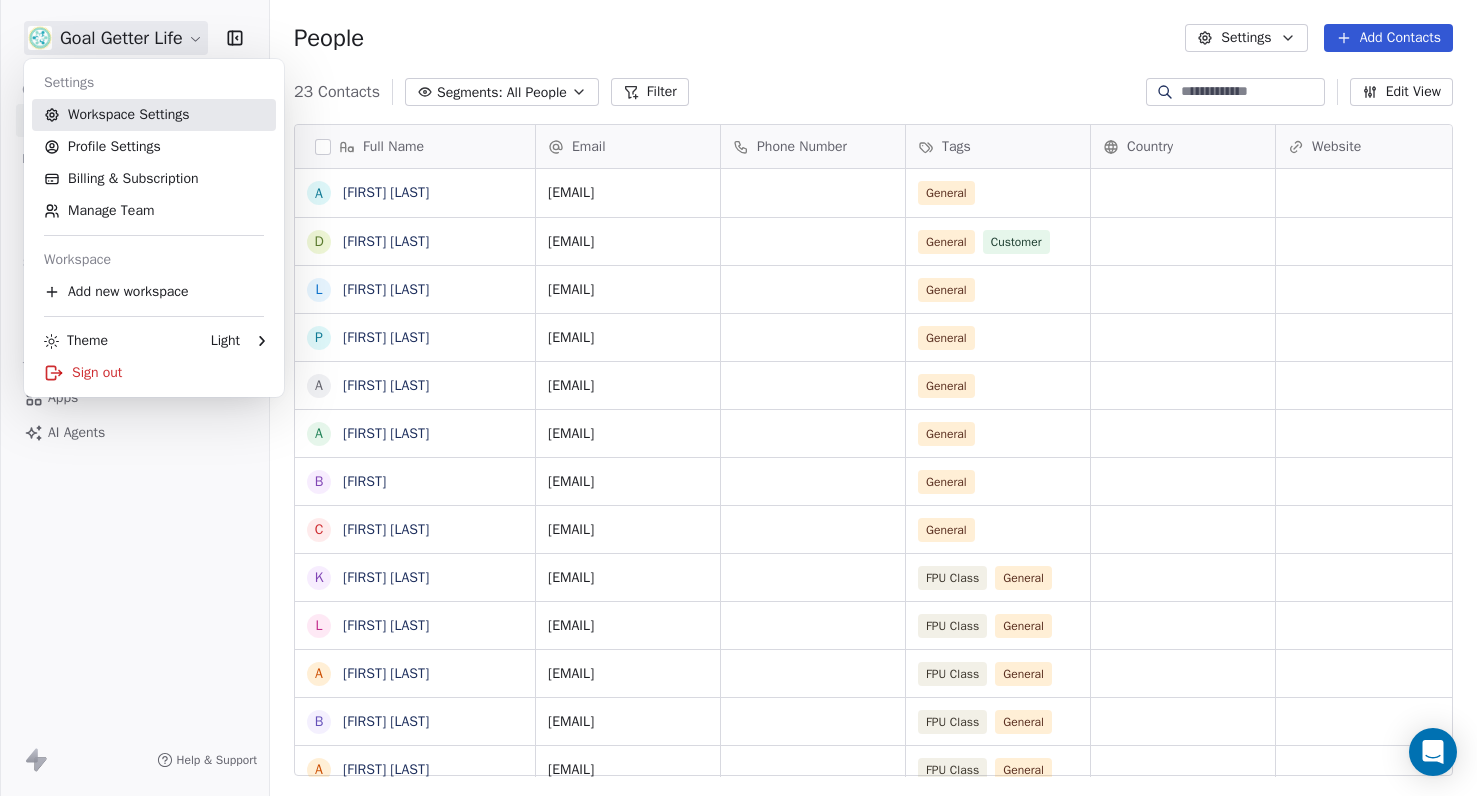 click on "Workspace Settings" at bounding box center [154, 115] 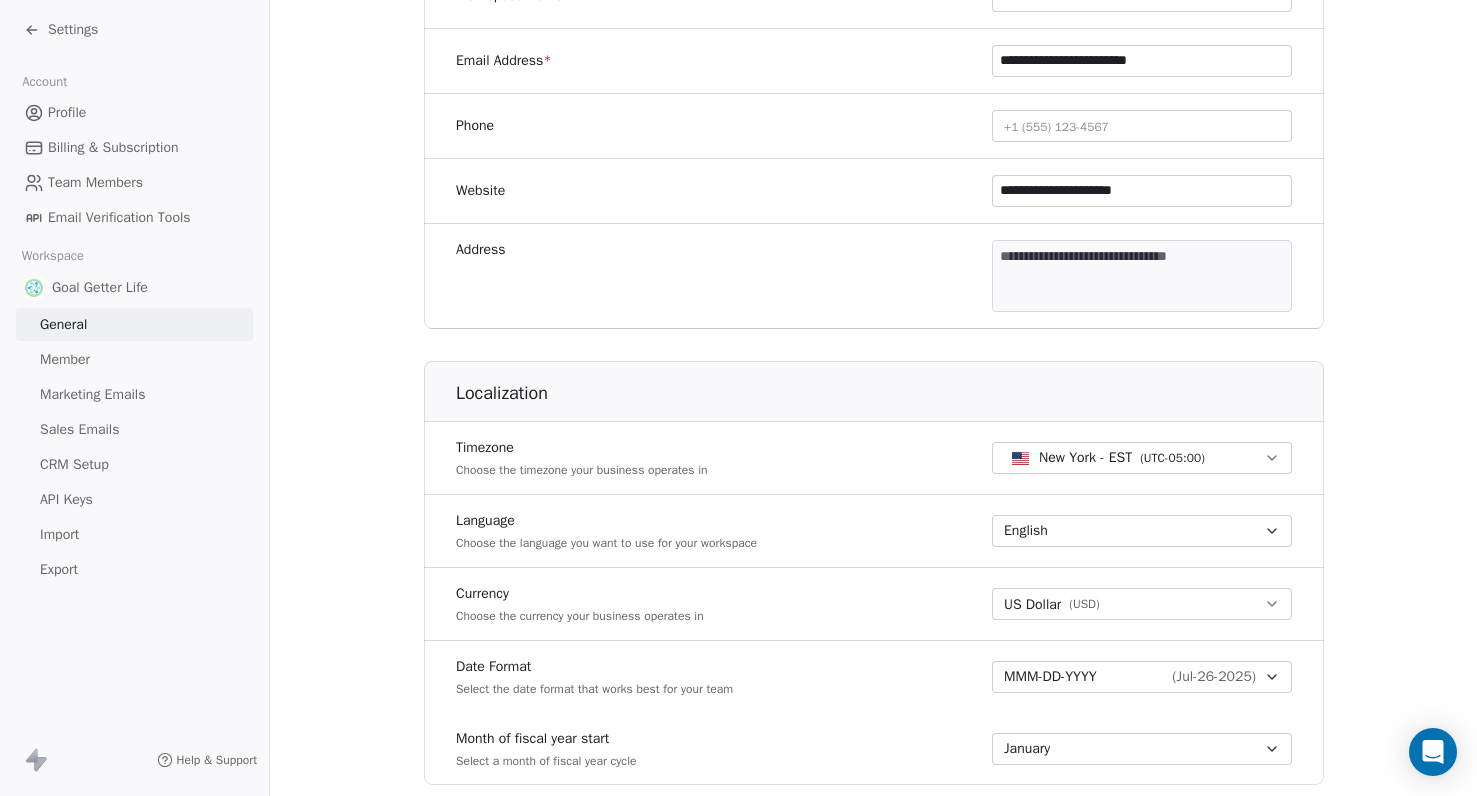 scroll, scrollTop: 555, scrollLeft: 0, axis: vertical 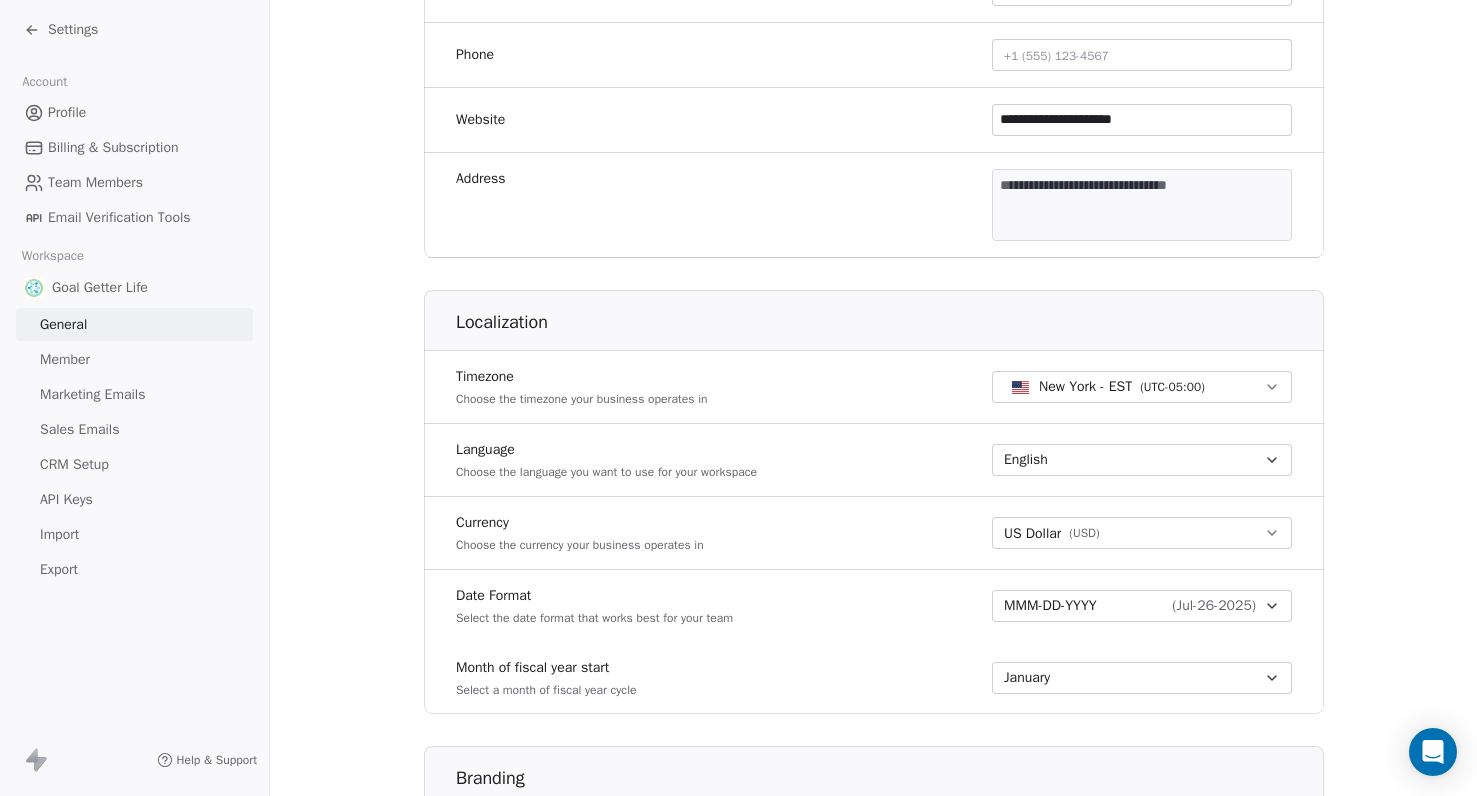 click on "**********" at bounding box center [738, 398] 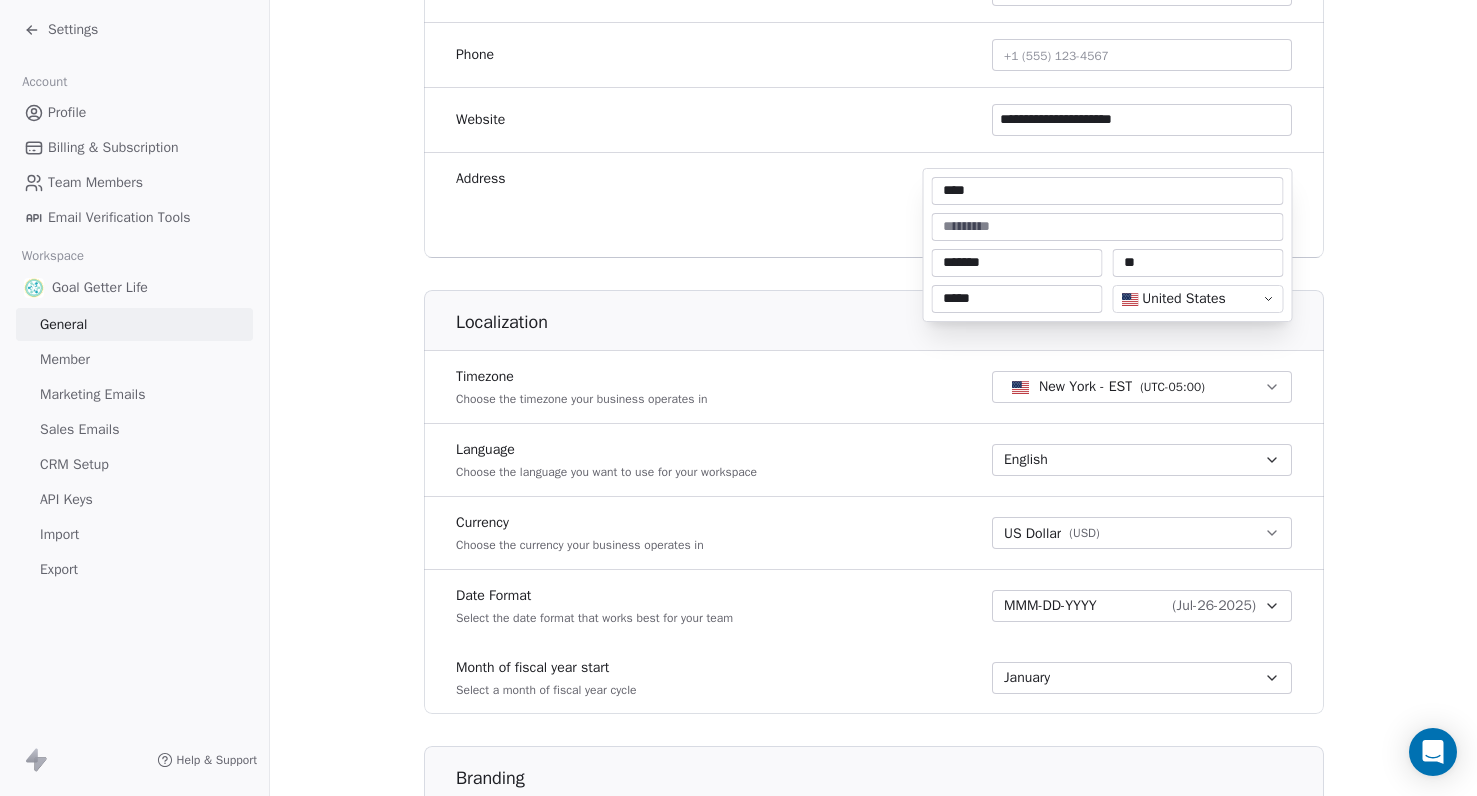 type on "**********" 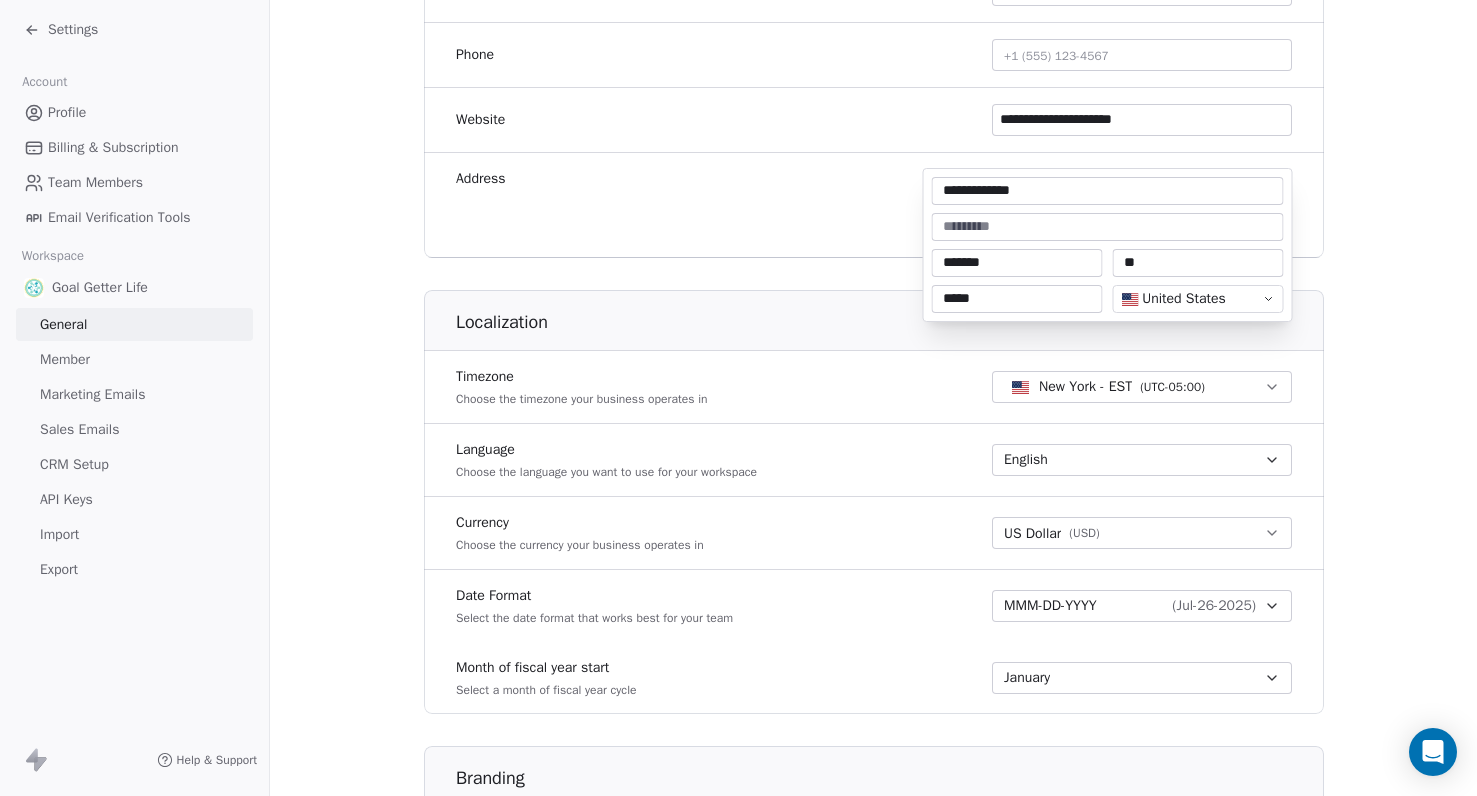 drag, startPoint x: 1023, startPoint y: 269, endPoint x: 888, endPoint y: 256, distance: 135.62448 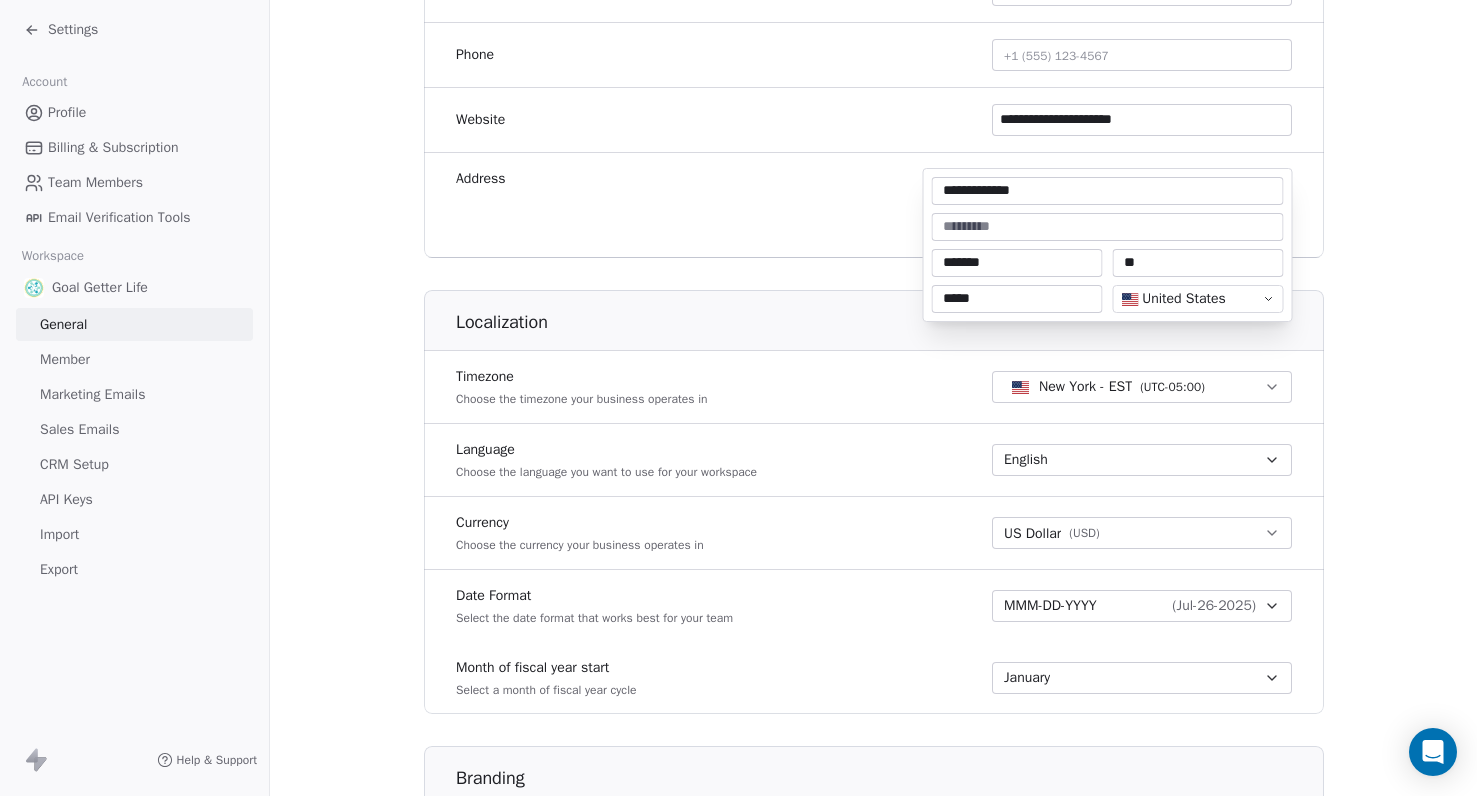 click on "**********" at bounding box center [738, 417] 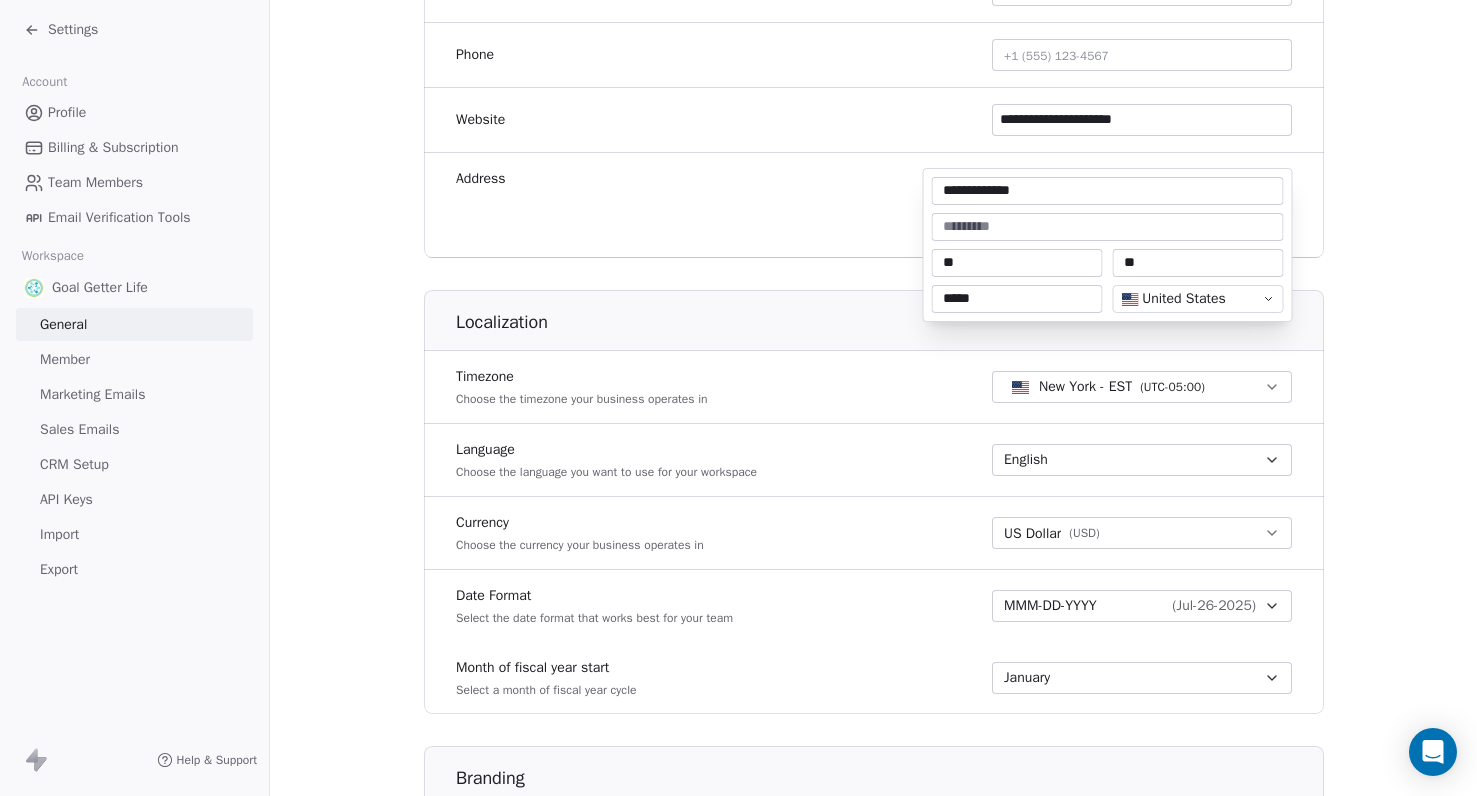 type on "*" 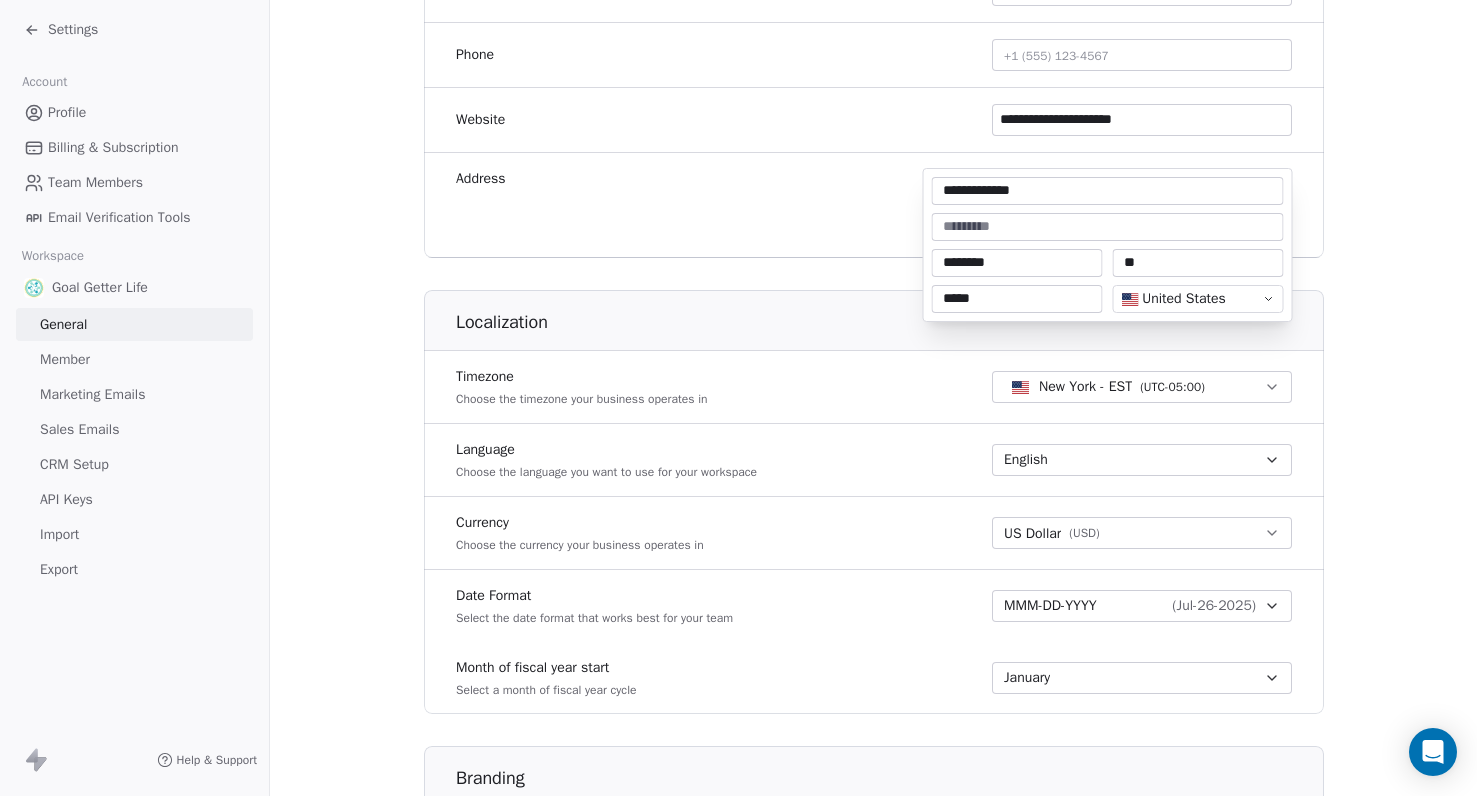type on "********" 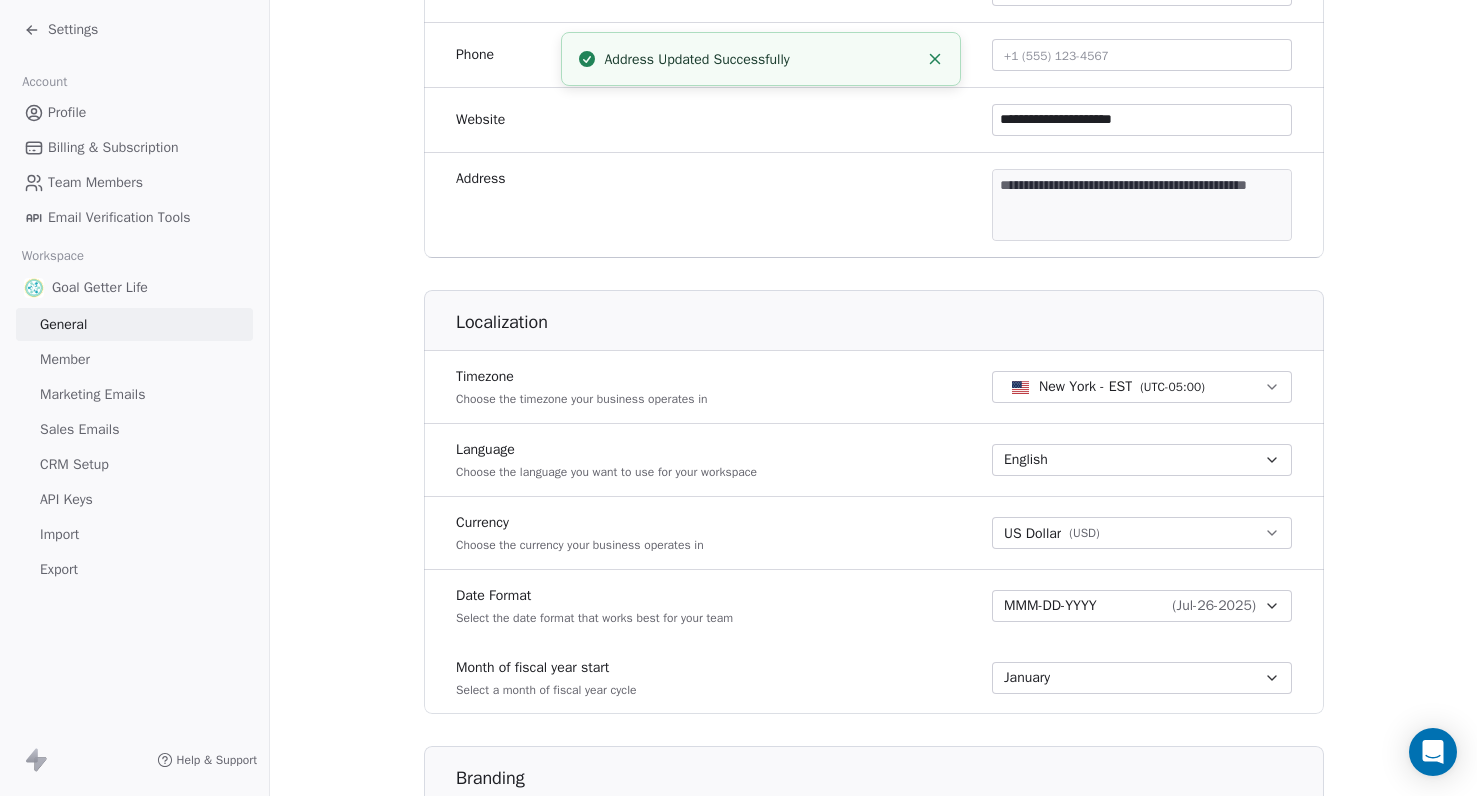 click on "Settings" at bounding box center (73, 30) 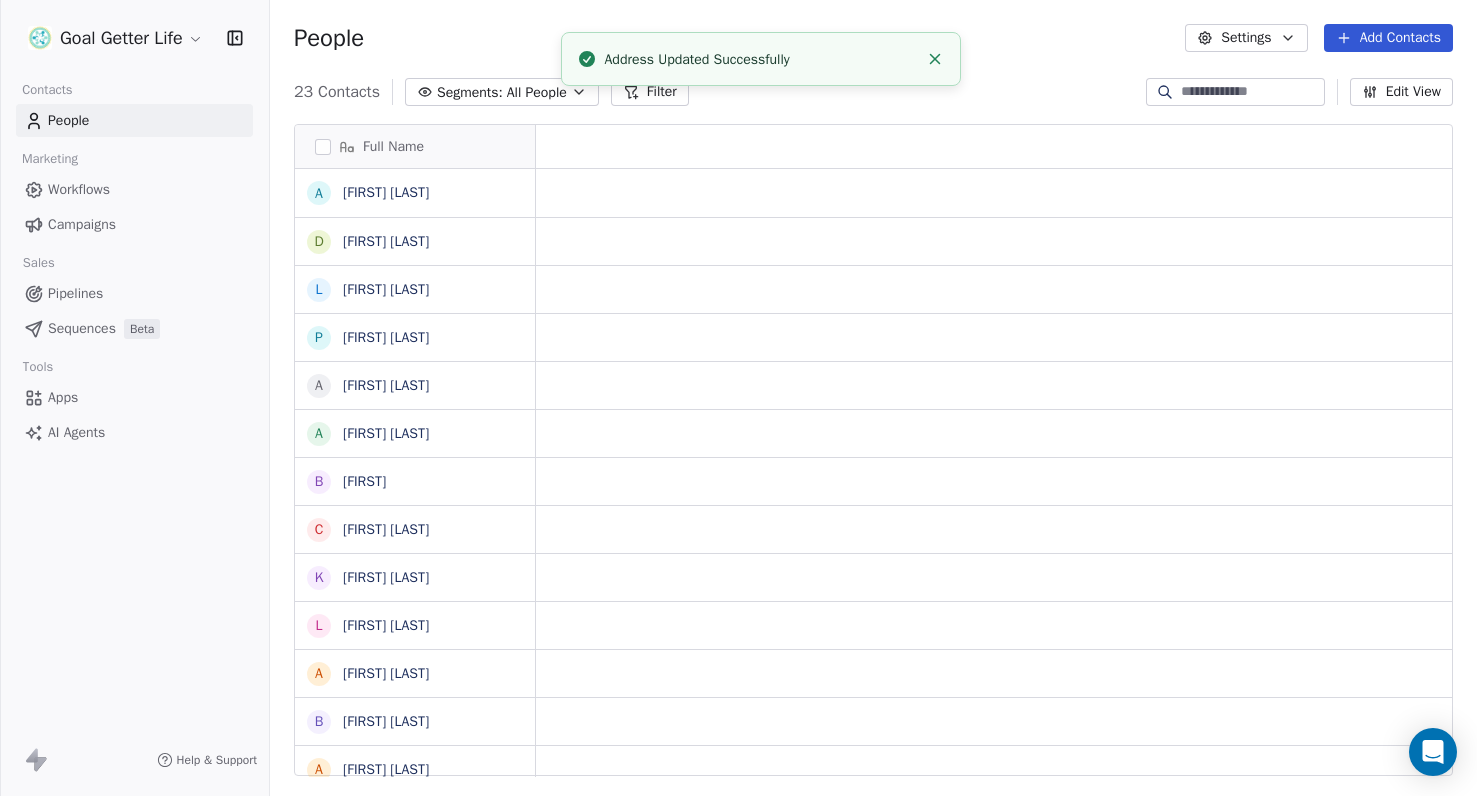 scroll, scrollTop: 700, scrollLeft: 1207, axis: both 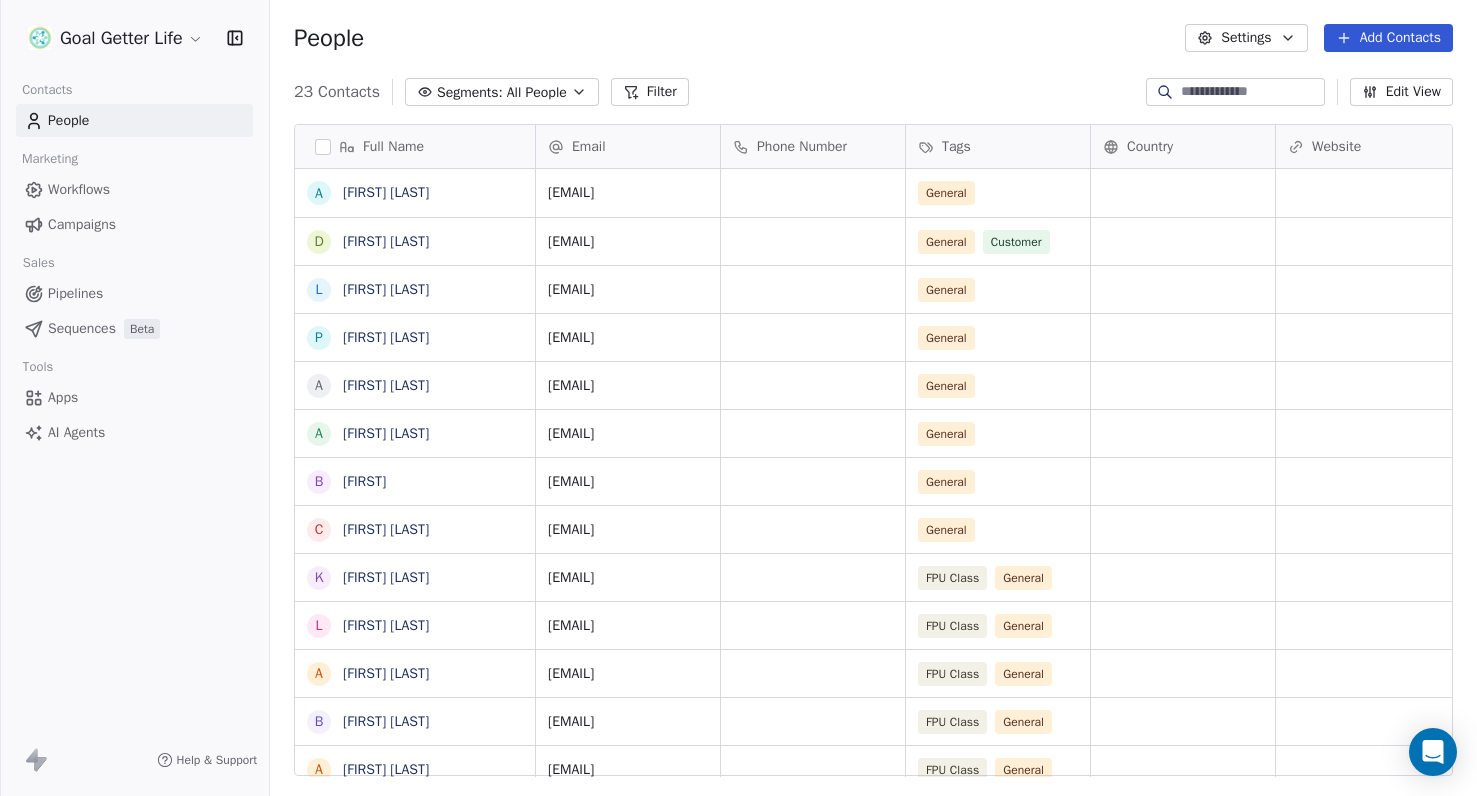 click on "Goal Getter Life Contacts People Marketing Workflows Campaigns Sales Pipelines Sequences Beta Tools Apps AI Agents Help & Support People Settings  Add Contacts 23 Contacts Segments: All People Filter  Edit View Tag Add to Sequence Export Full Name A Angel Evanger D Dedrea Benson L Larissa Malcom P Phyllis Walker A Amara Amusi A Amy H B Becki C Carol Liege K Kayla Mitchell L LaKesha Powell A Anita Porbeni B Bethany Gormley A Andrea June V Vanessa [Sample] S Swami [Sample] S Sid [Sample] R Ram [Sample] P Pavithra [Sample] J Jarrett [Sample] K Ken [Sample] D Dusty [Sample] G Ganesan [Sample] C Caitlin [Sample] Email Phone Number Tags Country Website Job Title Status Contact Source aevanger@me.com General dedreab@gmail.com General Customer New Lead larissa.malcolm@gmail.com General phylliscarter41@gmail.com General amaraamusi@gmail.com General amyhenn13@gmail.com General buildurbestu@gmail.com General dcliege@msn.com General mitchellkr01@gmail.com FPU Class General powelll8@yahoo.com FPU Class General FPU Class" at bounding box center [738, 398] 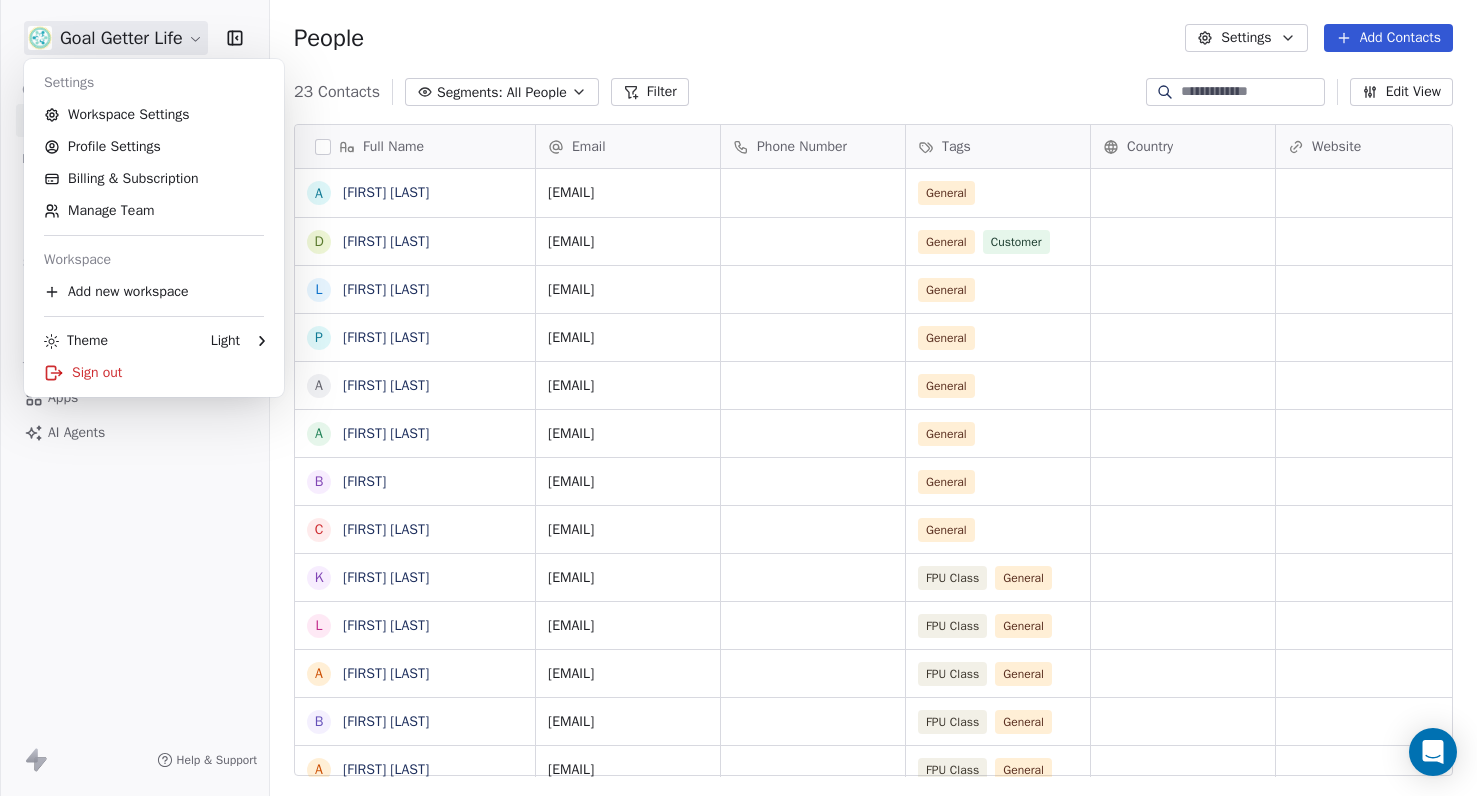 click on "Goal Getter Life Contacts People Marketing Workflows Campaigns Sales Pipelines Sequences Beta Tools Apps AI Agents Help & Support People Settings  Add Contacts 23 Contacts Segments: All People Filter  Edit View Tag Add to Sequence Export Full Name A Angel Evanger D Dedrea Benson L Larissa Malcom P Phyllis Walker A Amara Amusi A Amy H B Becki C Carol Liege K Kayla Mitchell L LaKesha Powell A Anita Porbeni B Bethany Gormley A Andrea June V Vanessa [Sample] S Swami [Sample] S Sid [Sample] R Ram [Sample] P Pavithra [Sample] J Jarrett [Sample] K Ken [Sample] D Dusty [Sample] G Ganesan [Sample] C Caitlin [Sample] Email Phone Number Tags Country Website Job Title Status Contact Source aevanger@me.com General dedreab@gmail.com General Customer New Lead larissa.malcolm@gmail.com General phylliscarter41@gmail.com General amaraamusi@gmail.com General amyhenn13@gmail.com General buildurbestu@gmail.com General dcliege@msn.com General mitchellkr01@gmail.com FPU Class General powelll8@yahoo.com FPU Class General FPU Class" at bounding box center [738, 398] 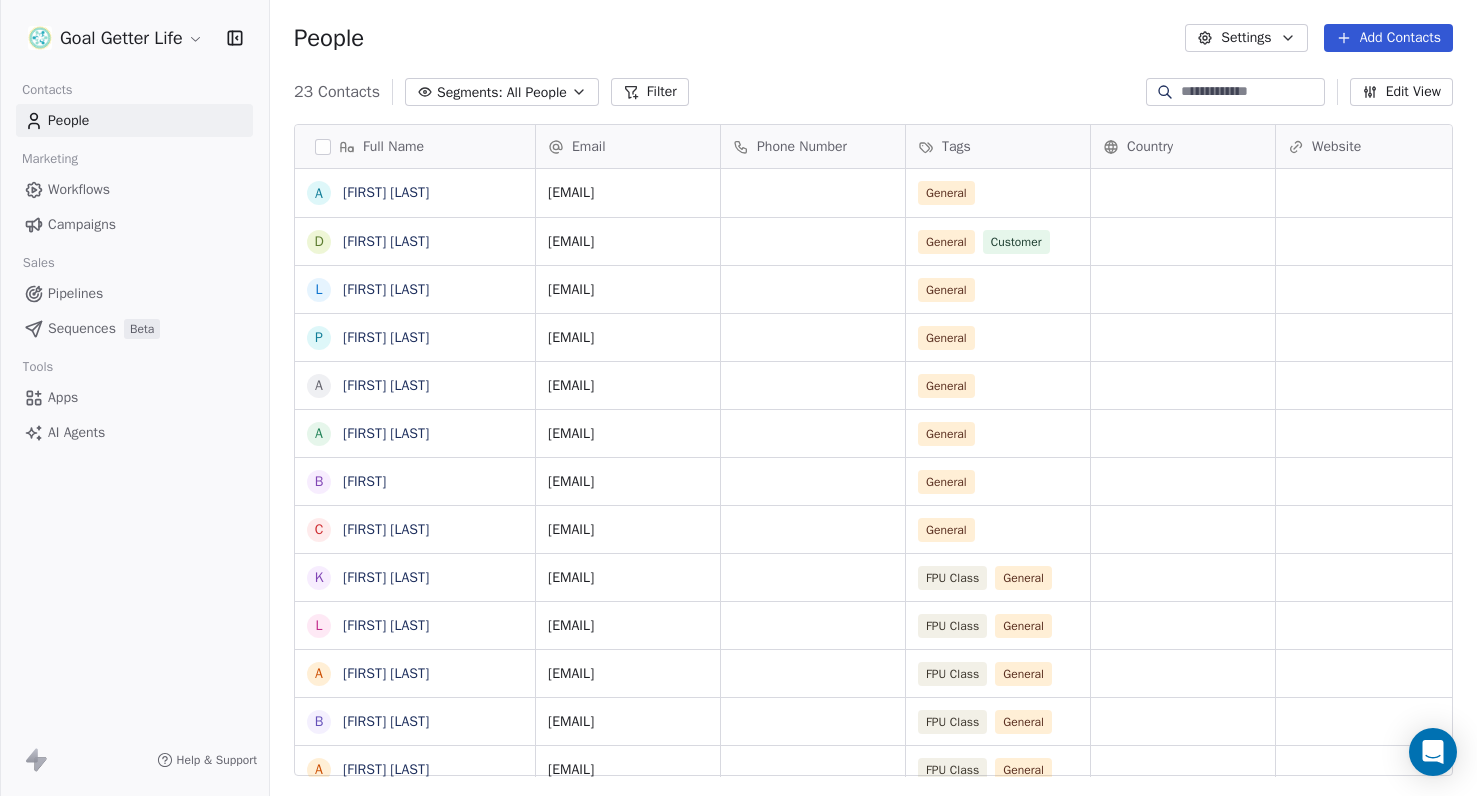 click on "Campaigns" at bounding box center (82, 224) 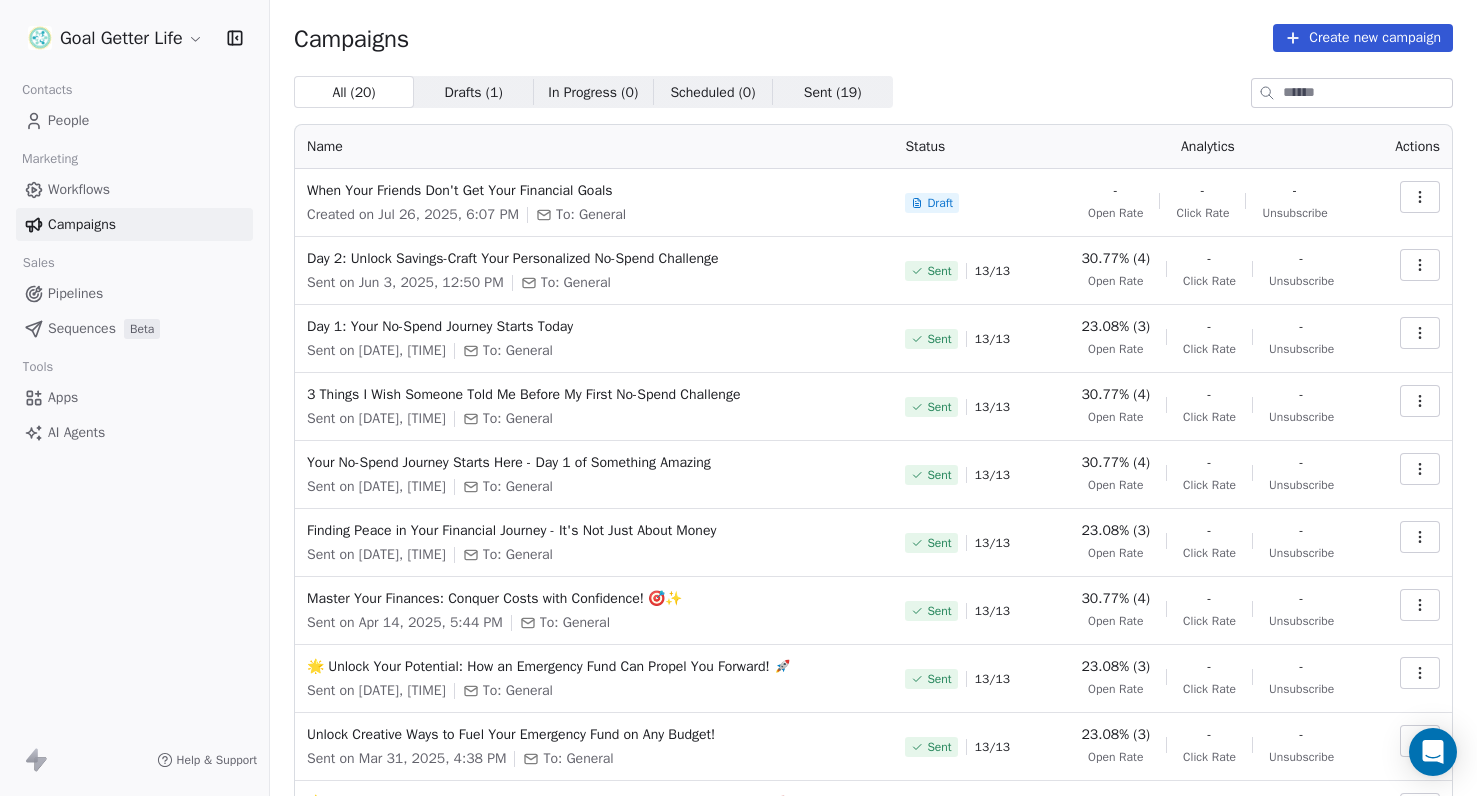 click at bounding box center [1420, 197] 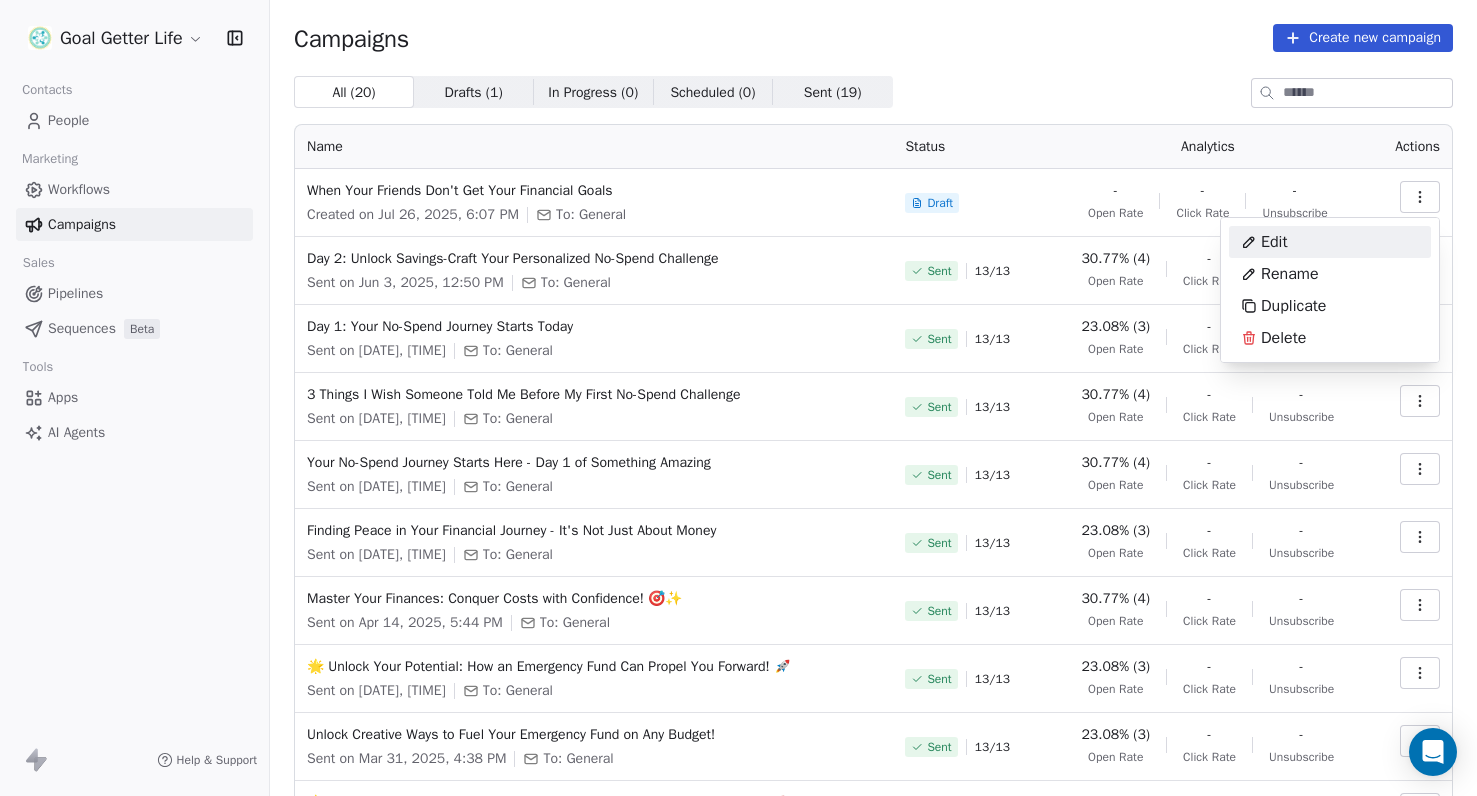 click on "Edit" at bounding box center (1330, 242) 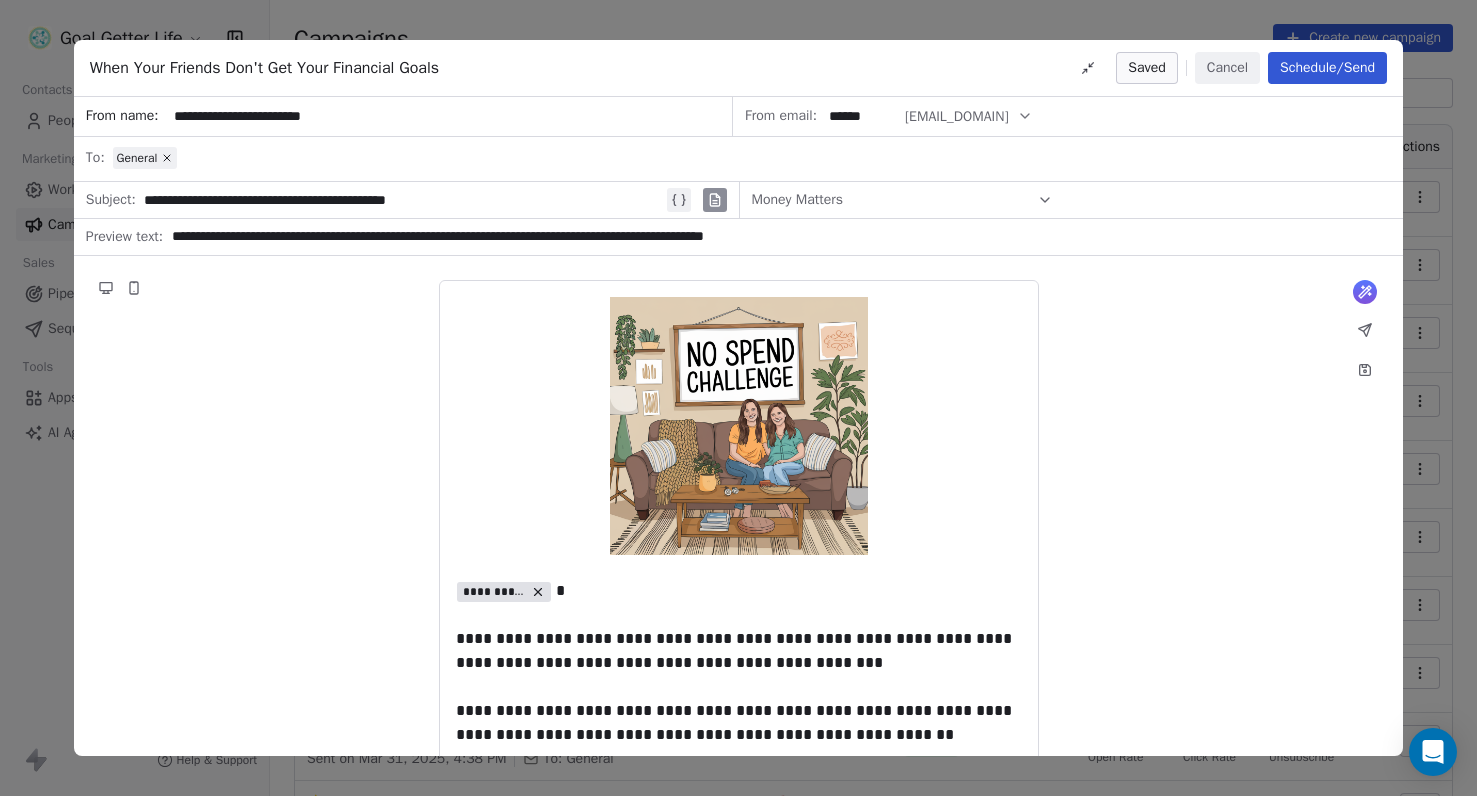 click on "Schedule/Send" at bounding box center (1327, 68) 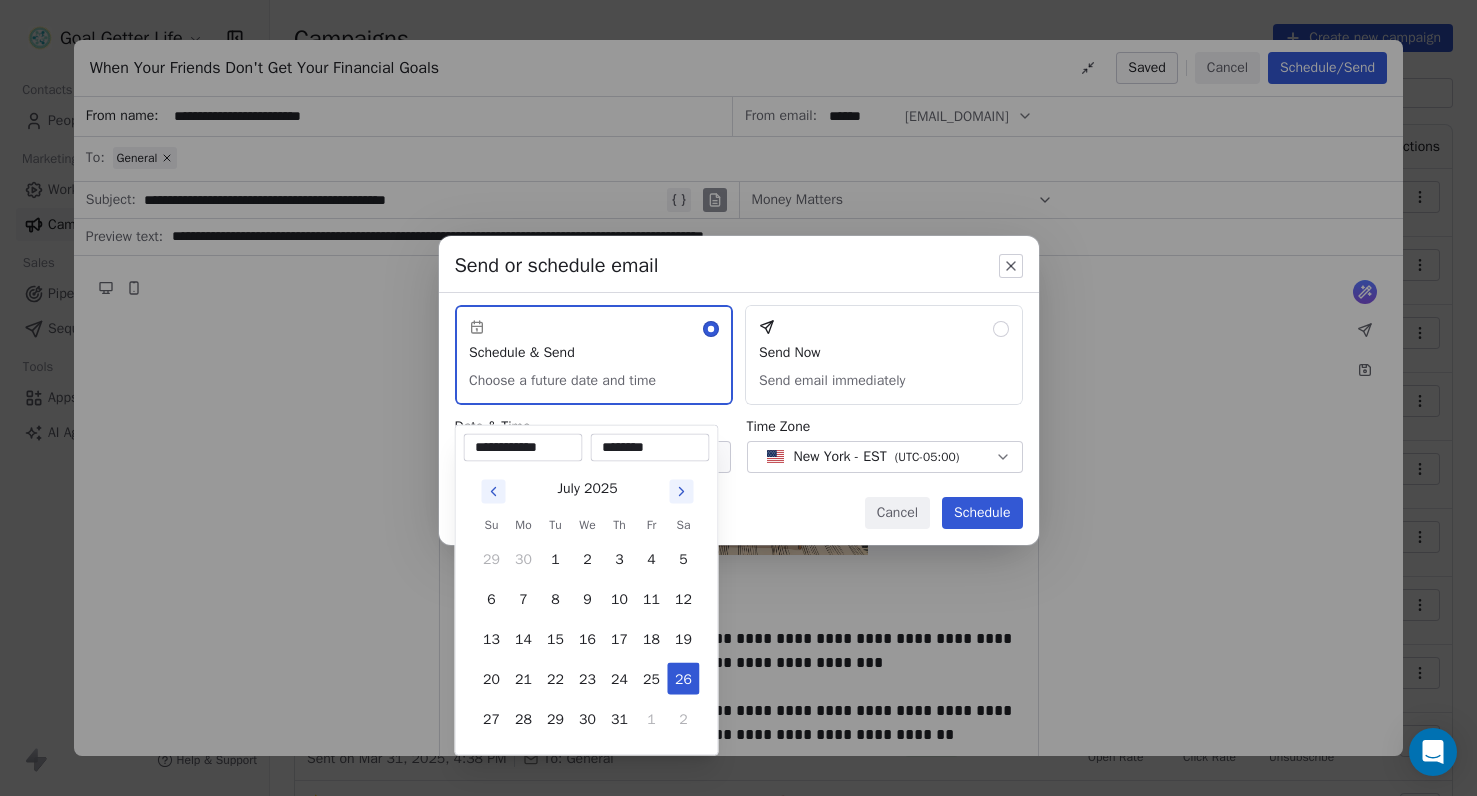 click on "Goal Getter Life Contacts People Marketing Workflows Campaigns Sales Pipelines Sequences Beta Tools Apps AI Agents Help & Support Campaigns  Create new campaign All ( 20 ) All ( 20 ) Drafts ( 1 ) Drafts ( 1 ) In Progress ( 0 ) In Progress ( 0 ) Scheduled ( 0 ) Scheduled ( 0 ) Sent ( 19 ) Sent ( 19 ) Name Status Analytics Actions When Your Friends Don't Get Your Financial Goals Created on Jul 26, 2025, 6:07 PM To: General  Draft - Open Rate - Click Rate - Unsubscribe Day 2: Unlock Savings-Craft Your Personalized No-Spend Challenge Sent on Jun 3, 2025, 12:50 PM To: General  Sent 13 / 13 30.77% (4) Open Rate - Click Rate - Unsubscribe Day 1: Your No-Spend Journey Starts Today Sent on Jun 2, 2025, 6:26 PM To: General  Sent 13 / 13 23.08% (3) Open Rate - Click Rate - Unsubscribe 3 Things I Wish Someone Told Me Before My First No-Spend Challenge Sent on Jun 1, 2025, 4:08 PM To: General  Sent 13 / 13 30.77% (4) Open Rate - Click Rate - Unsubscribe Your No-Spend Journey Starts Here - Day 1 of Something Amazing Sent" at bounding box center (738, 417) 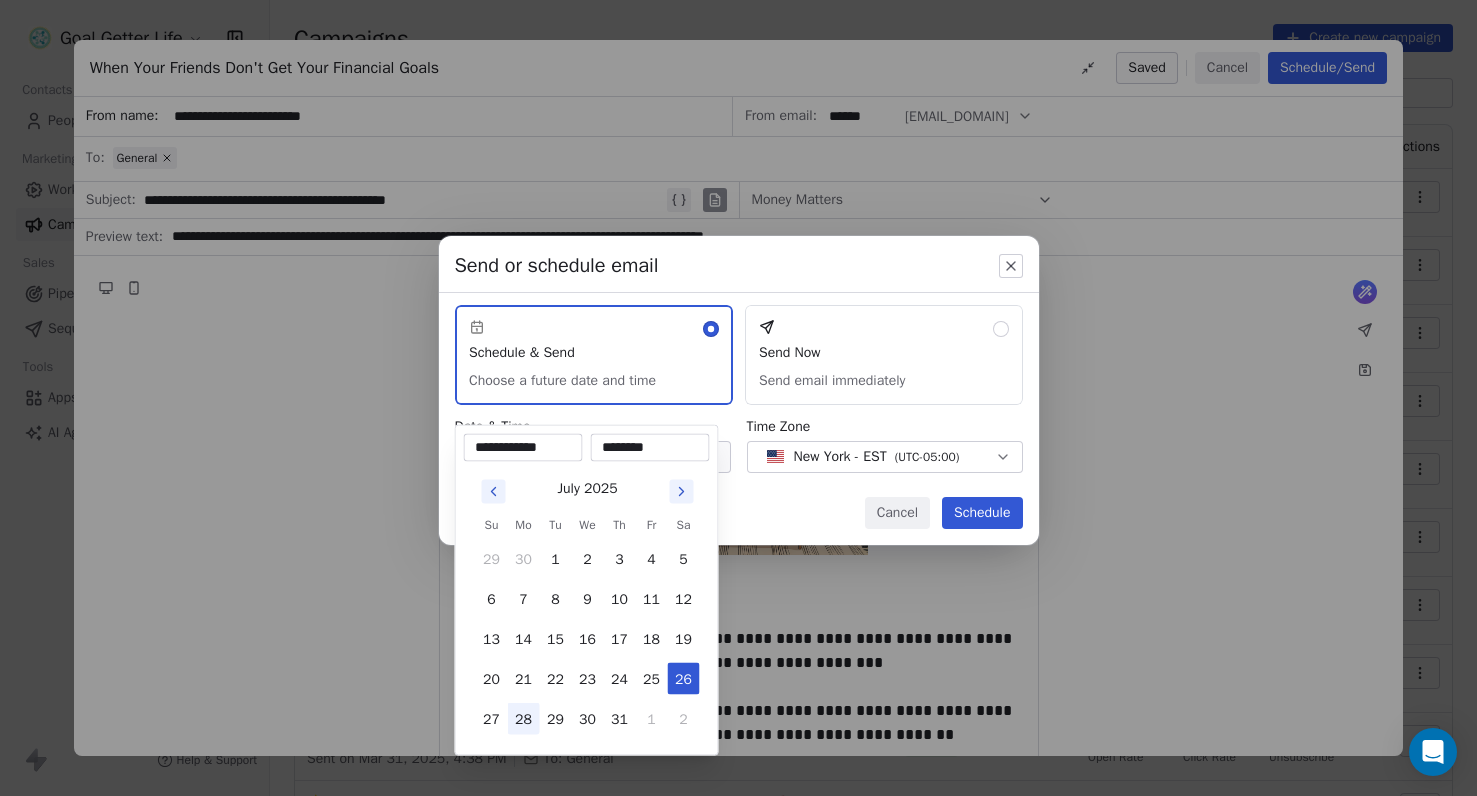 click on "28" at bounding box center [524, 719] 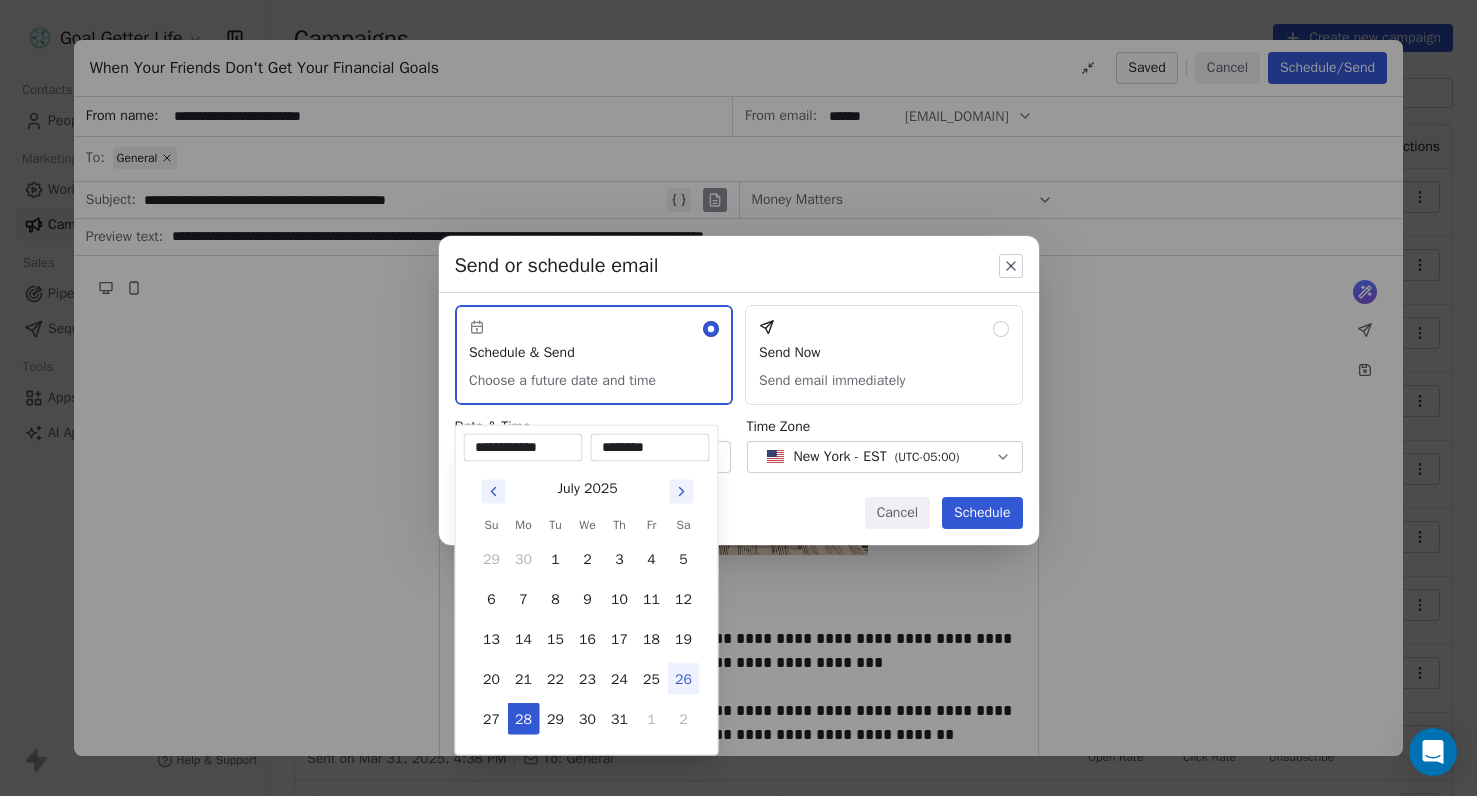 click on "Send or schedule email Schedule & Send Choose a future date and time Send Now Send email immediately Date & Time Jul 28, 2025 06:24 PM Time Zone New York - EST ( UTC-05:00 ) Cancel Schedule" at bounding box center [738, 398] 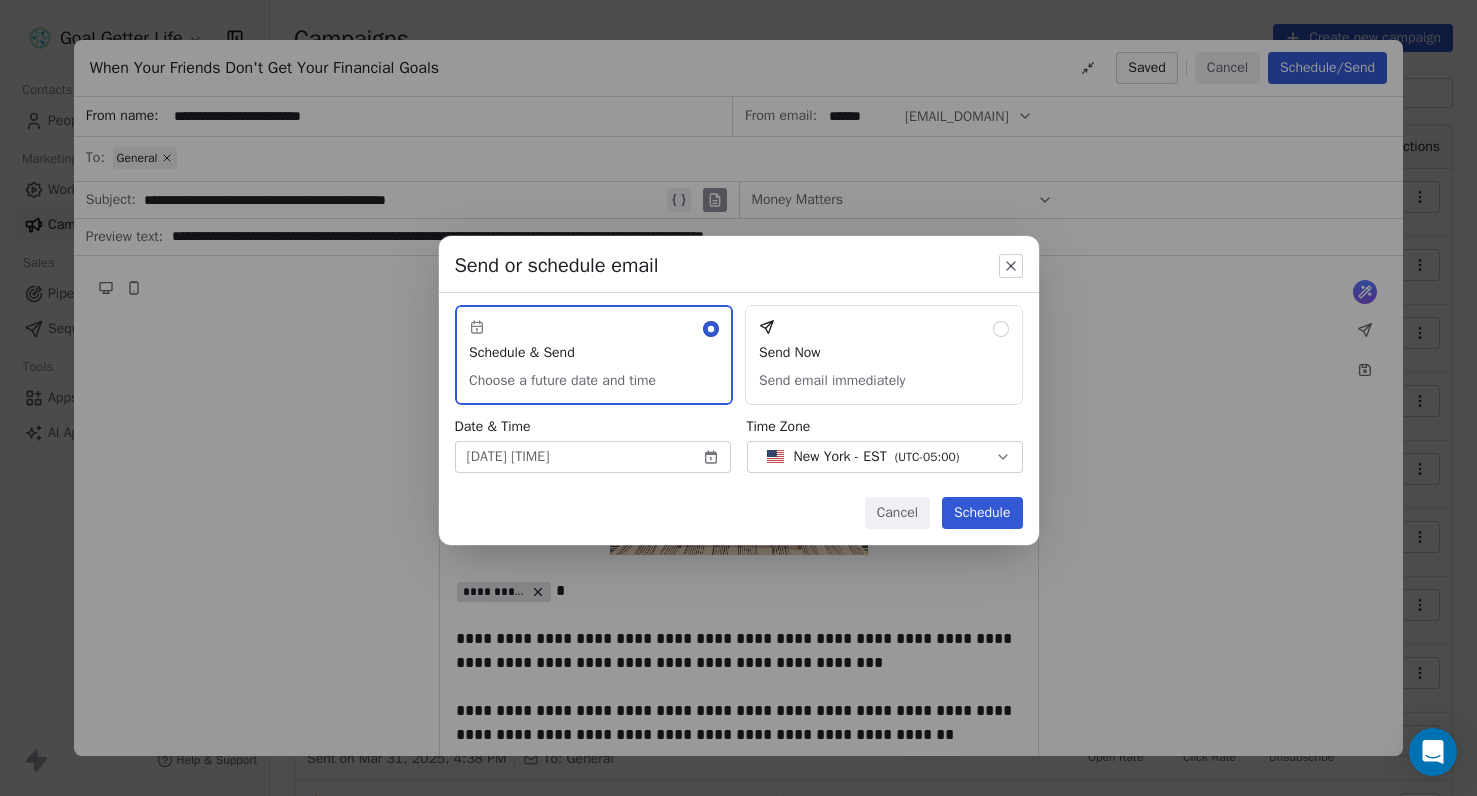 click on "Schedule" at bounding box center (982, 513) 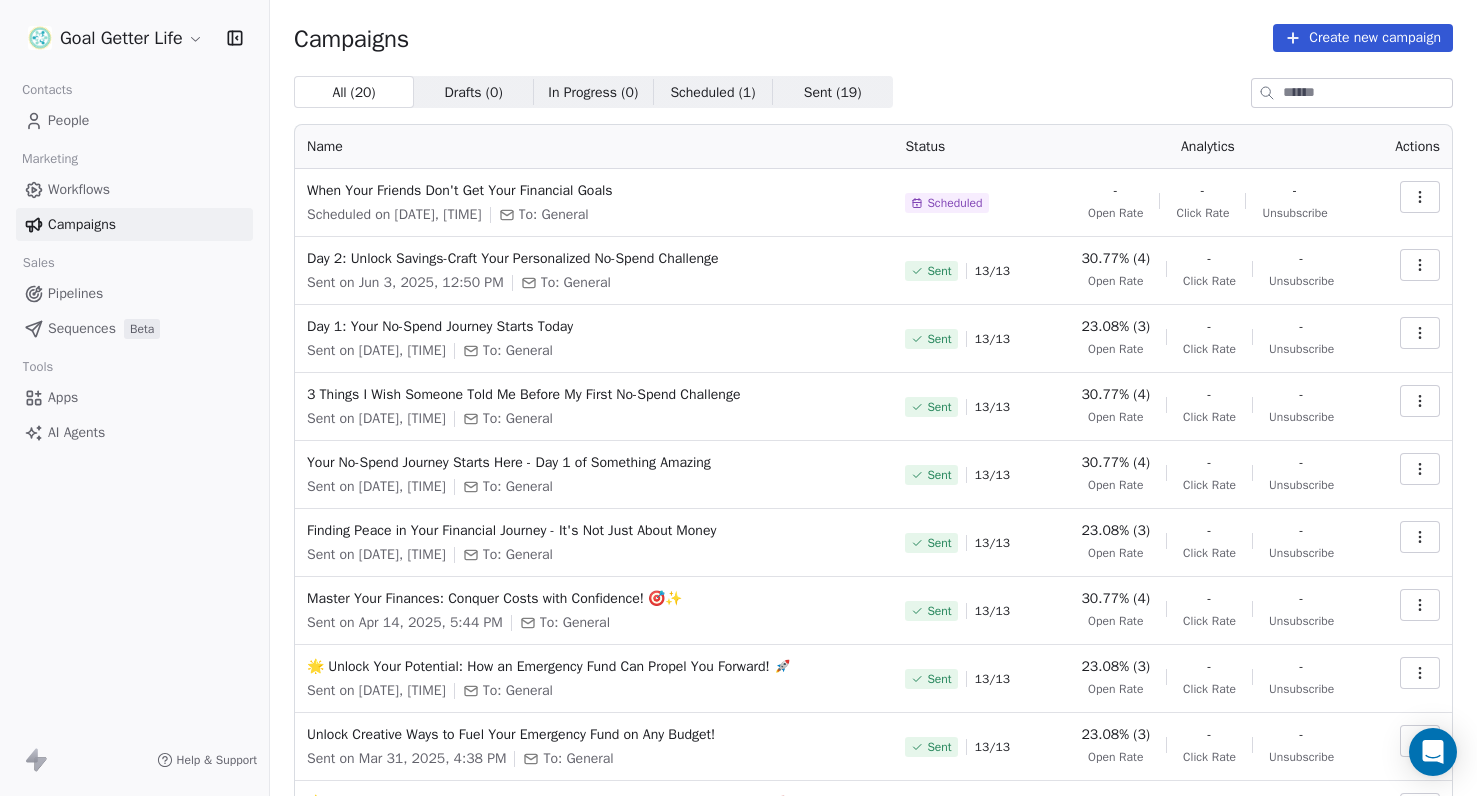 scroll, scrollTop: 0, scrollLeft: 0, axis: both 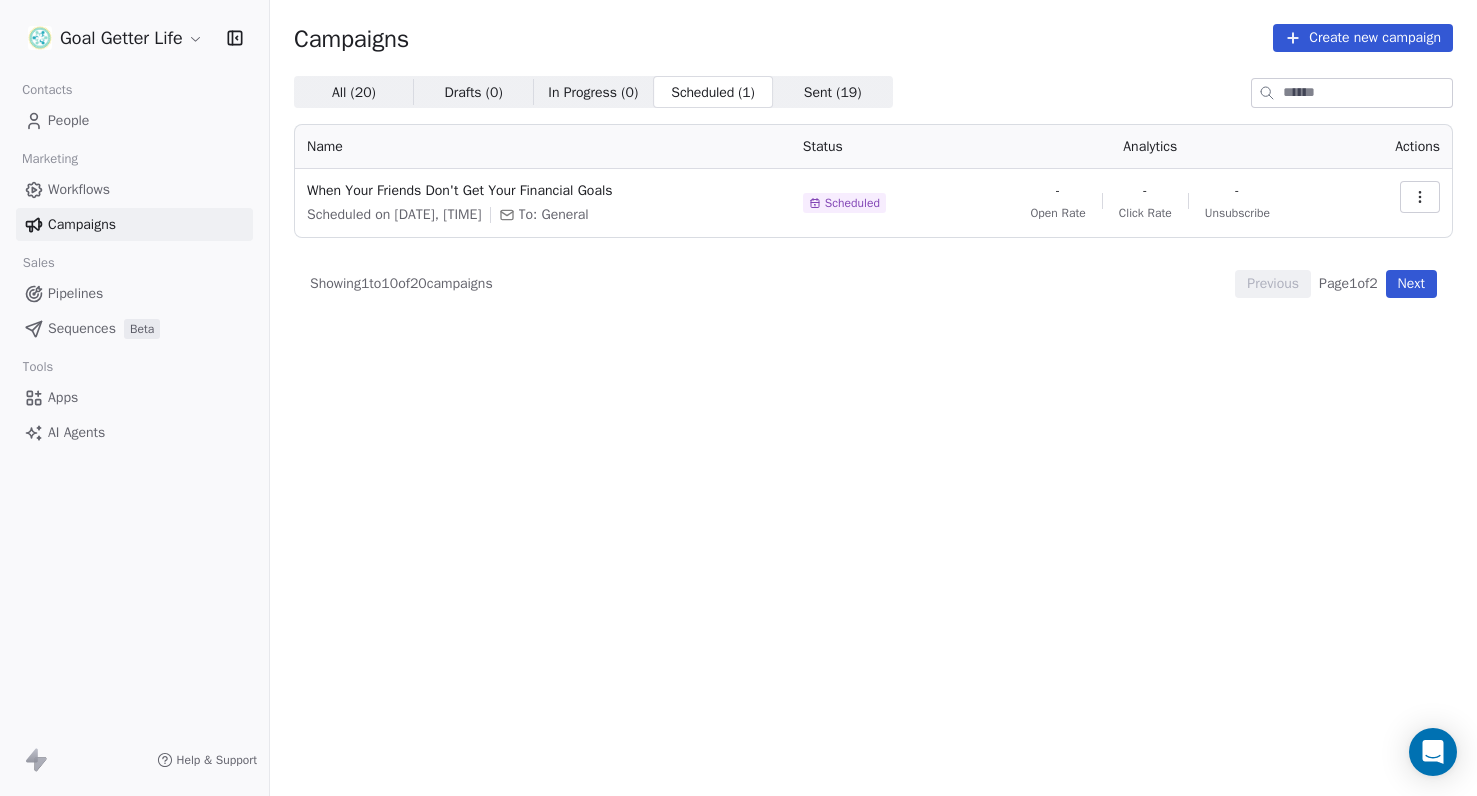 click on "In Progress ( 0 )" at bounding box center [593, 92] 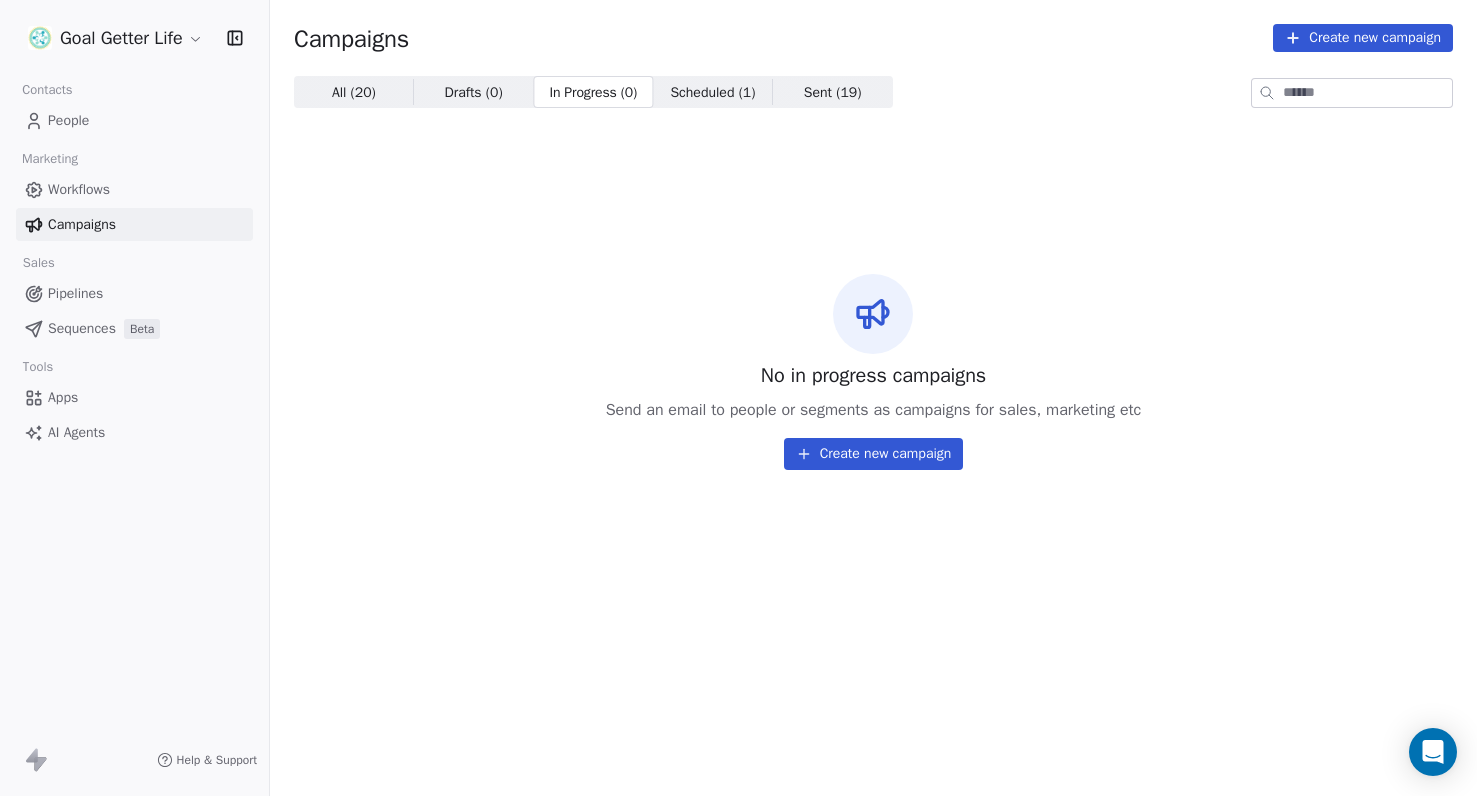 click on "Sent ( 19 )" at bounding box center (833, 92) 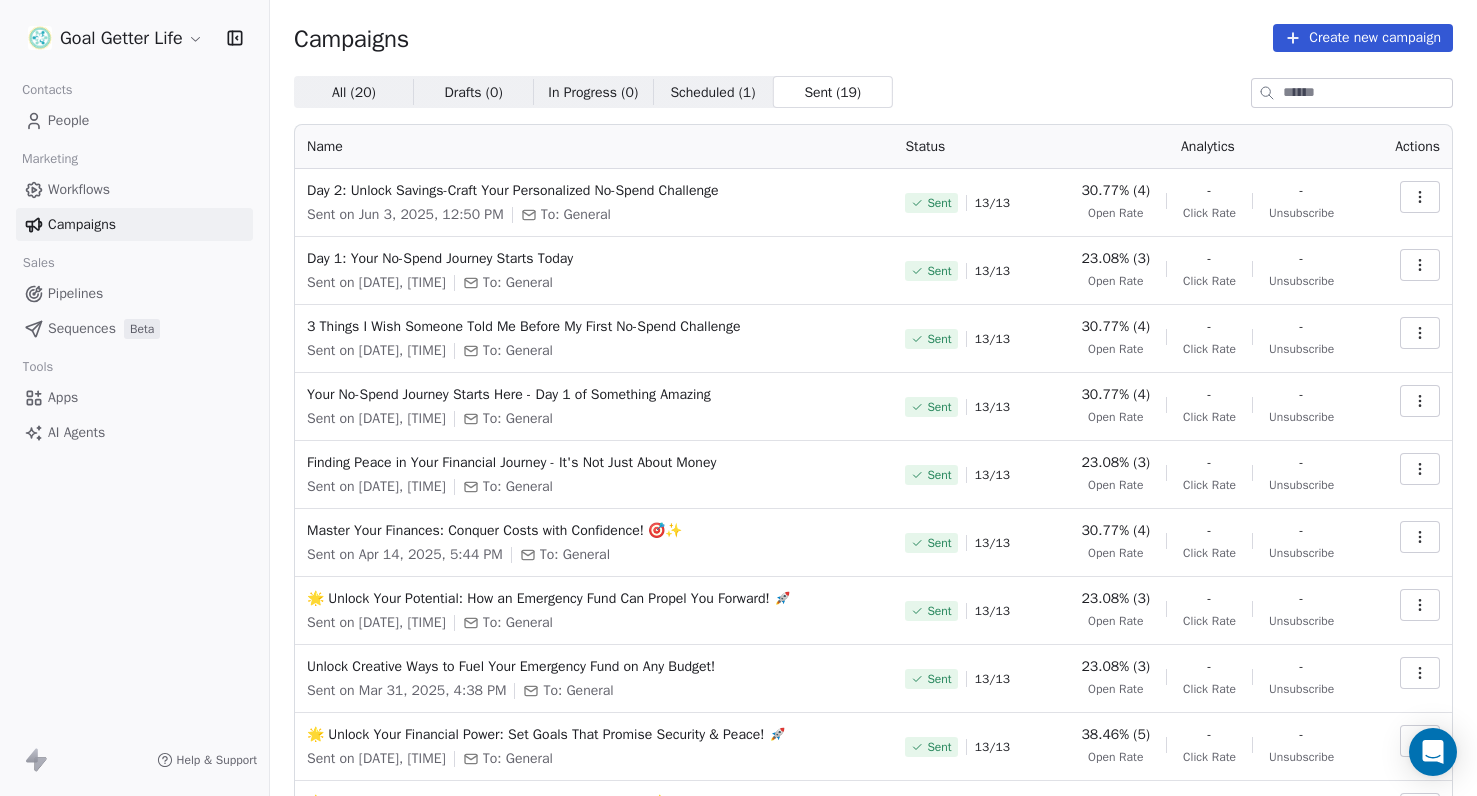 click on "Create new campaign" at bounding box center (1363, 38) 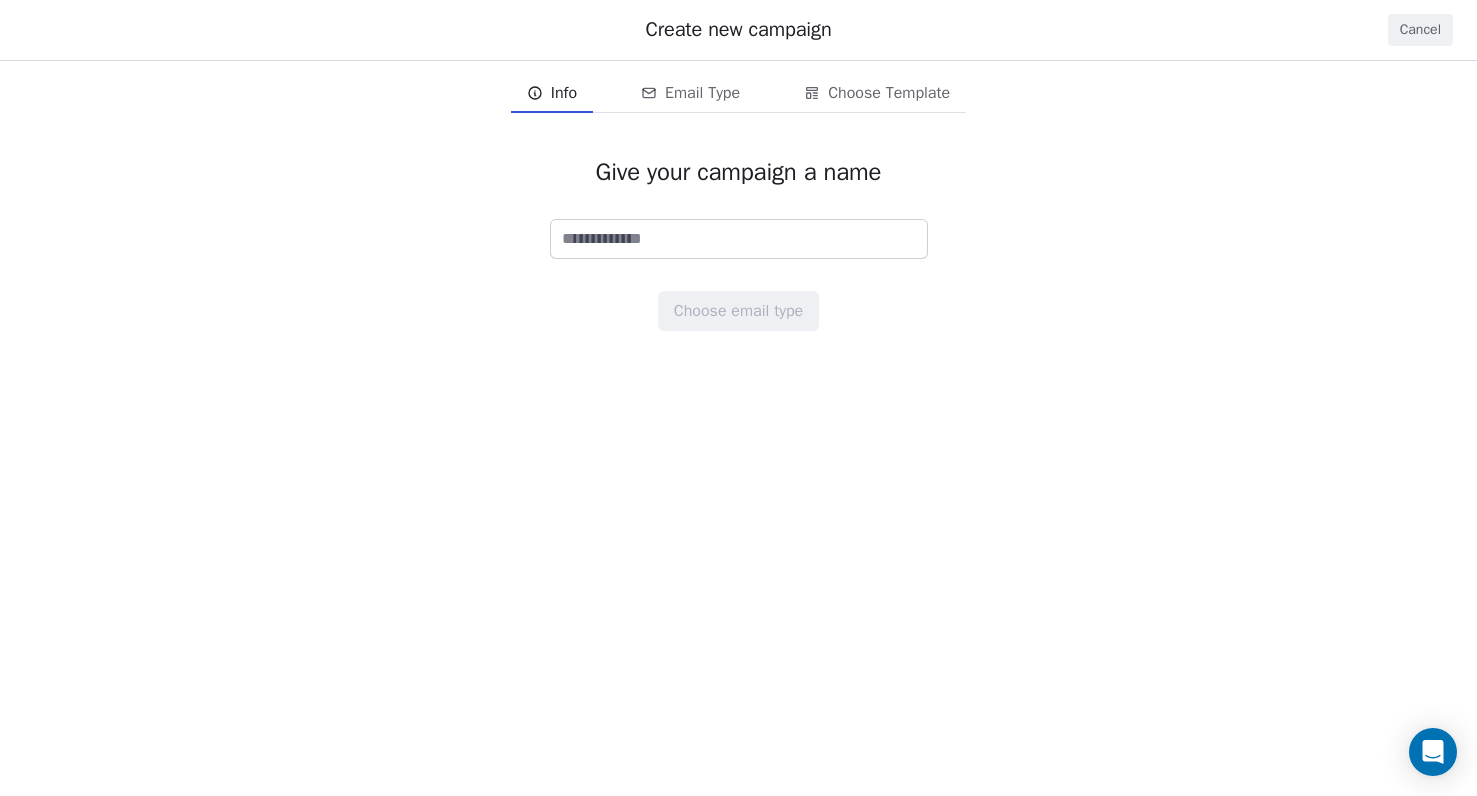 click at bounding box center (739, 239) 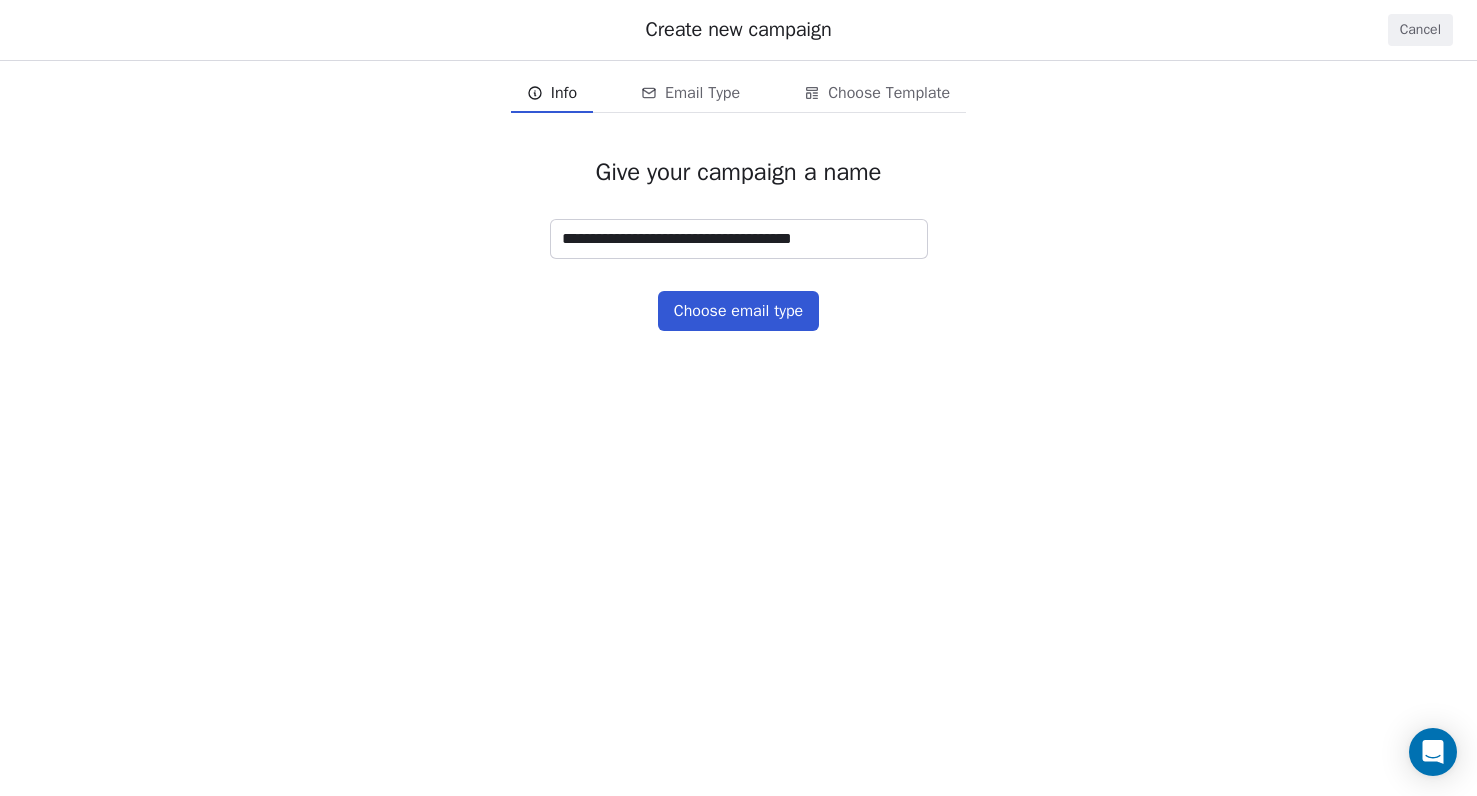 type on "**********" 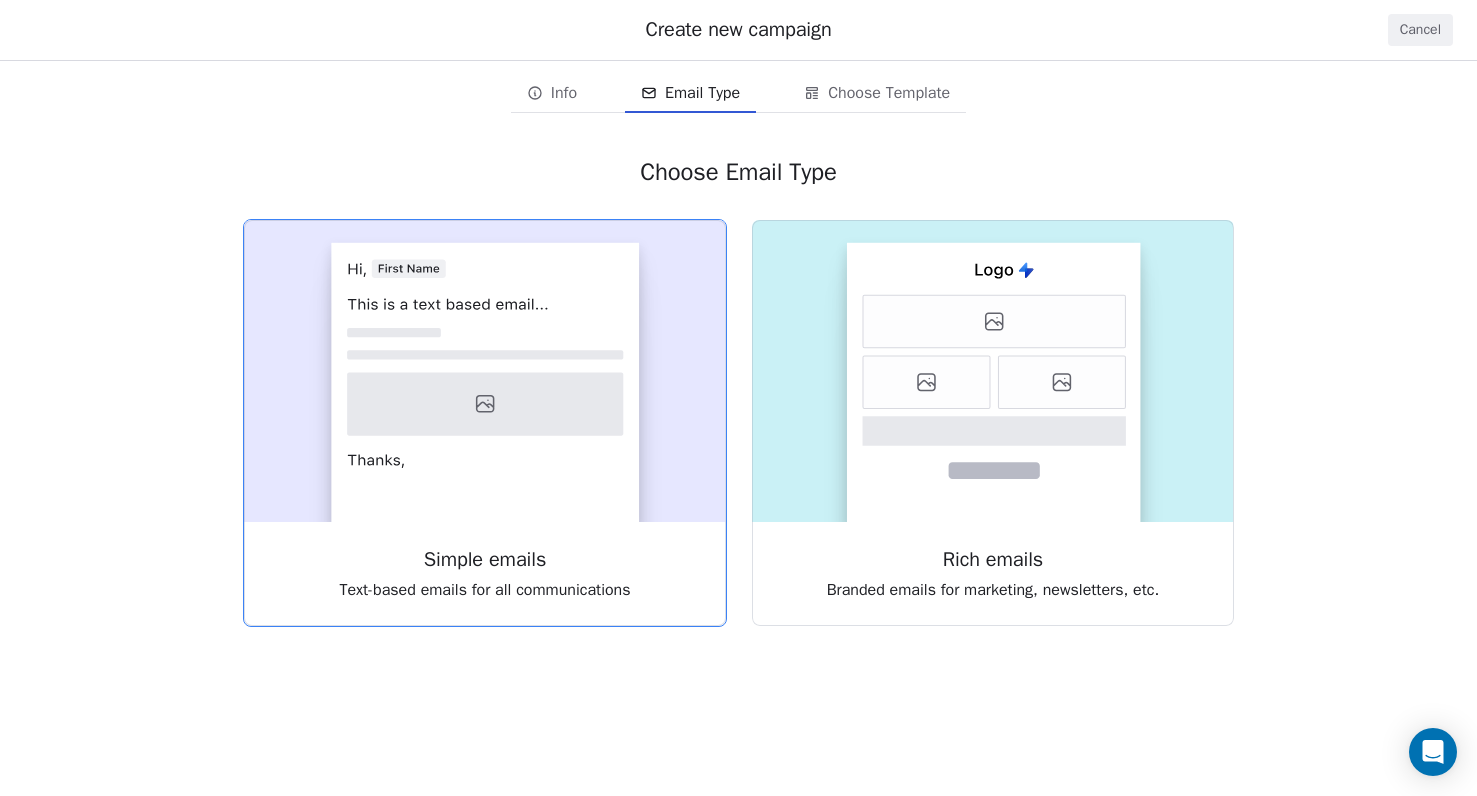 click 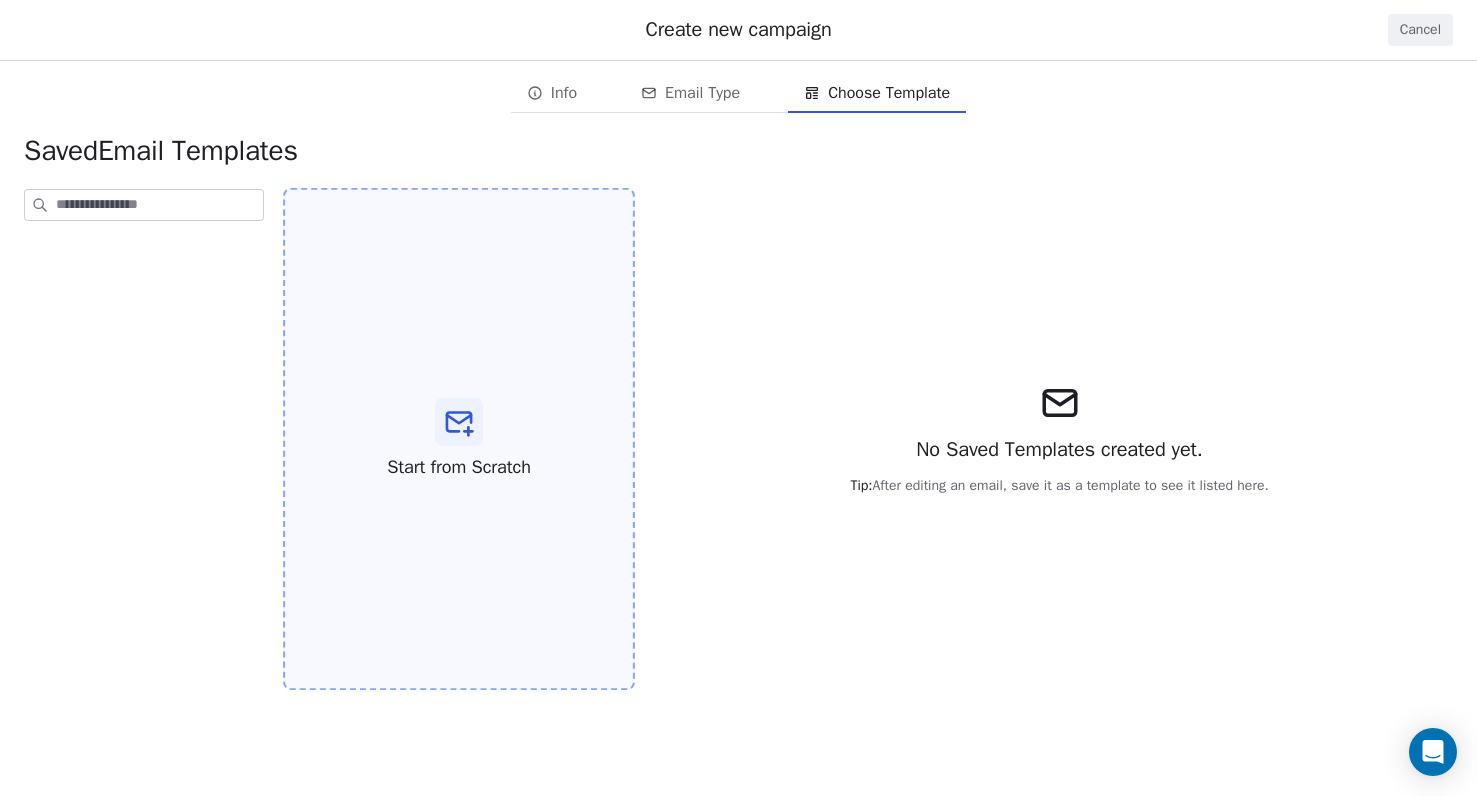 click on "Start from Scratch" at bounding box center [459, 439] 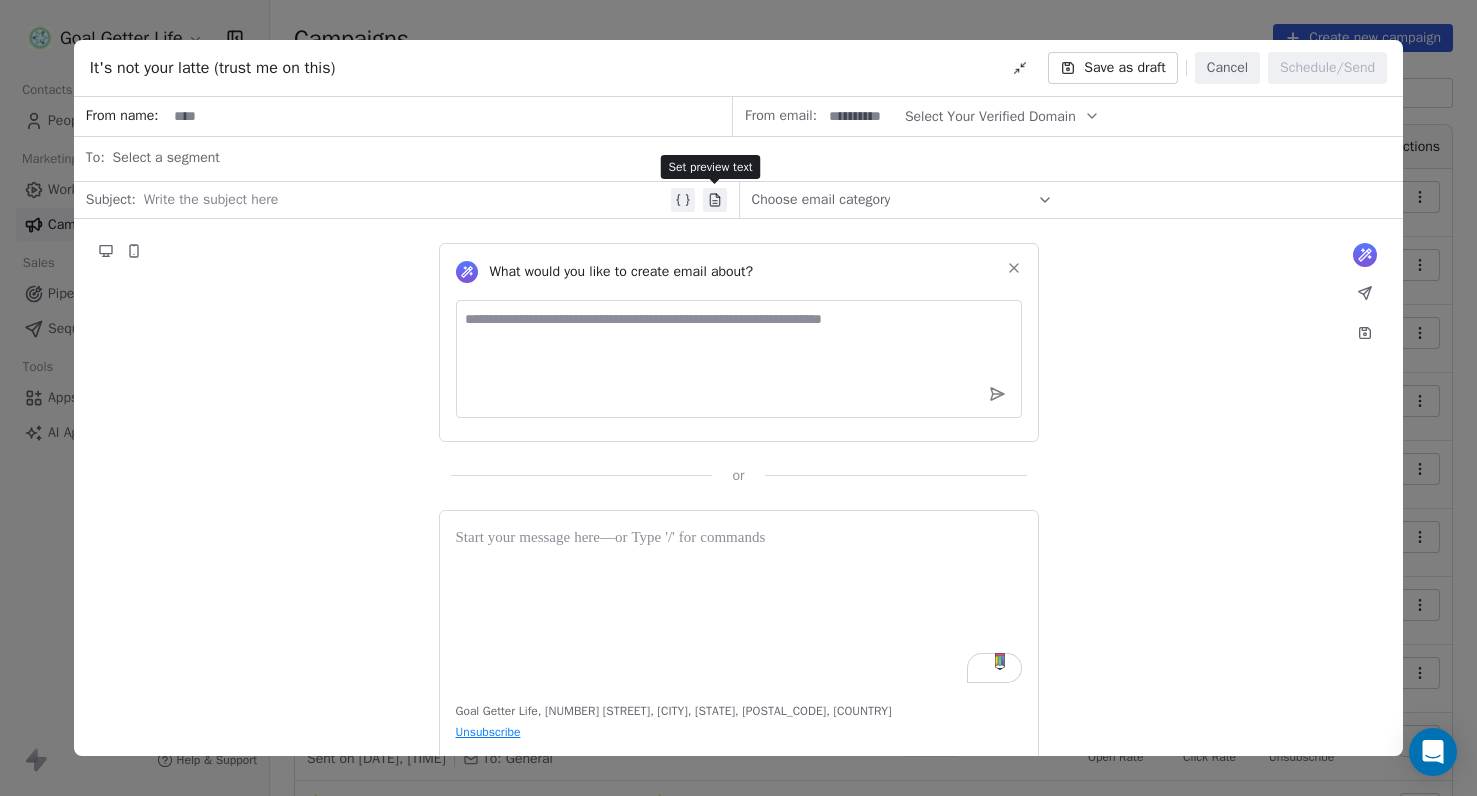 click at bounding box center (715, 200) 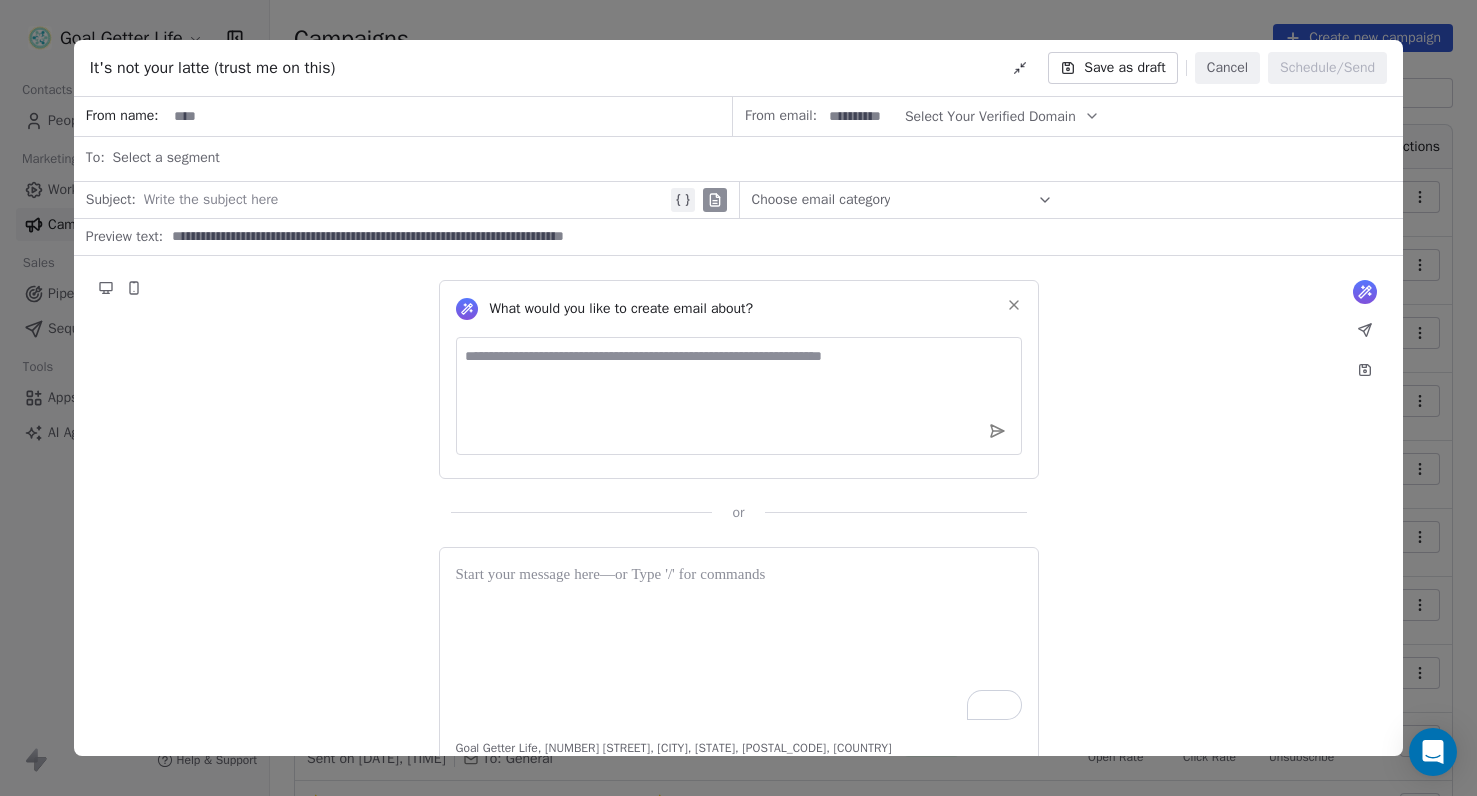 click at bounding box center [776, 237] 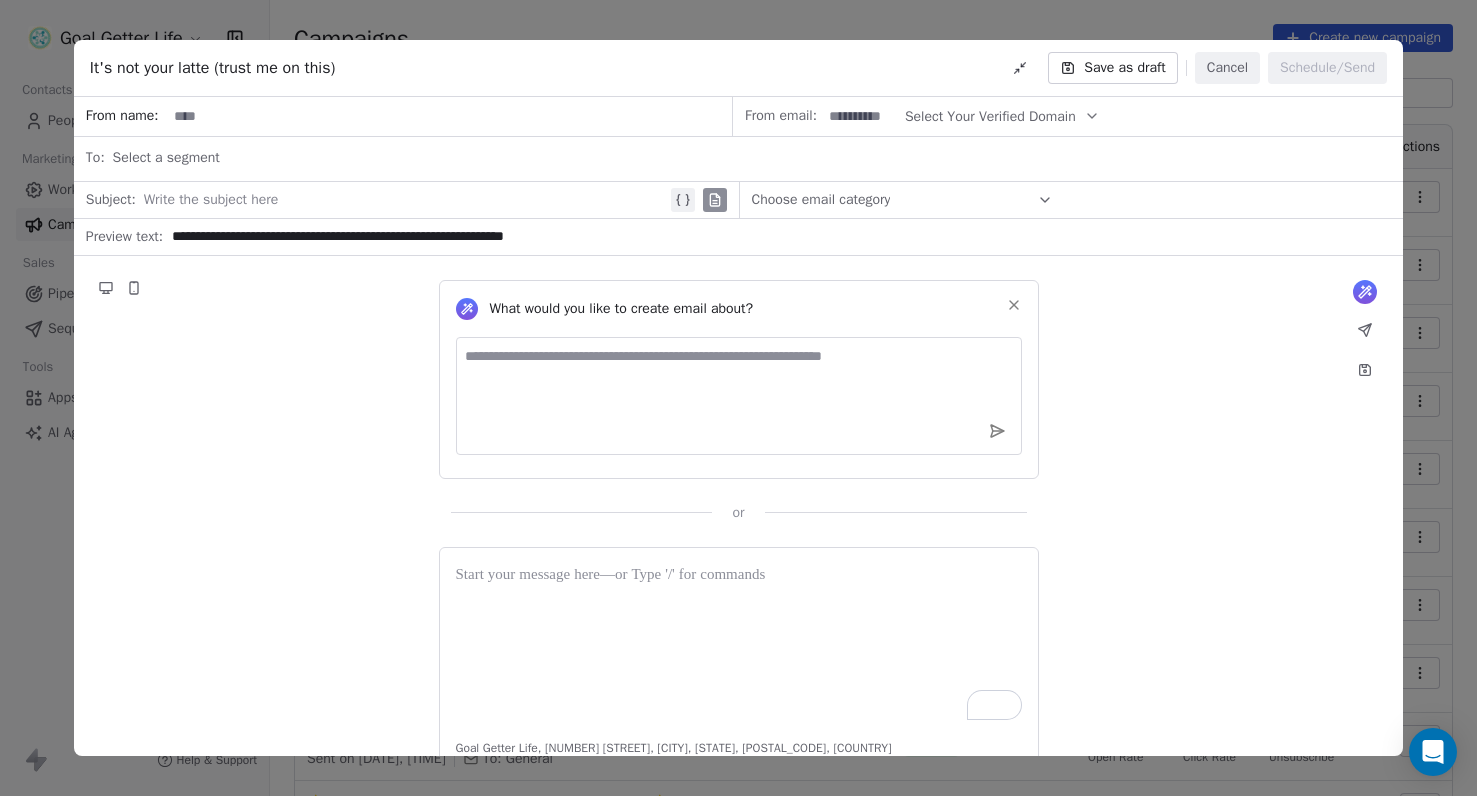type on "**********" 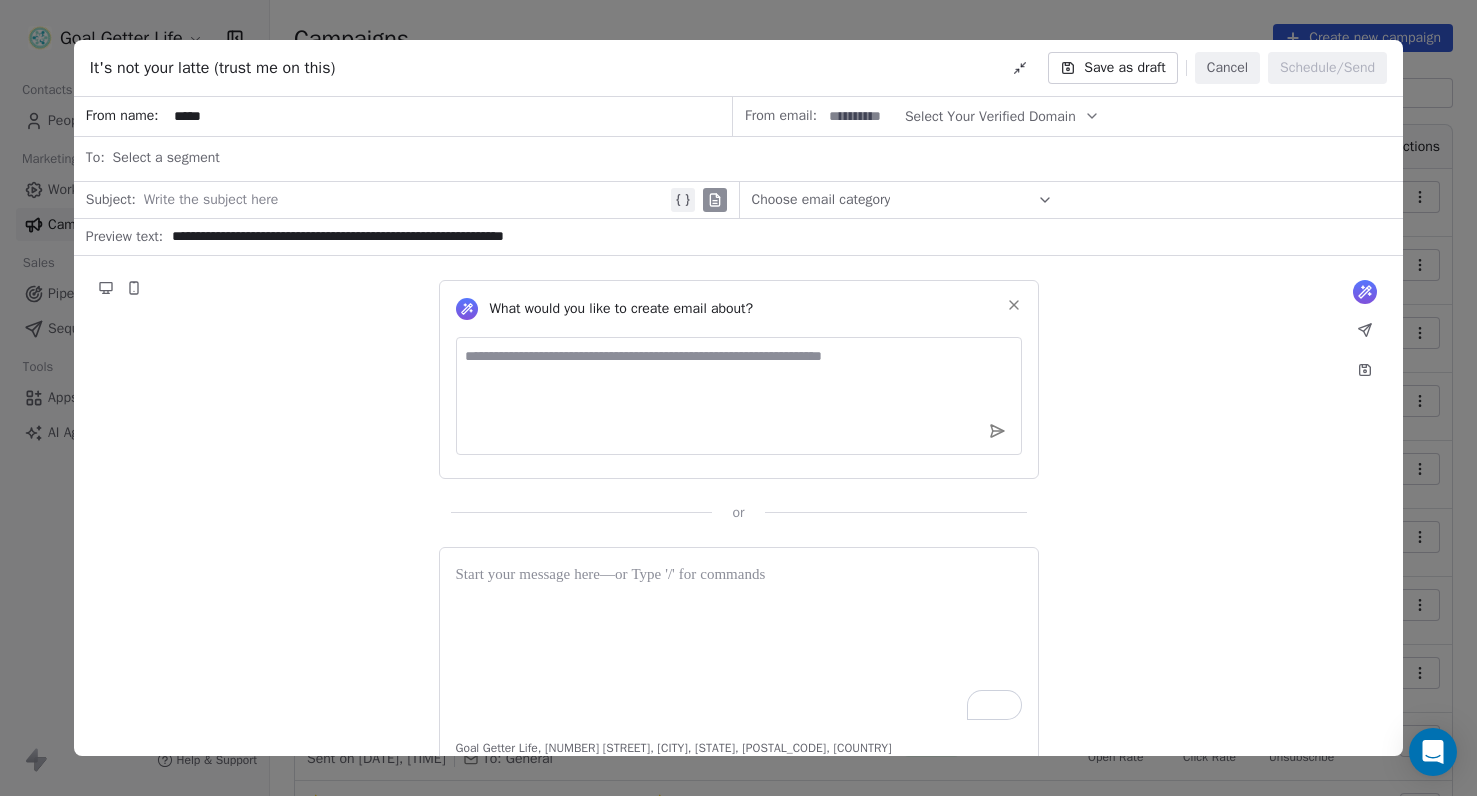 type on "******" 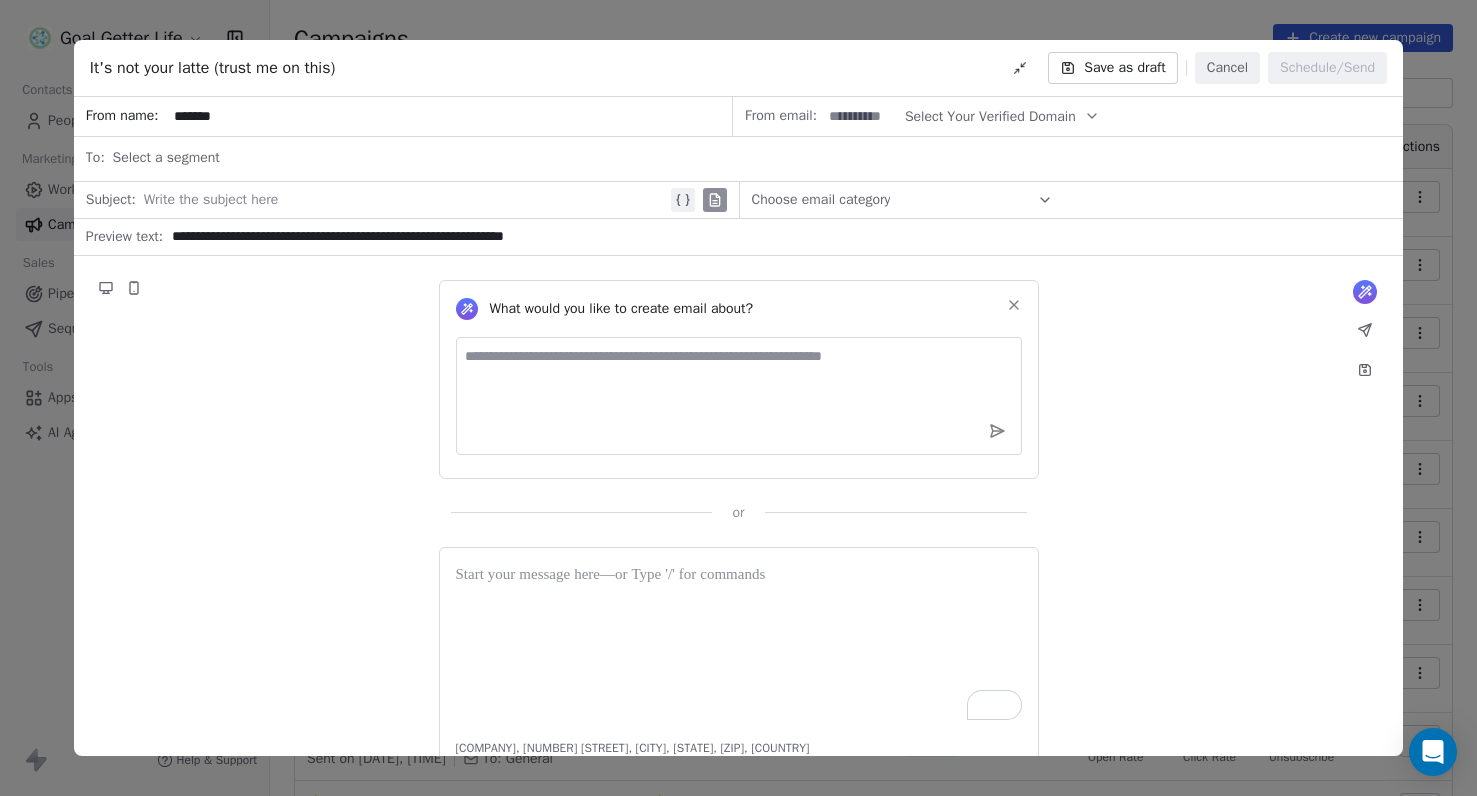 scroll, scrollTop: 0, scrollLeft: 0, axis: both 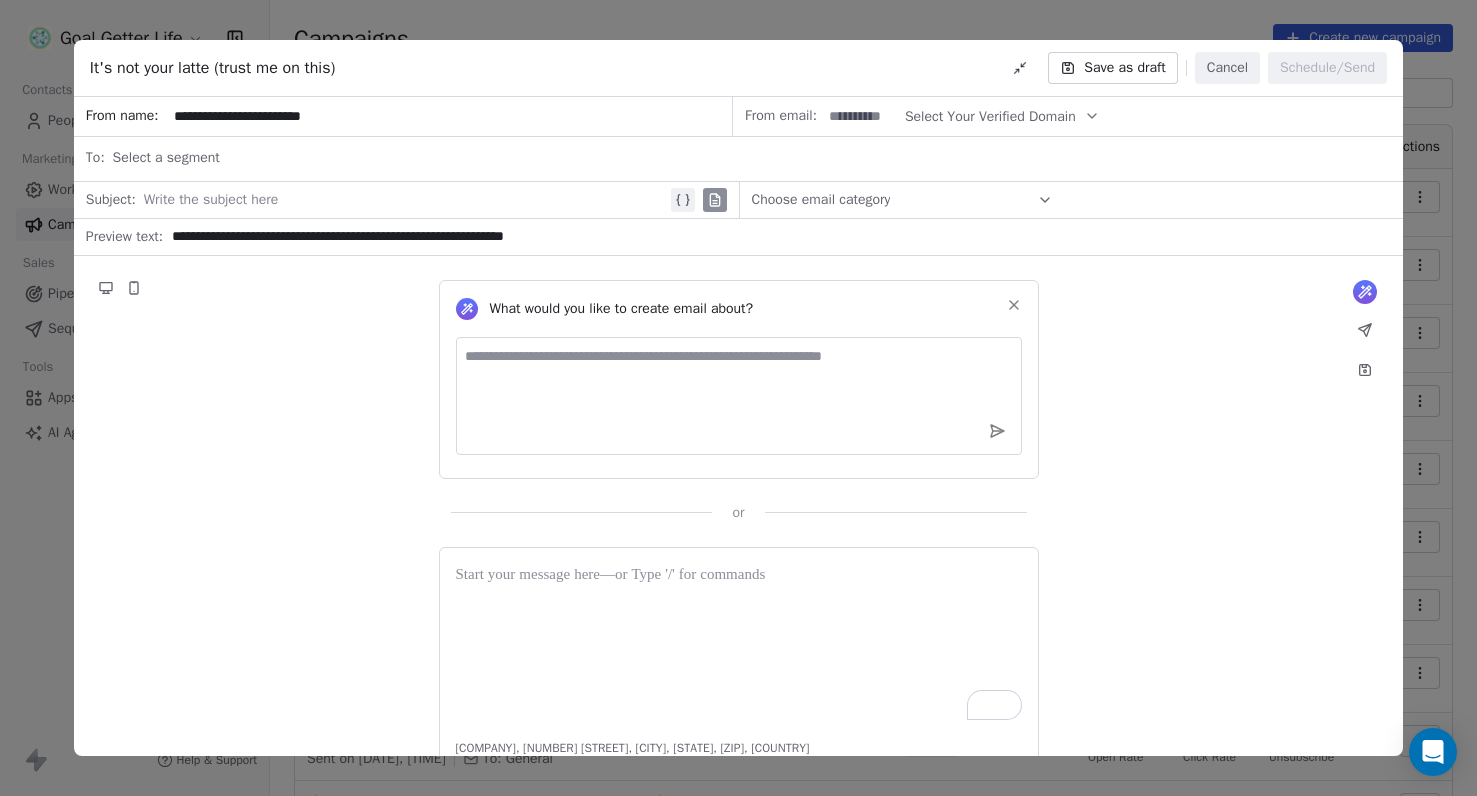 type on "**********" 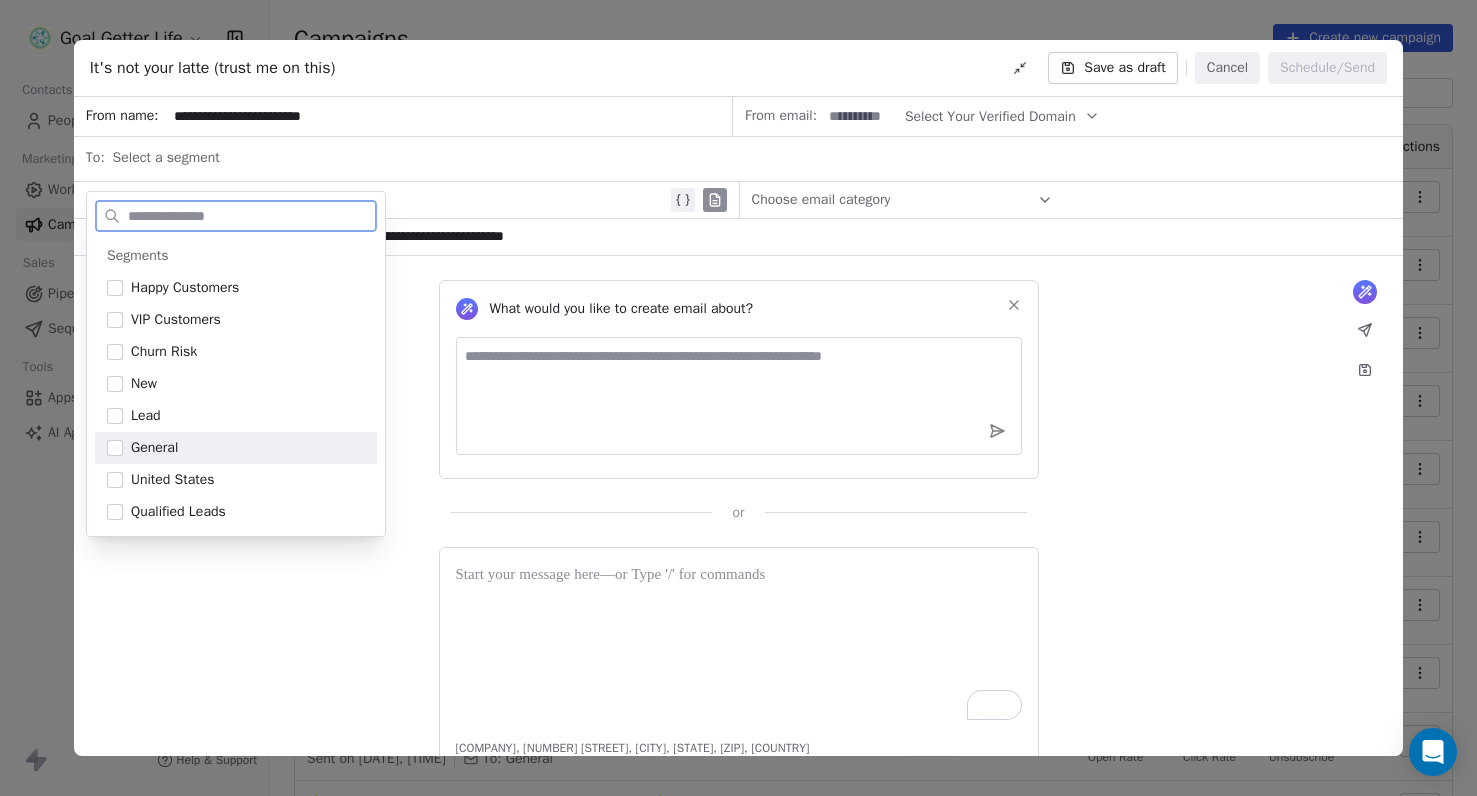 click on "General" at bounding box center [236, 448] 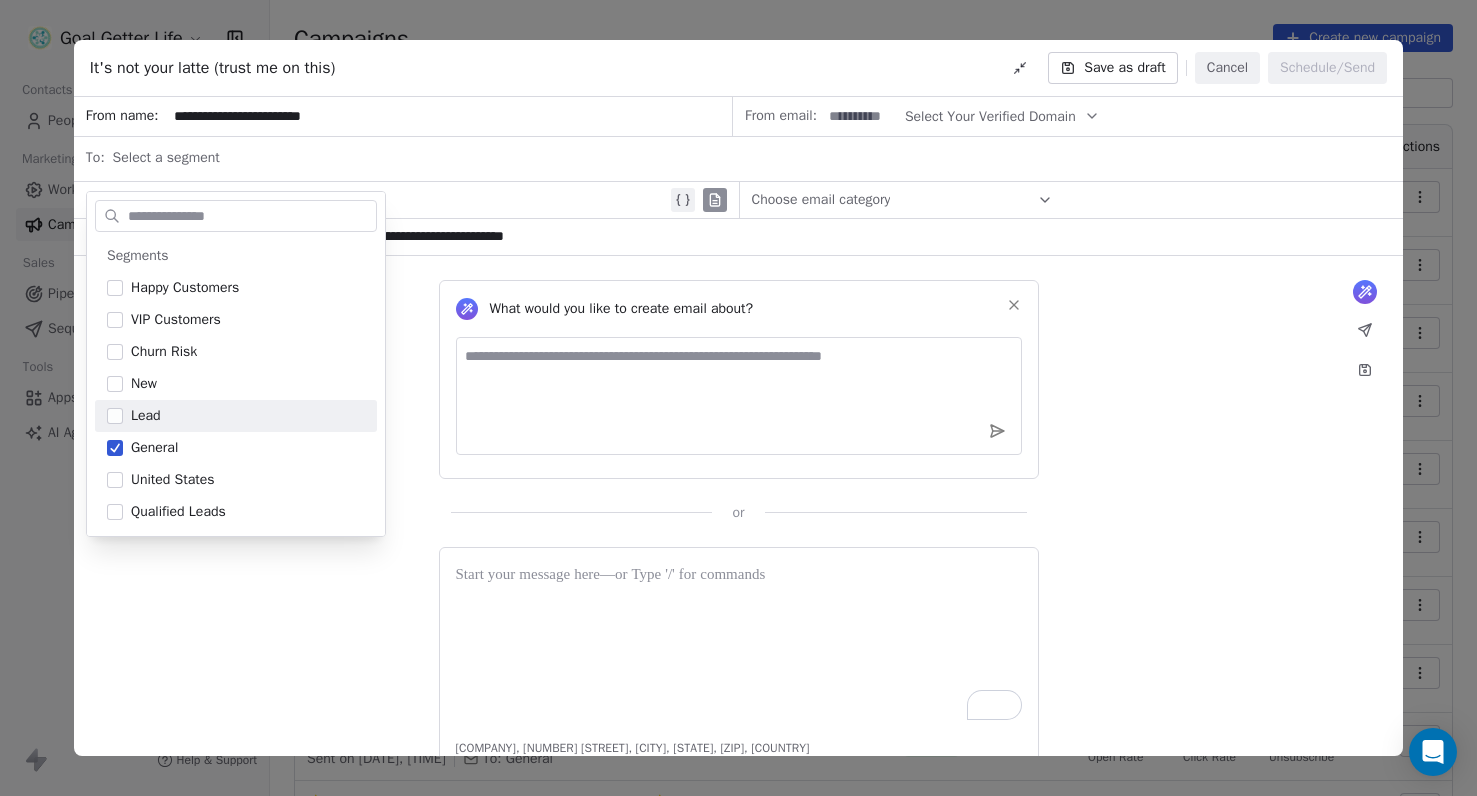 click on "What would you like to create email about? or" at bounding box center (738, 389) 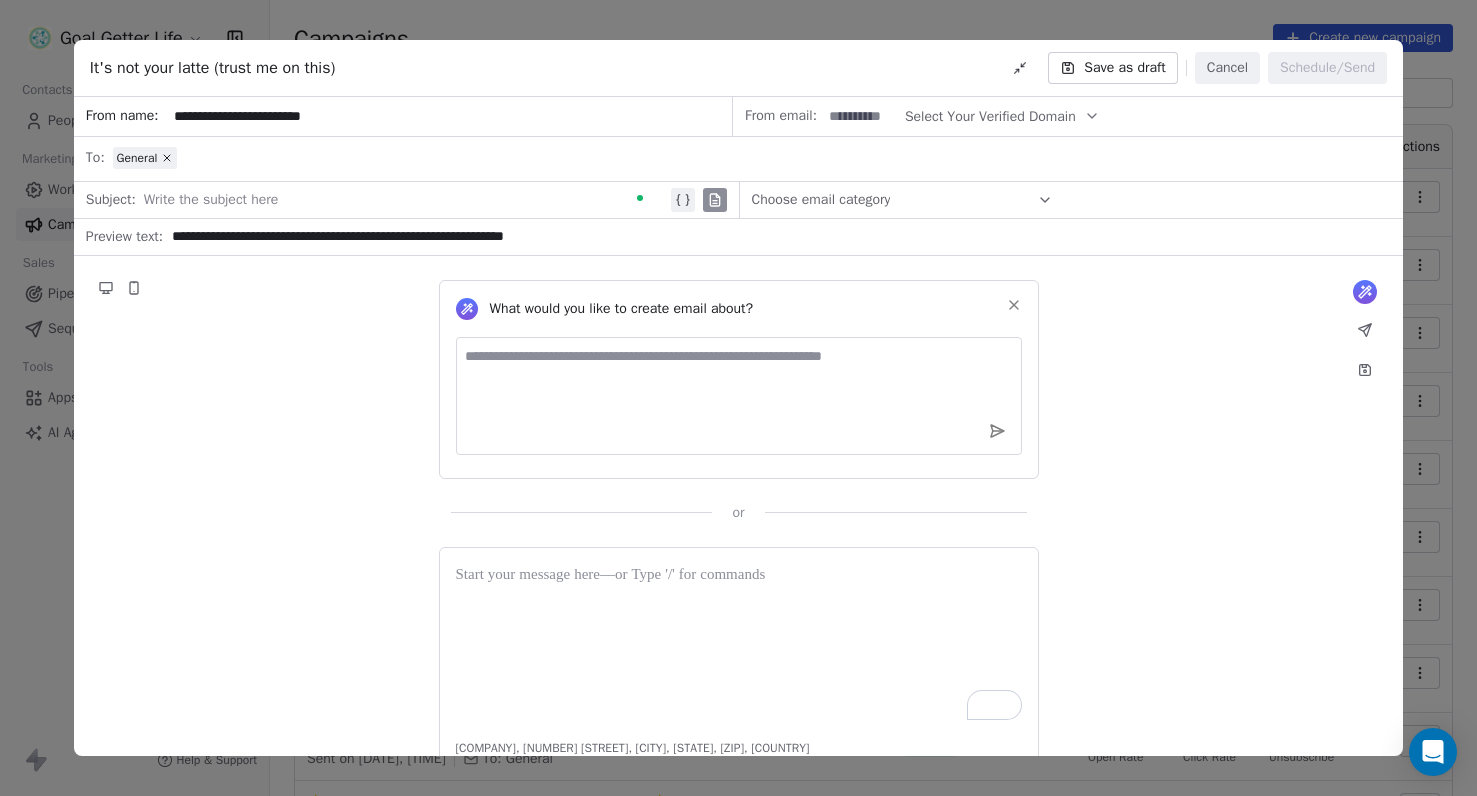 click at bounding box center [399, 200] 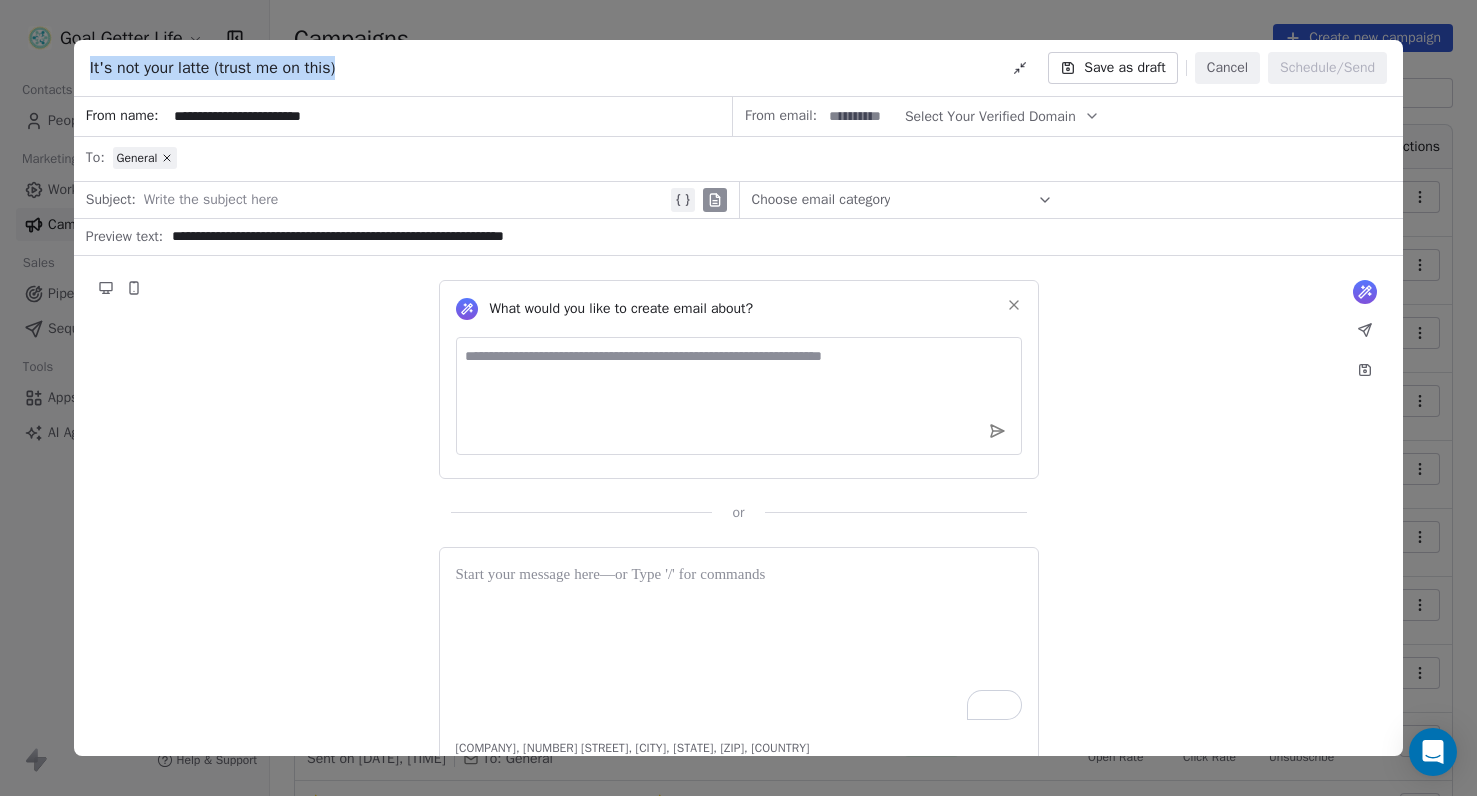 drag, startPoint x: 397, startPoint y: 68, endPoint x: 47, endPoint y: 66, distance: 350.0057 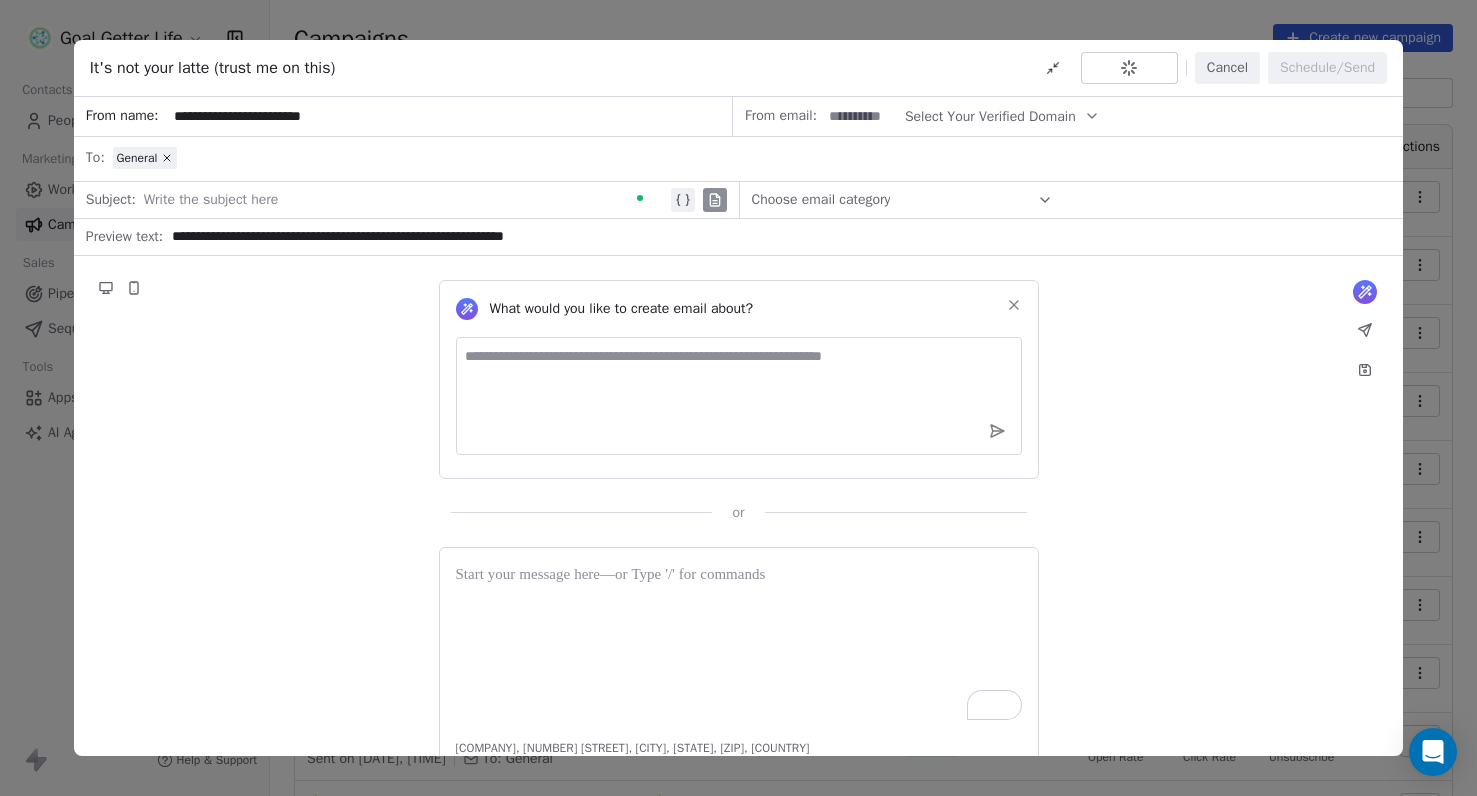 click at bounding box center [399, 200] 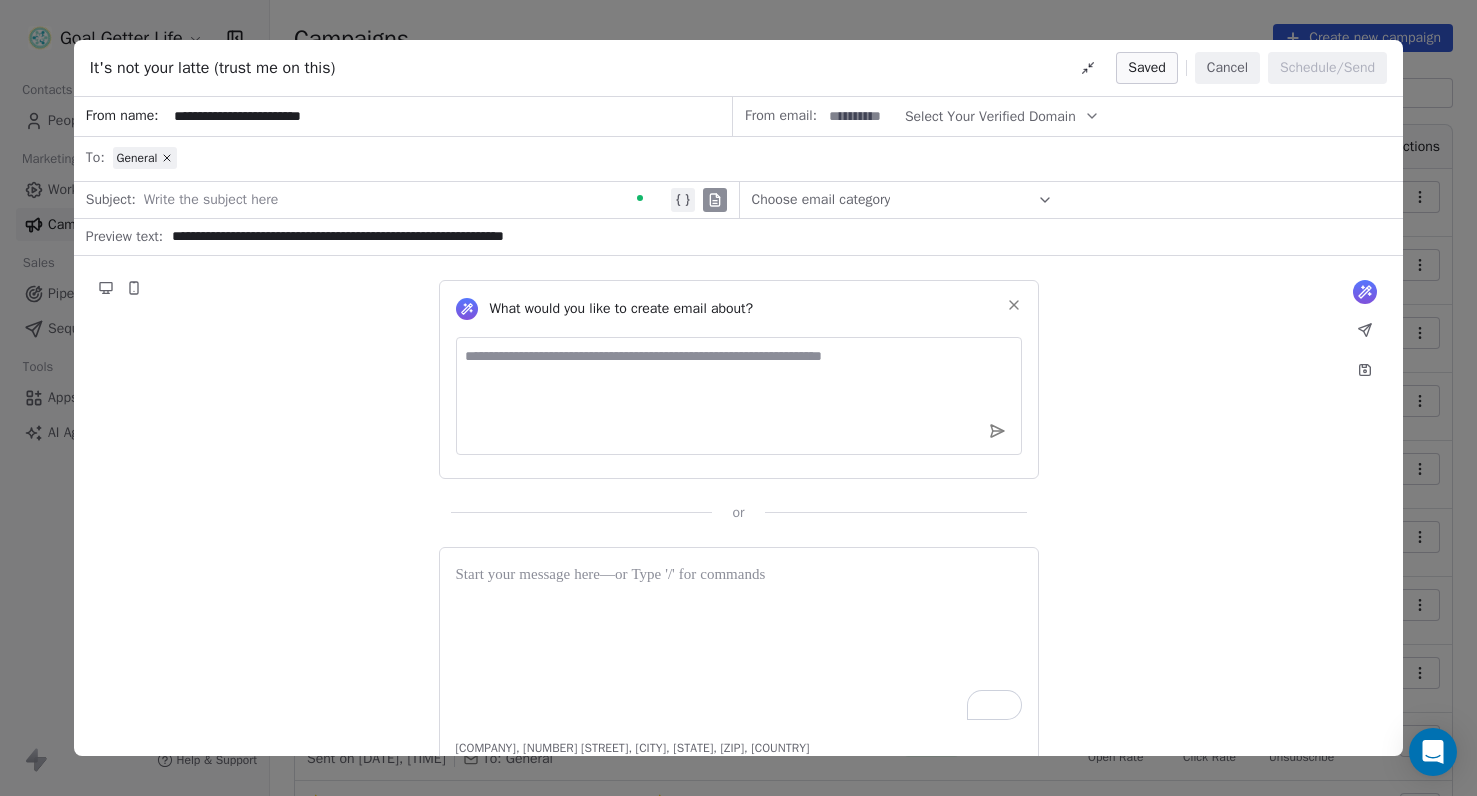 paste 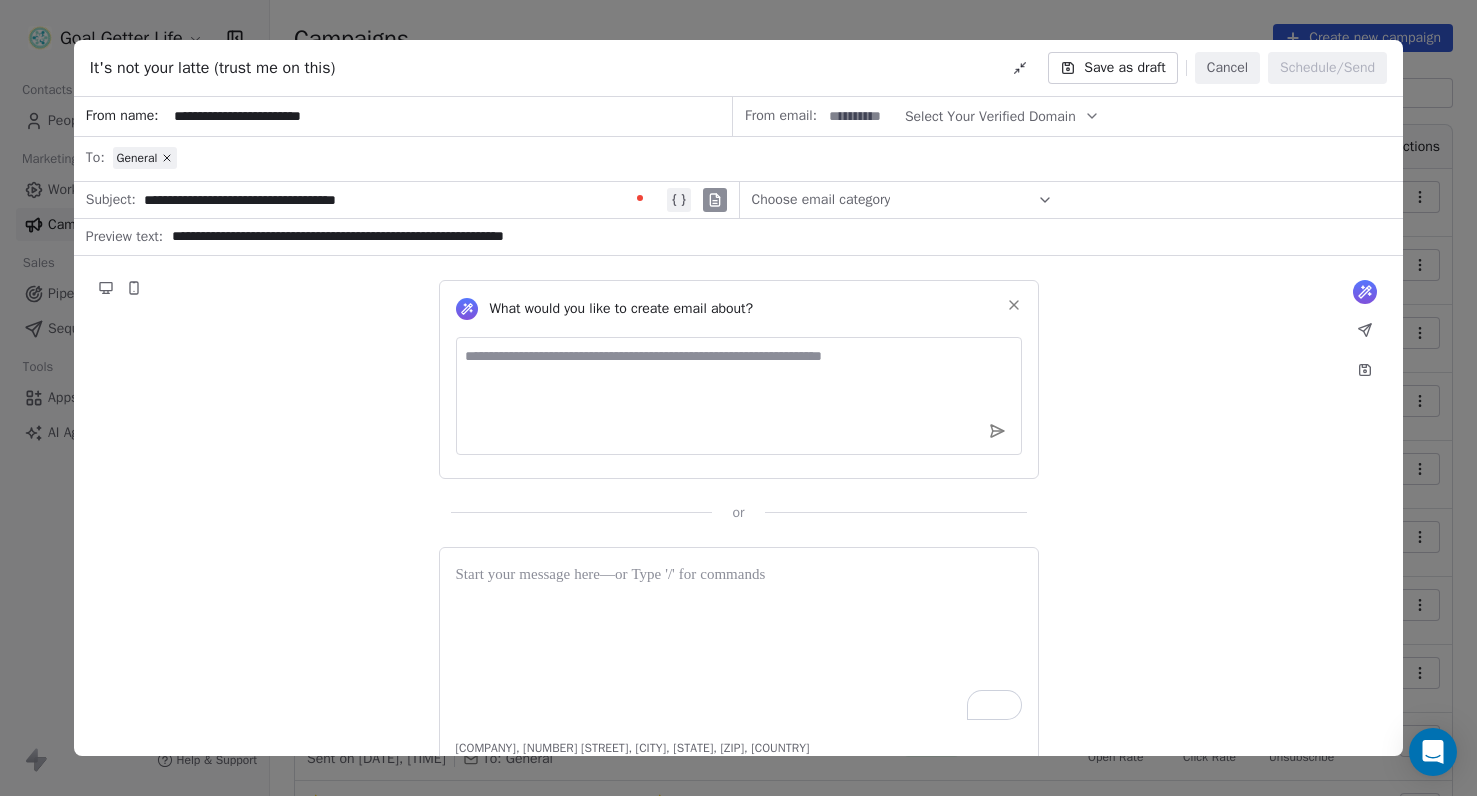 click at bounding box center (861, 116) 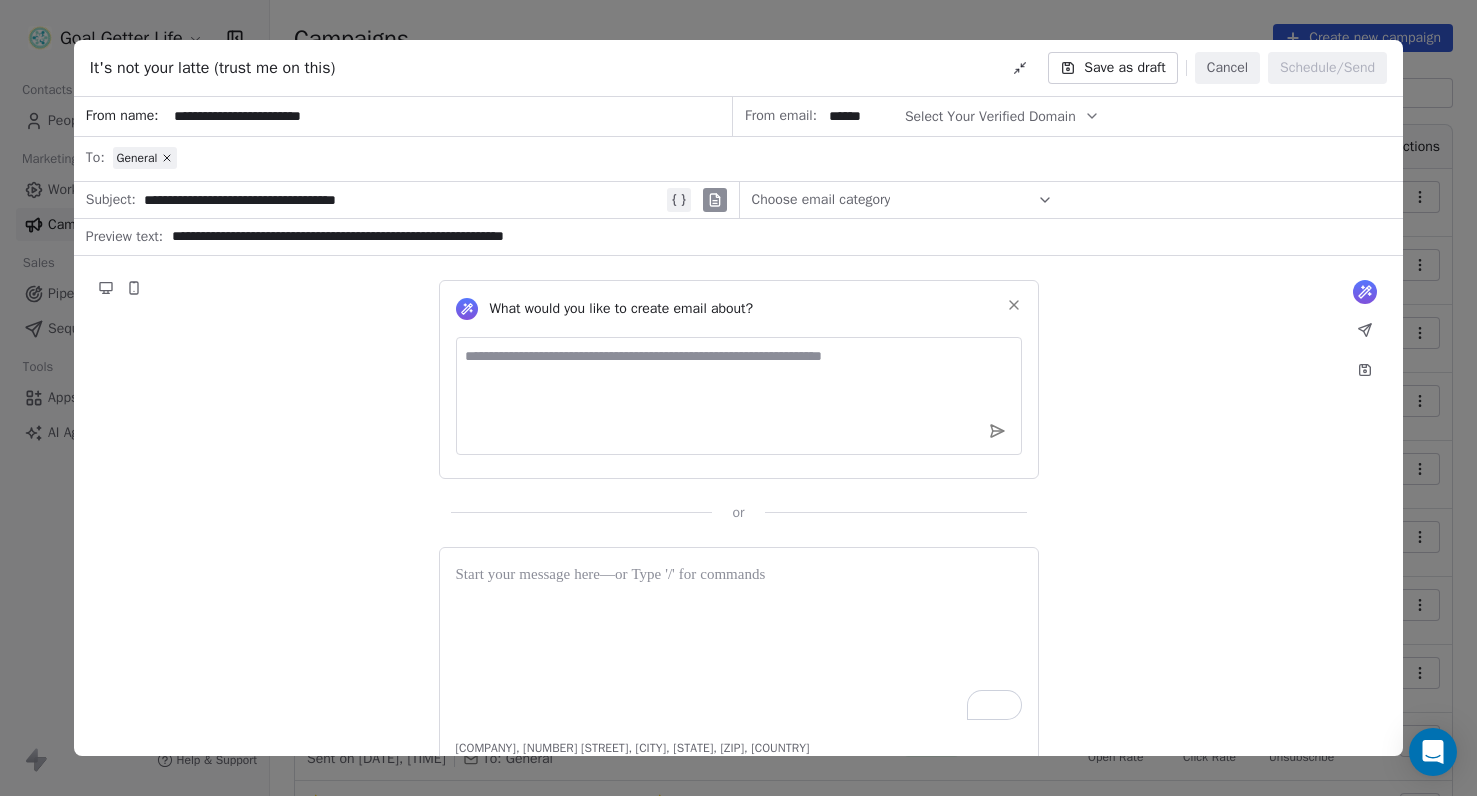 type on "******" 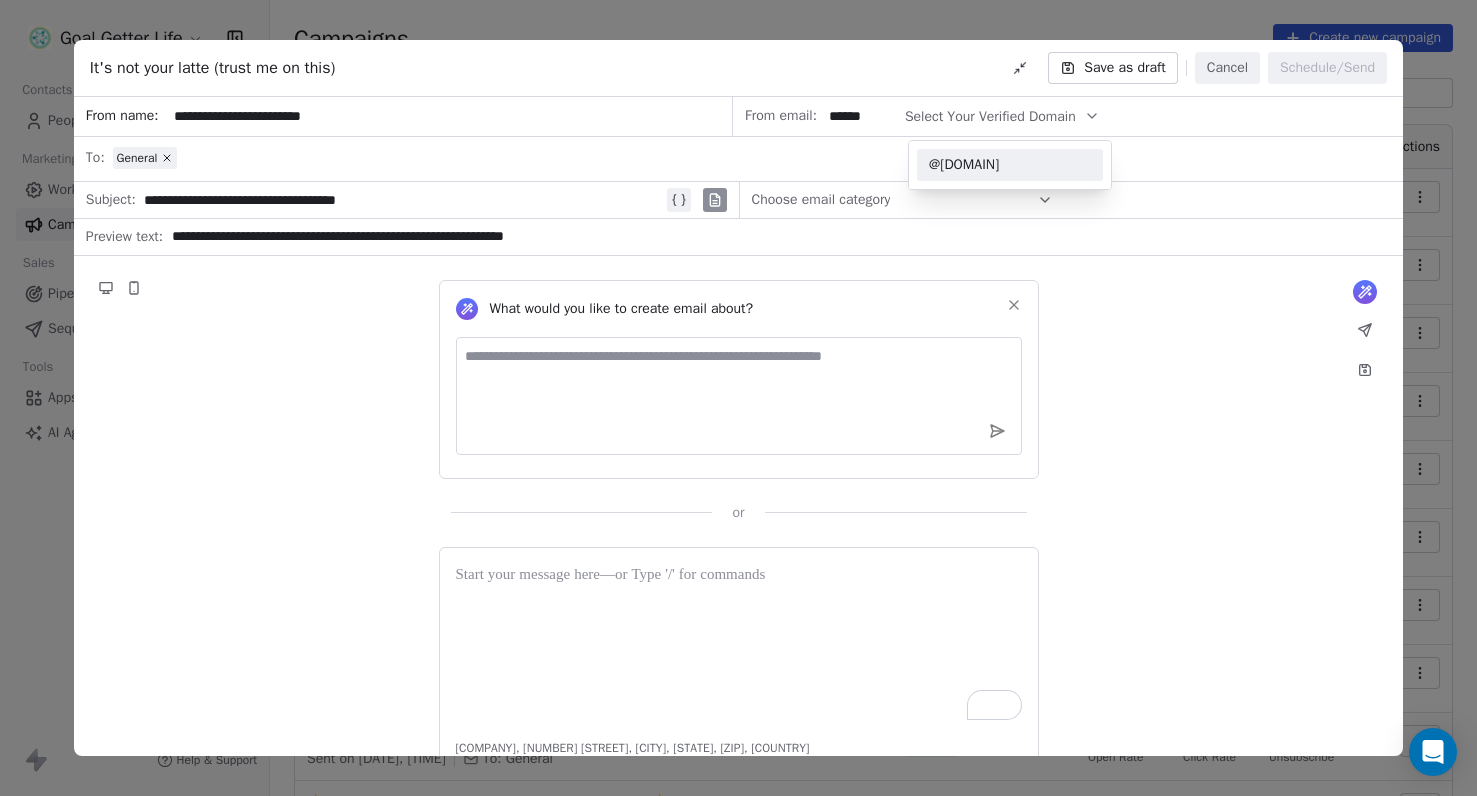 click on "[EMAIL_DOMAIN]" at bounding box center [1010, 165] 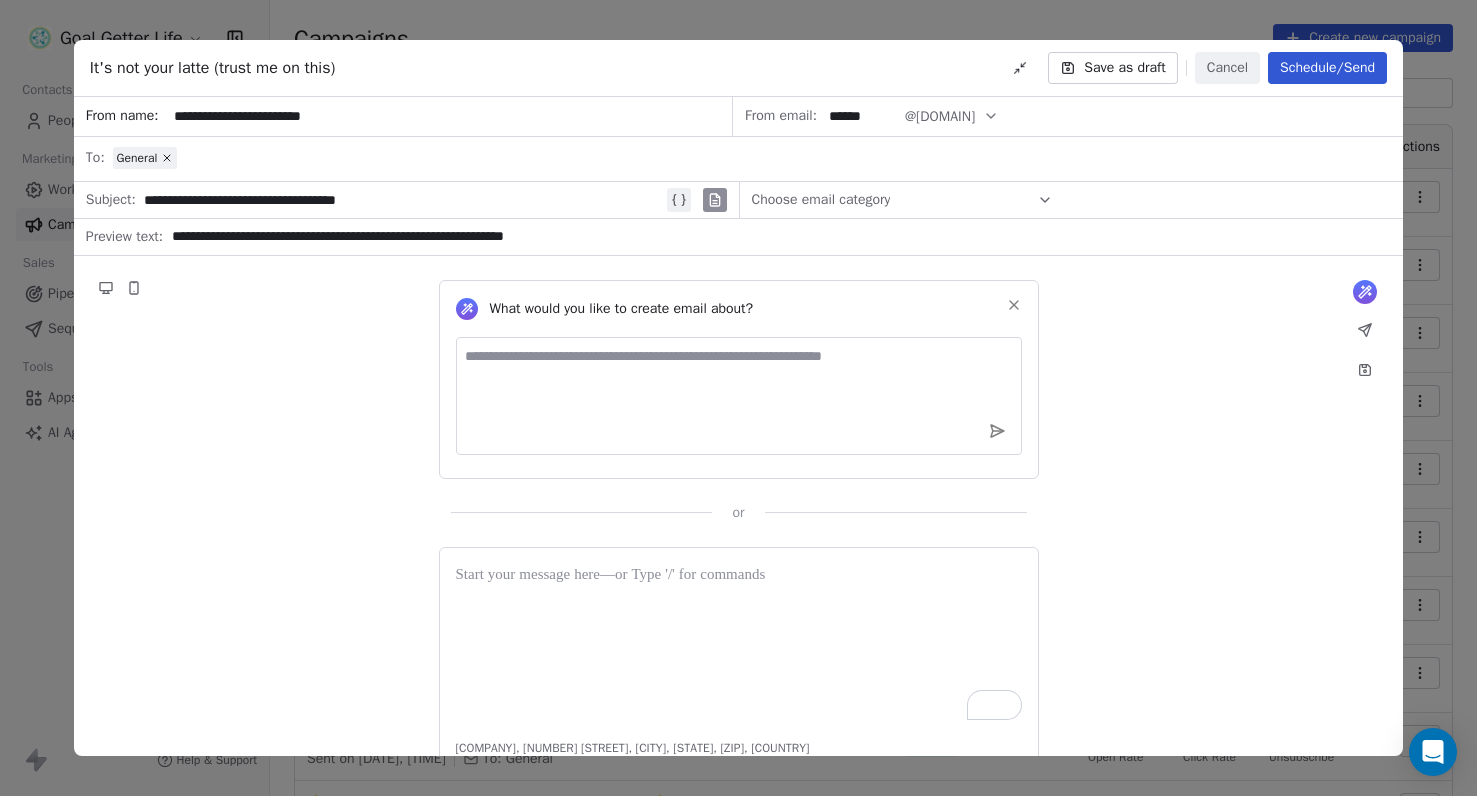 click on "Choose email category" at bounding box center (902, 200) 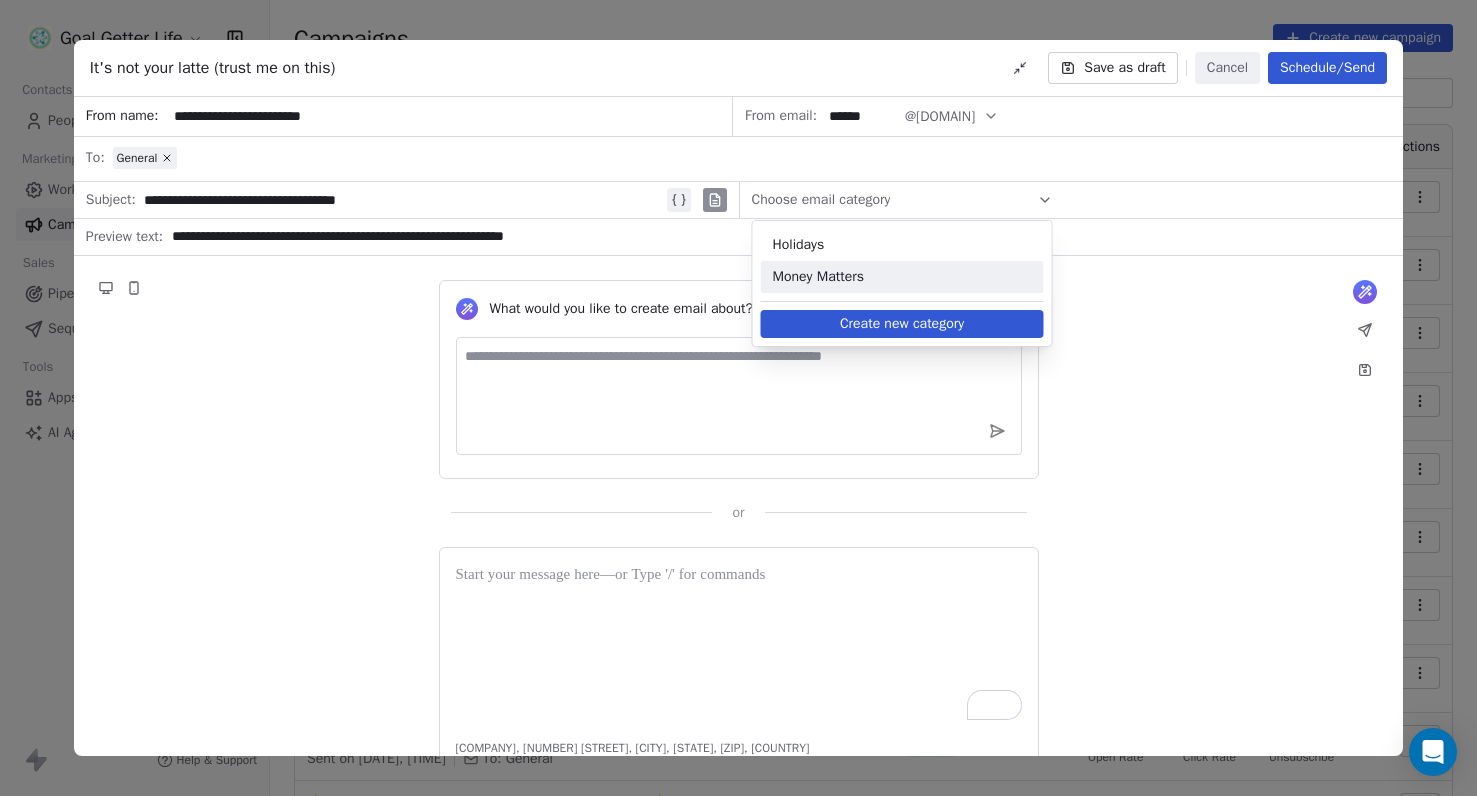 click on "Money Matters" at bounding box center [902, 277] 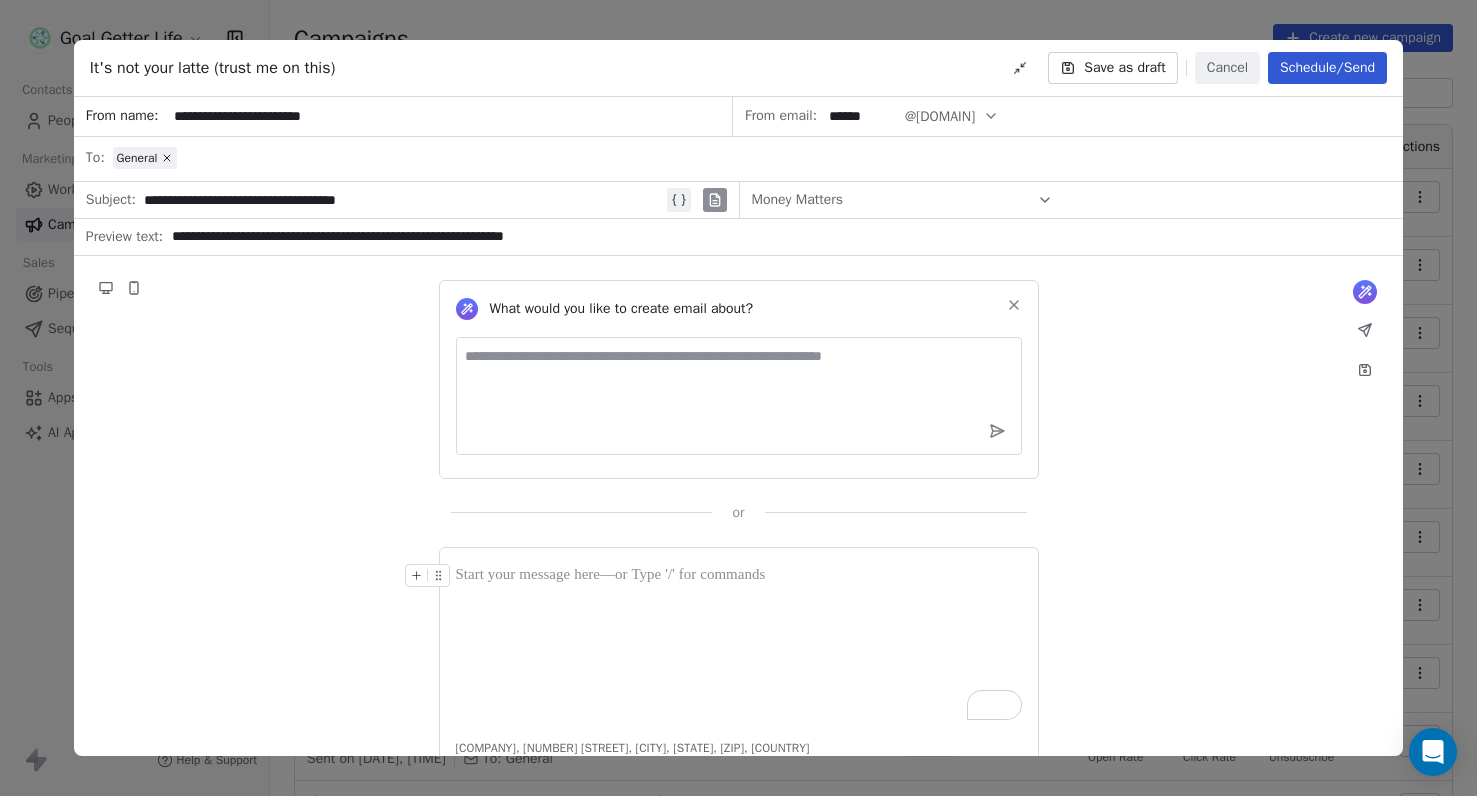click at bounding box center [739, 642] 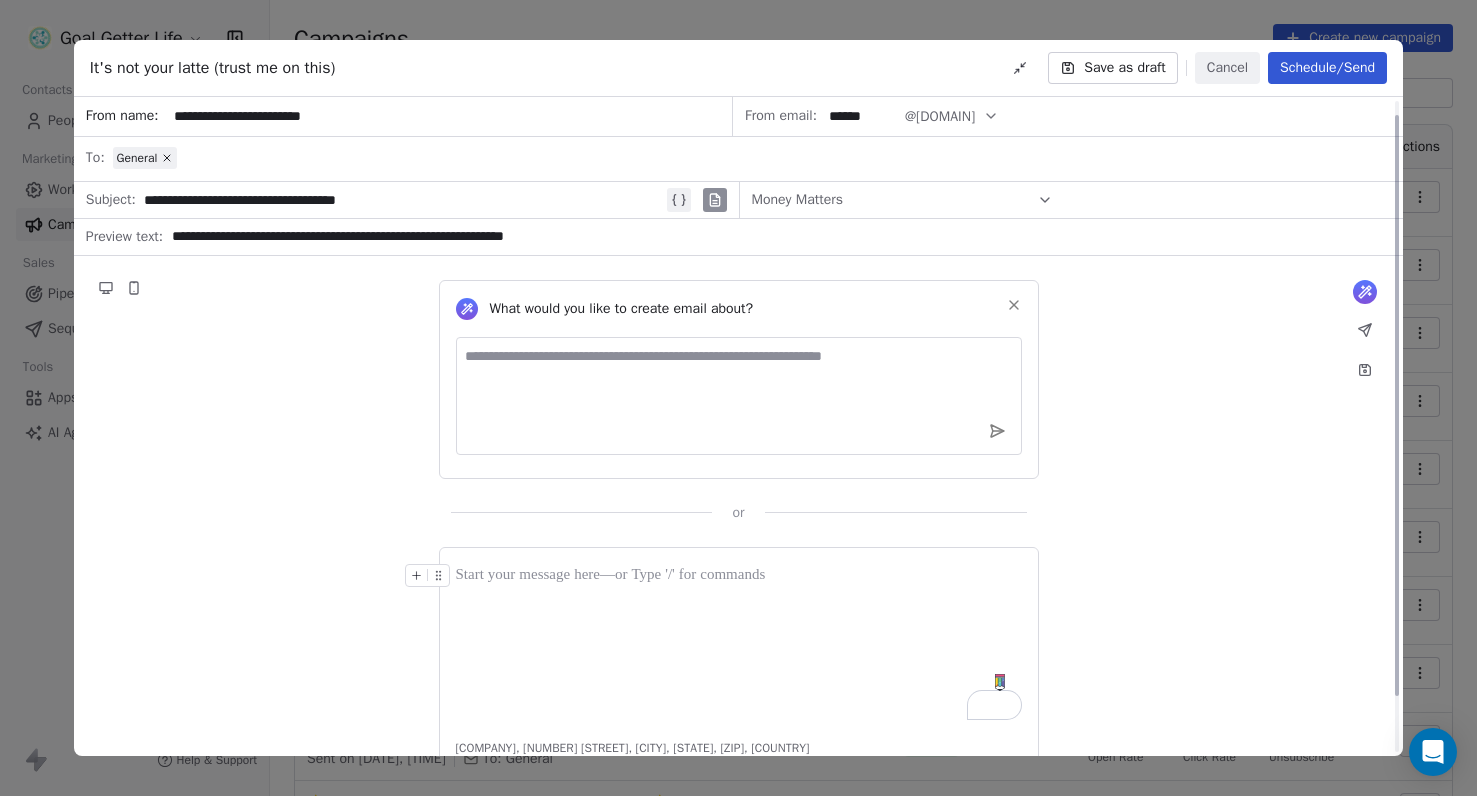 scroll, scrollTop: 79, scrollLeft: 0, axis: vertical 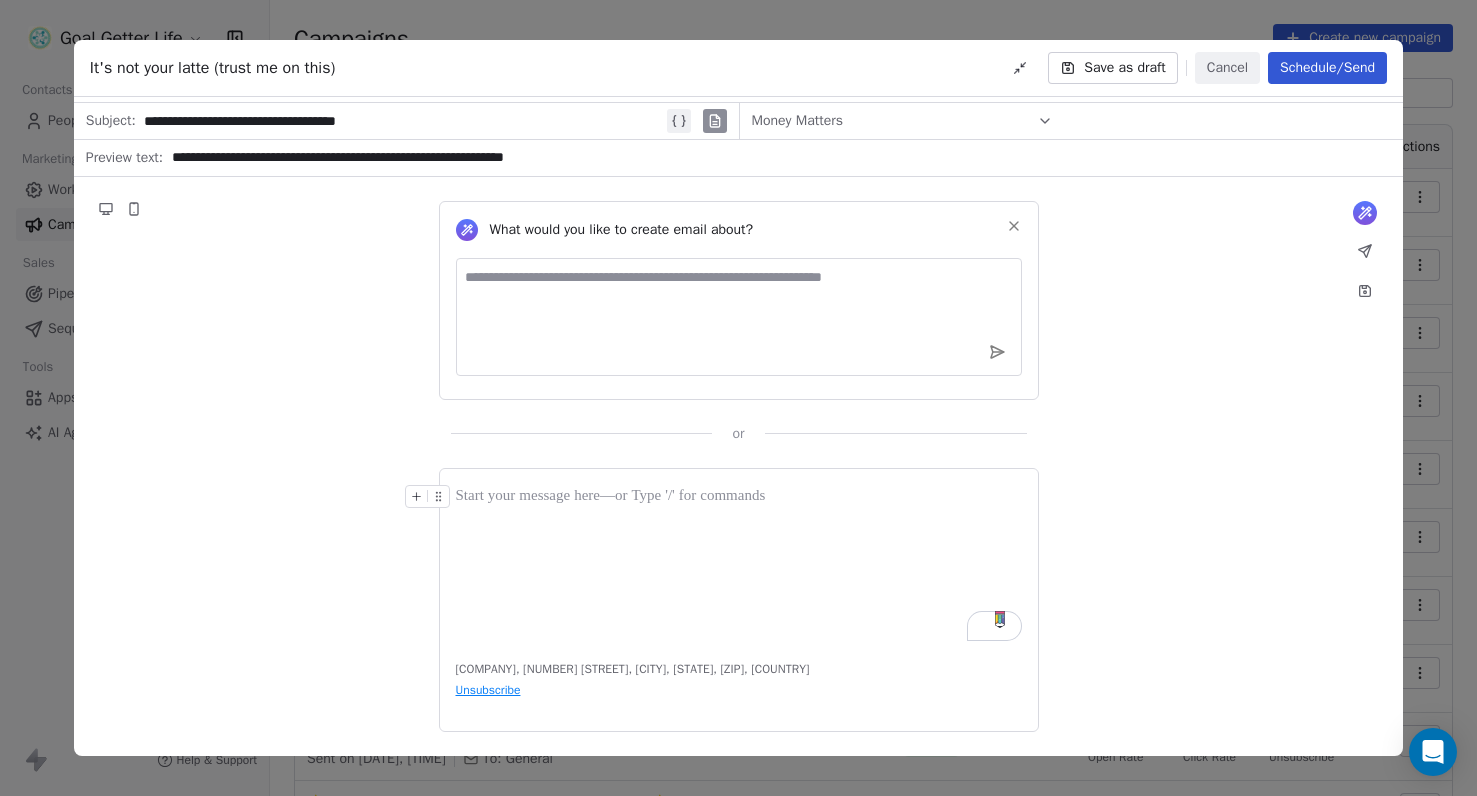 click on "Goal Getter Life, 4346 Davos Dr, Clermont, FL, 34711, United States Unsubscribe" at bounding box center [739, 600] 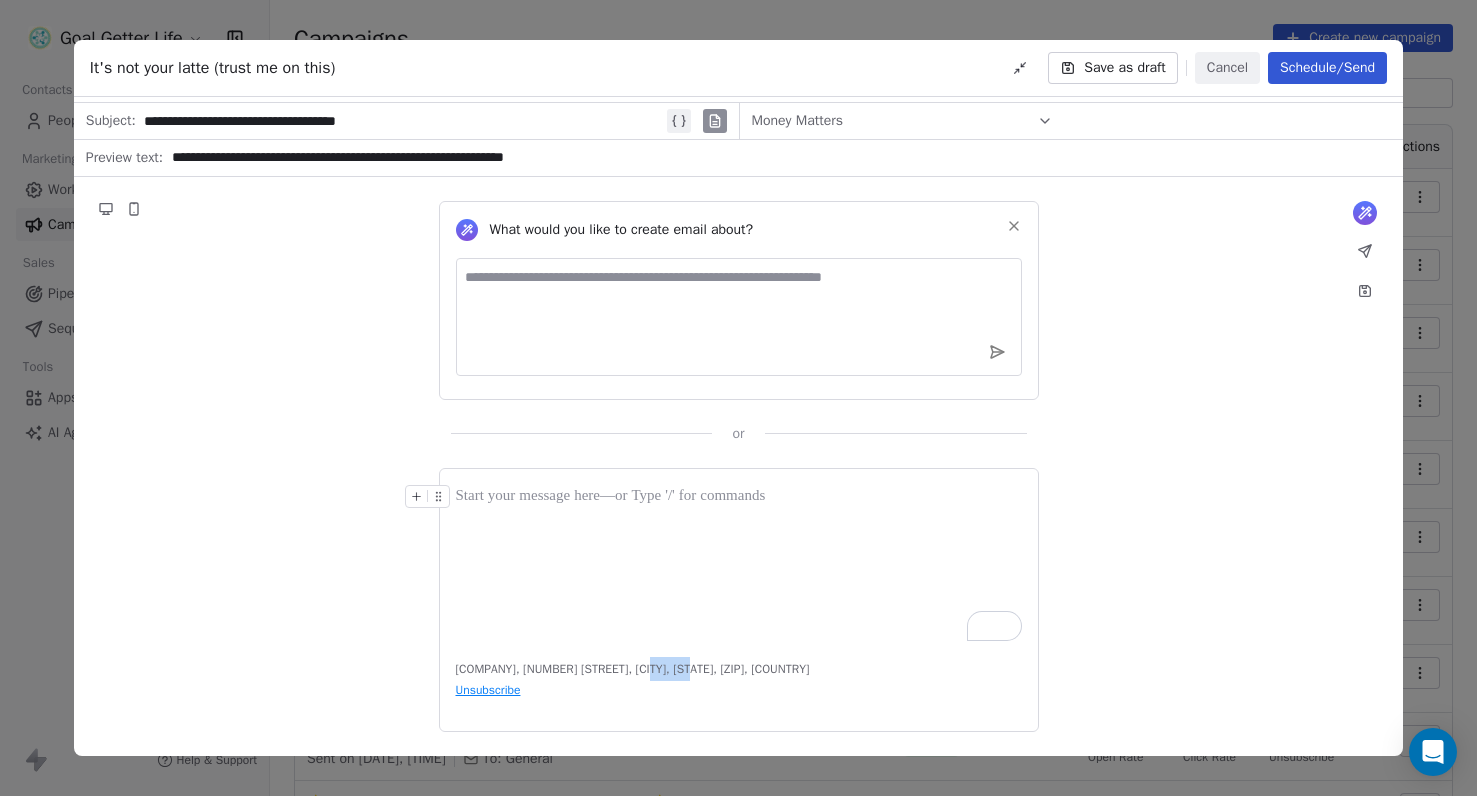click on "Goal Getter Life, 4346 Davos Dr, Clermont, FL, 34711, United States Unsubscribe" at bounding box center (739, 600) 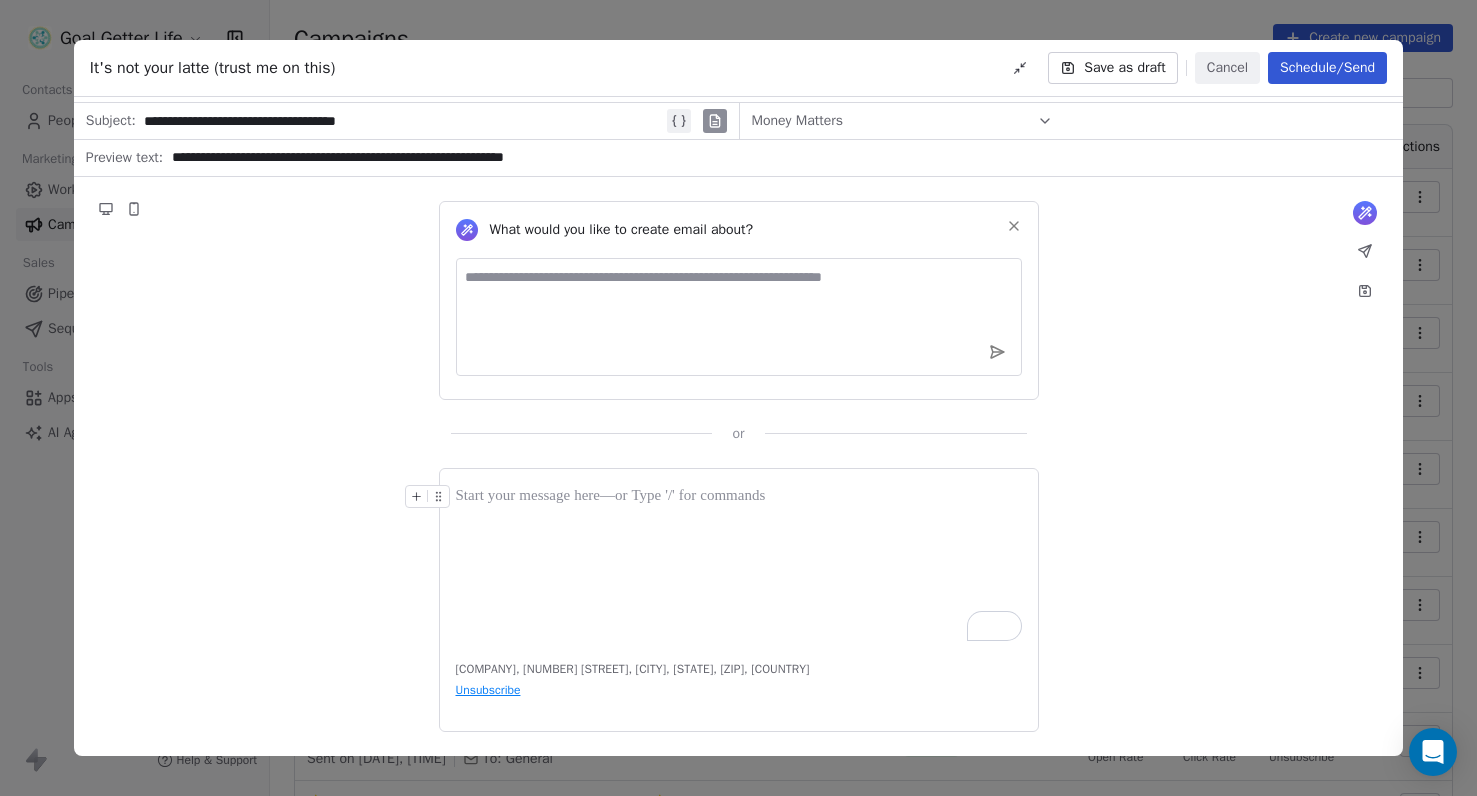 click on "Goal Getter Life, 4346 Davos Dr, Clermont, FL, 34711, United States Unsubscribe" at bounding box center [739, 600] 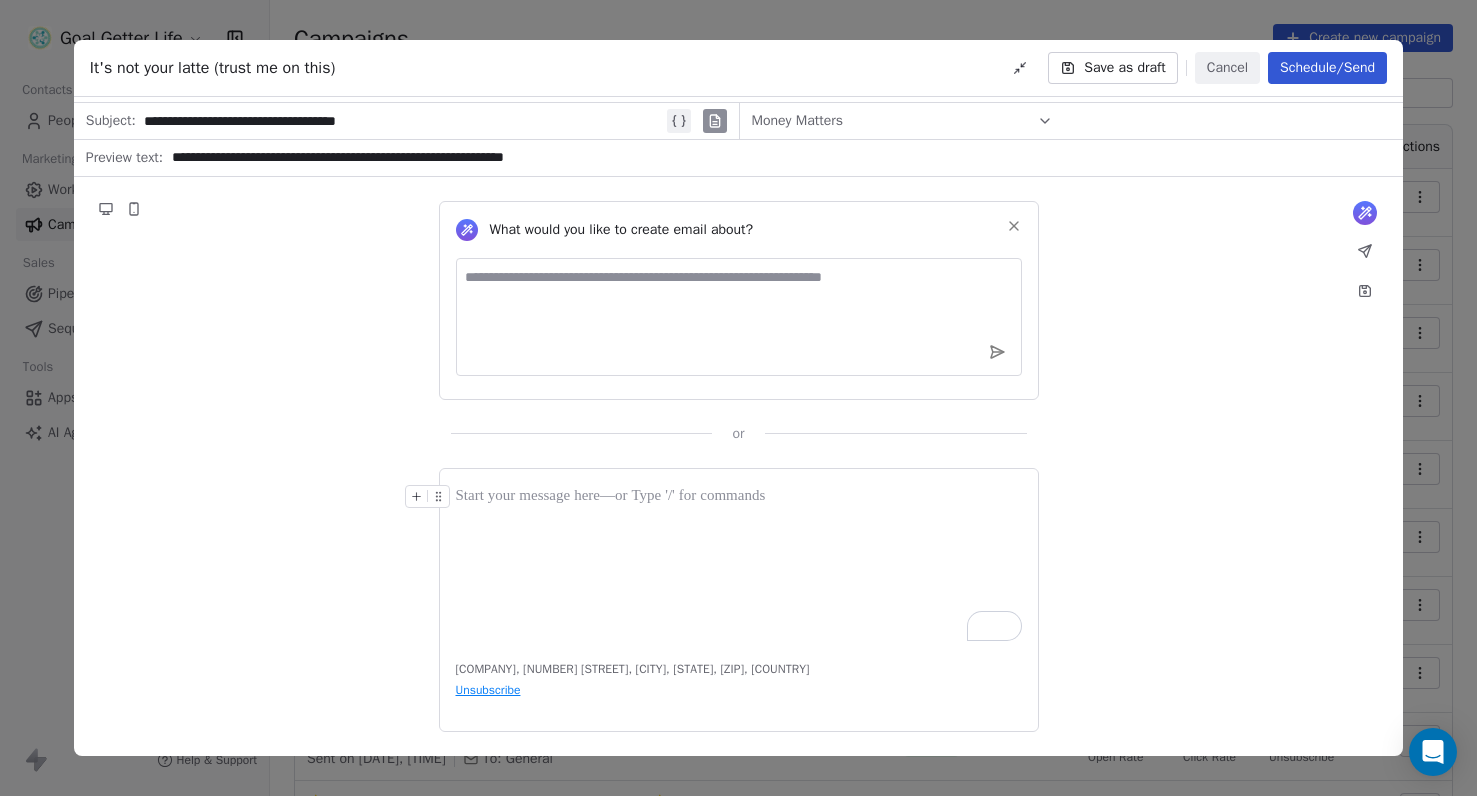 click on "Goal Getter Life, 4346 Davos Dr, Clermont, FL, 34711, United States Unsubscribe" at bounding box center [739, 600] 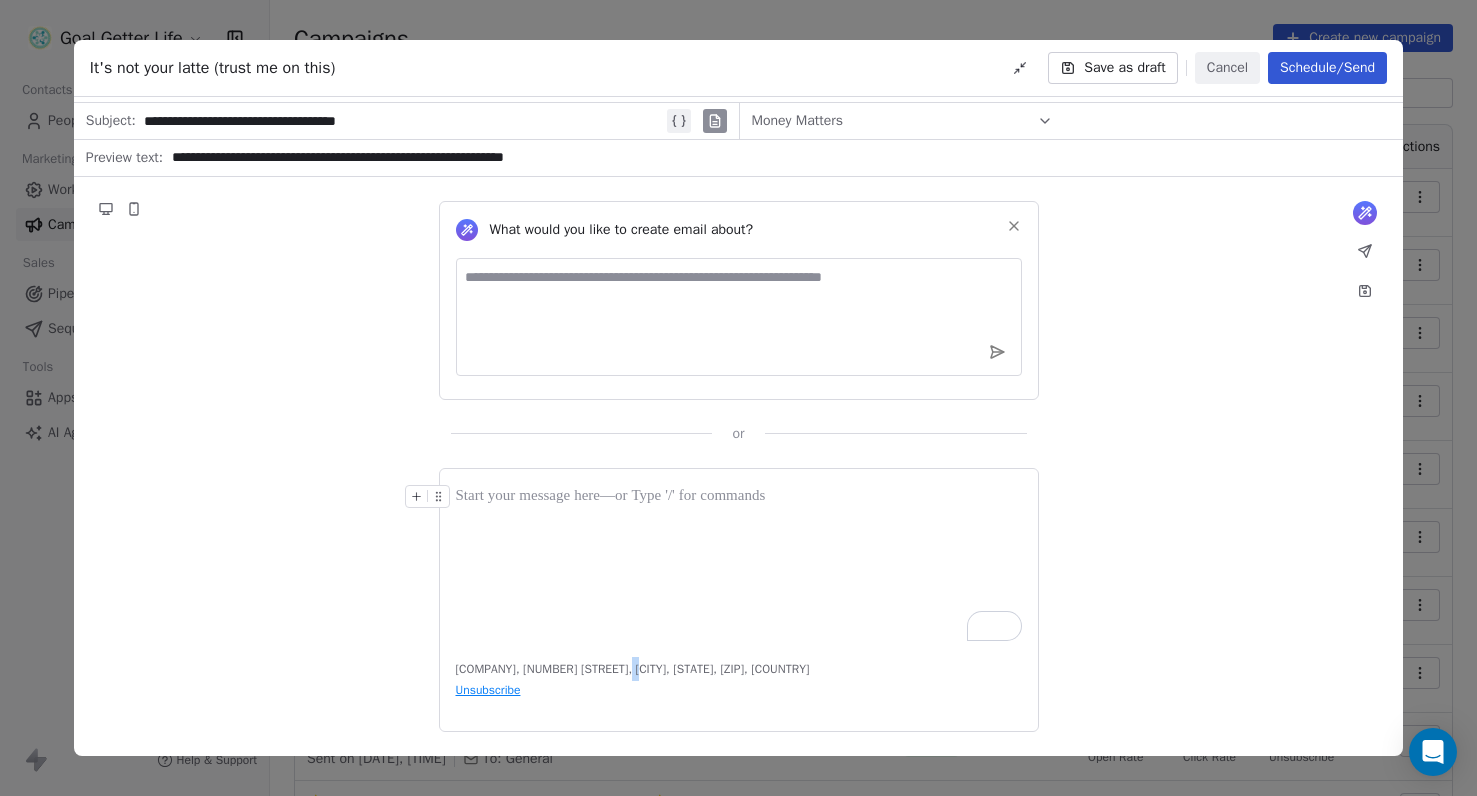 click on "Goal Getter Life, 4346 Davos Dr, Clermont, FL, 34711, United States Unsubscribe" at bounding box center (739, 600) 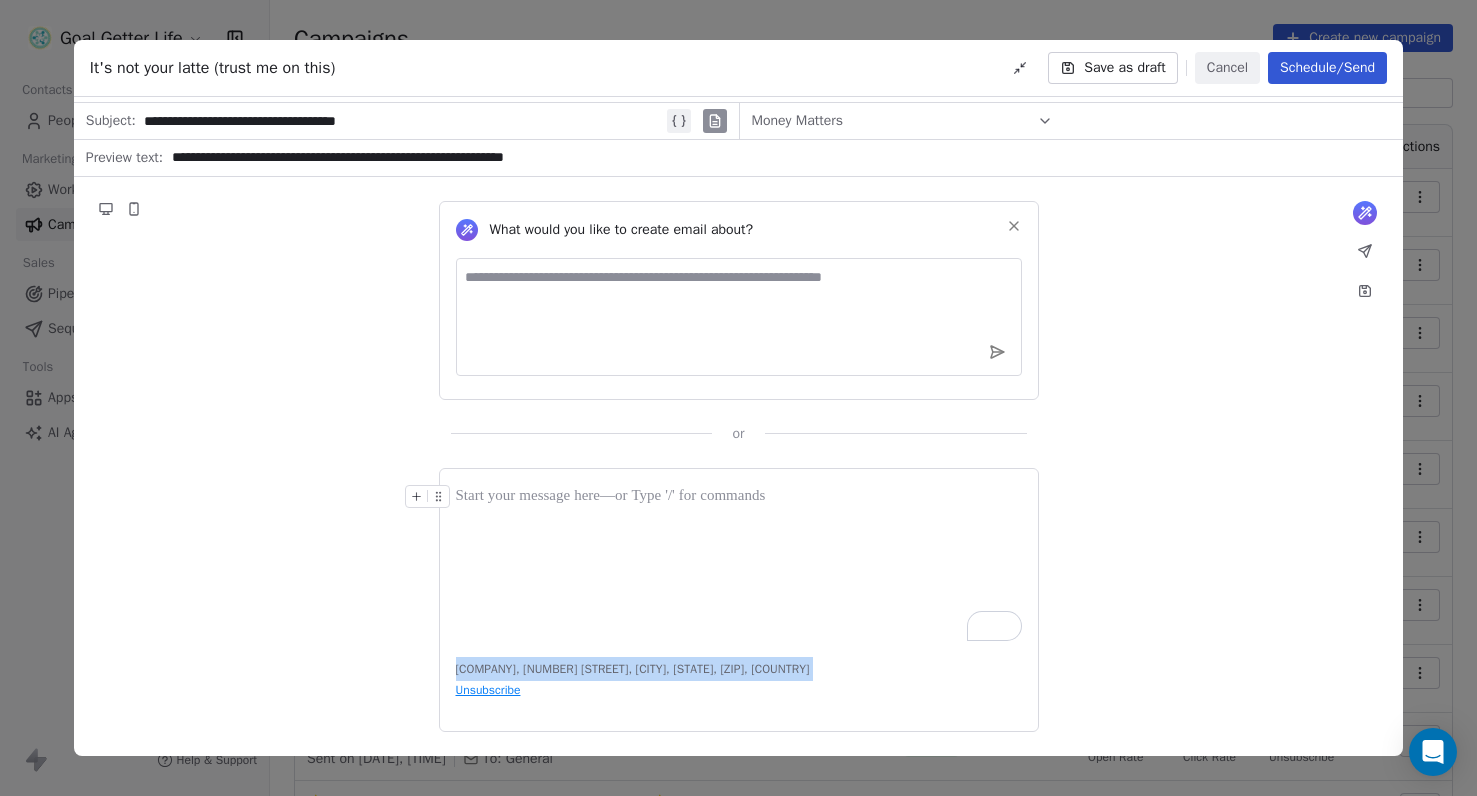 click on "Goal Getter Life, 4346 Davos Dr, Clermont, FL, 34711, United States Unsubscribe" at bounding box center (739, 600) 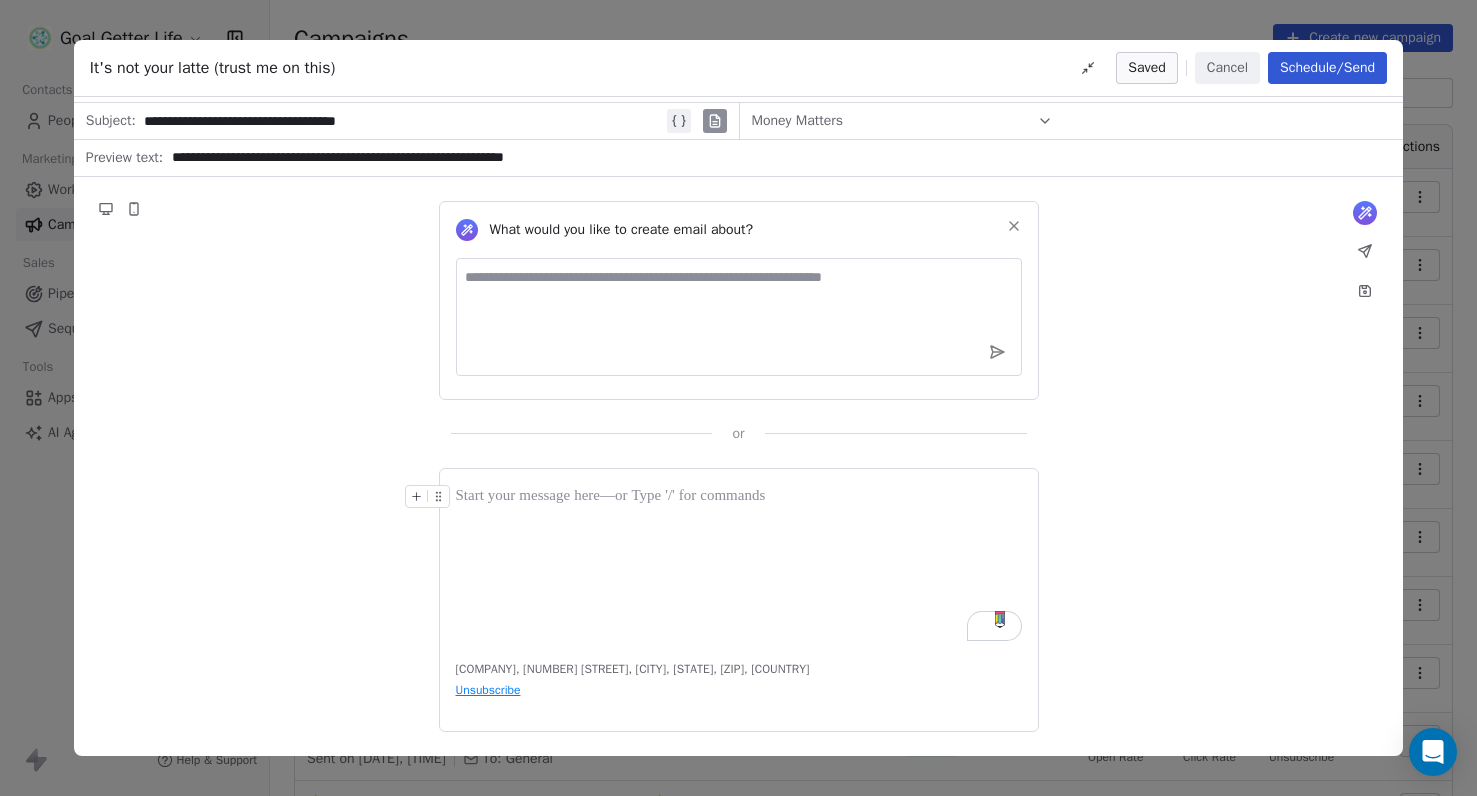 click at bounding box center [739, 563] 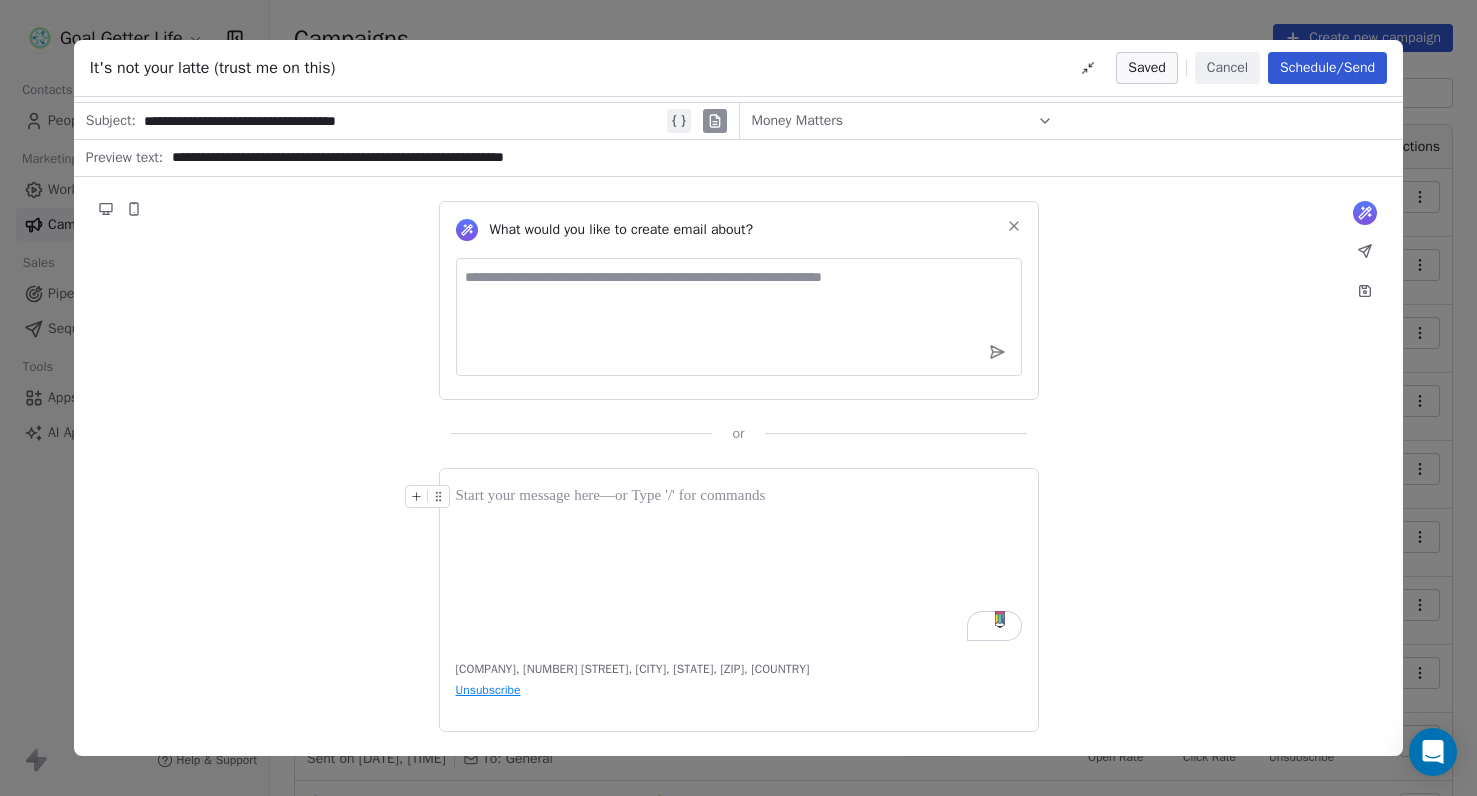click at bounding box center [739, 497] 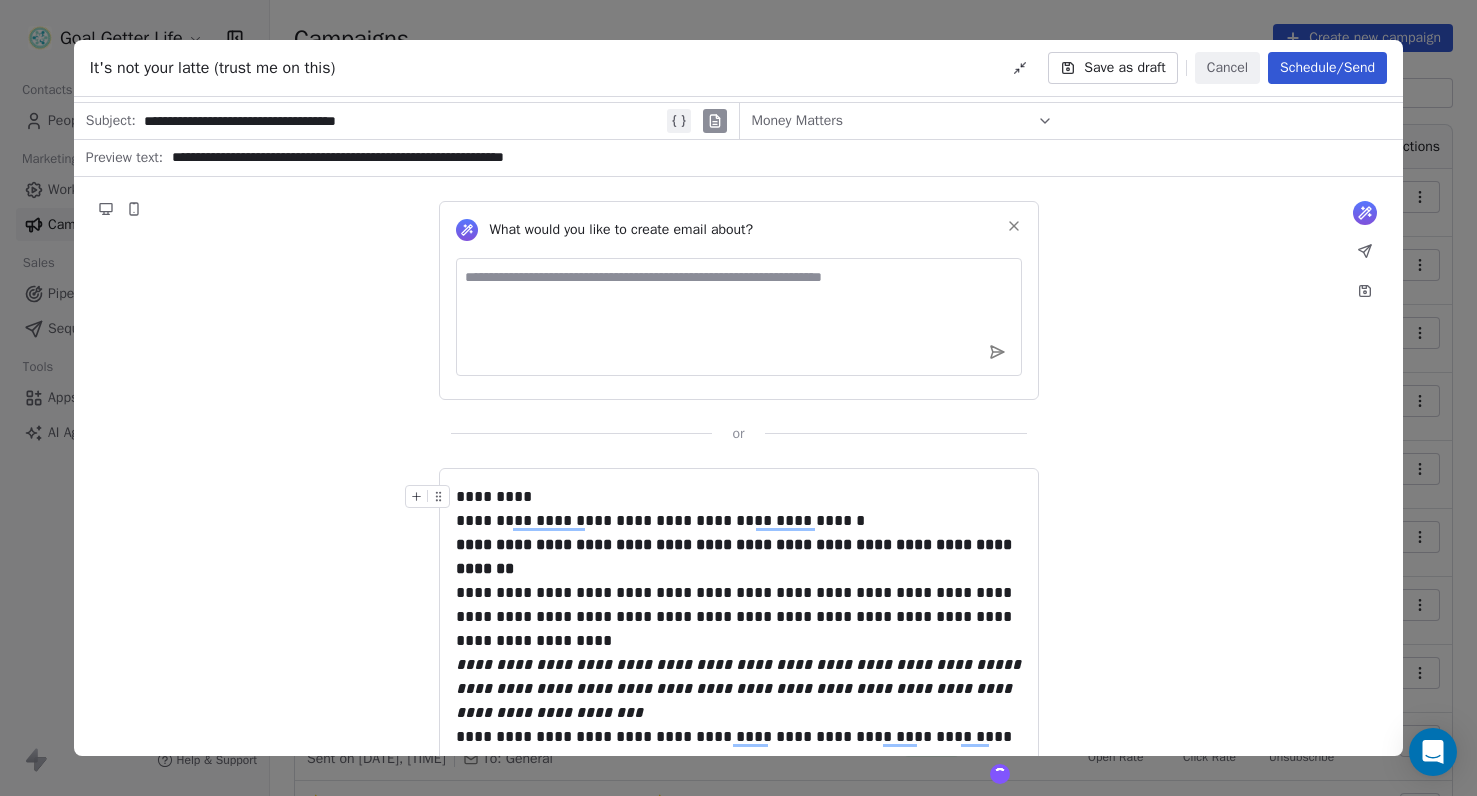 scroll, scrollTop: 0, scrollLeft: 0, axis: both 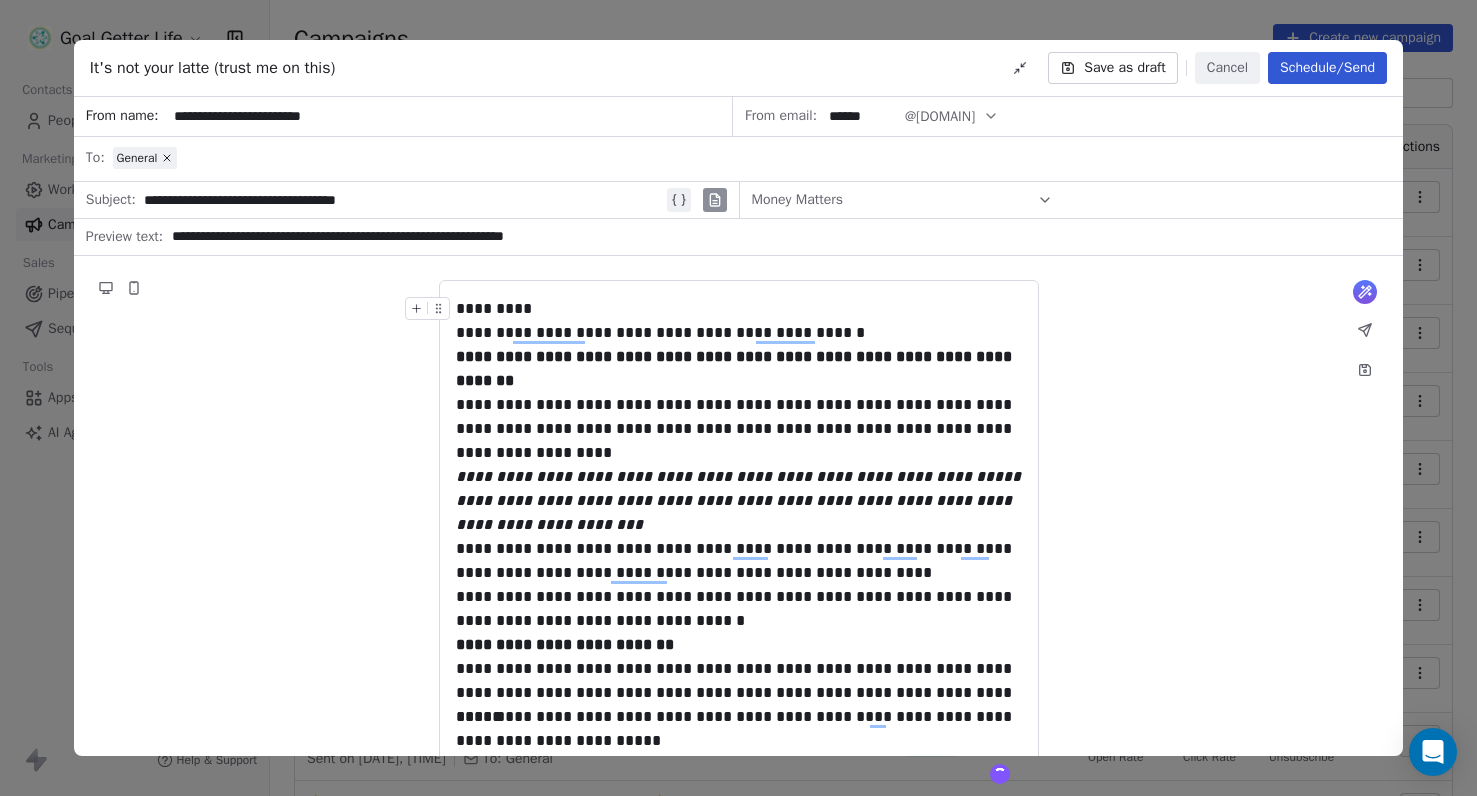 click on "*********" at bounding box center (739, 309) 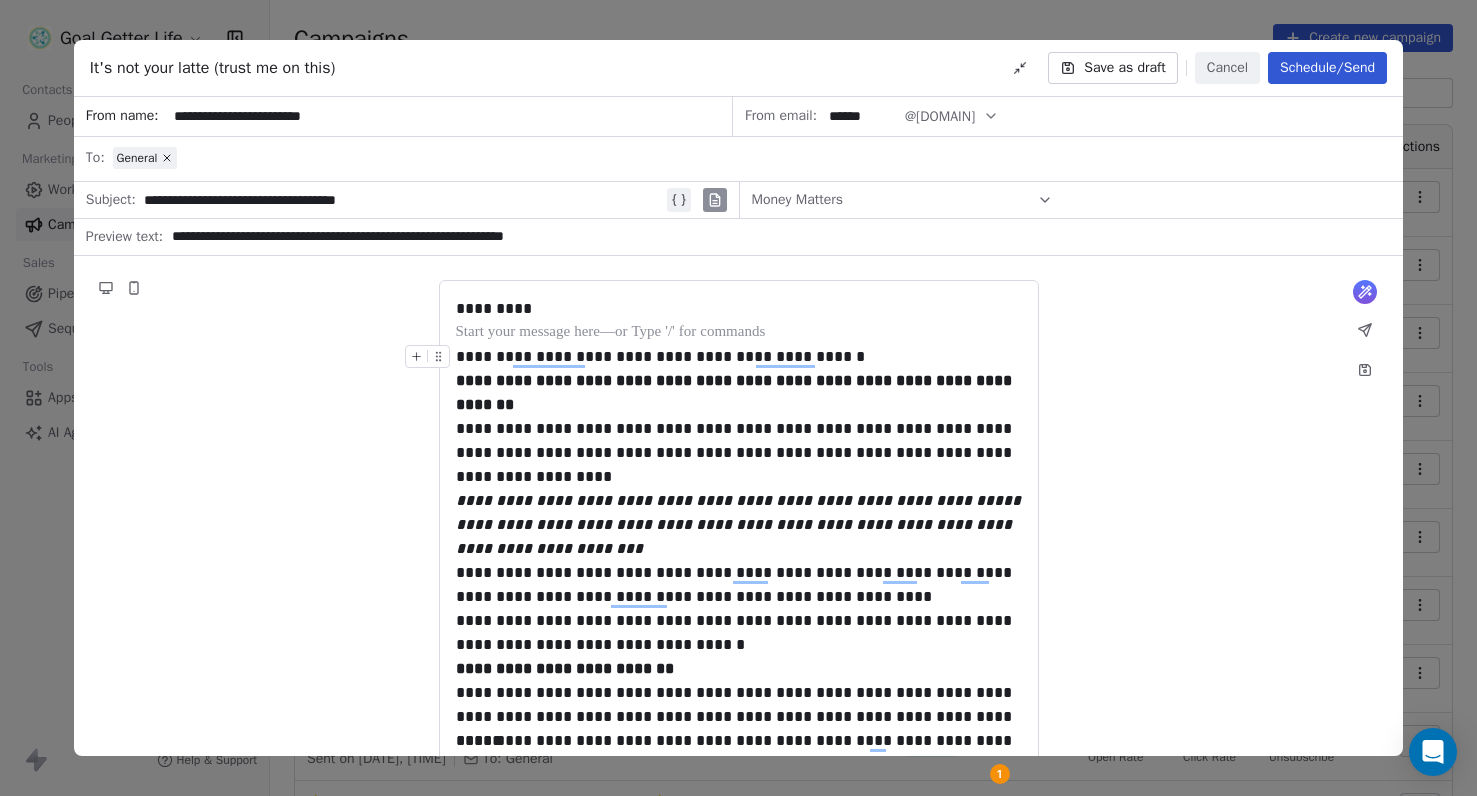 click on "**********" at bounding box center (739, 357) 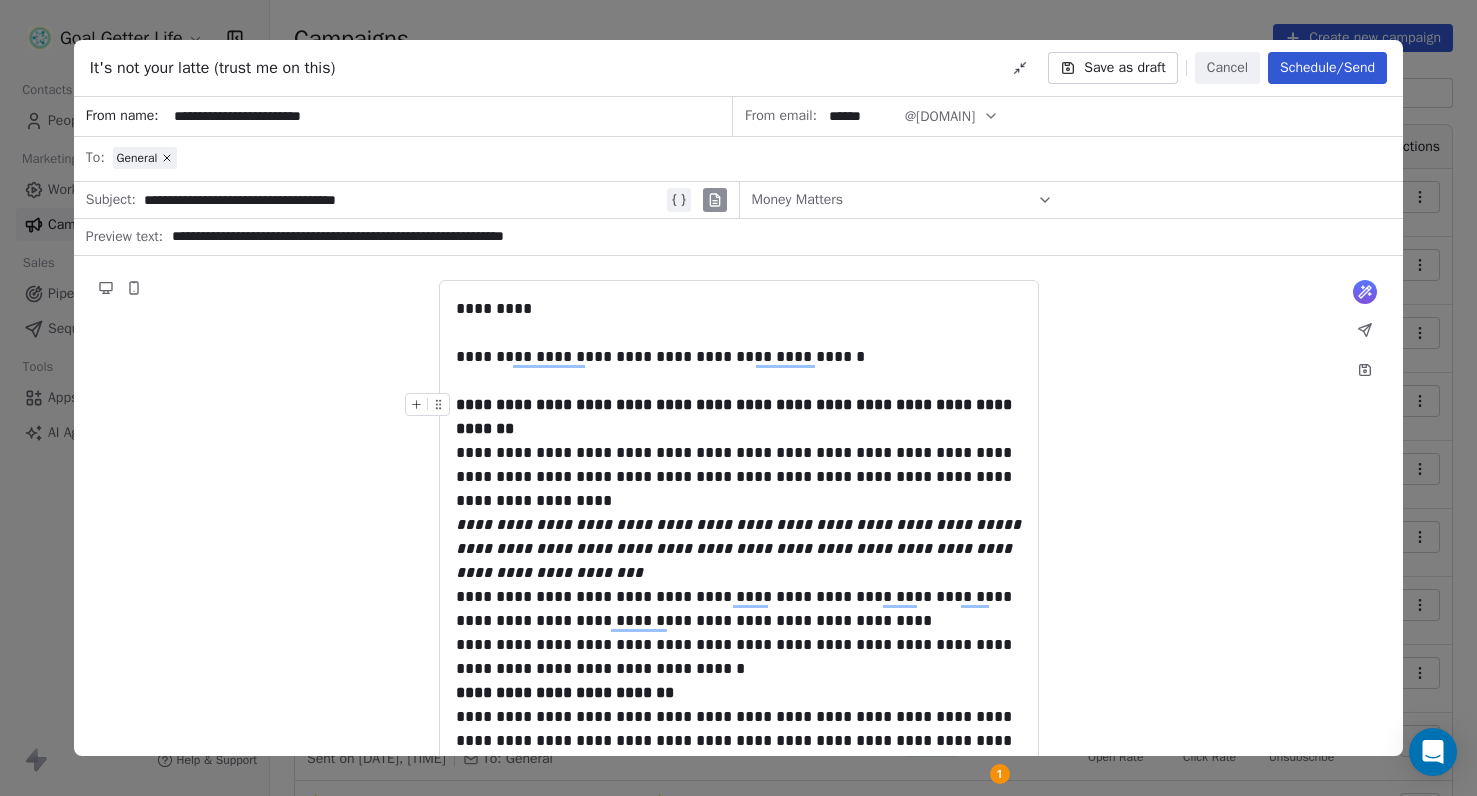 click on "**********" at bounding box center [739, 417] 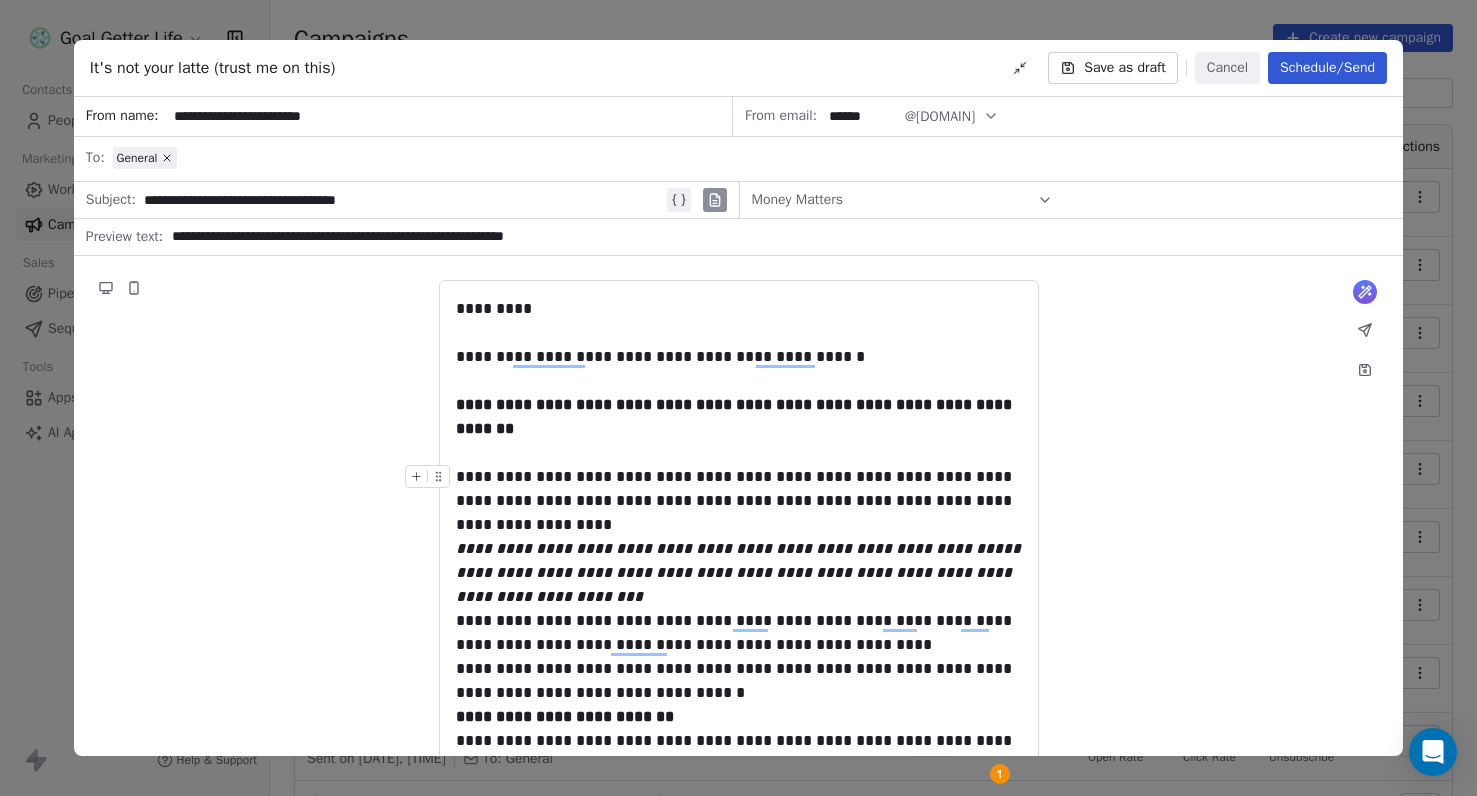 click on "**********" at bounding box center [739, 501] 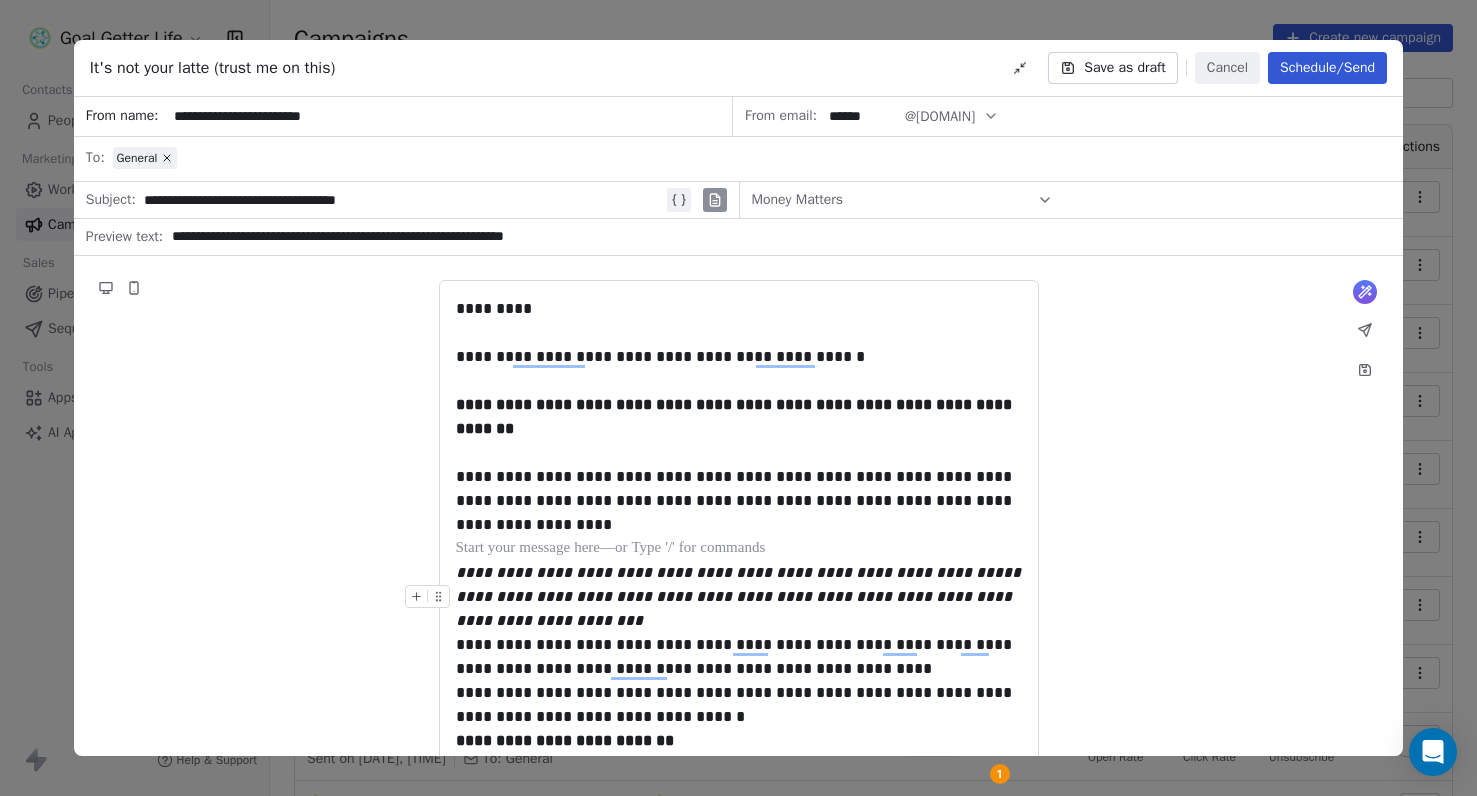 click on "**********" at bounding box center [739, 609] 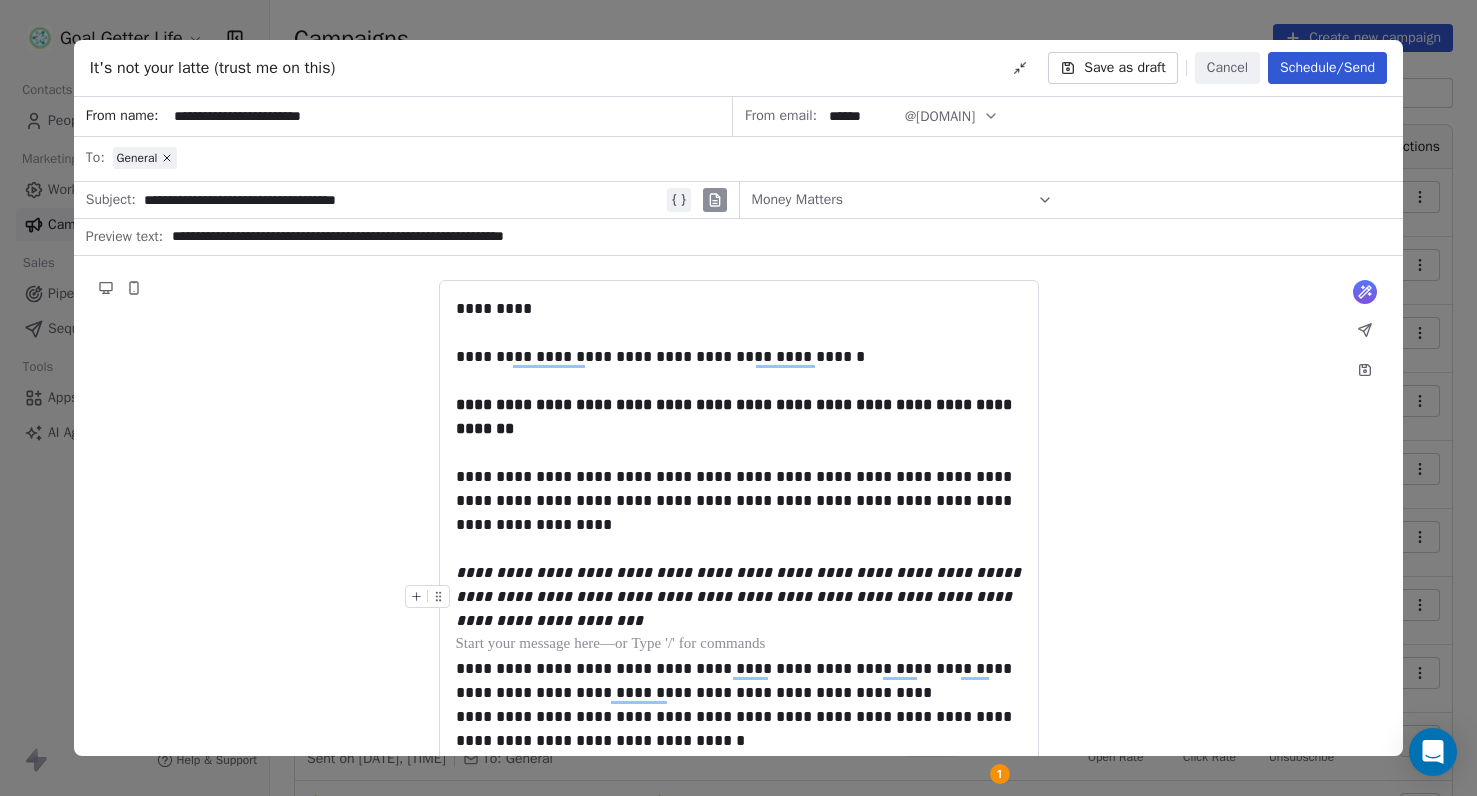 scroll, scrollTop: 50, scrollLeft: 0, axis: vertical 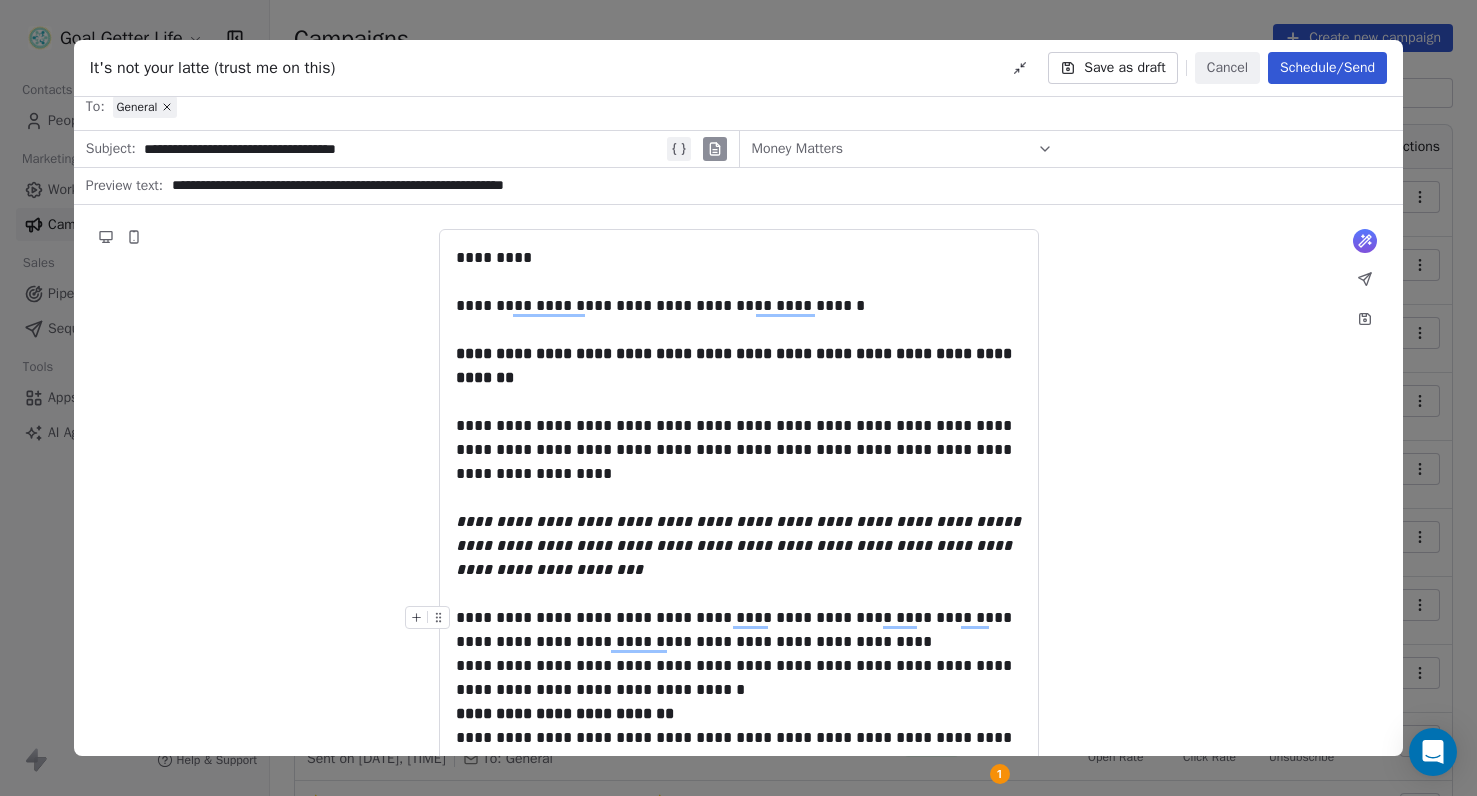 click on "**********" at bounding box center [739, 630] 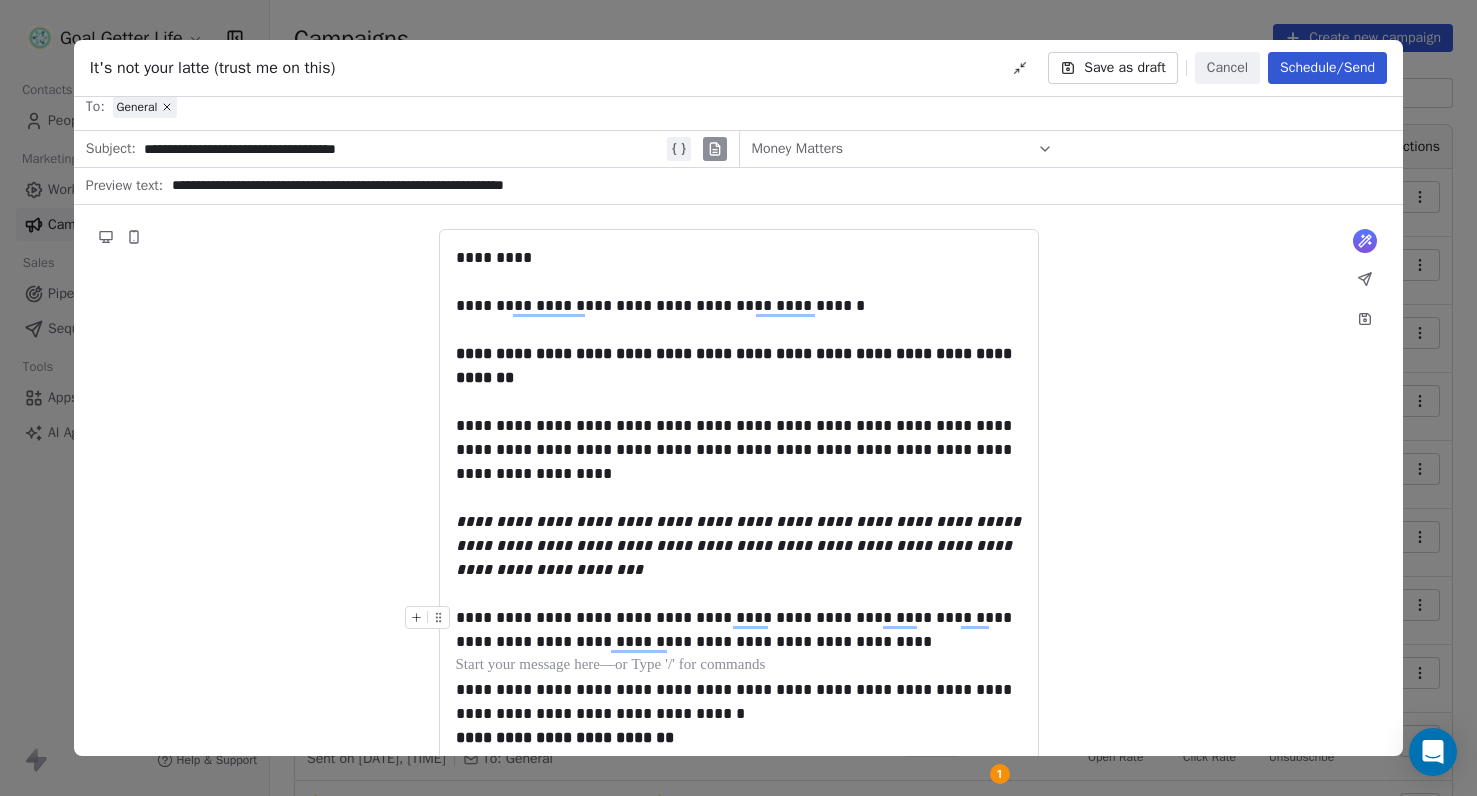 scroll, scrollTop: 119, scrollLeft: 0, axis: vertical 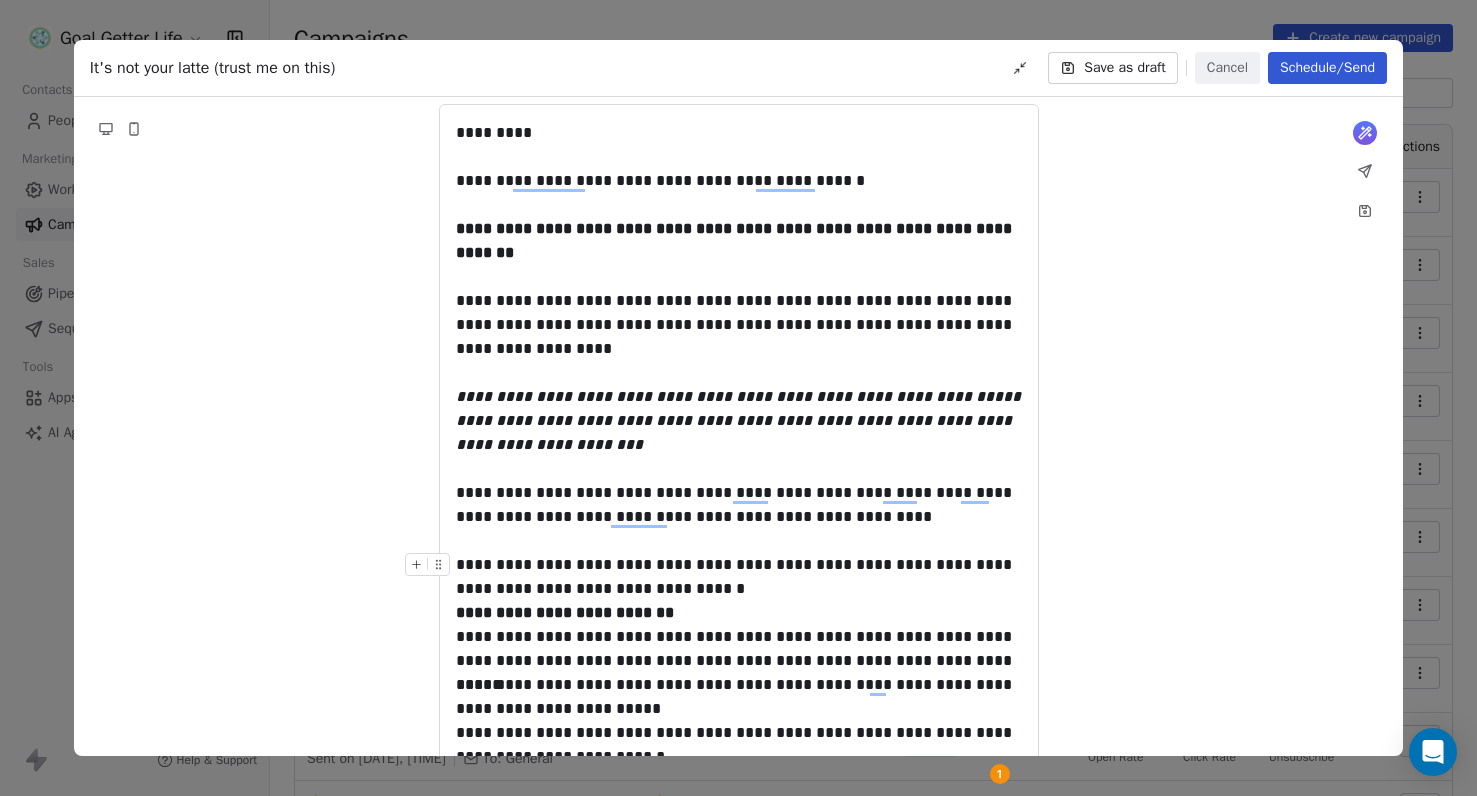 click on "**********" at bounding box center [739, 577] 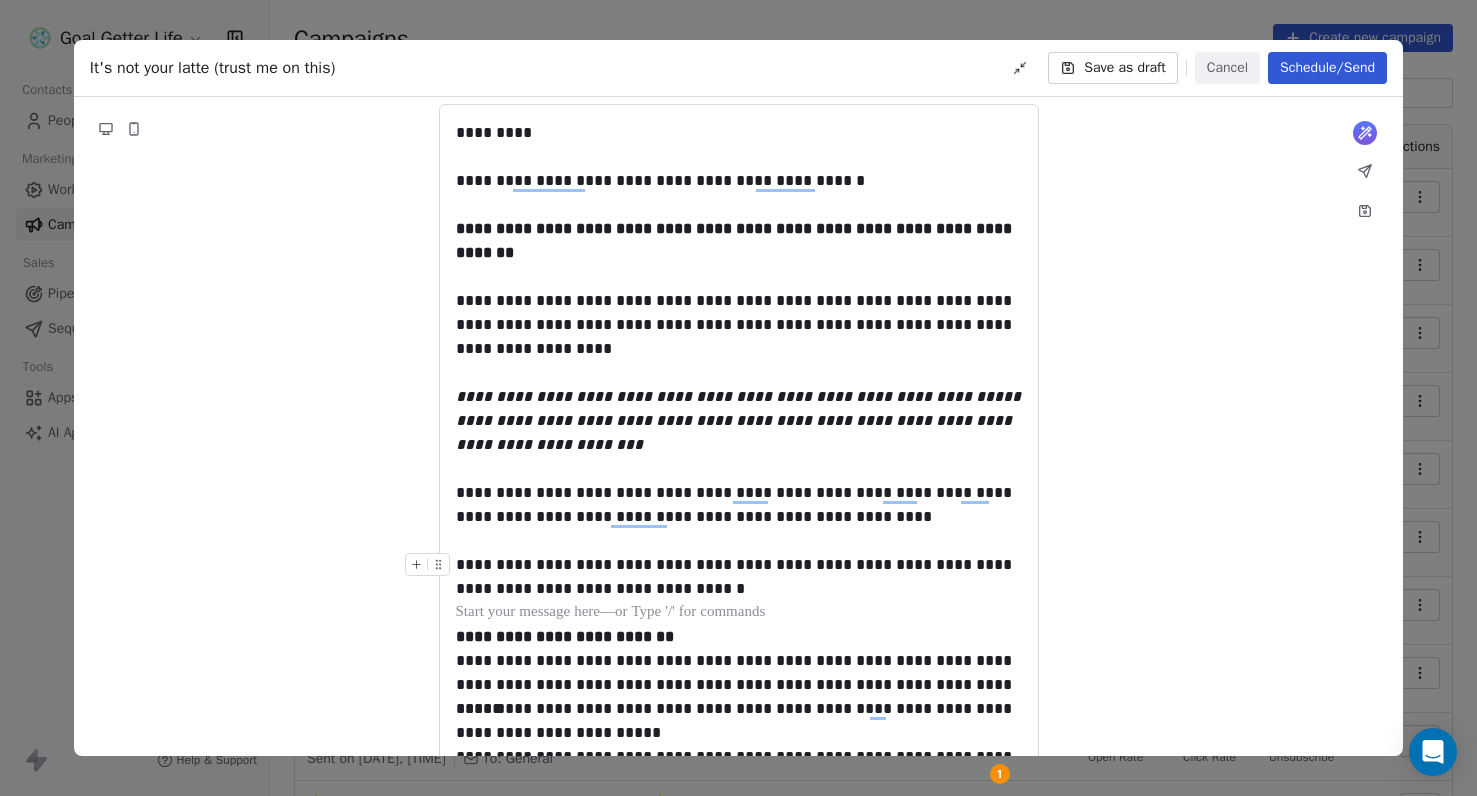 scroll, scrollTop: 249, scrollLeft: 0, axis: vertical 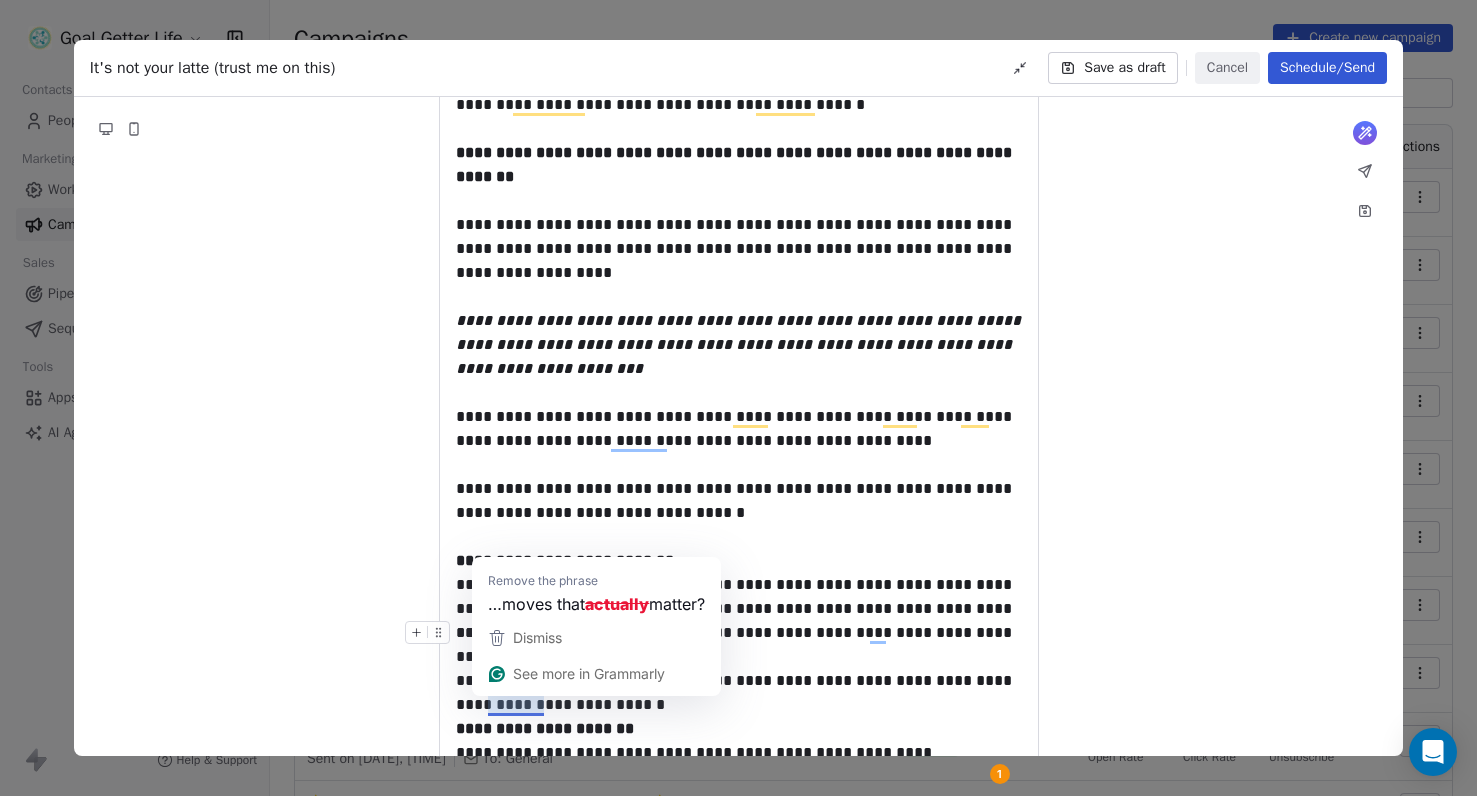click on "**********" at bounding box center (739, 645) 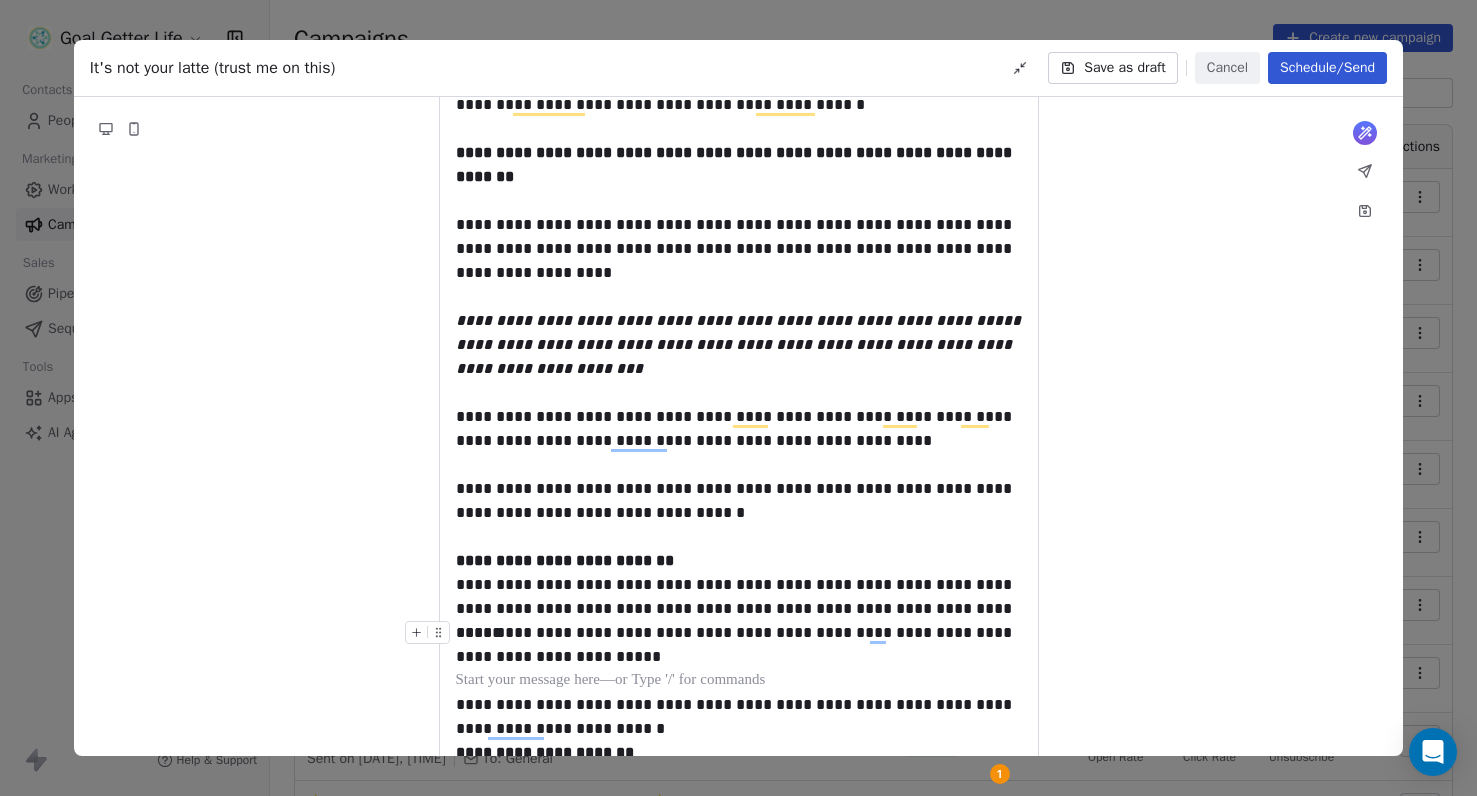 scroll, scrollTop: 371, scrollLeft: 0, axis: vertical 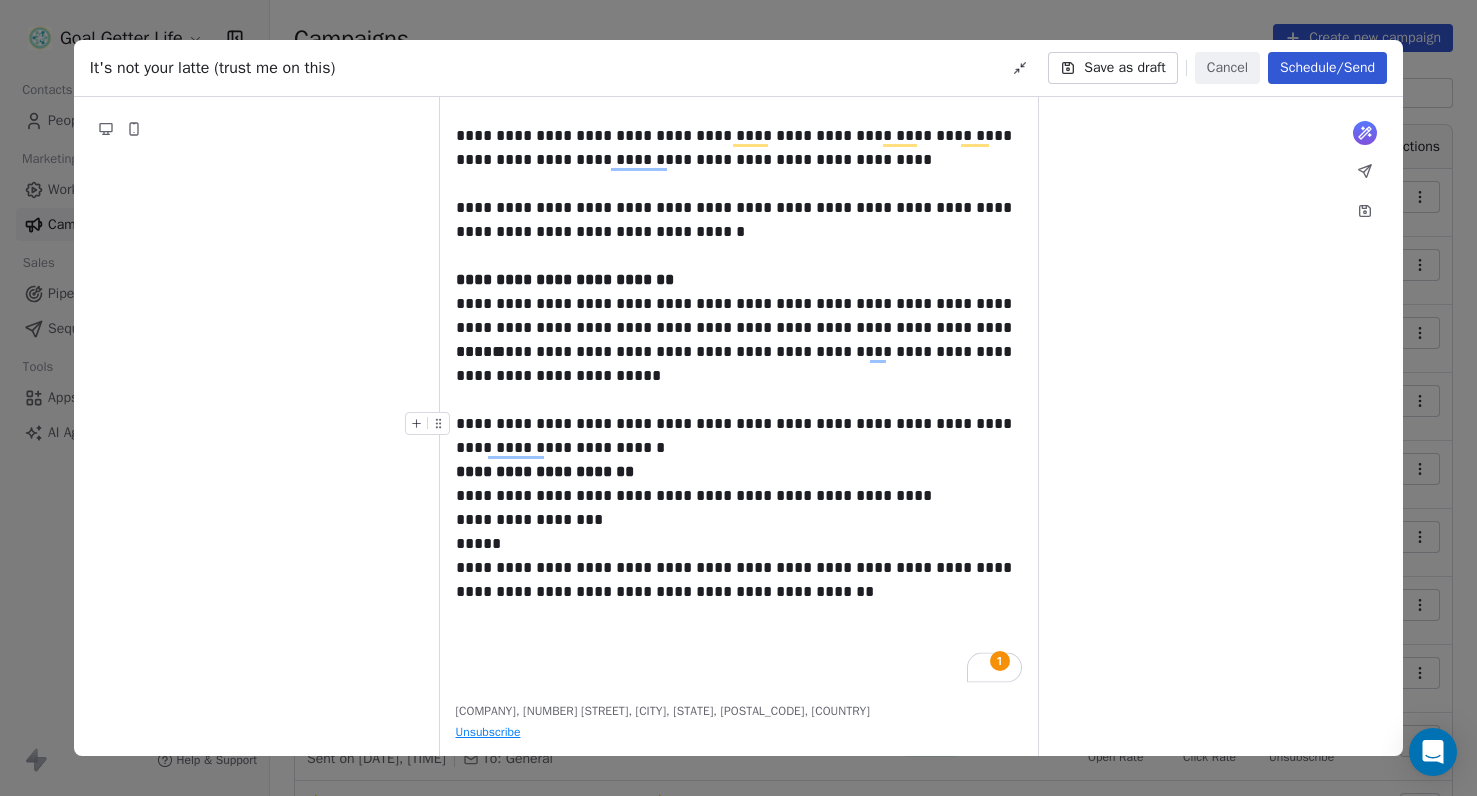click on "**********" at bounding box center (739, 436) 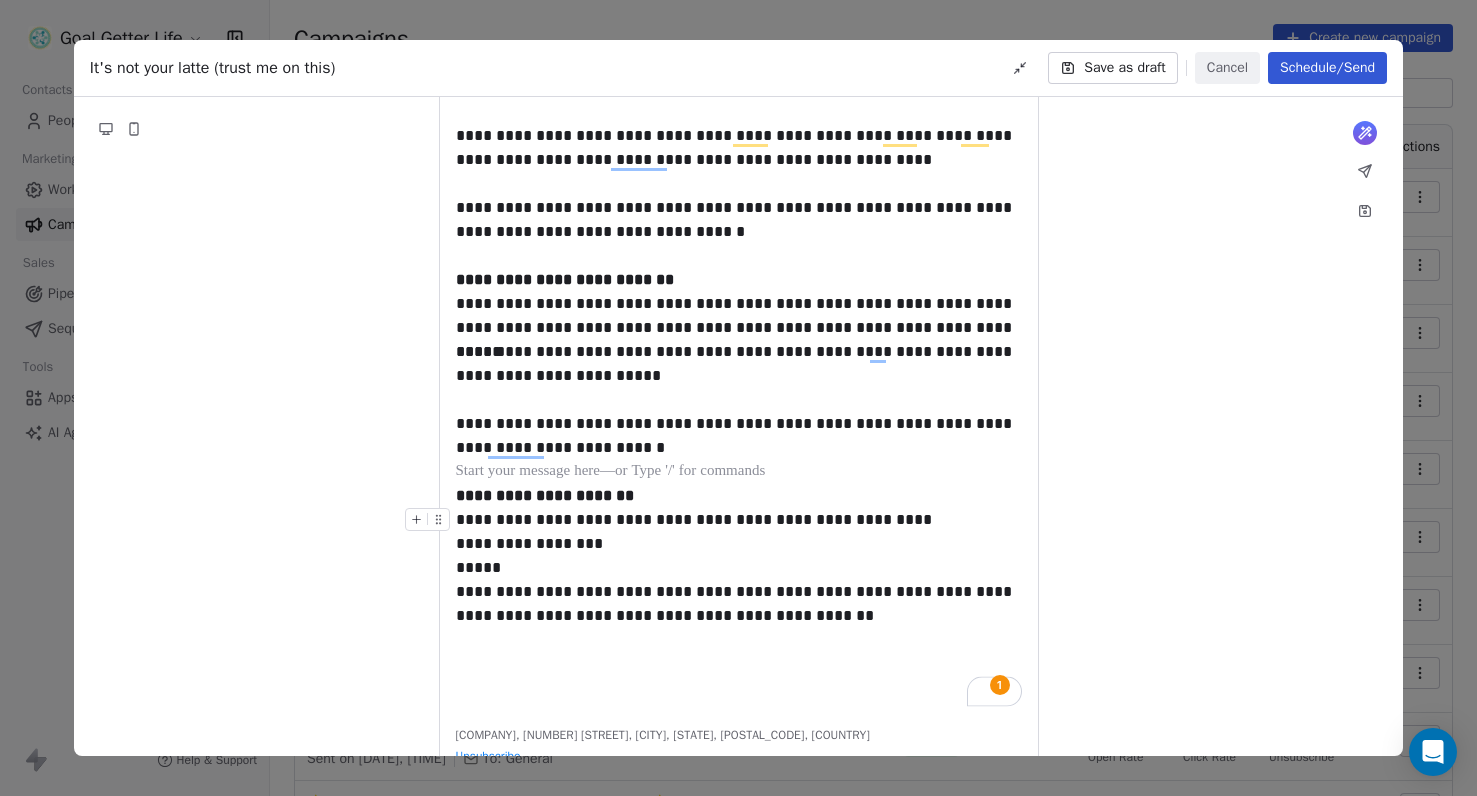 scroll, scrollTop: 537, scrollLeft: 0, axis: vertical 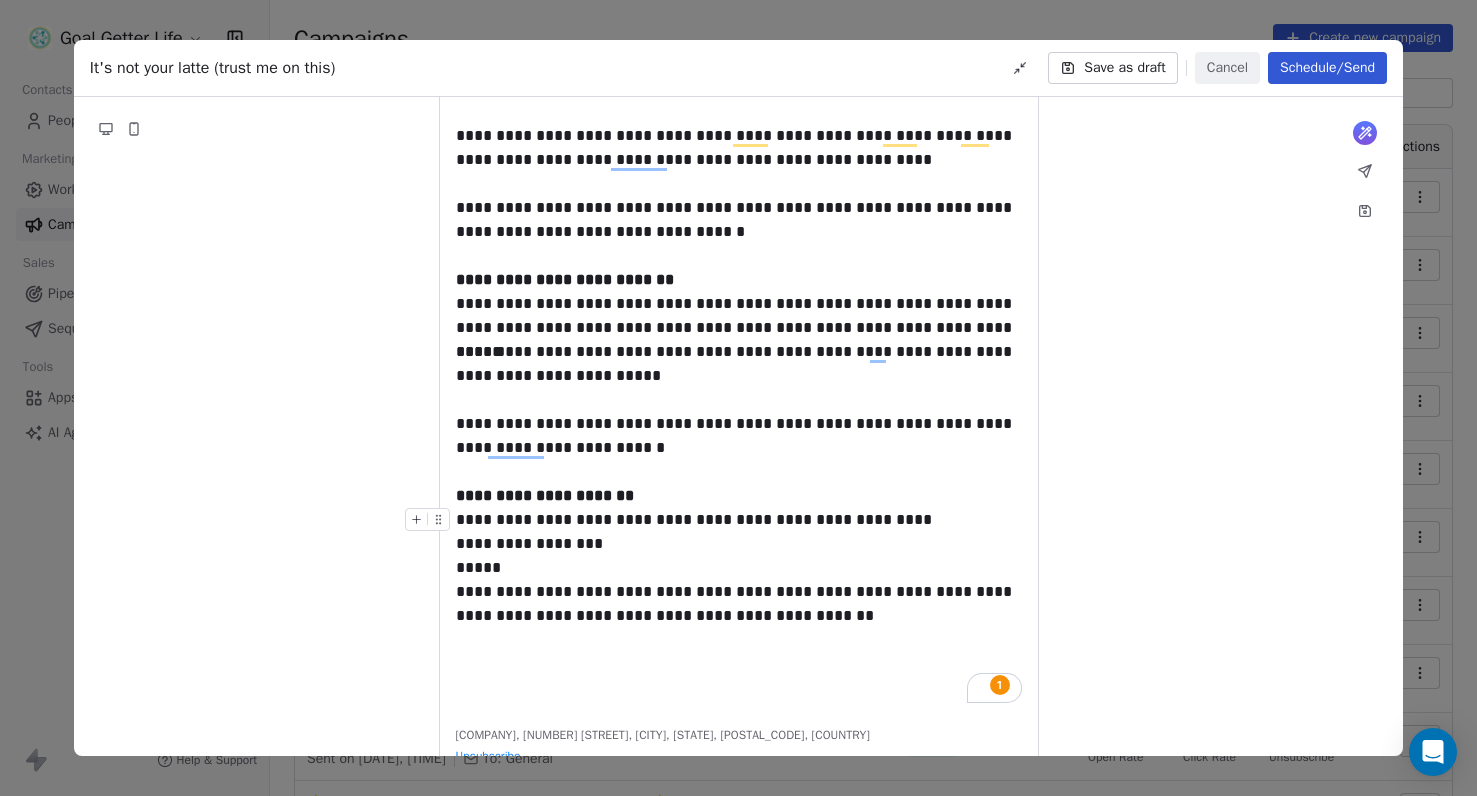 click on "**********" at bounding box center (739, 520) 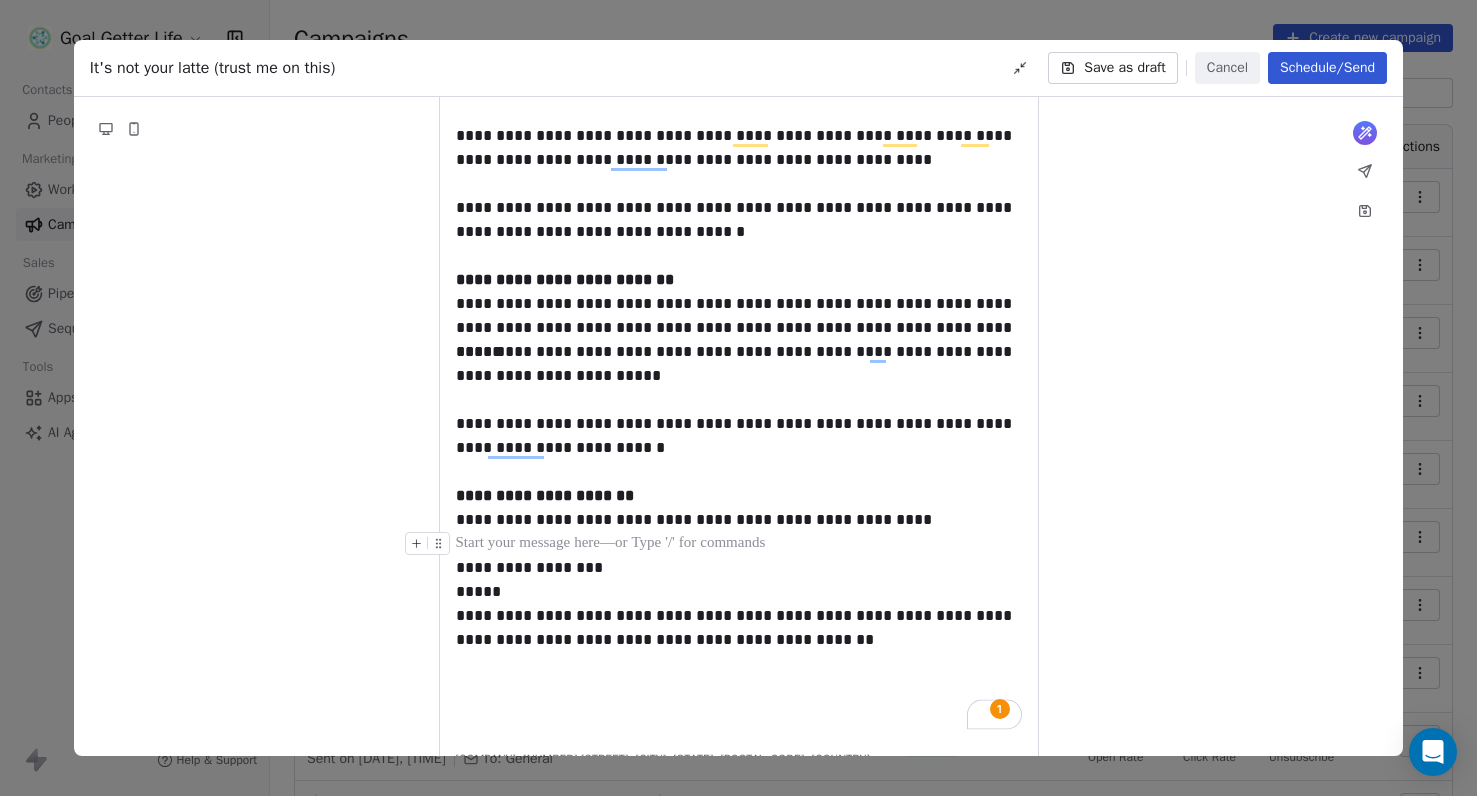 scroll, scrollTop: 533, scrollLeft: 0, axis: vertical 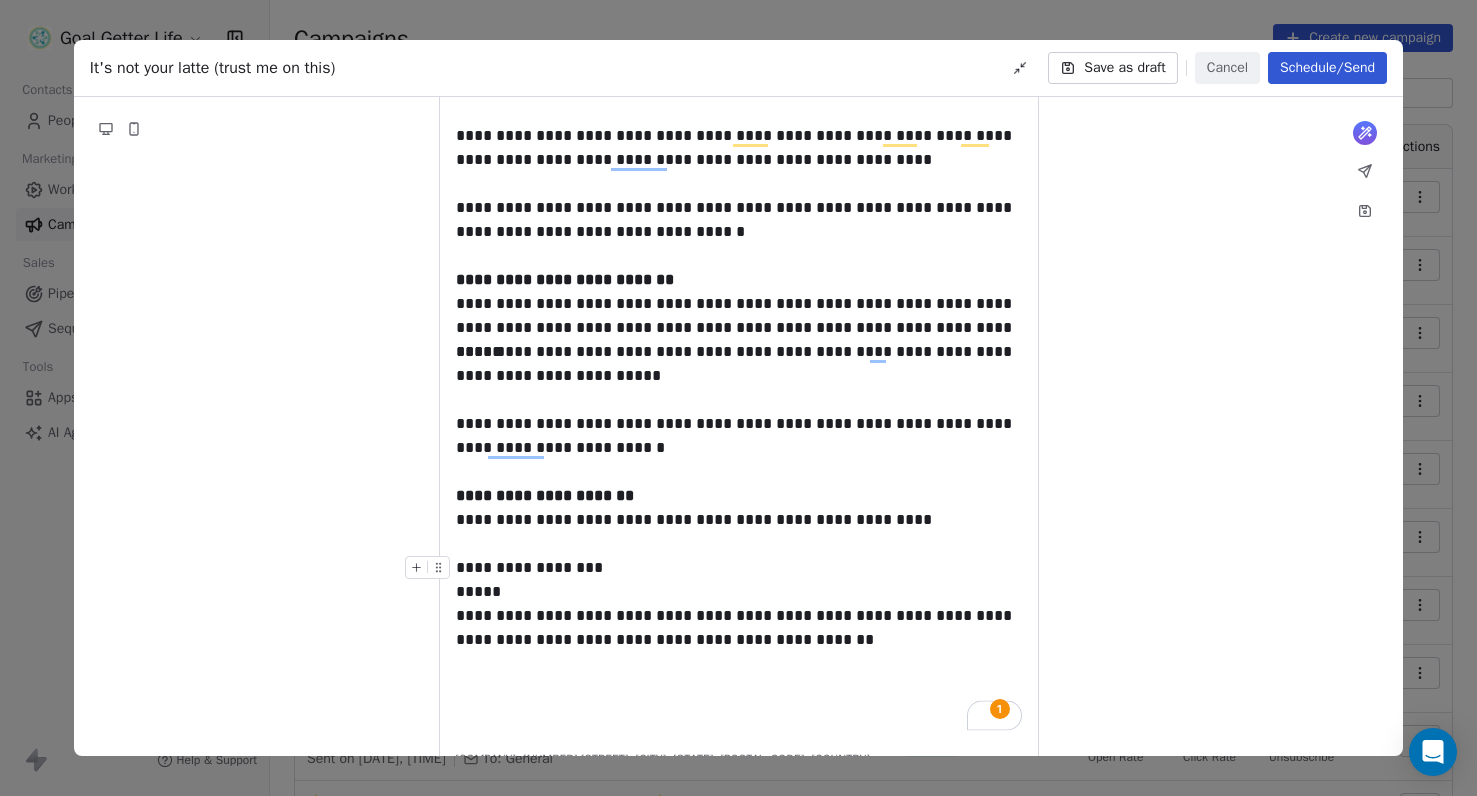 click on "**********" at bounding box center [739, 568] 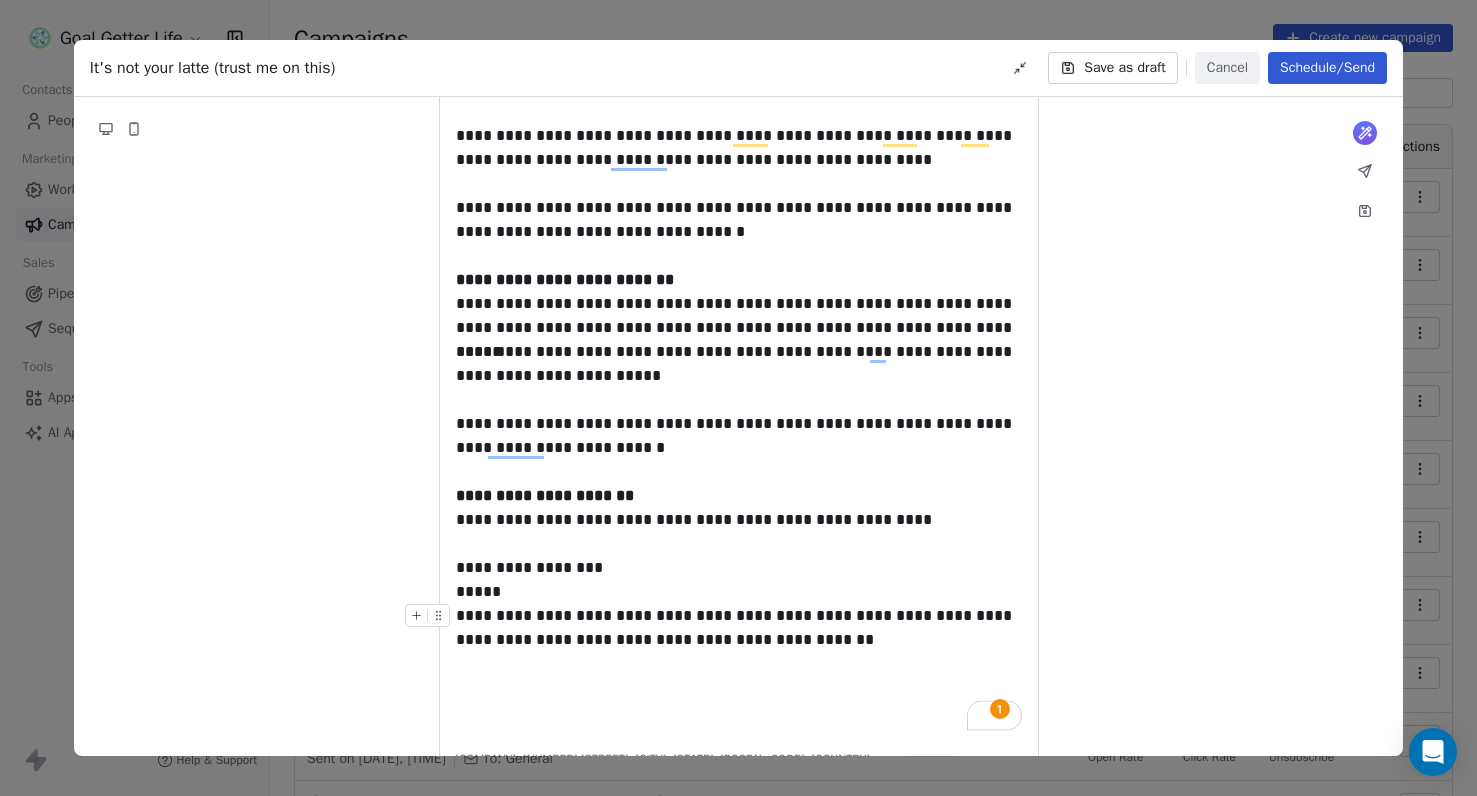 click on "**********" at bounding box center (739, 247) 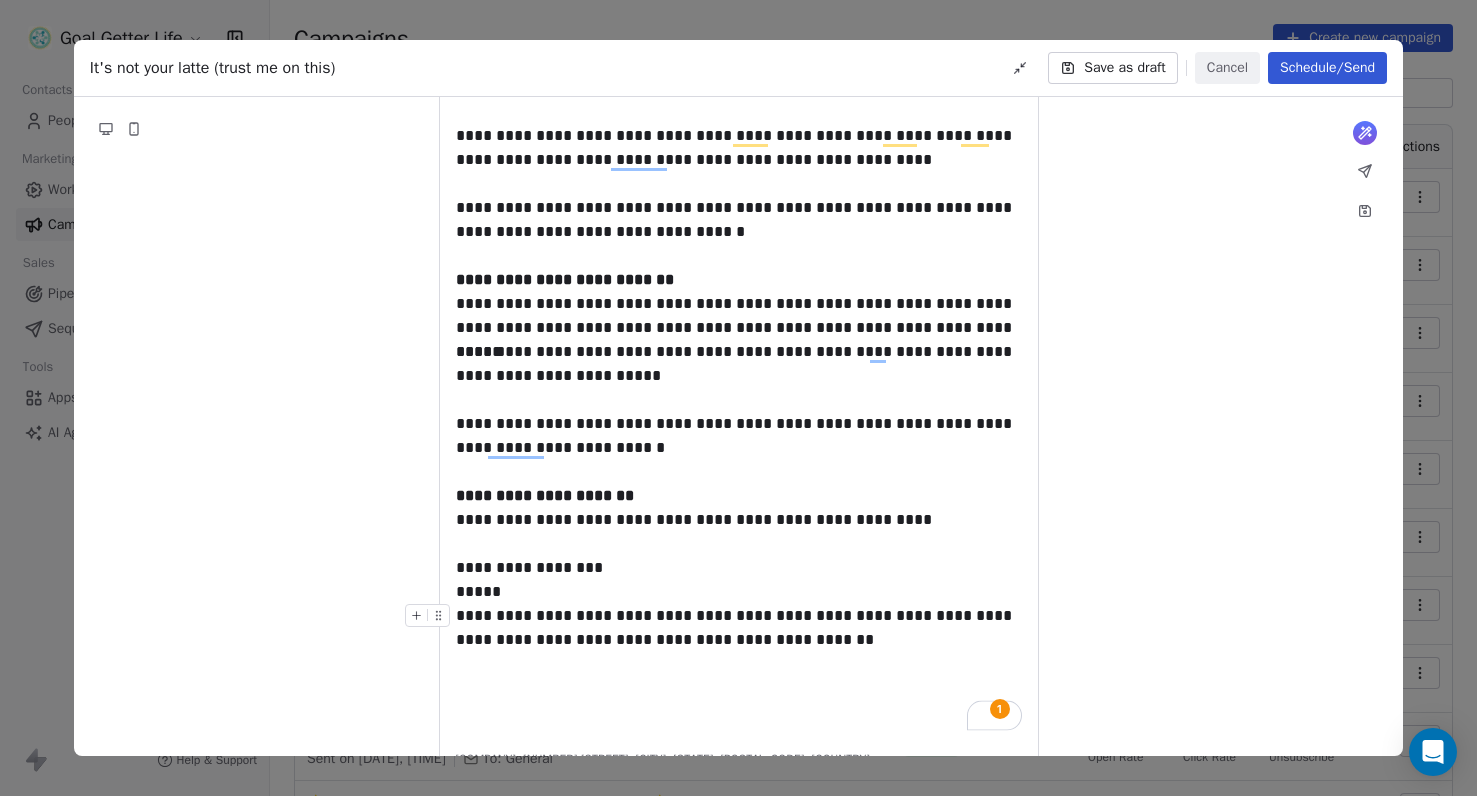 scroll, scrollTop: 537, scrollLeft: 0, axis: vertical 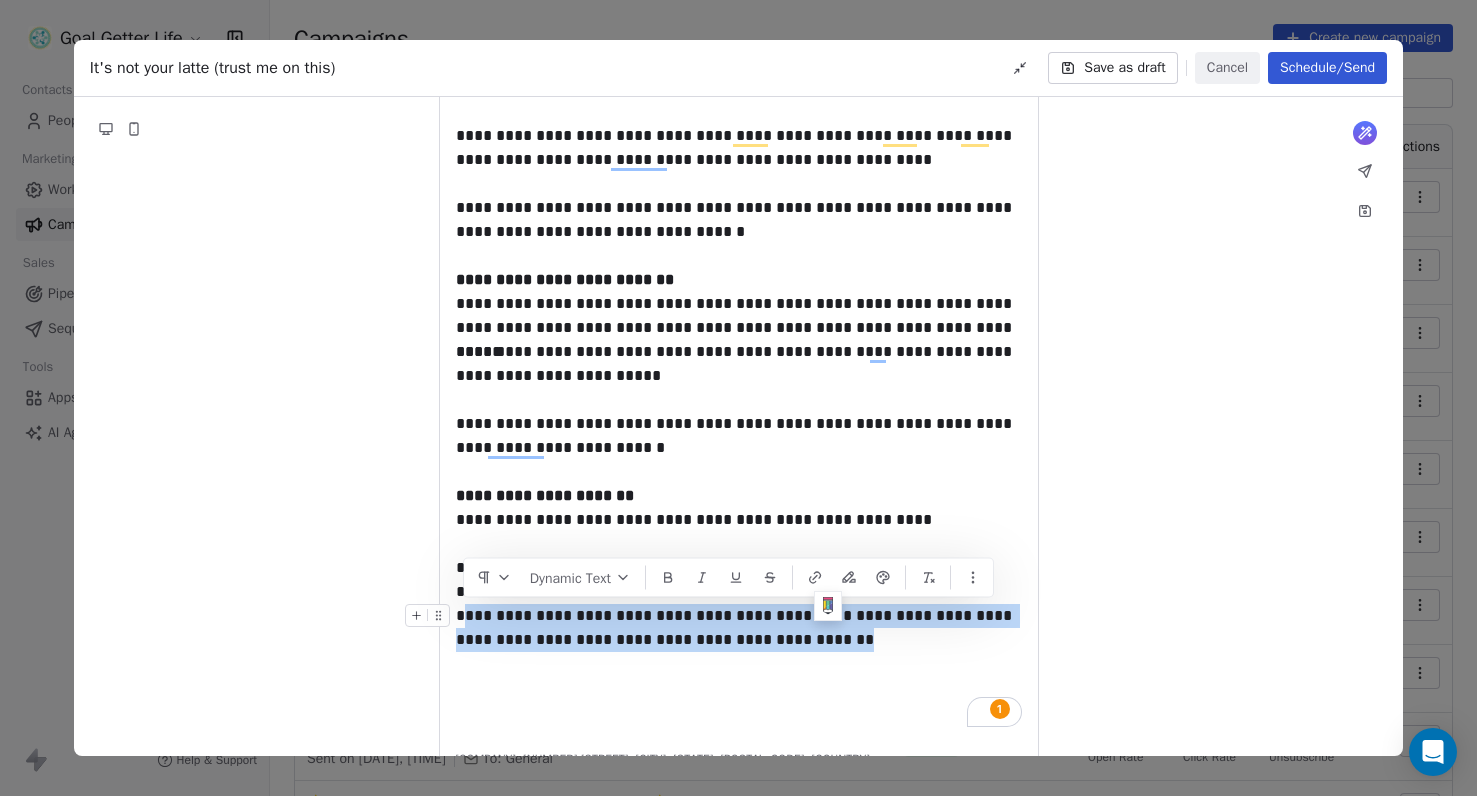 drag, startPoint x: 832, startPoint y: 645, endPoint x: 460, endPoint y: 614, distance: 373.28943 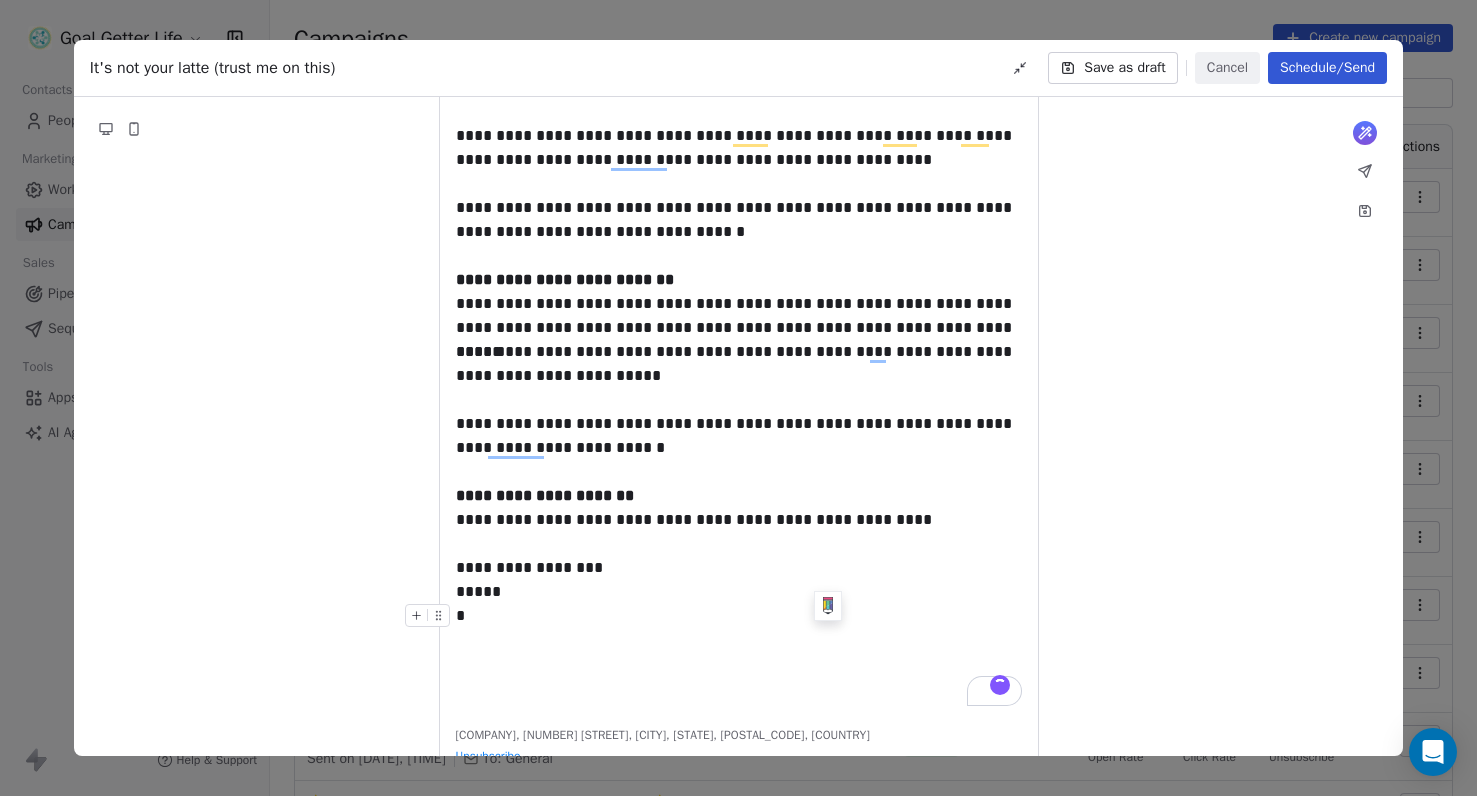 type 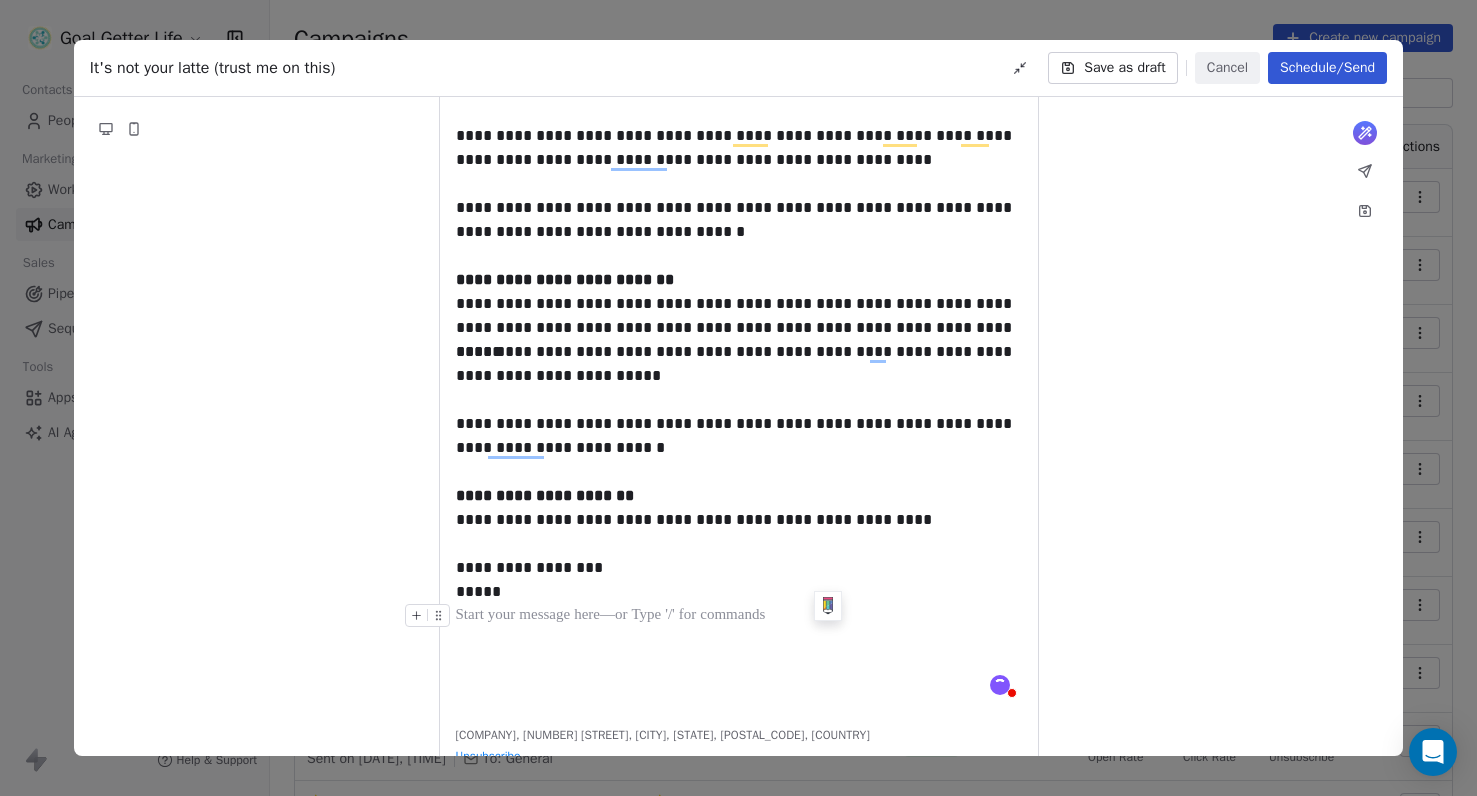 scroll, scrollTop: 539, scrollLeft: 0, axis: vertical 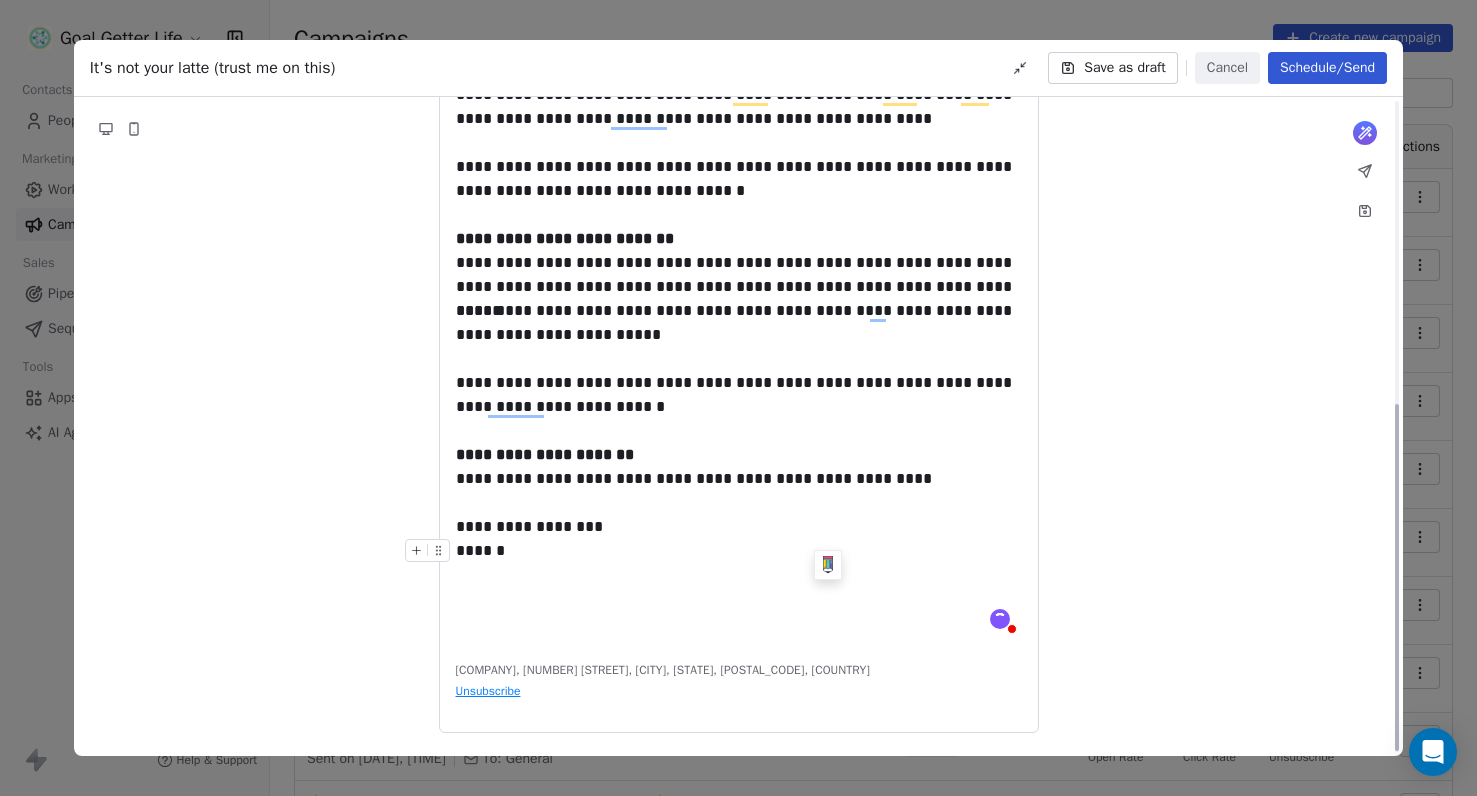 click on "**********" at bounding box center (739, 182) 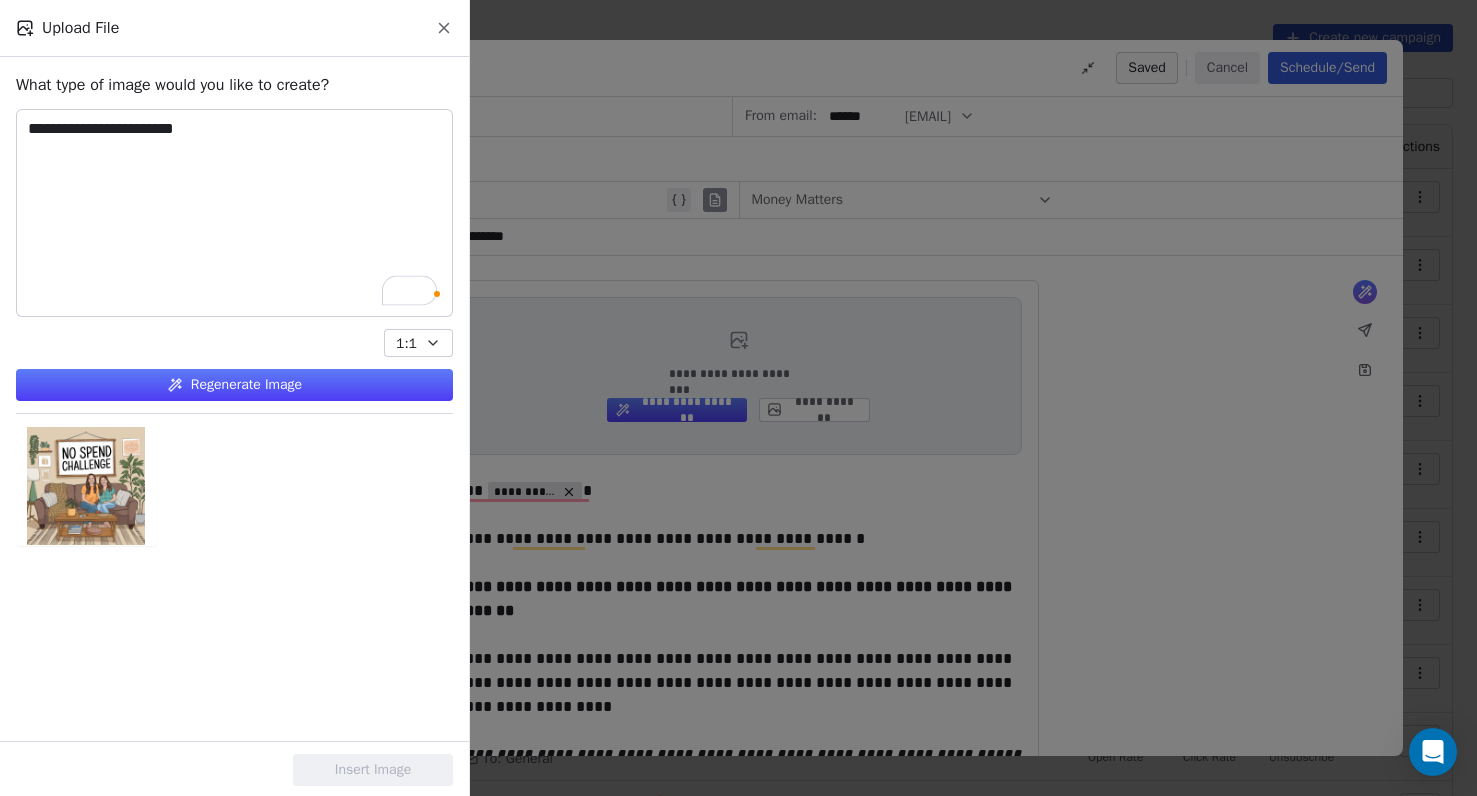 scroll, scrollTop: 0, scrollLeft: 0, axis: both 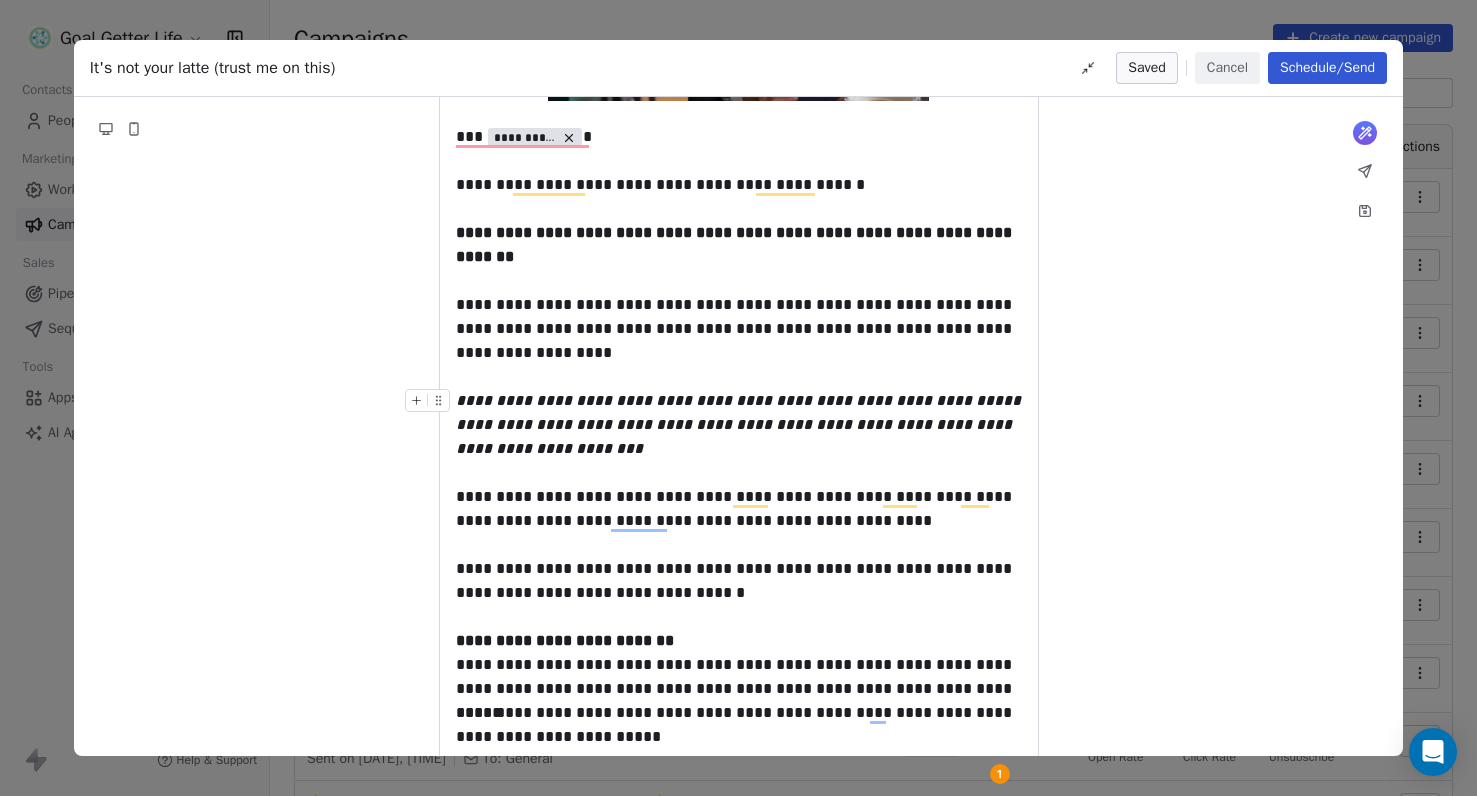 click on "**********" at bounding box center (739, 401) 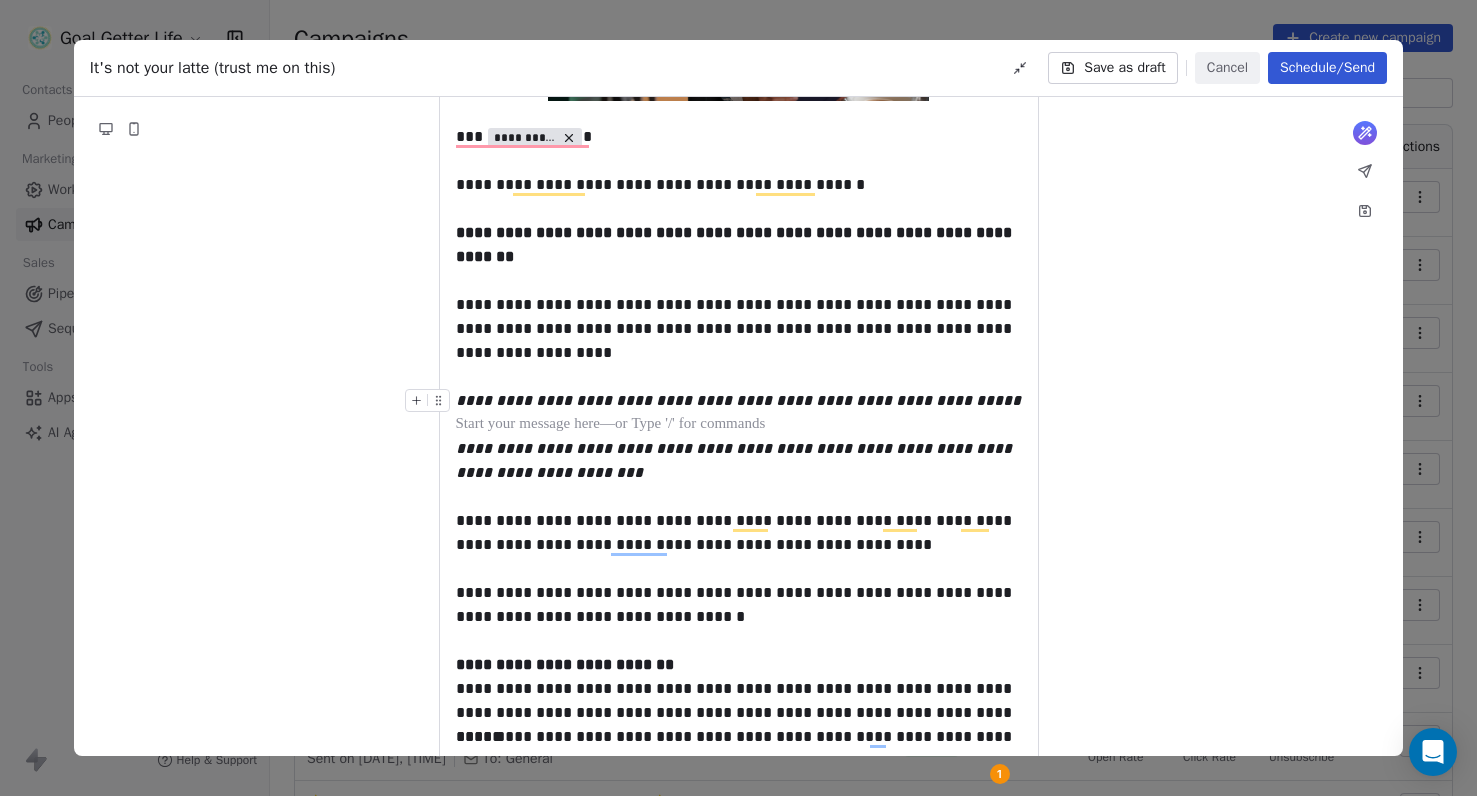 scroll, scrollTop: 517, scrollLeft: 0, axis: vertical 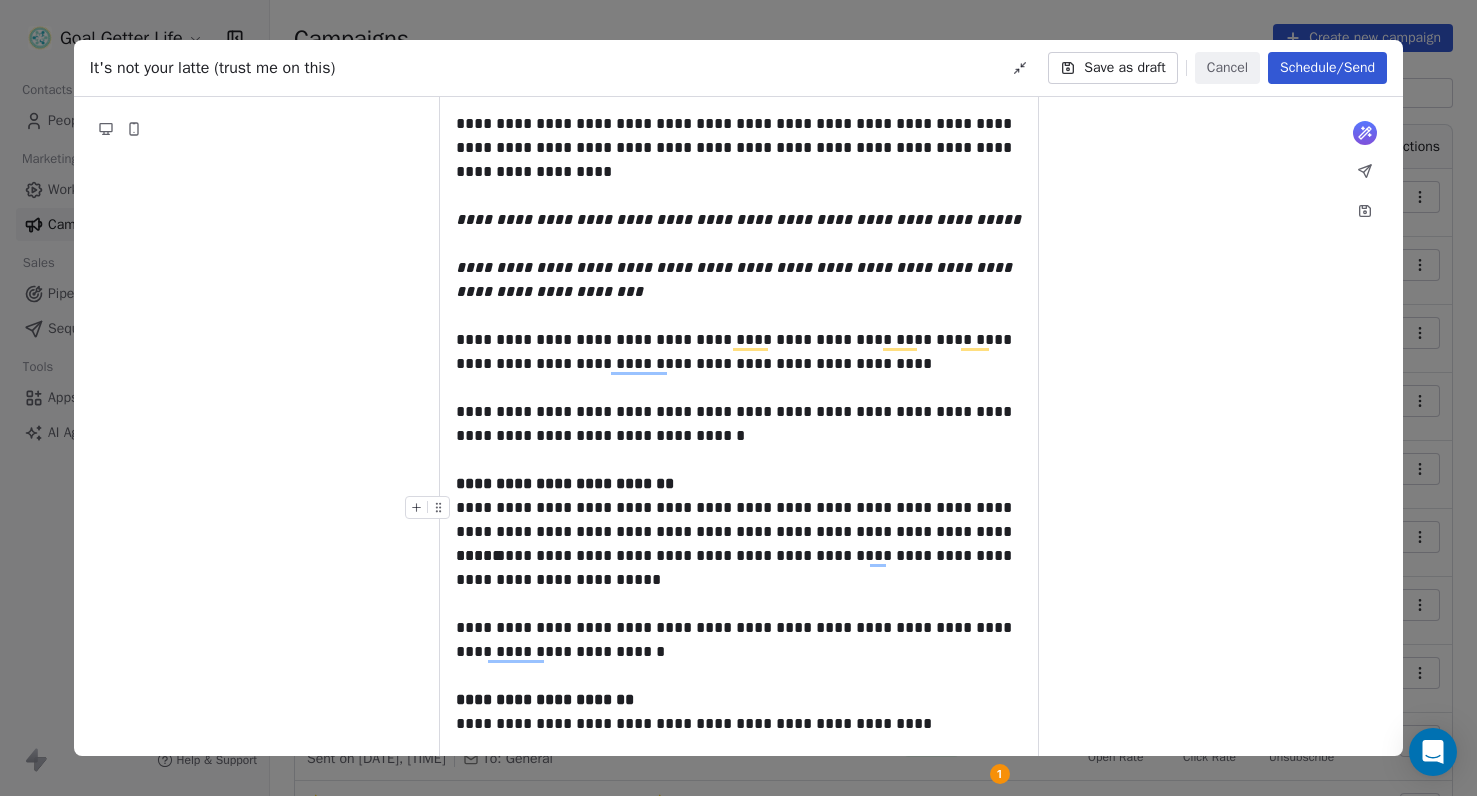 click on "**********" at bounding box center [739, 520] 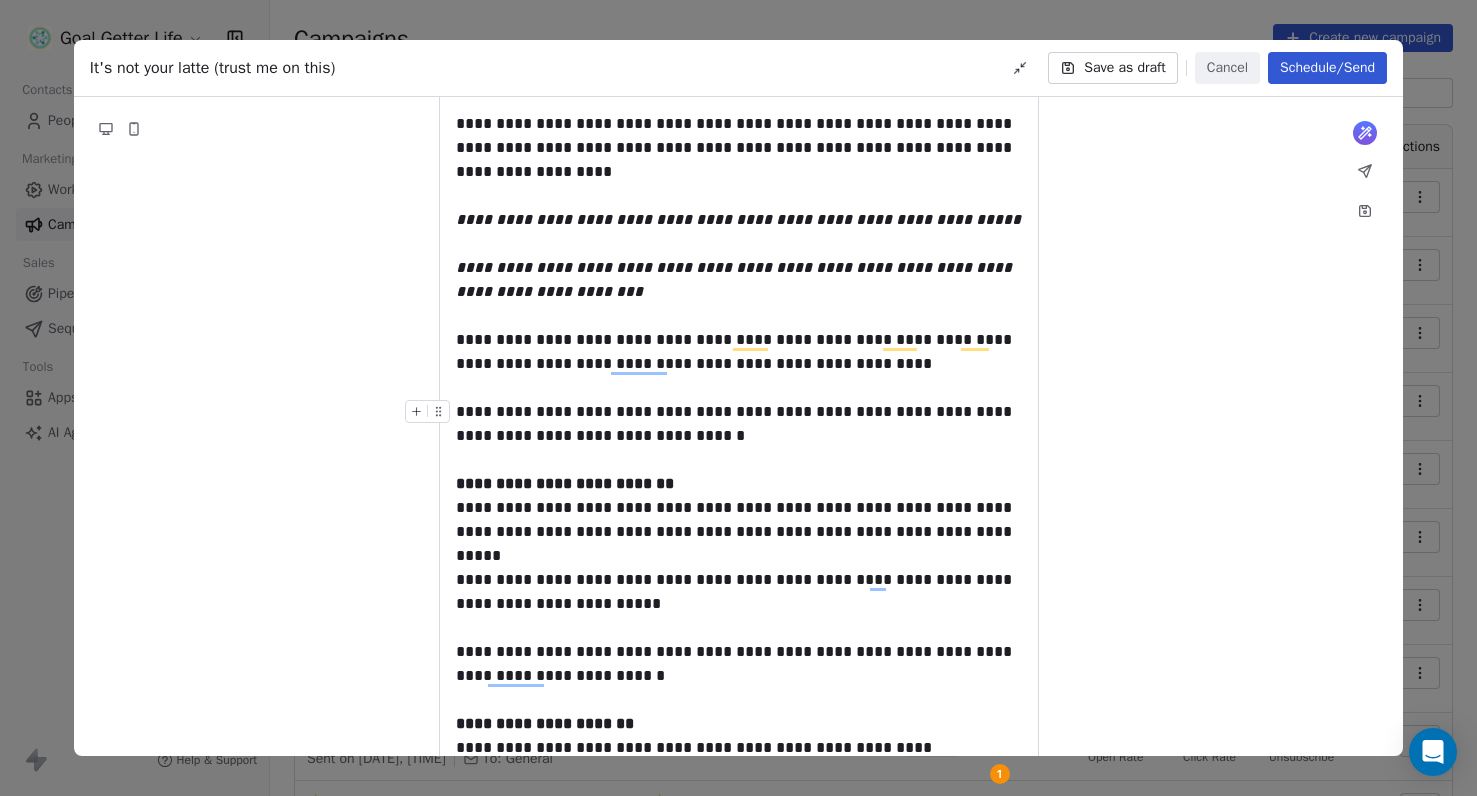 click on "**********" at bounding box center (739, 424) 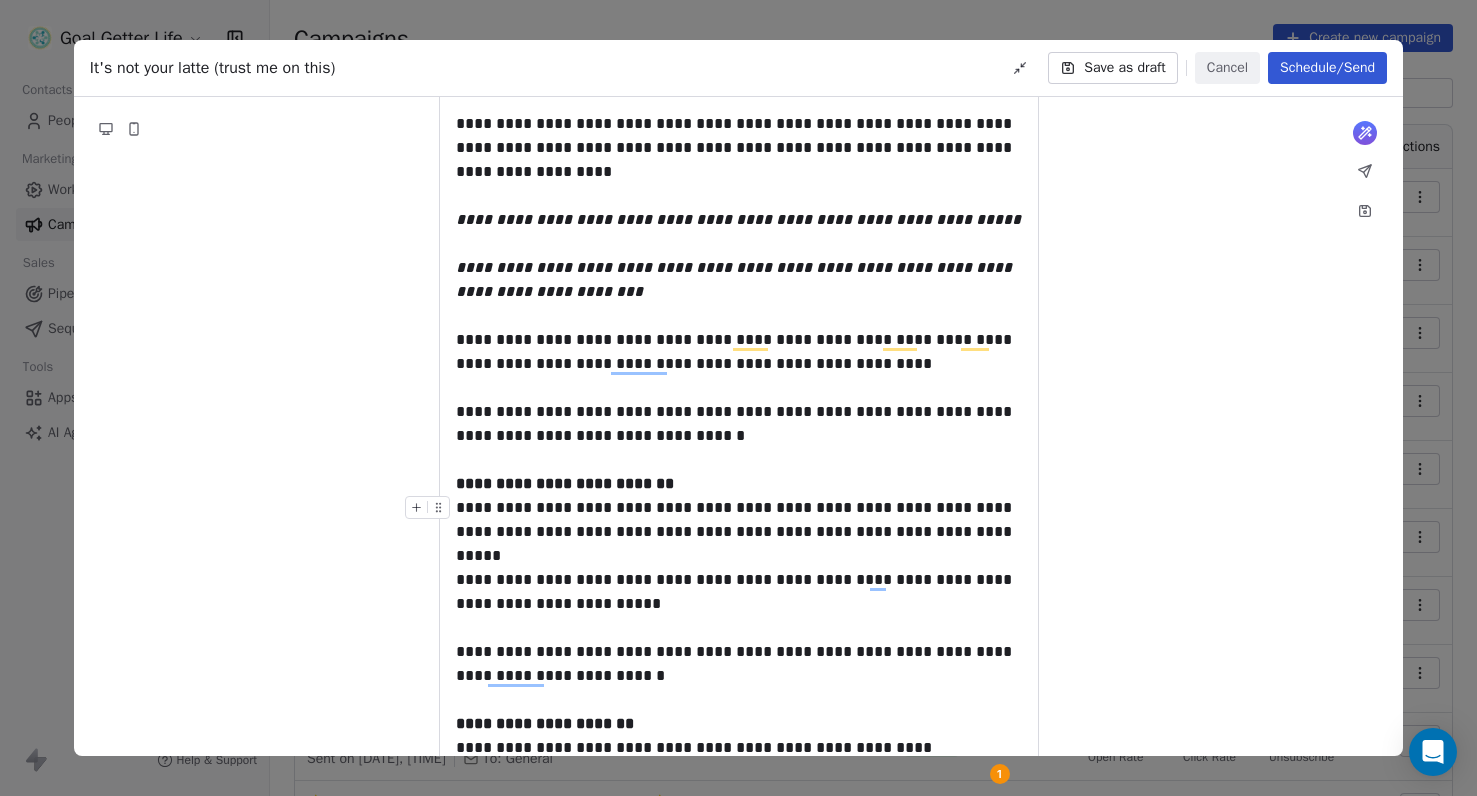 type 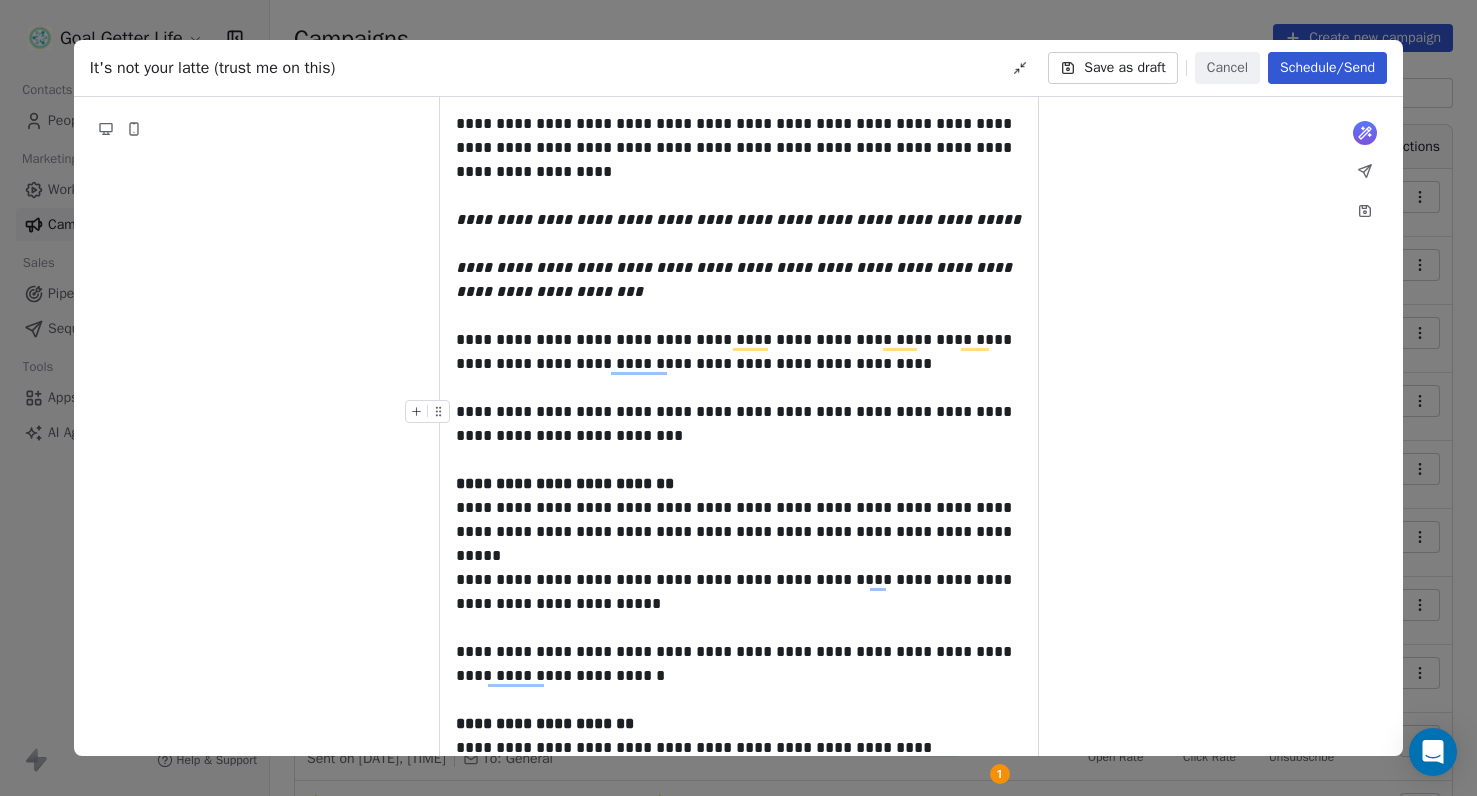 click on "**********" at bounding box center [739, 424] 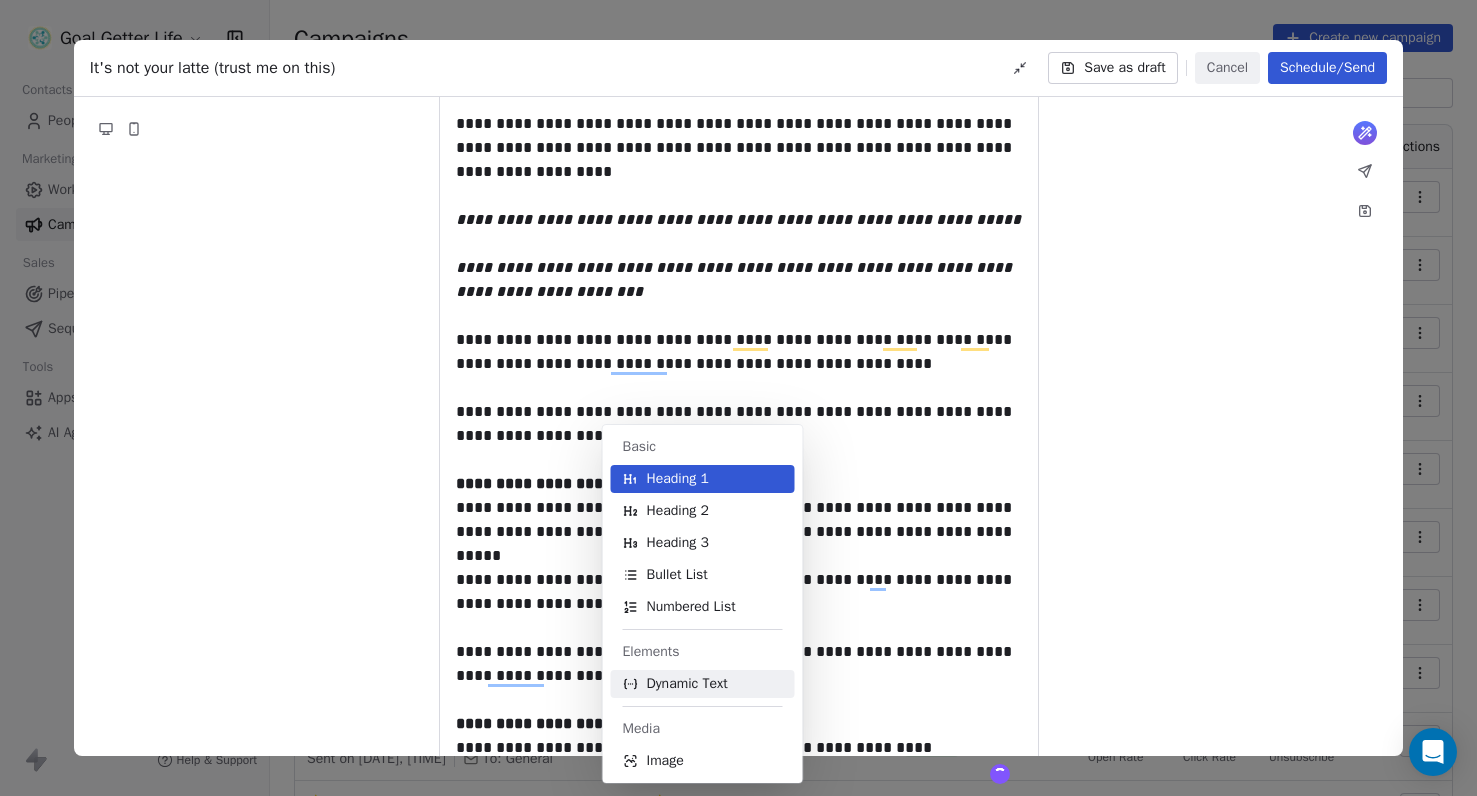 click on "Dynamic Text" at bounding box center [687, 684] 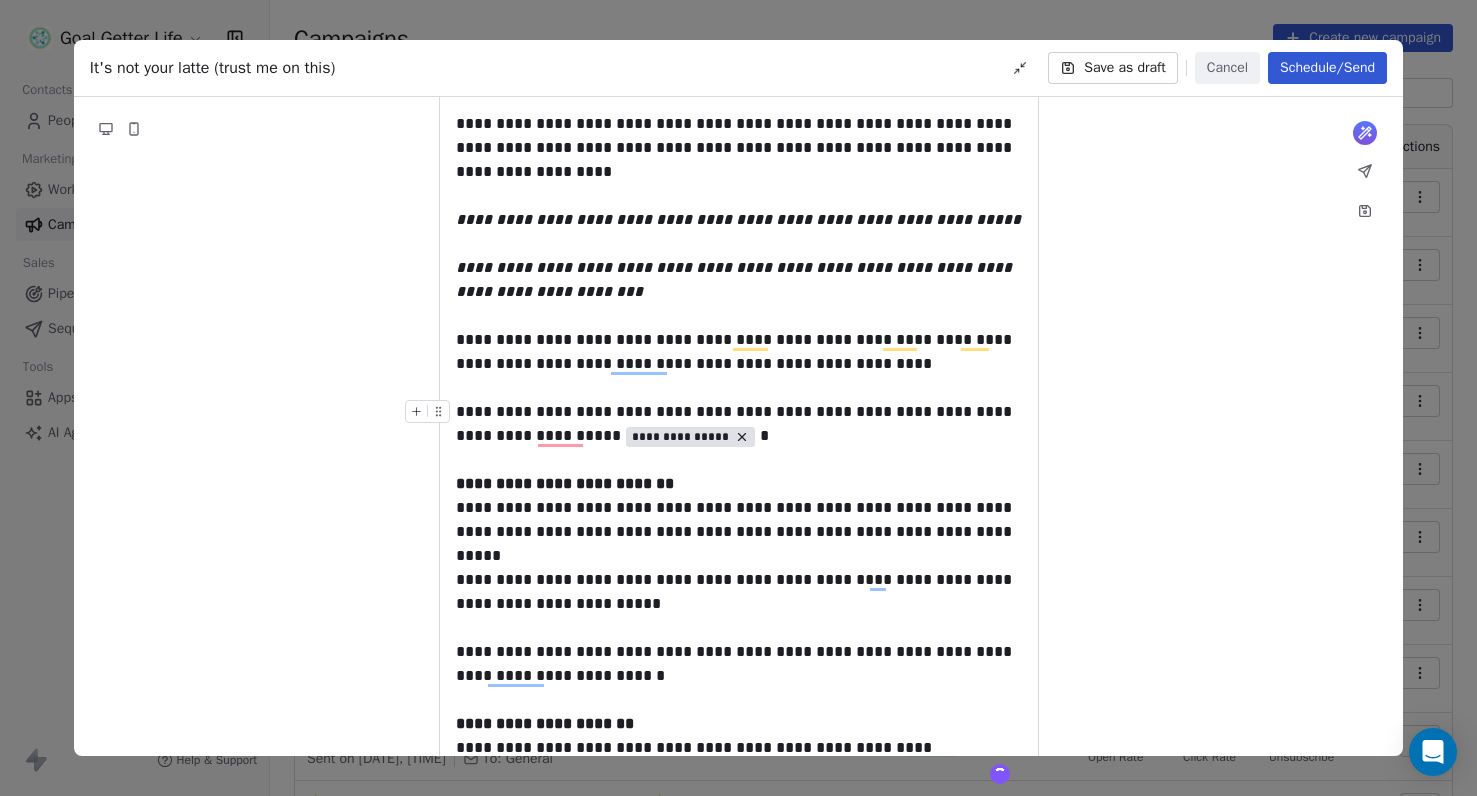 click on "**********" at bounding box center [681, 437] 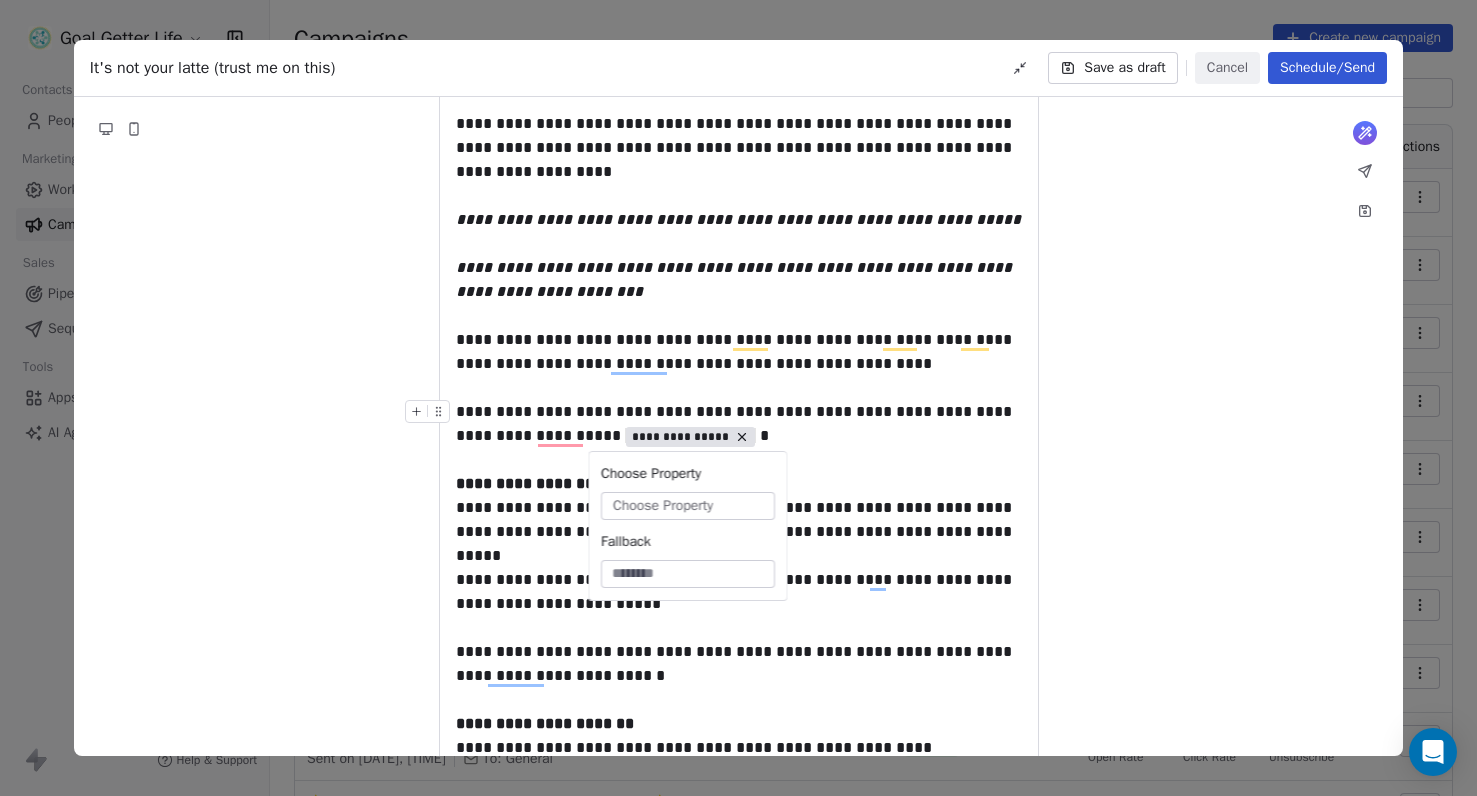click on "Choose Property" at bounding box center [663, 506] 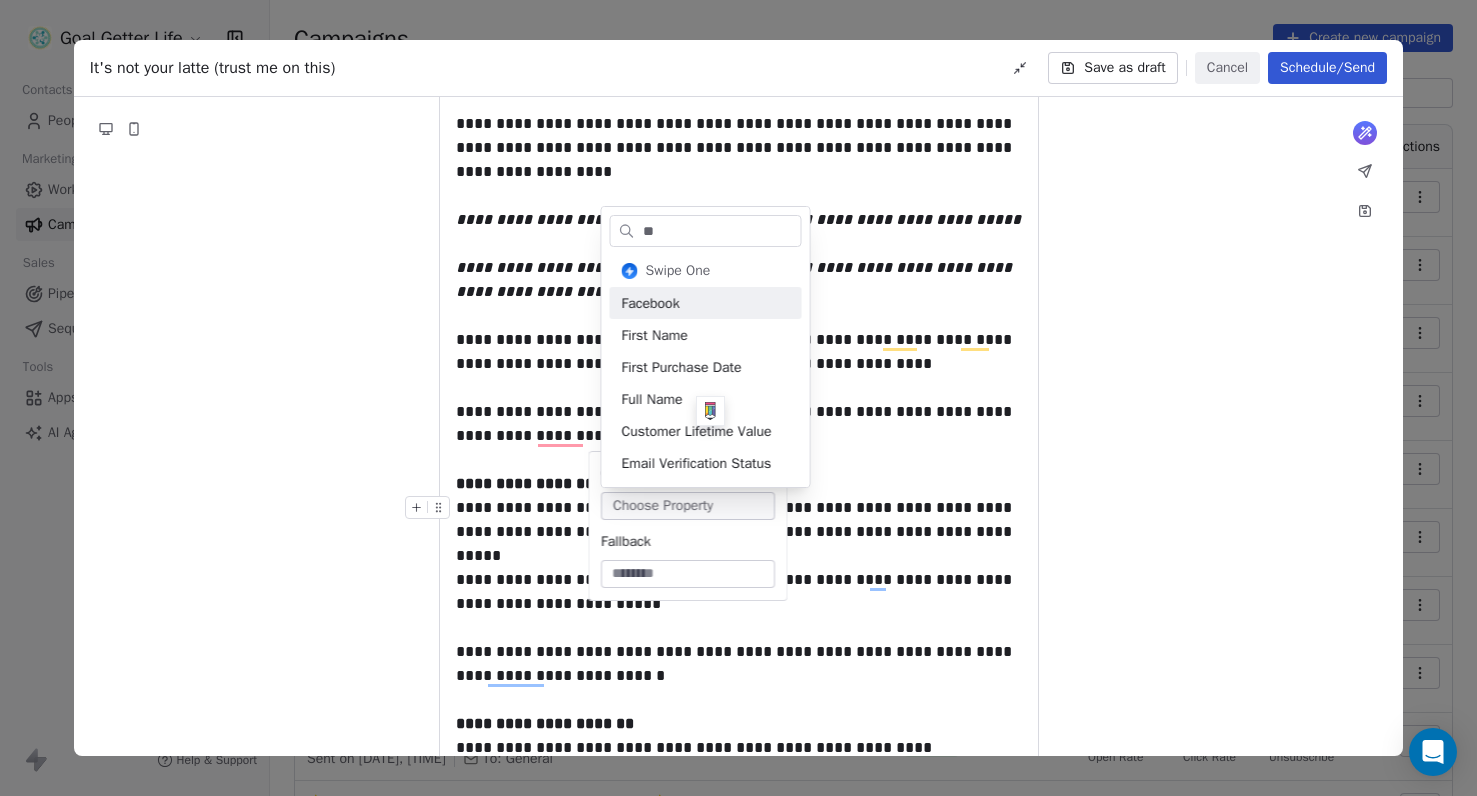 type on "***" 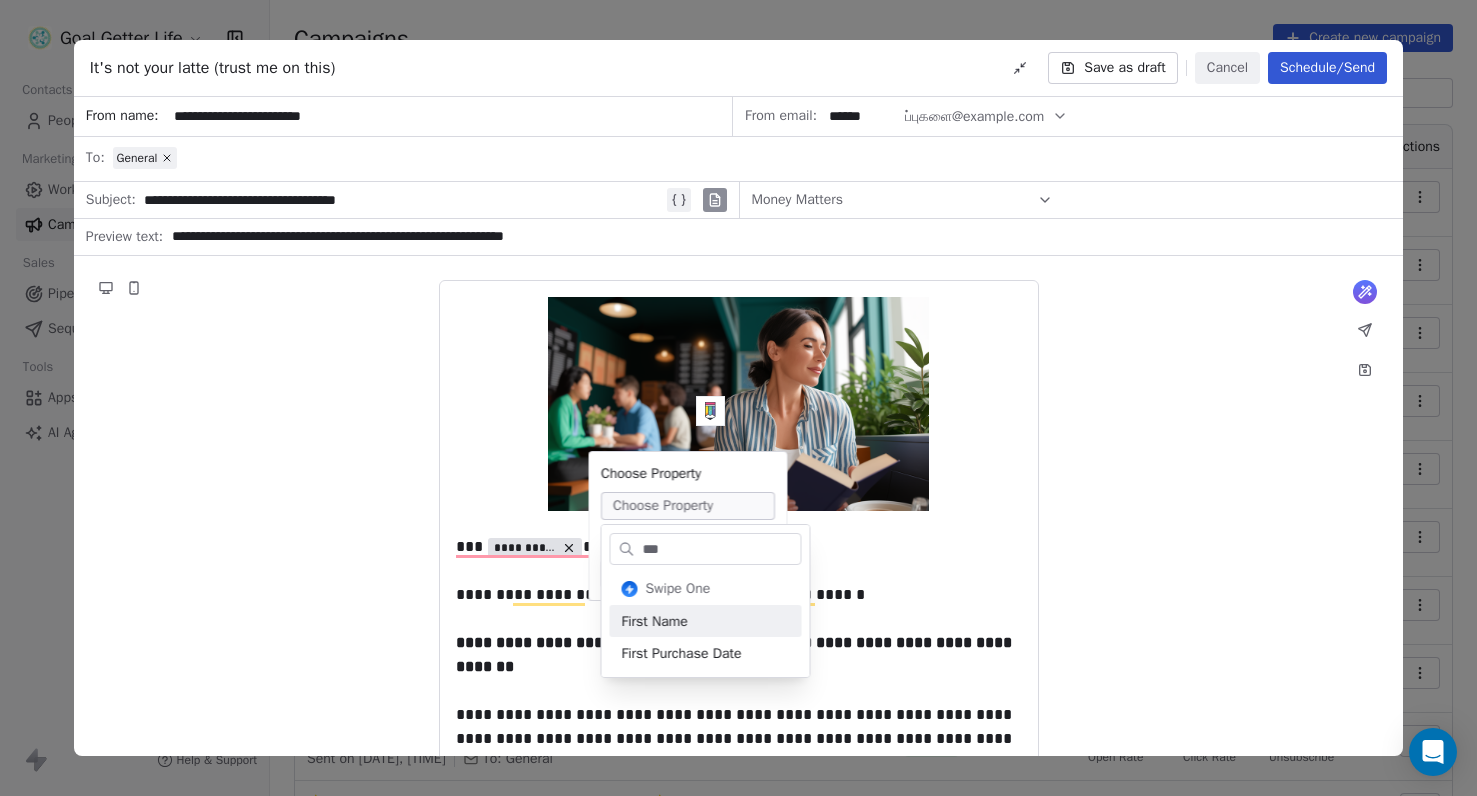 scroll, scrollTop: 0, scrollLeft: 0, axis: both 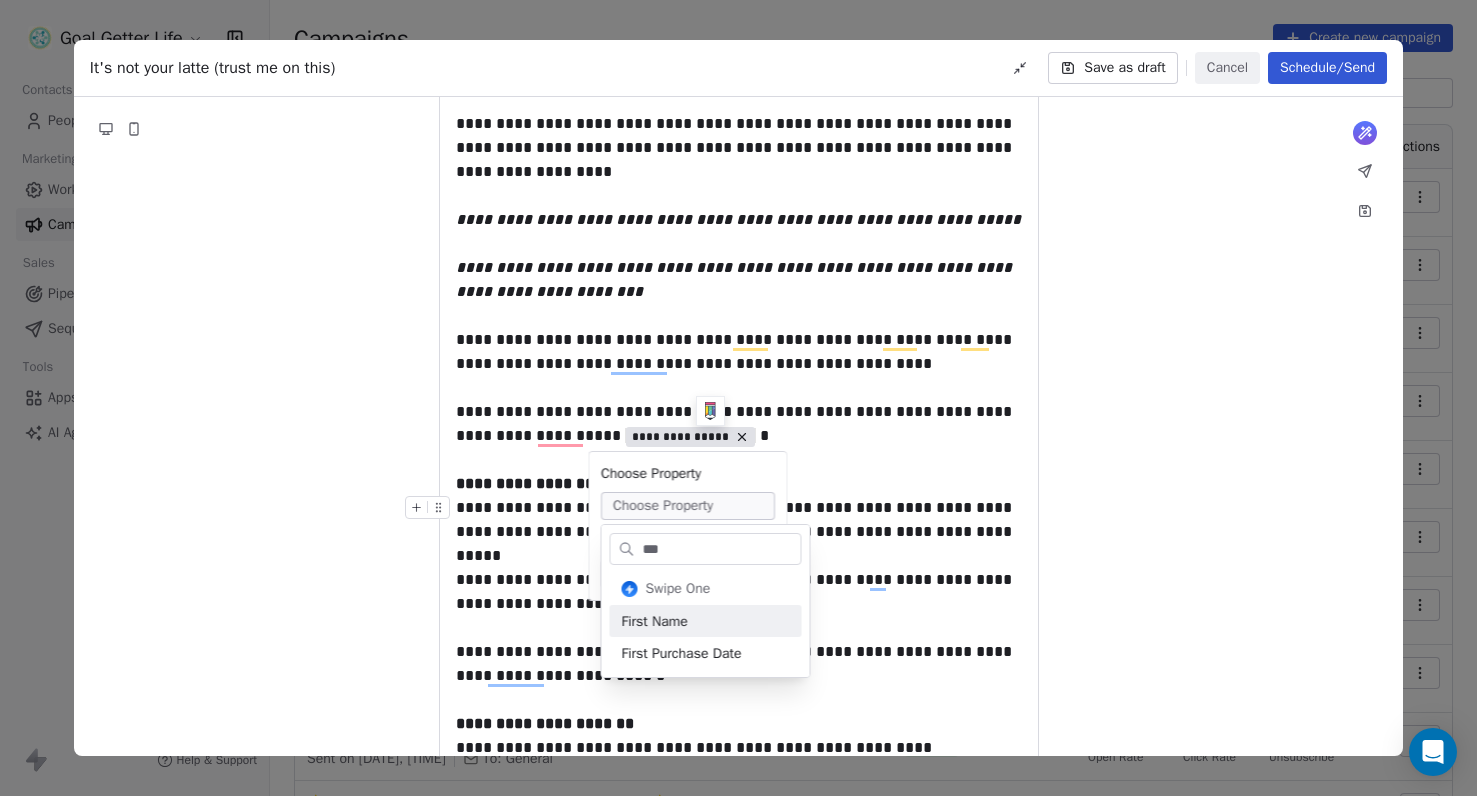type on "***" 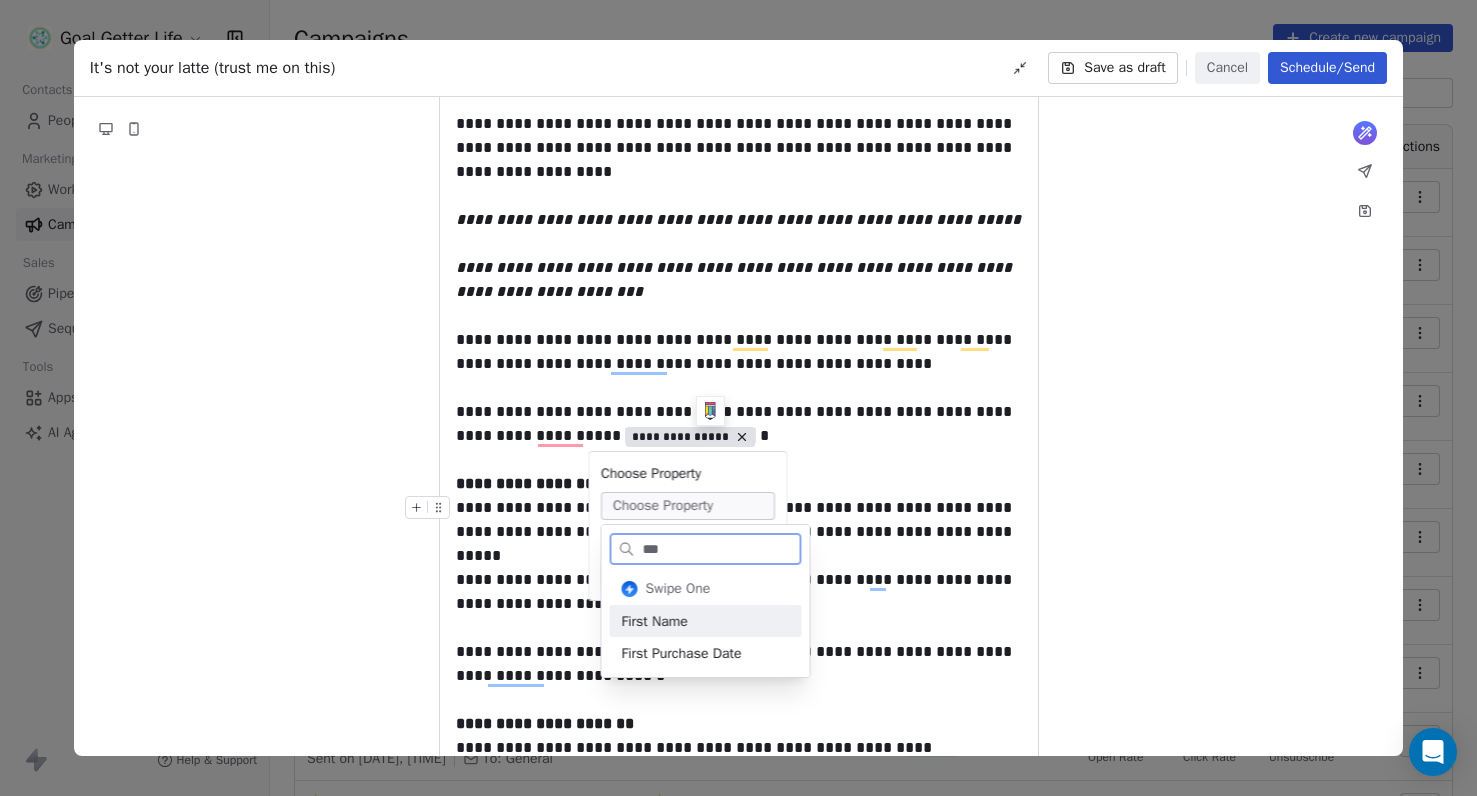 click on "First Name" at bounding box center (706, 621) 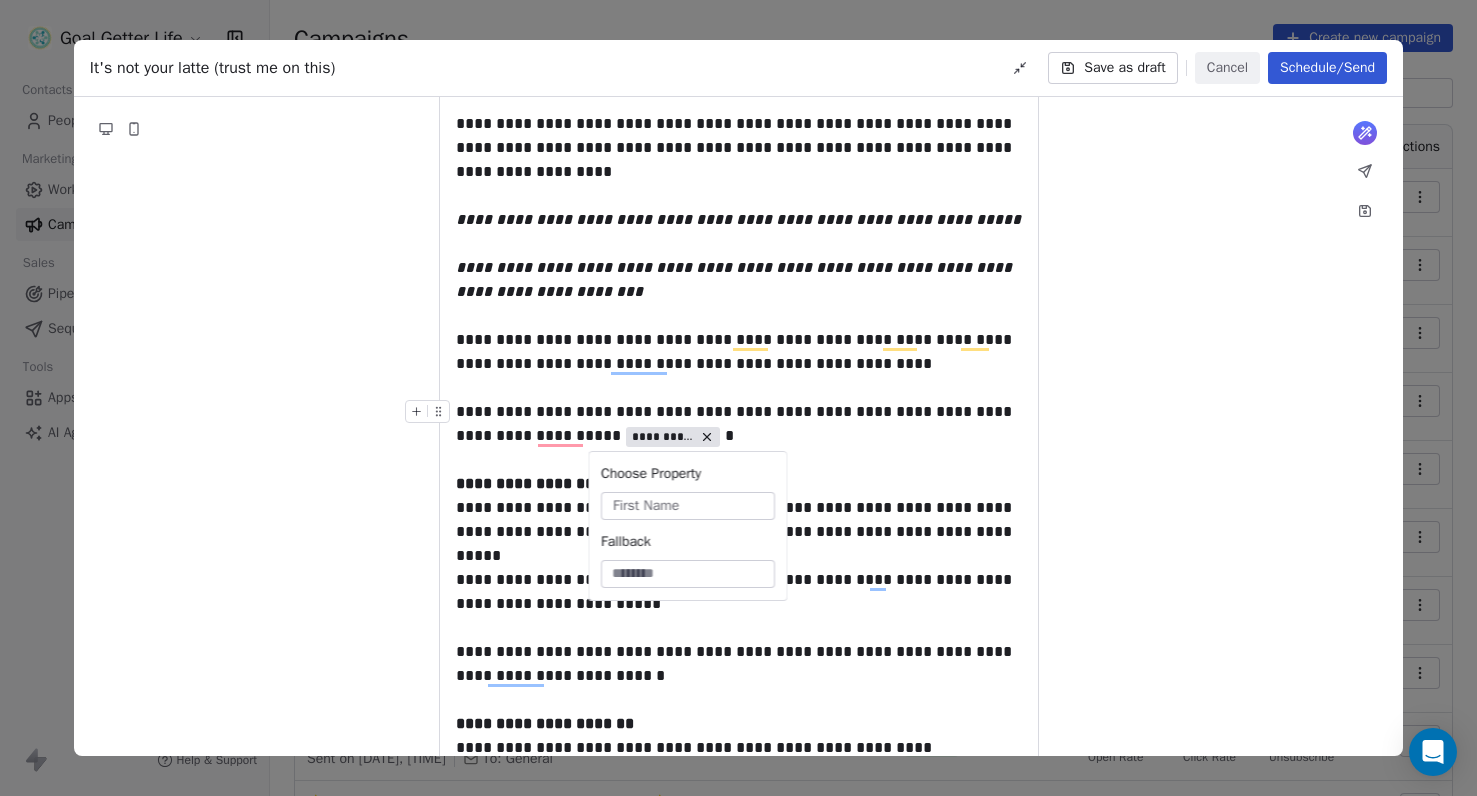 click on "**********" at bounding box center (739, 424) 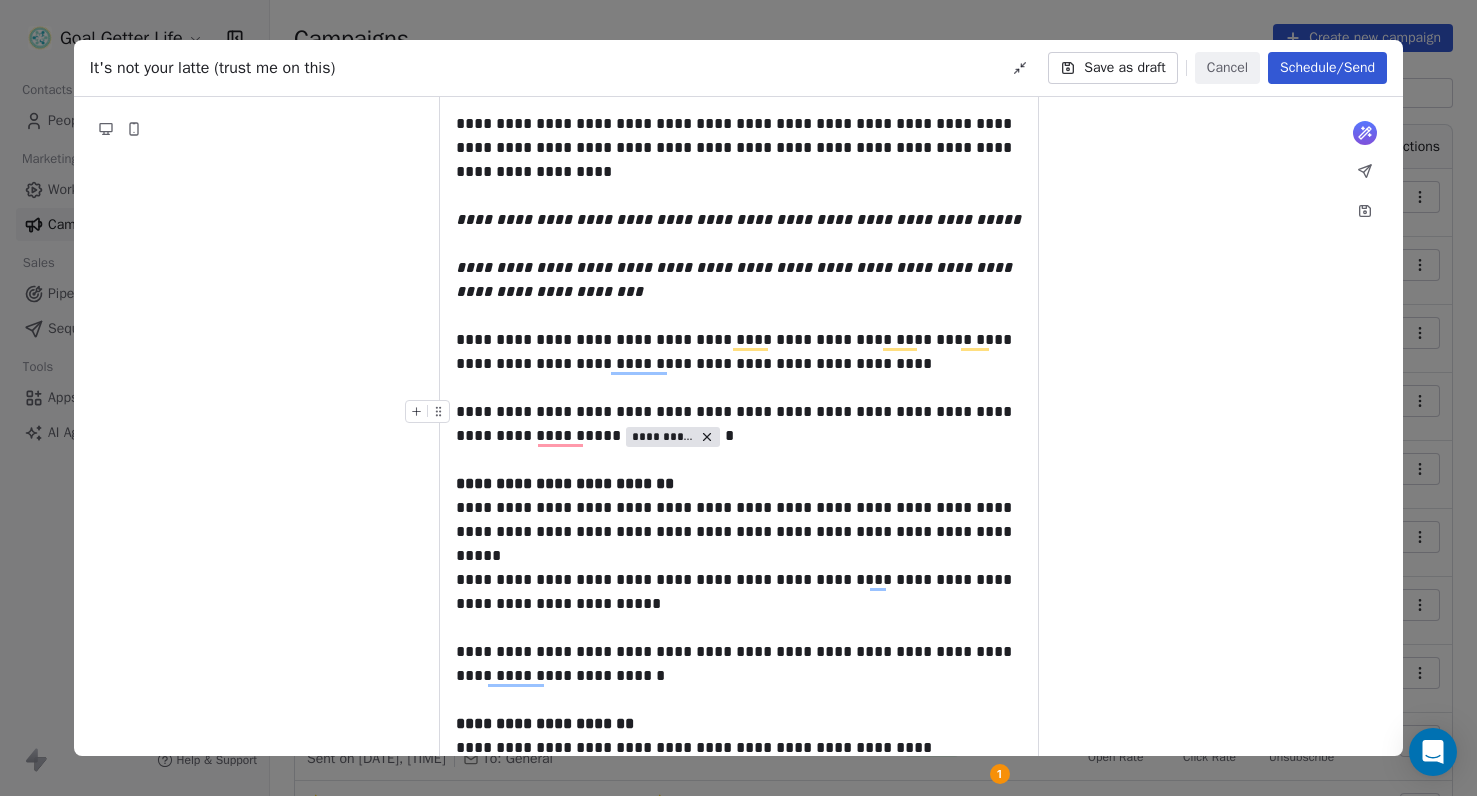 type 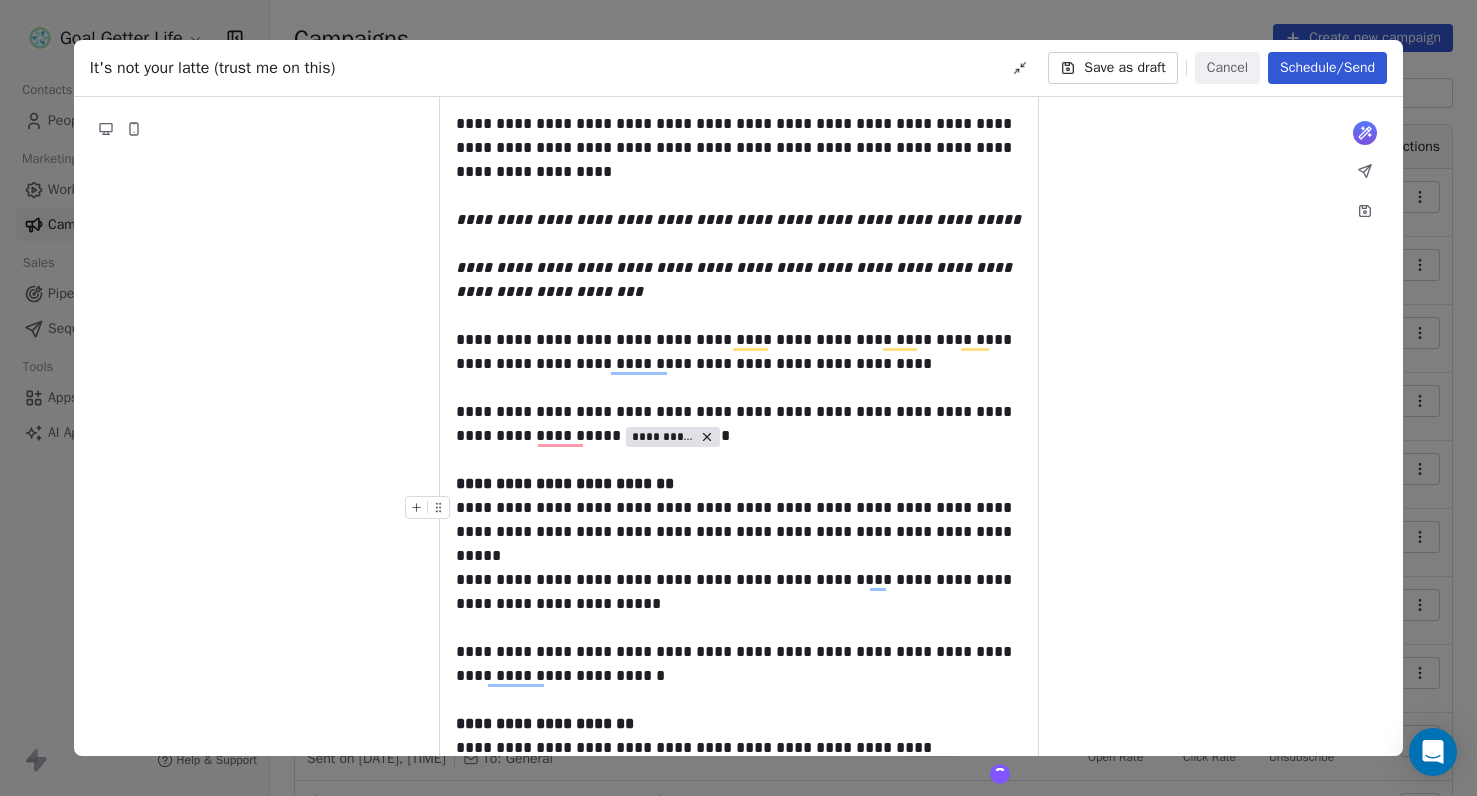 scroll, scrollTop: 614, scrollLeft: 0, axis: vertical 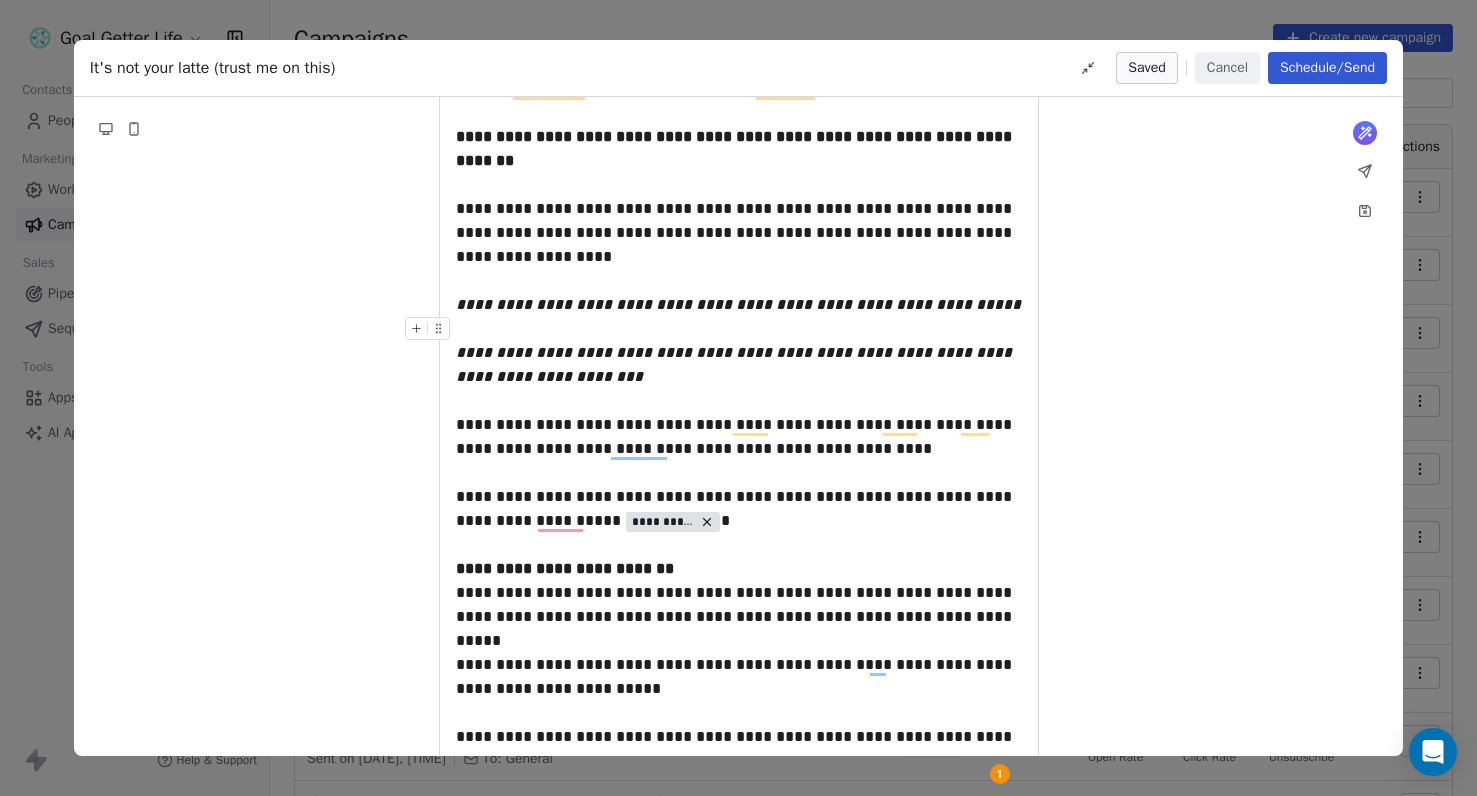 click on "Schedule/Send" at bounding box center (1327, 68) 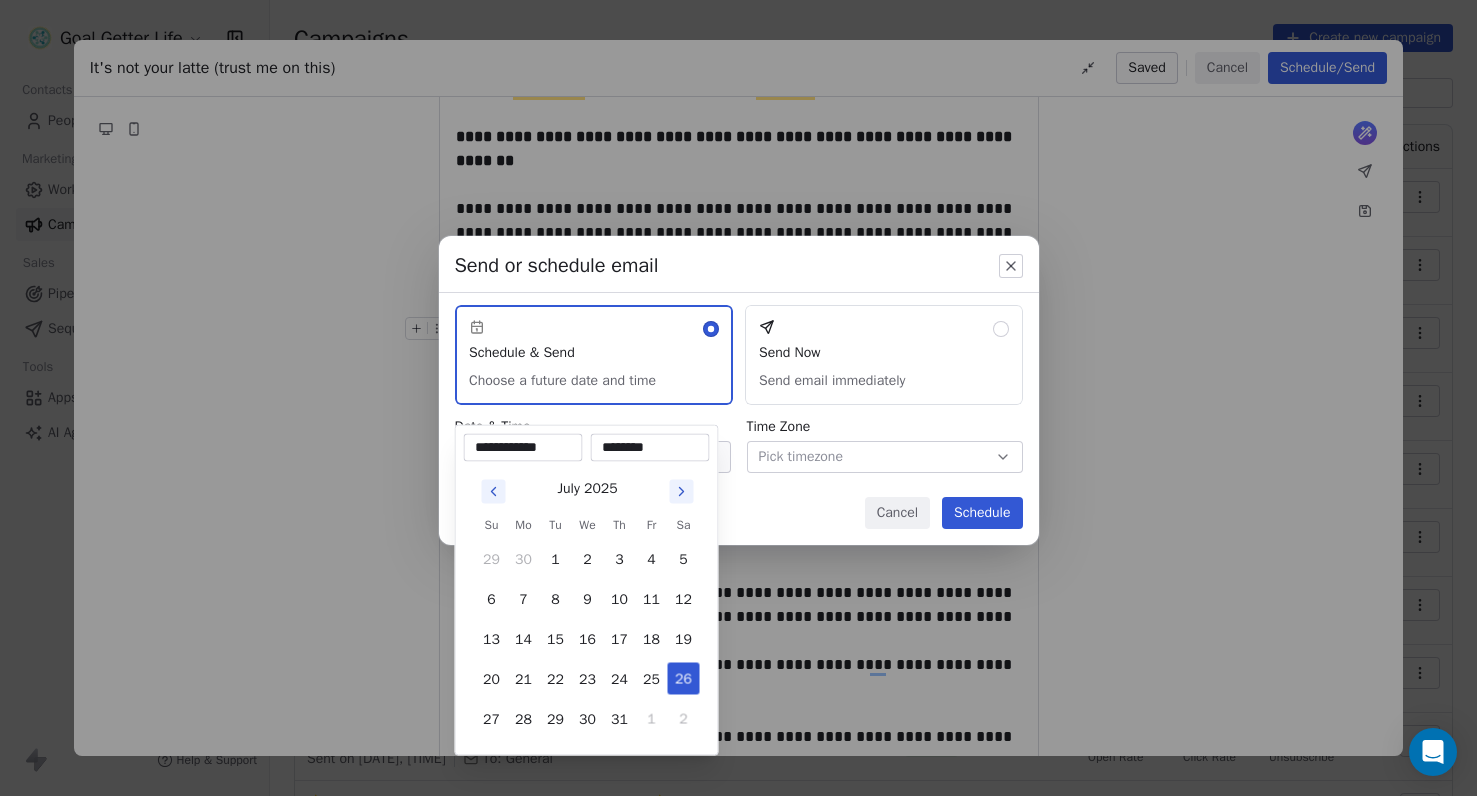 click on "Goal Getter Life Contacts People Marketing Workflows Campaigns Sales Pipelines Sequences Beta Tools Apps AI Agents Help & Support Campaigns  Create new campaign All ( 21 ) All ( 21 ) Drafts ( 1 ) Drafts ( 1 ) In Progress ( 0 ) In Progress ( 0 ) Scheduled ( 1 ) Scheduled ( 1 ) Sent ( 19 ) Sent ( 19 ) Name Status Analytics Actions Day 2: Unlock Savings-Craft Your Personalized No-Spend Challenge Sent on Jun 3, 2025, 12:50 PM To: General  Sent 13 / 13 30.77% (4) Open Rate - Click Rate - Unsubscribe Day 1: Your No-Spend Journey Starts Today Sent on Jun 2, 2025, 6:26 PM To: General  Sent 13 / 13 23.08% (3) Open Rate - Click Rate - Unsubscribe 3 Things I Wish Someone Told Me Before My First No-Spend Challenge Sent on Jun 1, 2025, 4:08 PM To: General  Sent 13 / 13 30.77% (4) Open Rate - Click Rate - Unsubscribe Your No-Spend Journey Starts Here - Day 1 of Something Amazing Sent on May 20, 2025, 8:00 PM To: General  Sent 13 / 13 30.77% (4) Open Rate - Click Rate - Unsubscribe Sent on May 19, 2025, 3:56 PM Sent 13 /" at bounding box center (738, 417) 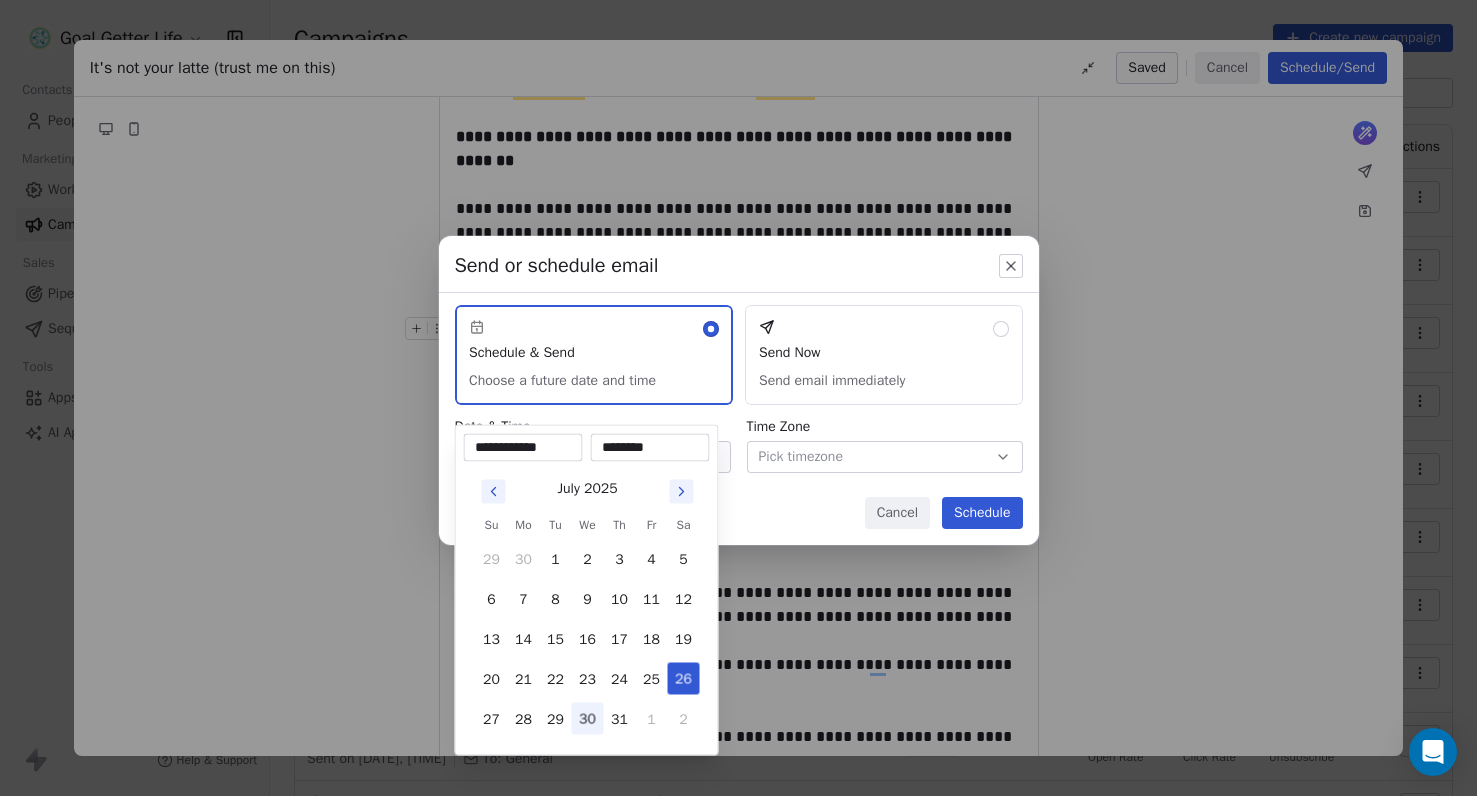 click on "30" at bounding box center (588, 719) 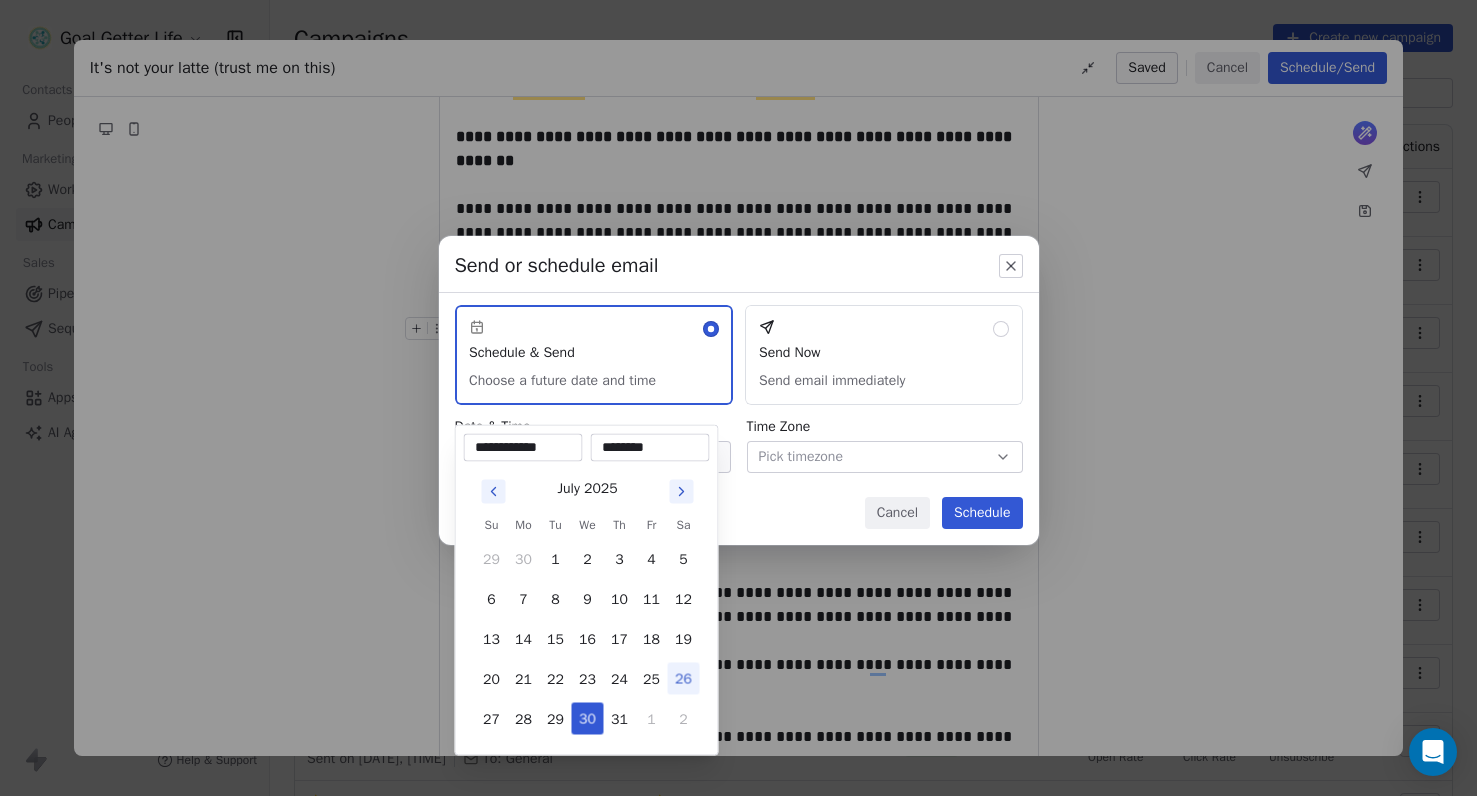 click on "********" at bounding box center (650, 448) 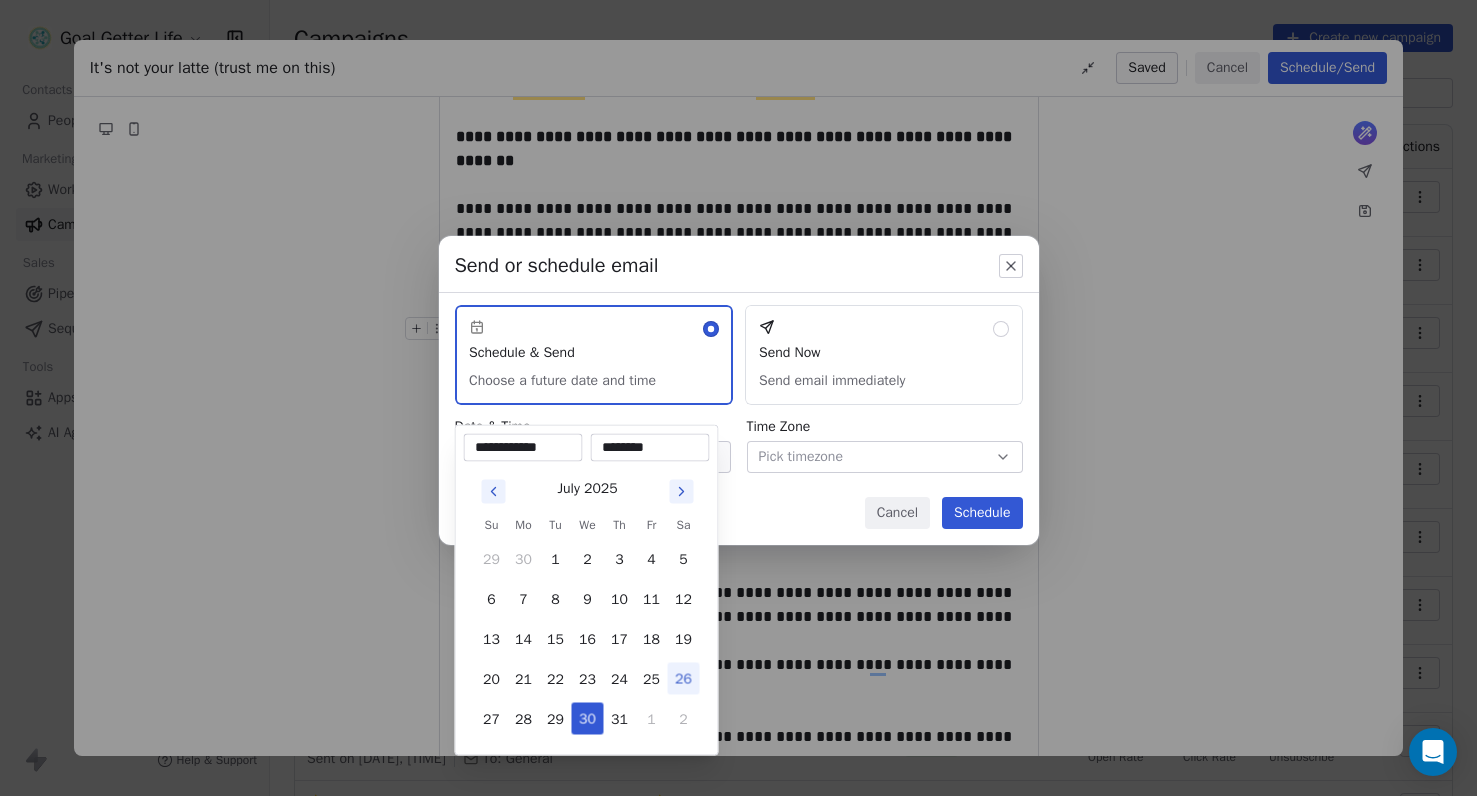 click on "********" at bounding box center (650, 448) 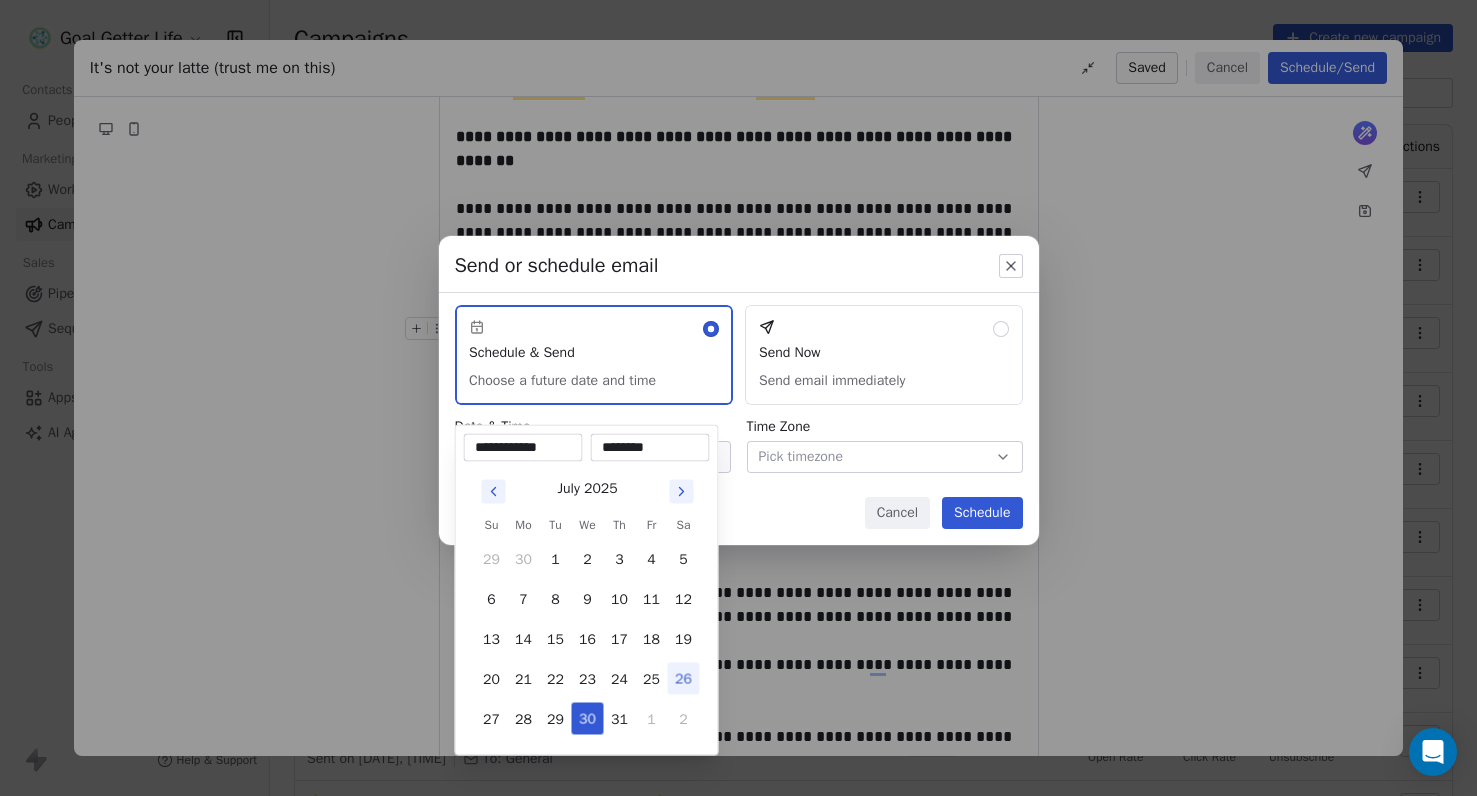 type on "********" 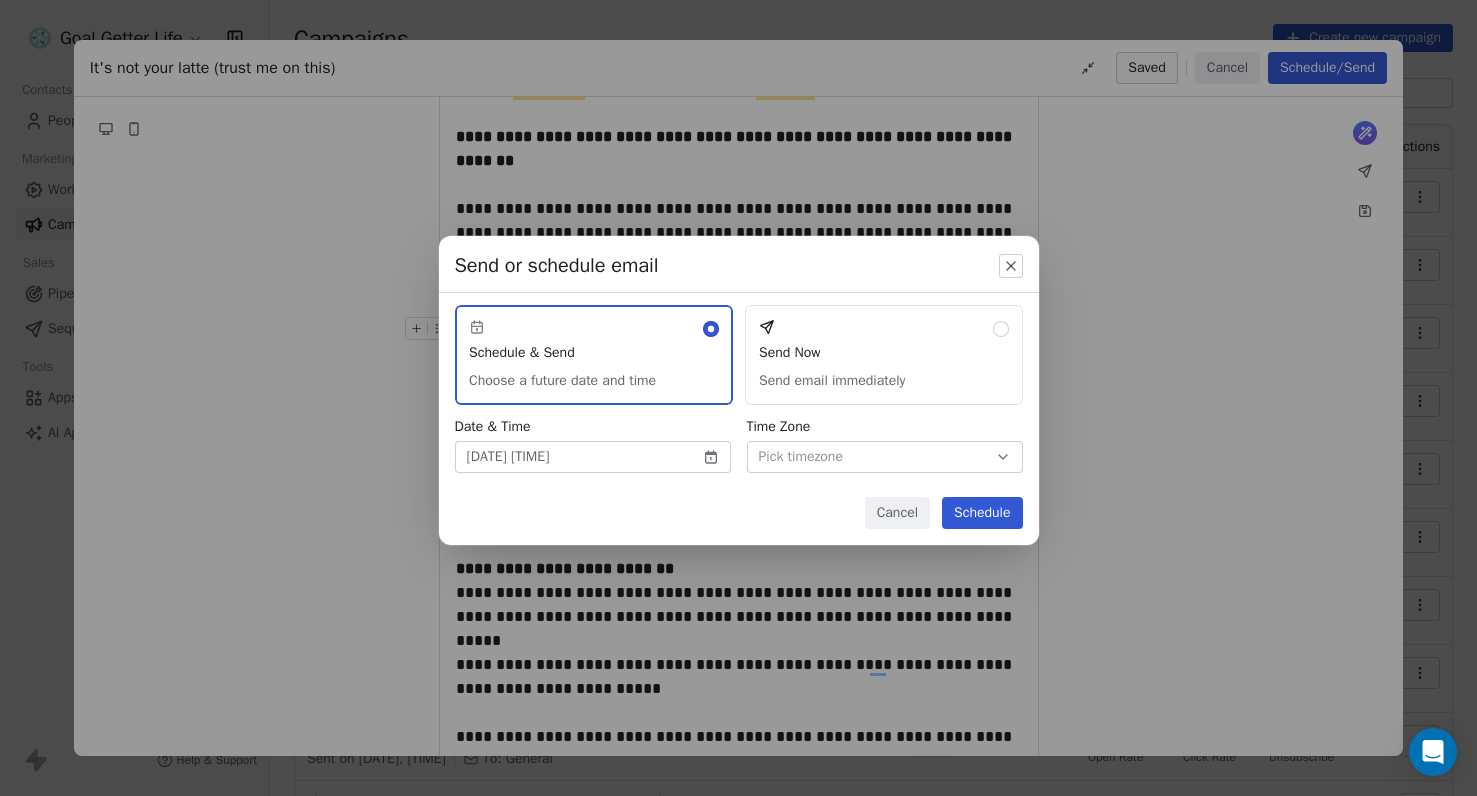 click on "Schedule" at bounding box center [982, 513] 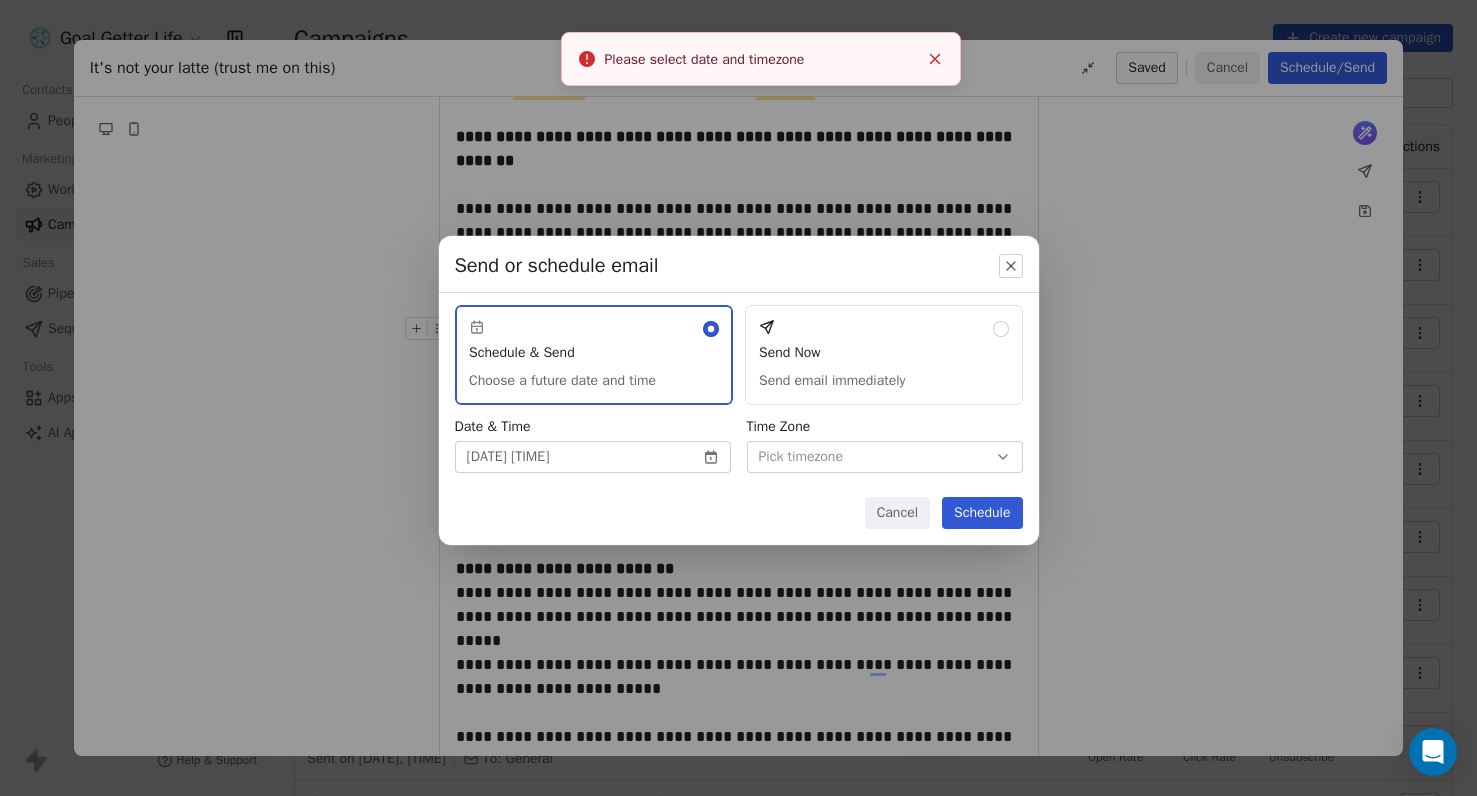 click on "Pick timezone" at bounding box center [801, 456] 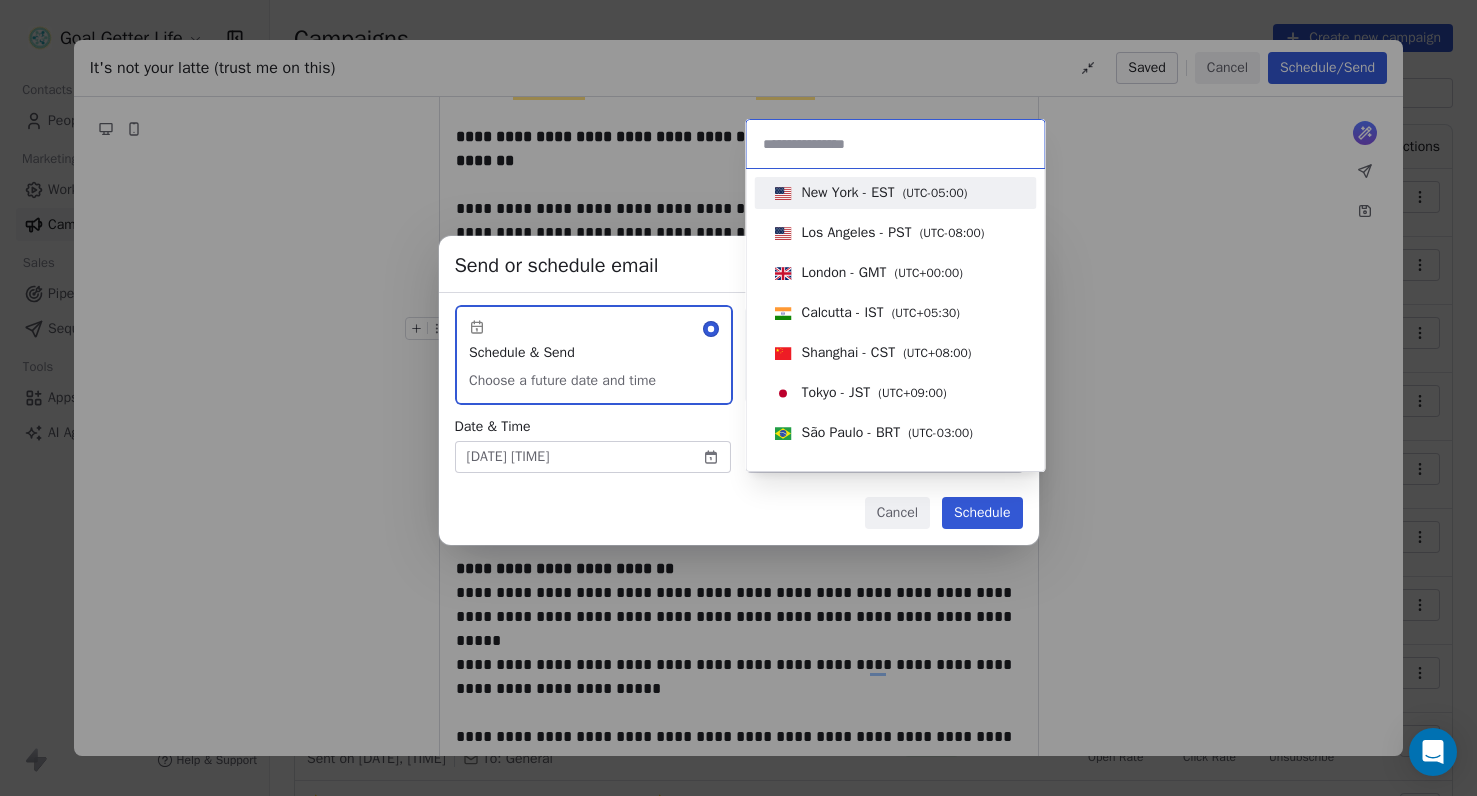 click on "New York - EST" at bounding box center [848, 193] 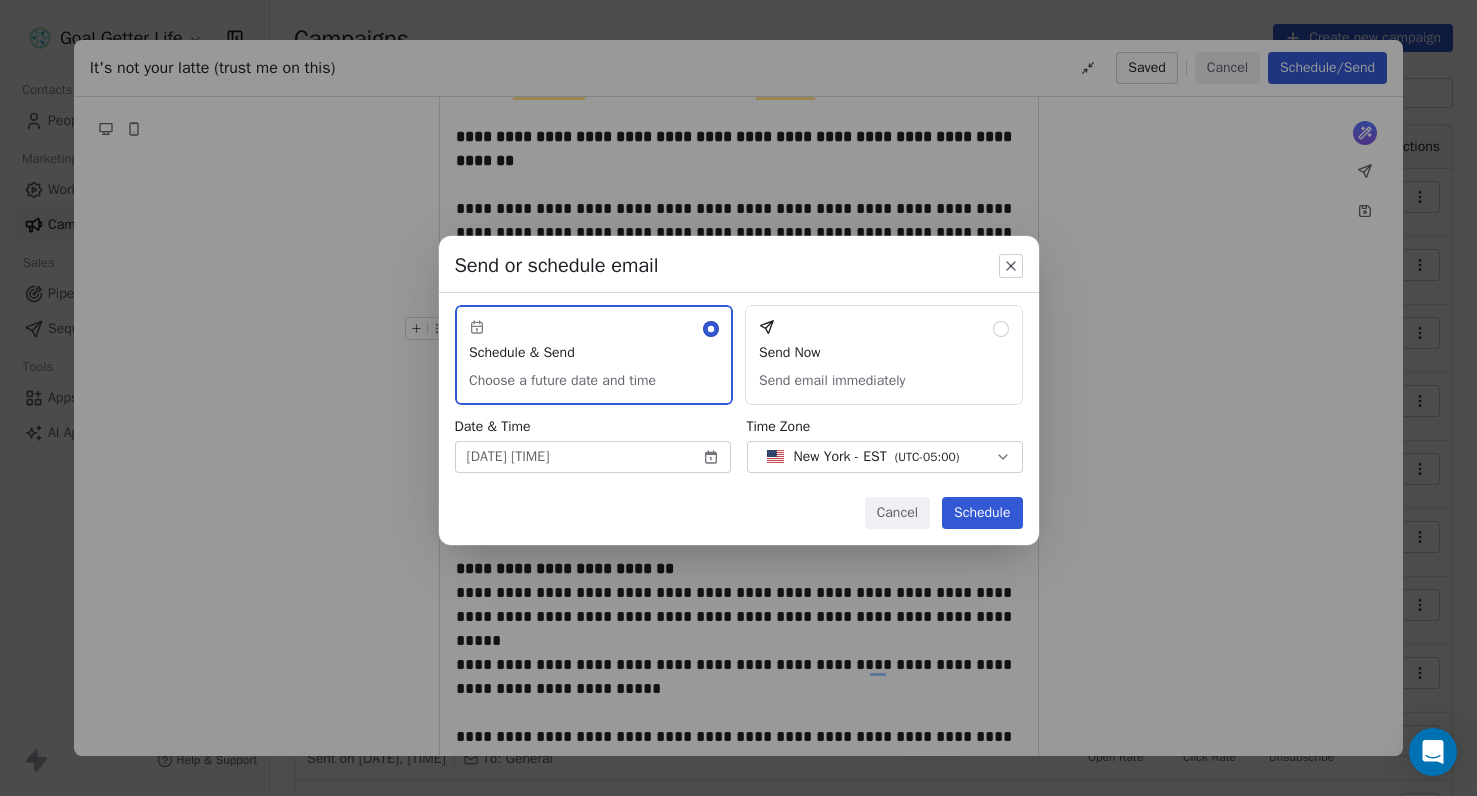 click on "Schedule" at bounding box center (982, 513) 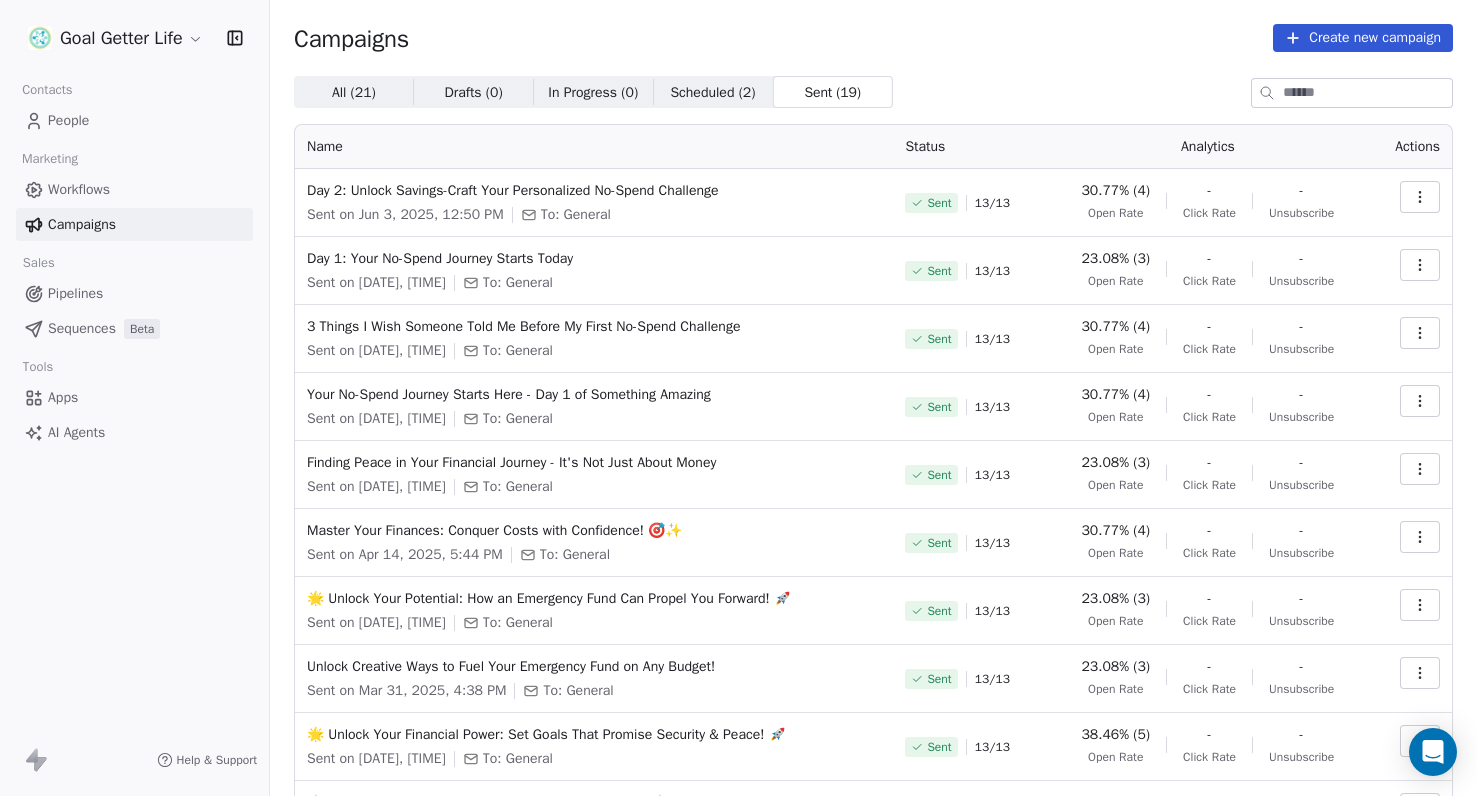 click on "Scheduled ( 2 )" at bounding box center (712, 92) 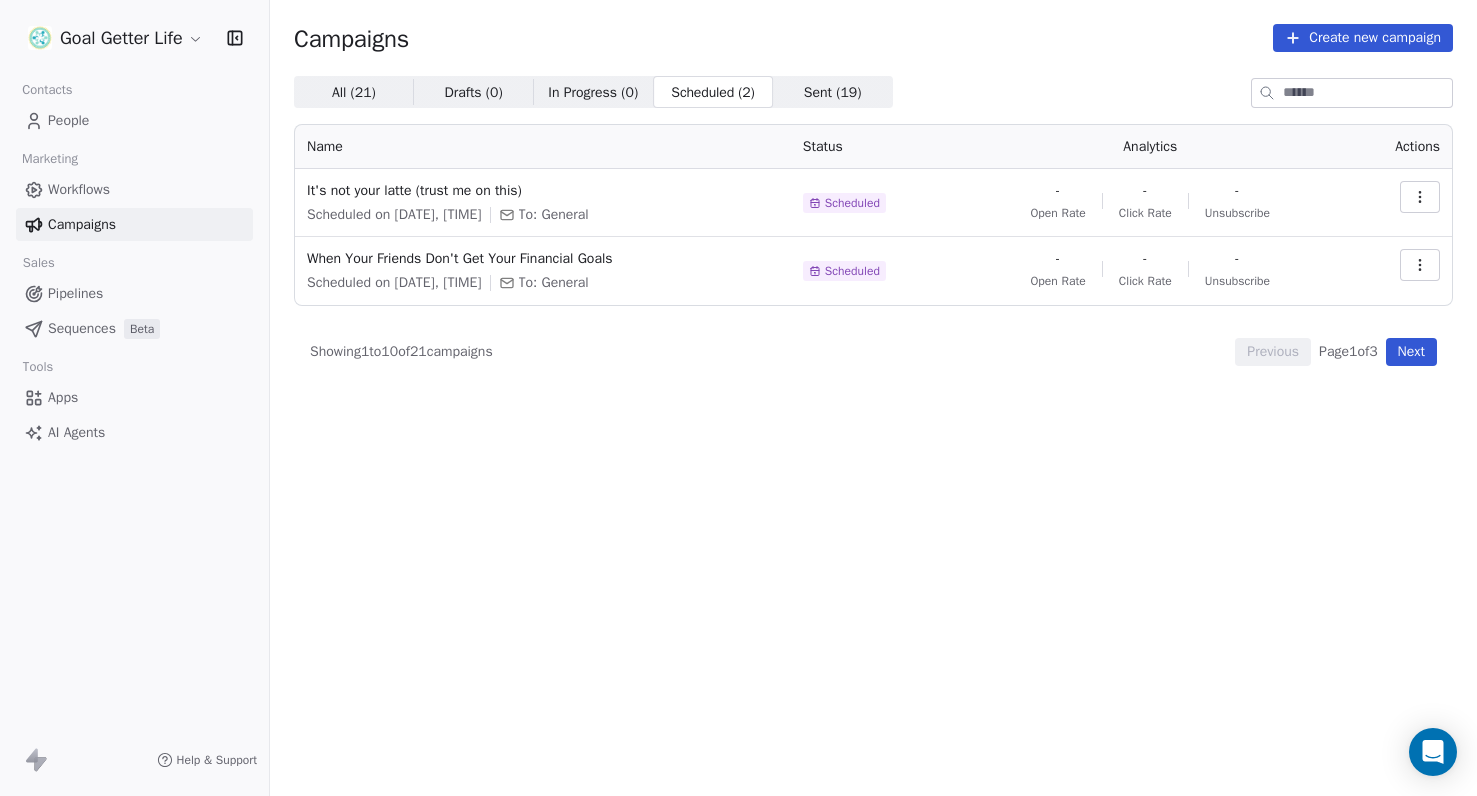 click on "In Progress ( 0 )" at bounding box center [593, 92] 